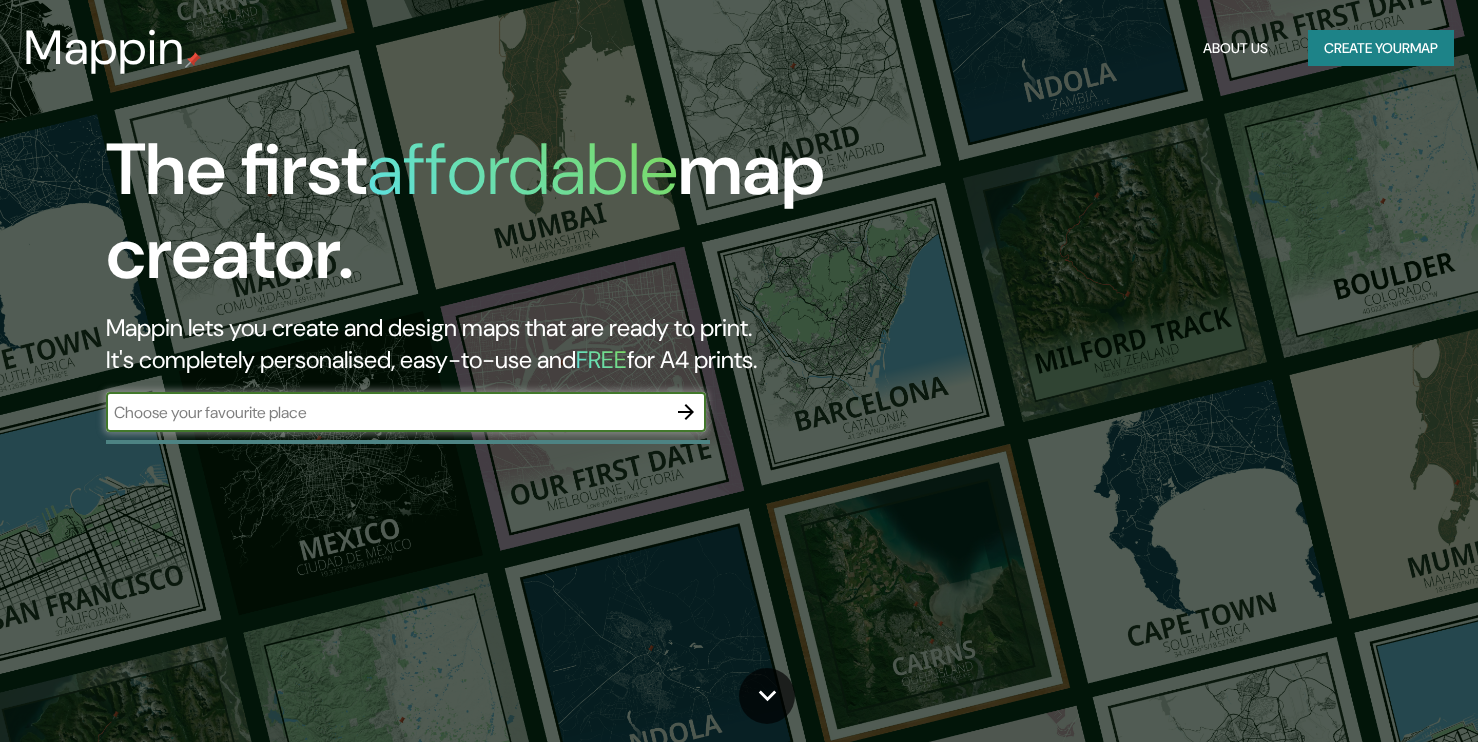 scroll, scrollTop: 0, scrollLeft: 0, axis: both 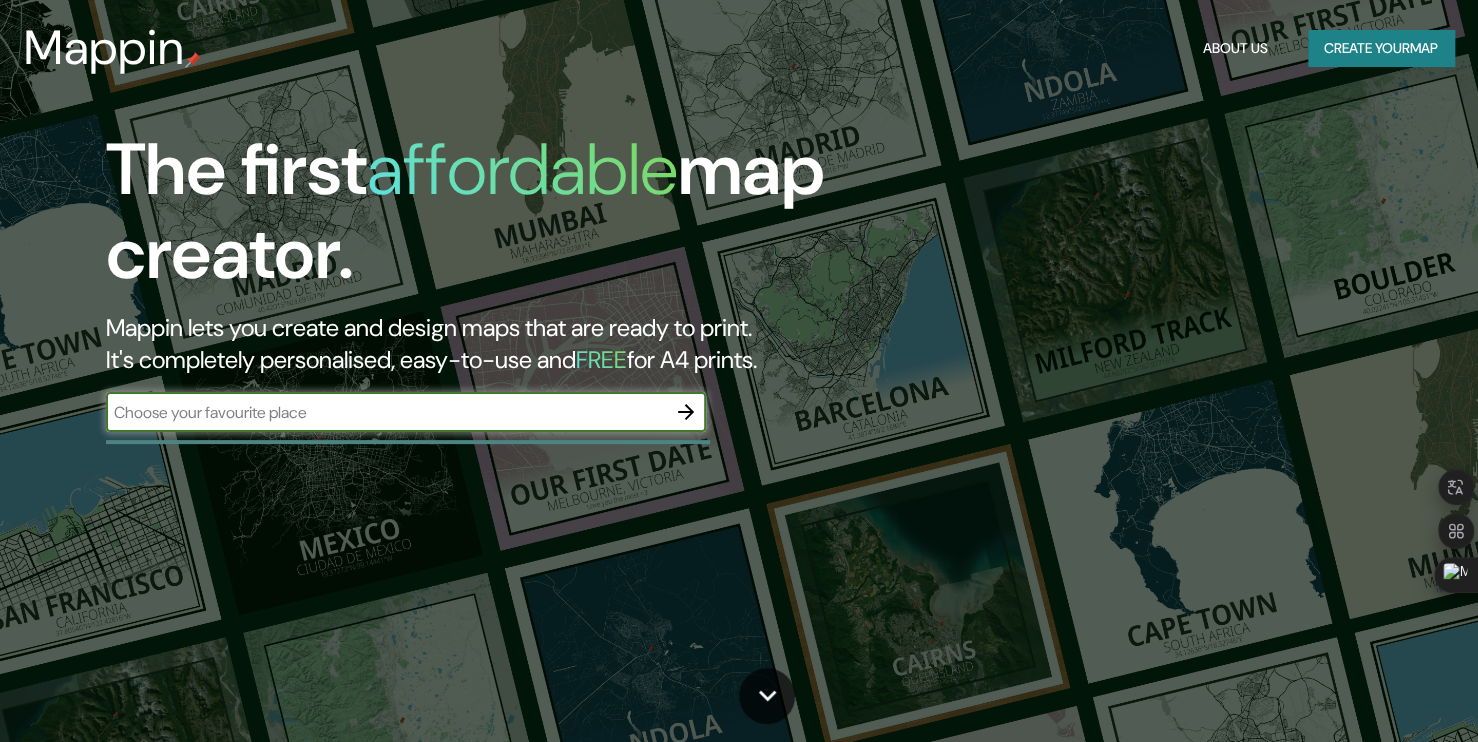 click on "Mappin About Us Create your   map" at bounding box center [739, 48] 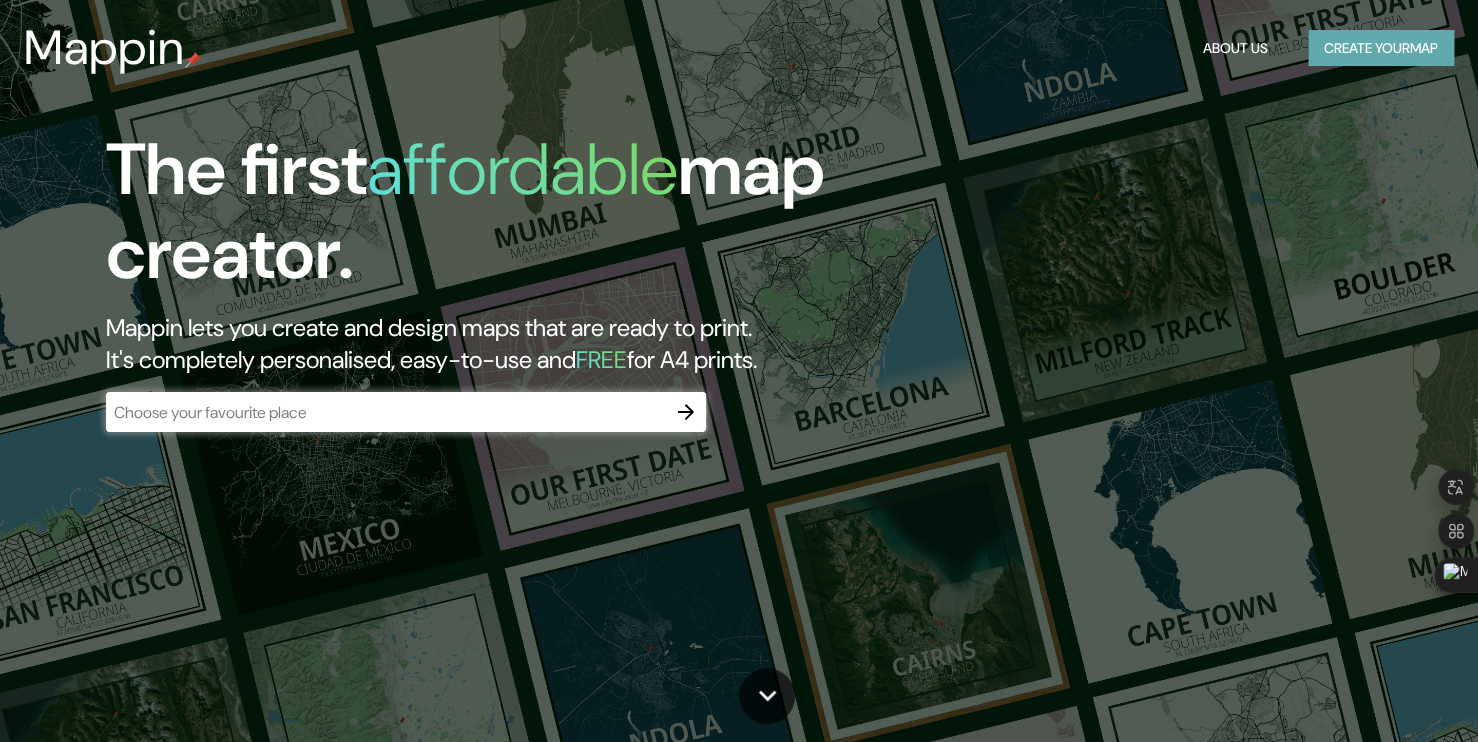click on "Create your   map" at bounding box center [1381, 48] 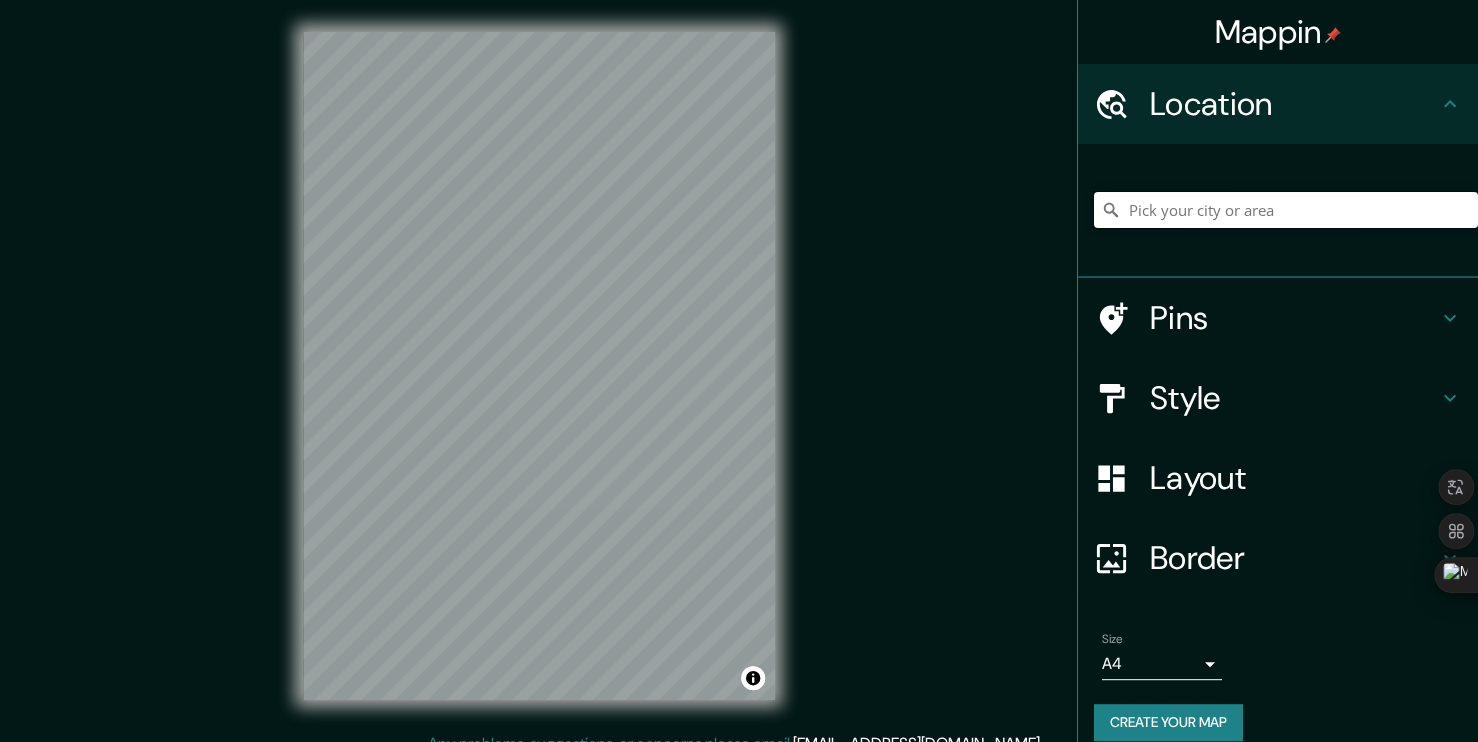 click at bounding box center (1286, 210) 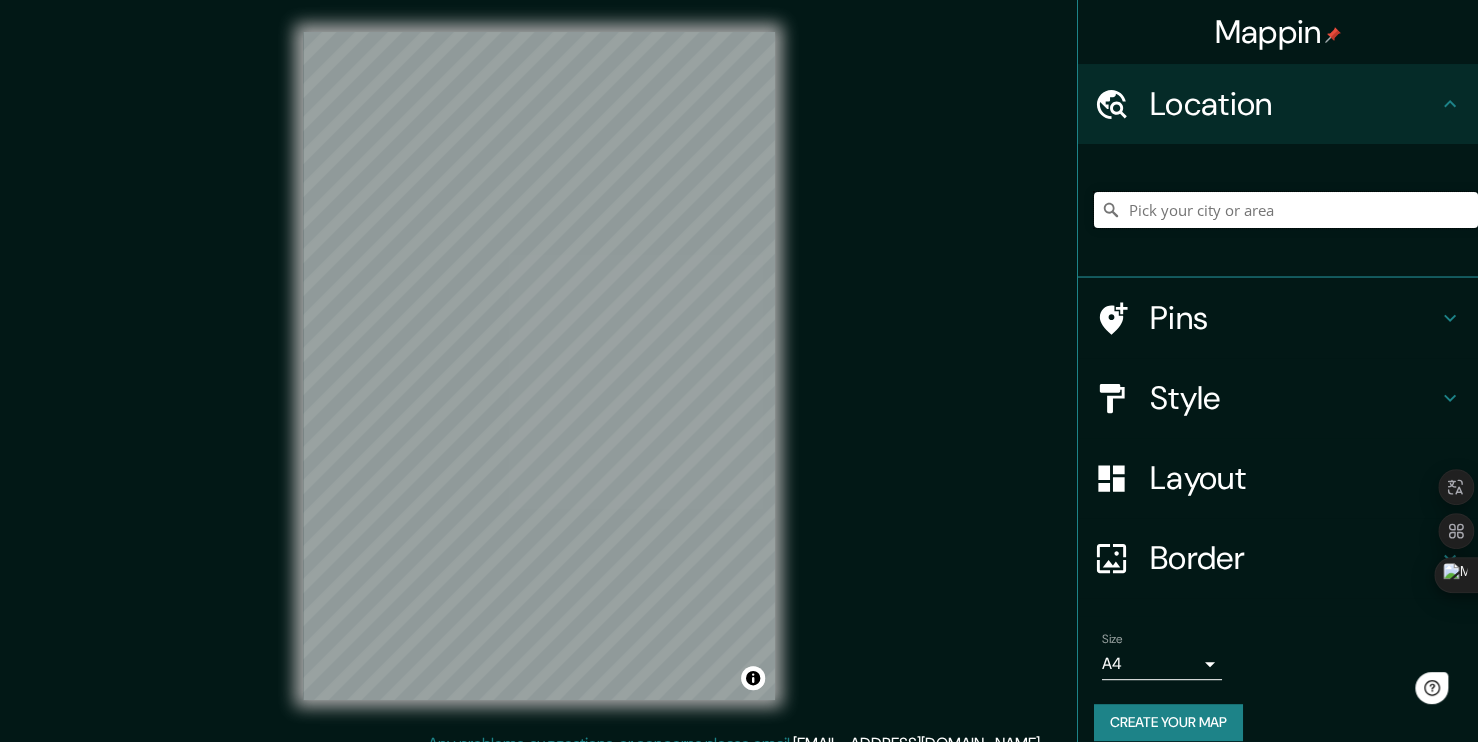 scroll, scrollTop: 0, scrollLeft: 0, axis: both 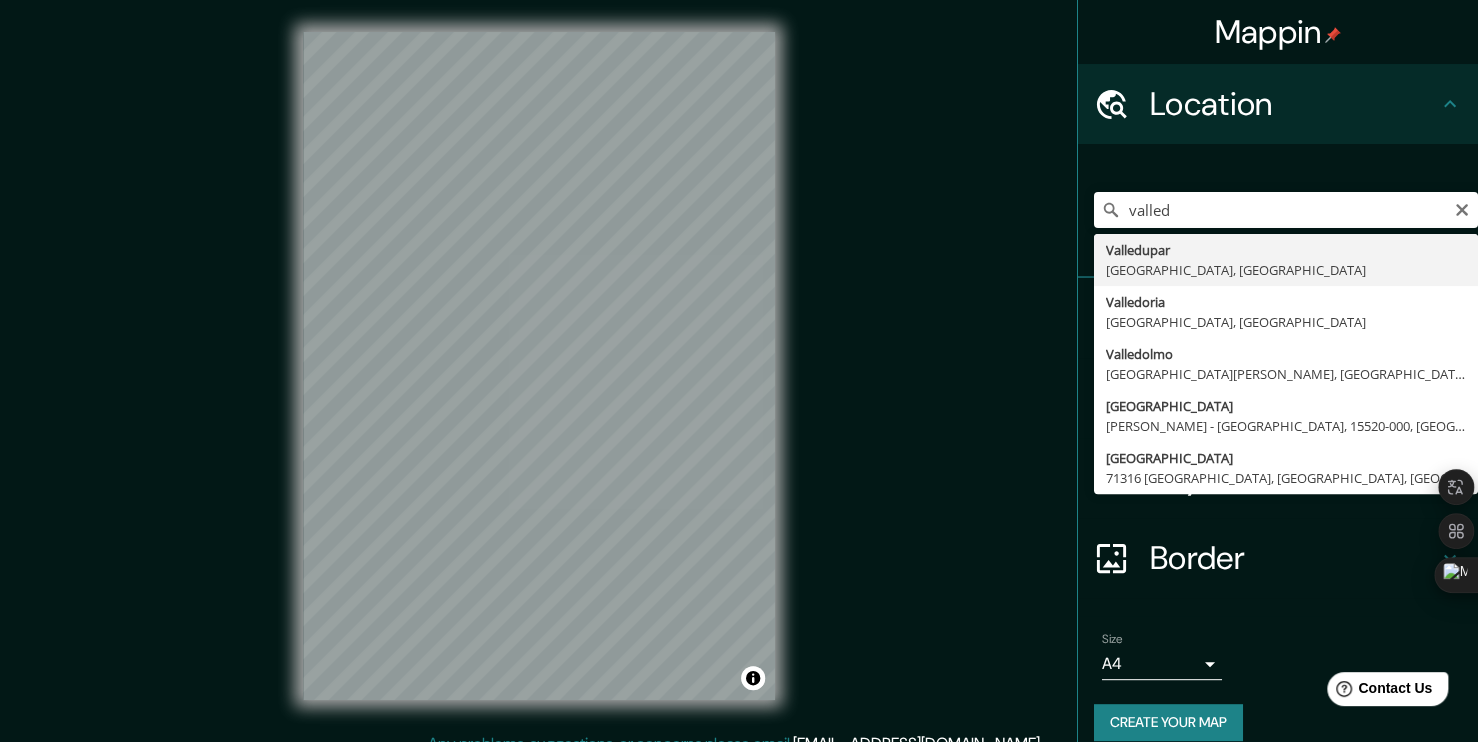type on "Valledupar, [GEOGRAPHIC_DATA], [GEOGRAPHIC_DATA]" 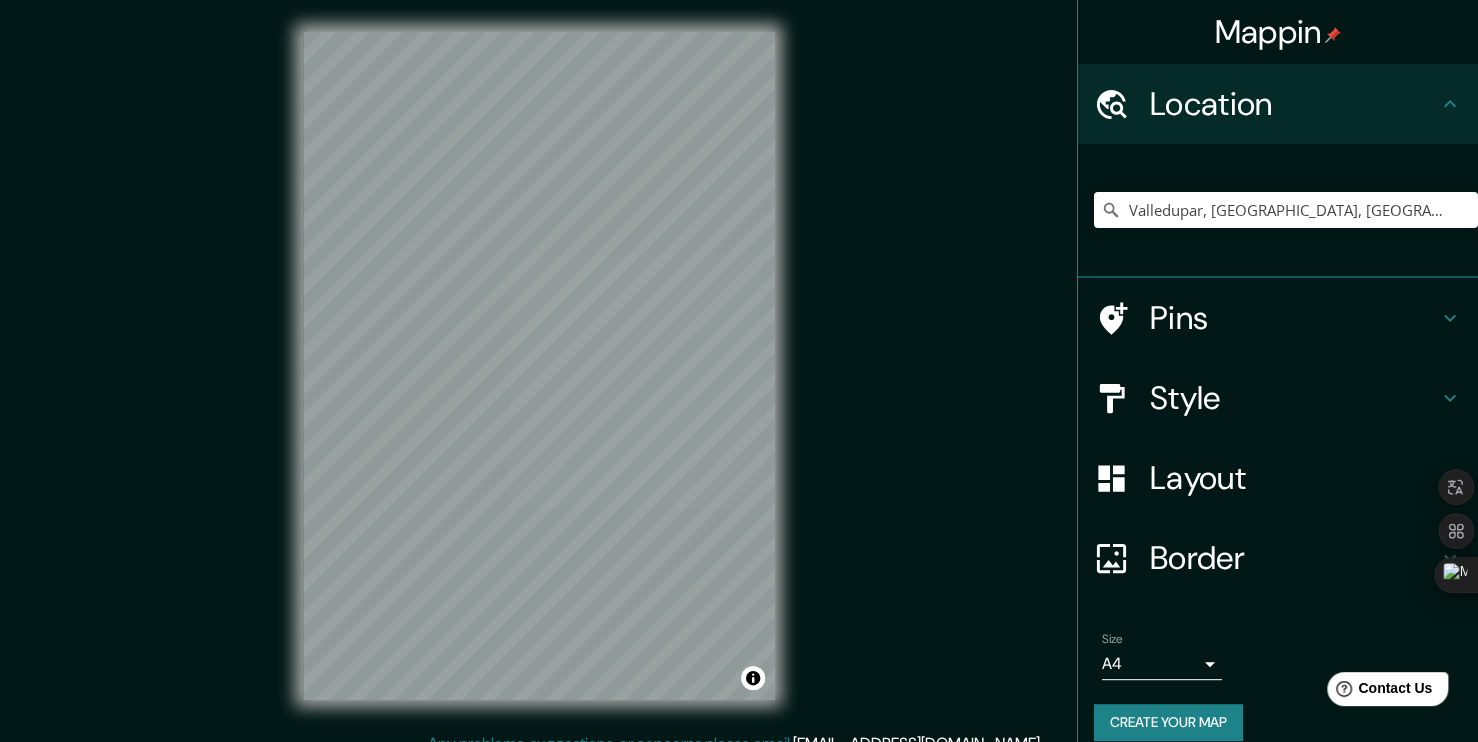 click on "Mappin Location Valledupar, Cesar, Colombia Pins Style Layout Border Choose a border.  Hint : you can make layers of the frame opaque to create some cool effects. None Simple Transparent Fancy Size A4 single Create your map © Mapbox   © OpenStreetMap   Improve this map Any problems, suggestions, or concerns please email    help@mappin.pro . . ." at bounding box center (739, 371) 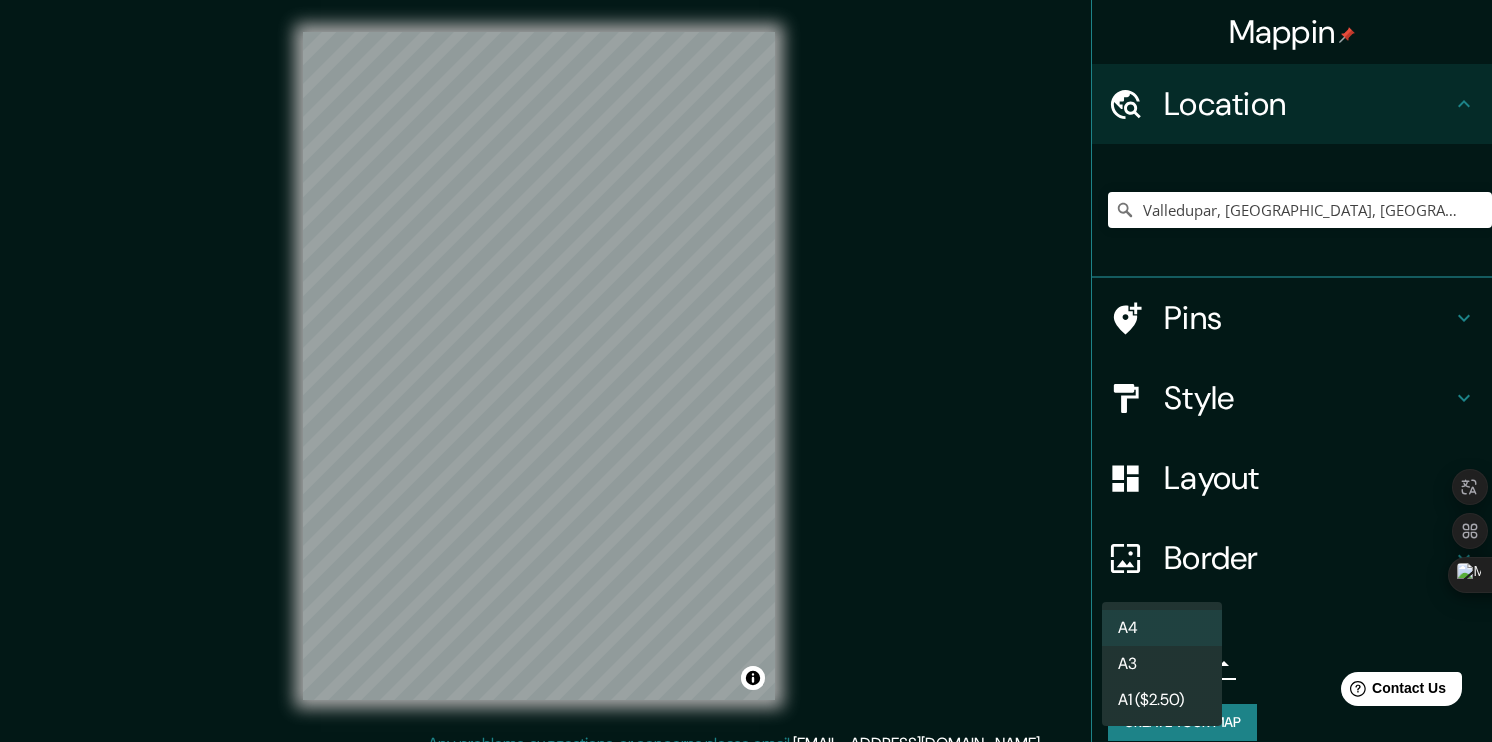 click at bounding box center [746, 371] 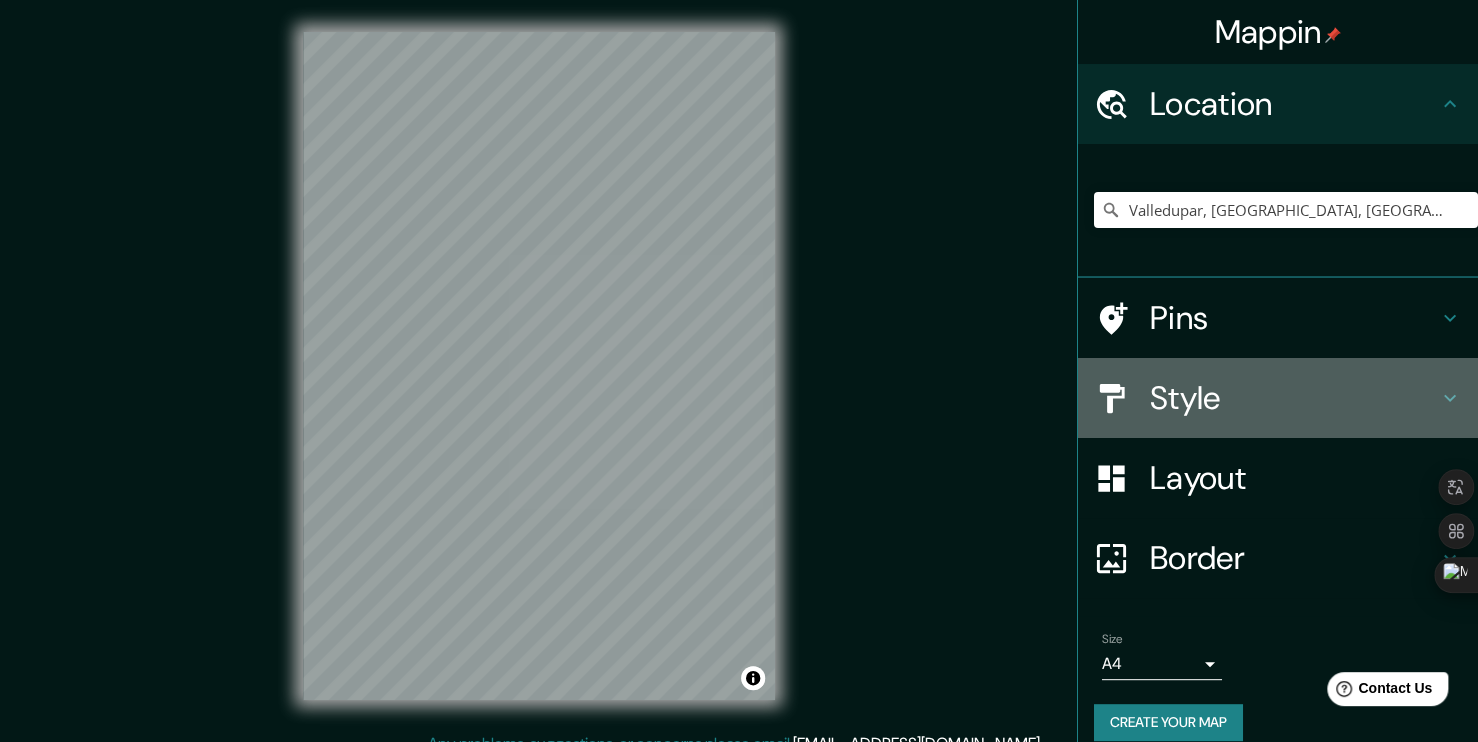 click on "Style" at bounding box center [1294, 398] 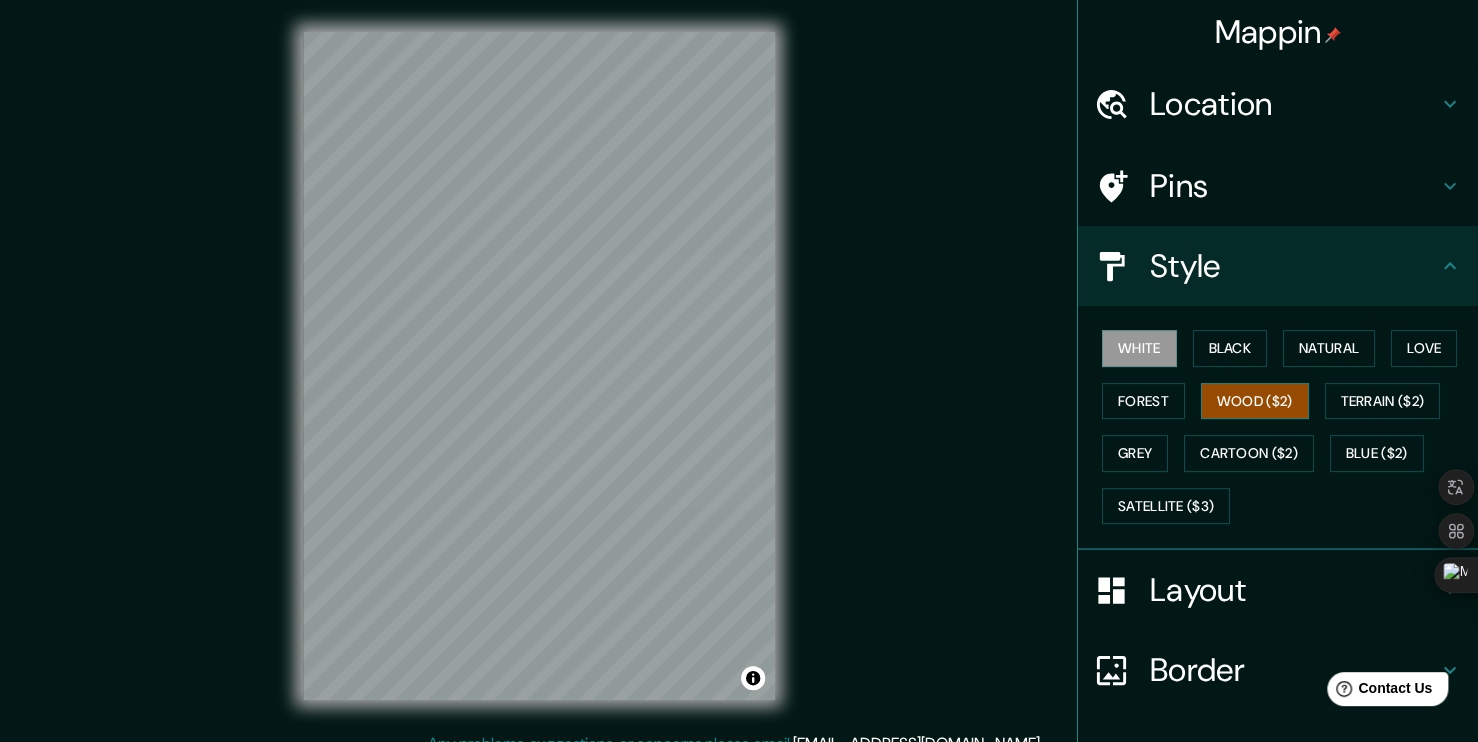 click on "Wood ($2)" at bounding box center [1255, 401] 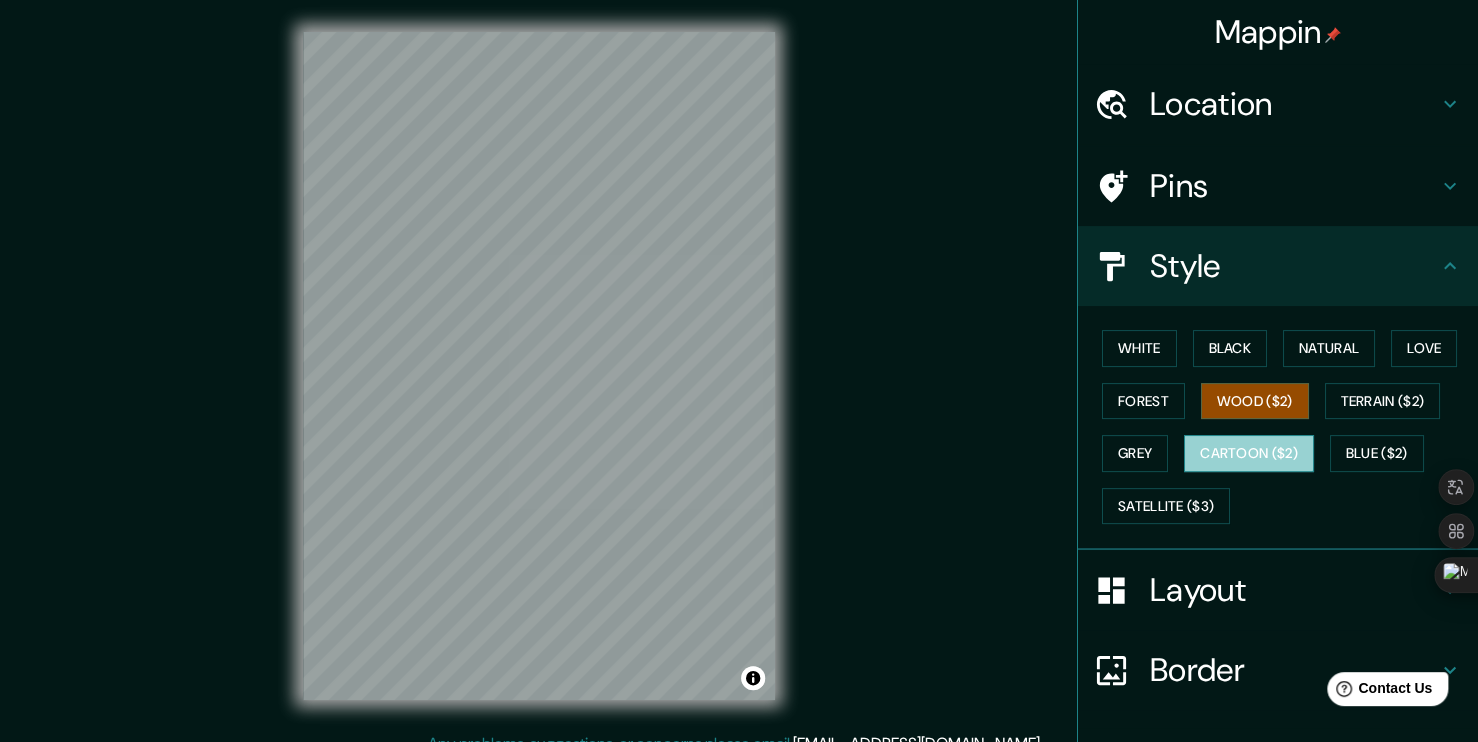click on "Cartoon ($2)" at bounding box center (1249, 453) 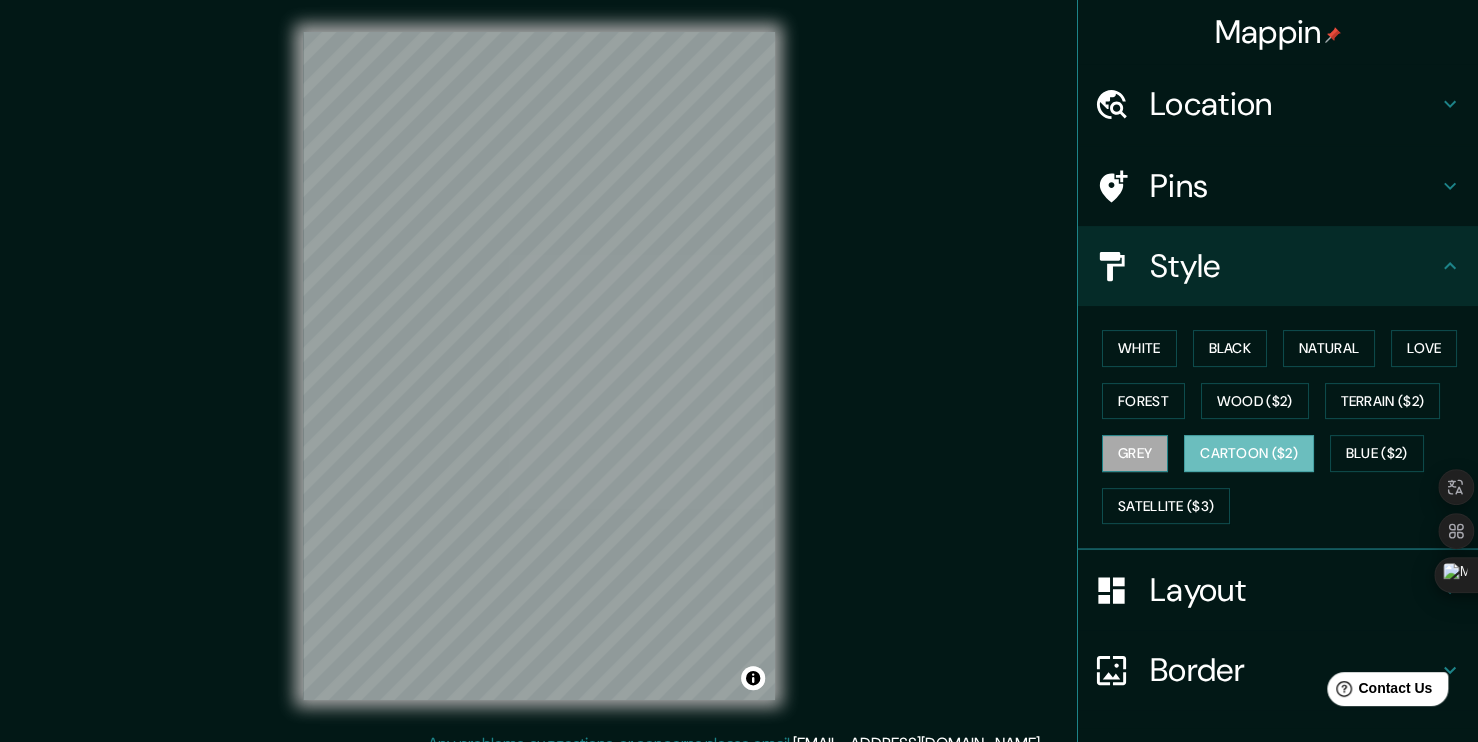 click on "Grey" at bounding box center [1135, 453] 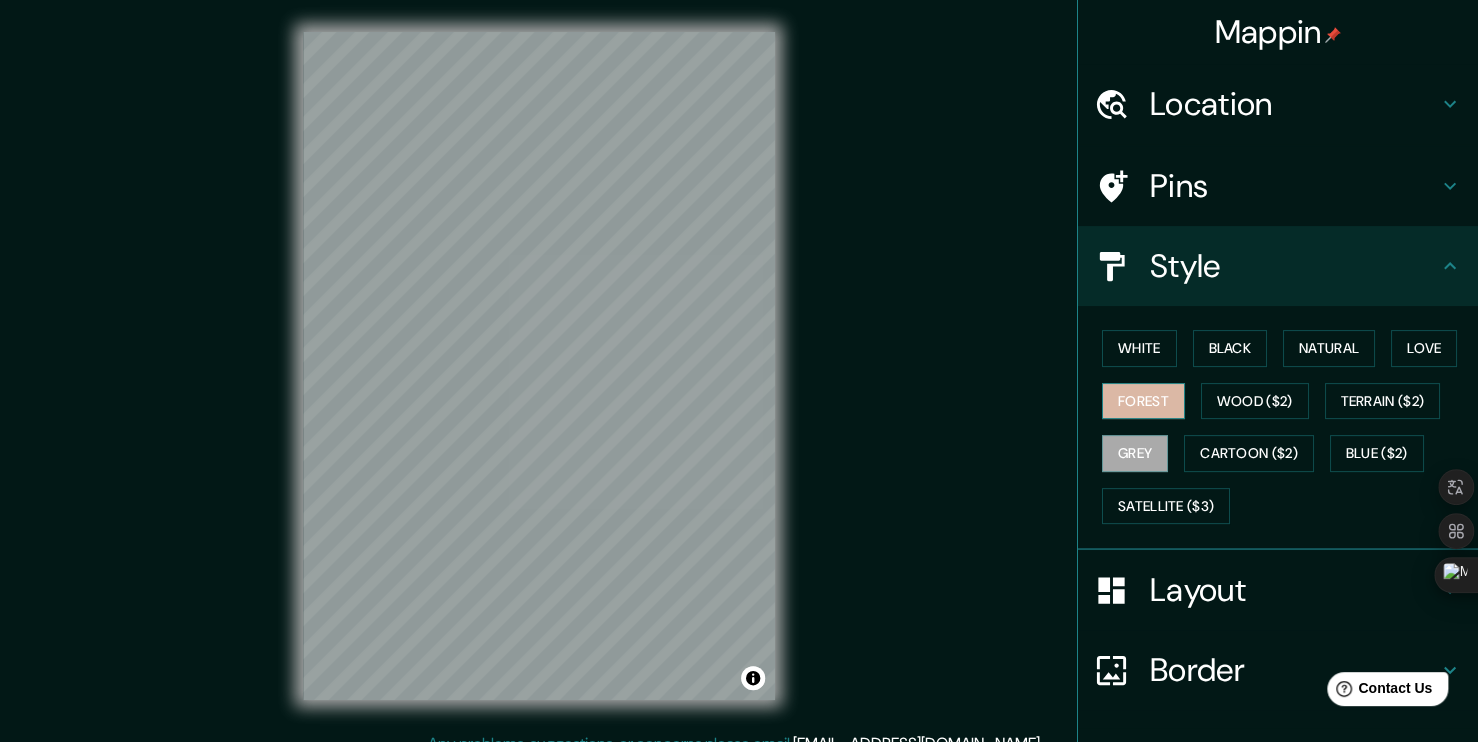 click on "Forest" at bounding box center (1143, 401) 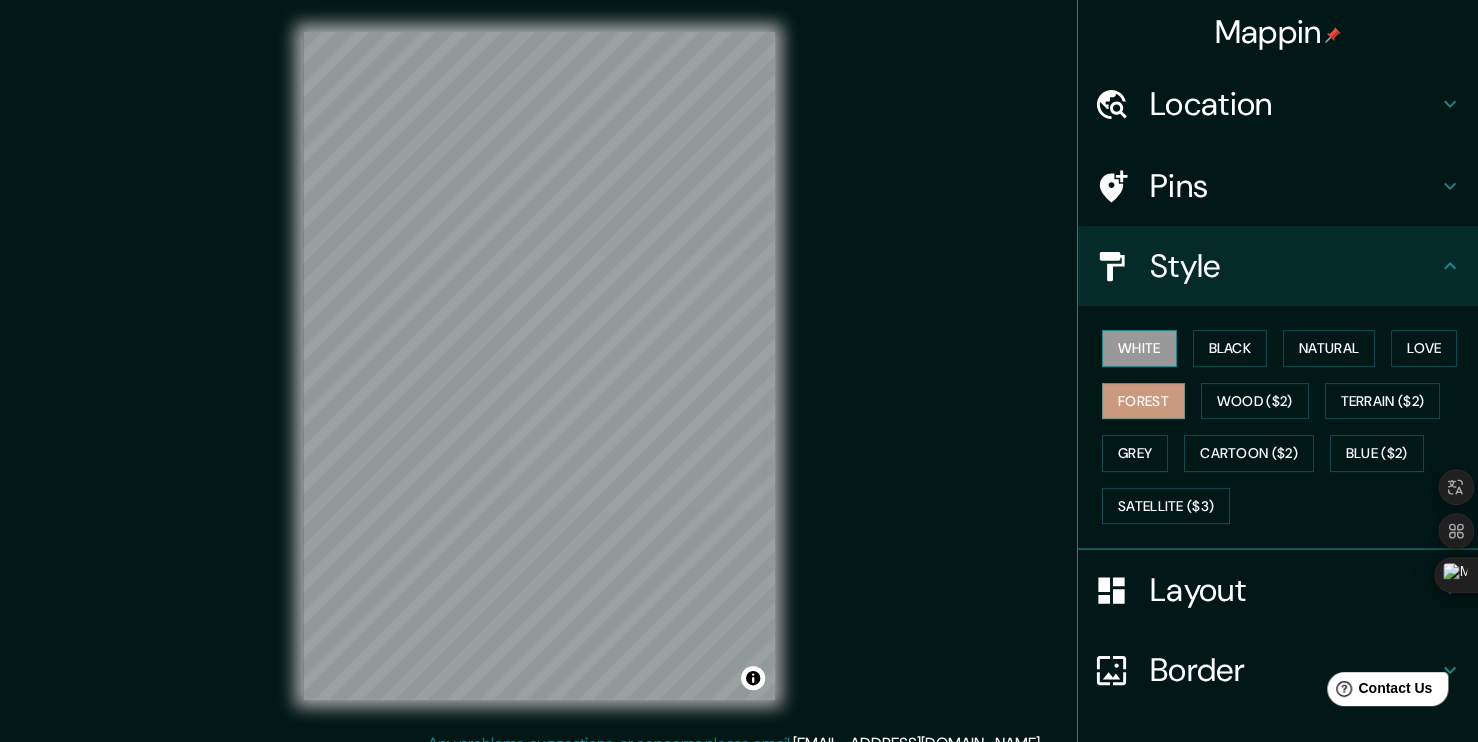 click on "White" at bounding box center [1139, 348] 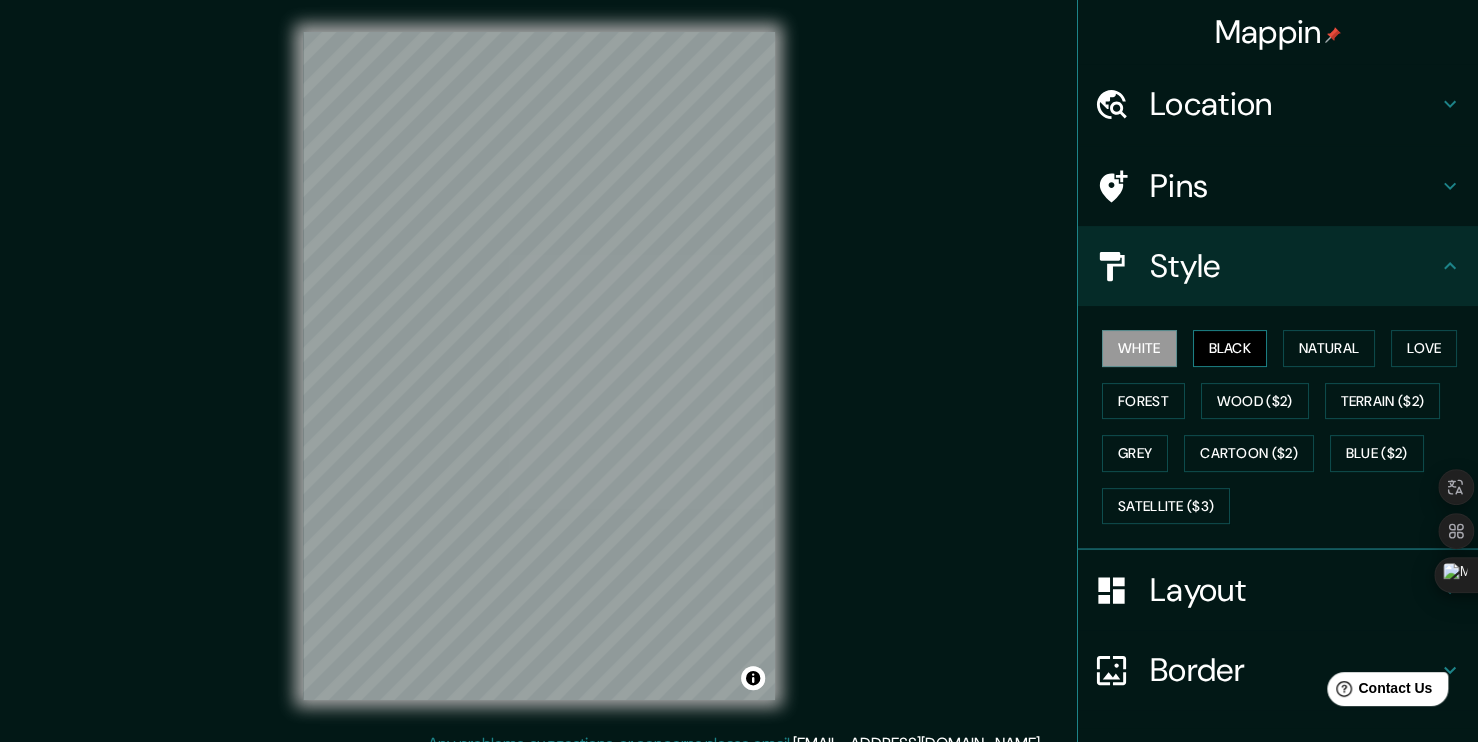 click on "Black" at bounding box center (1230, 348) 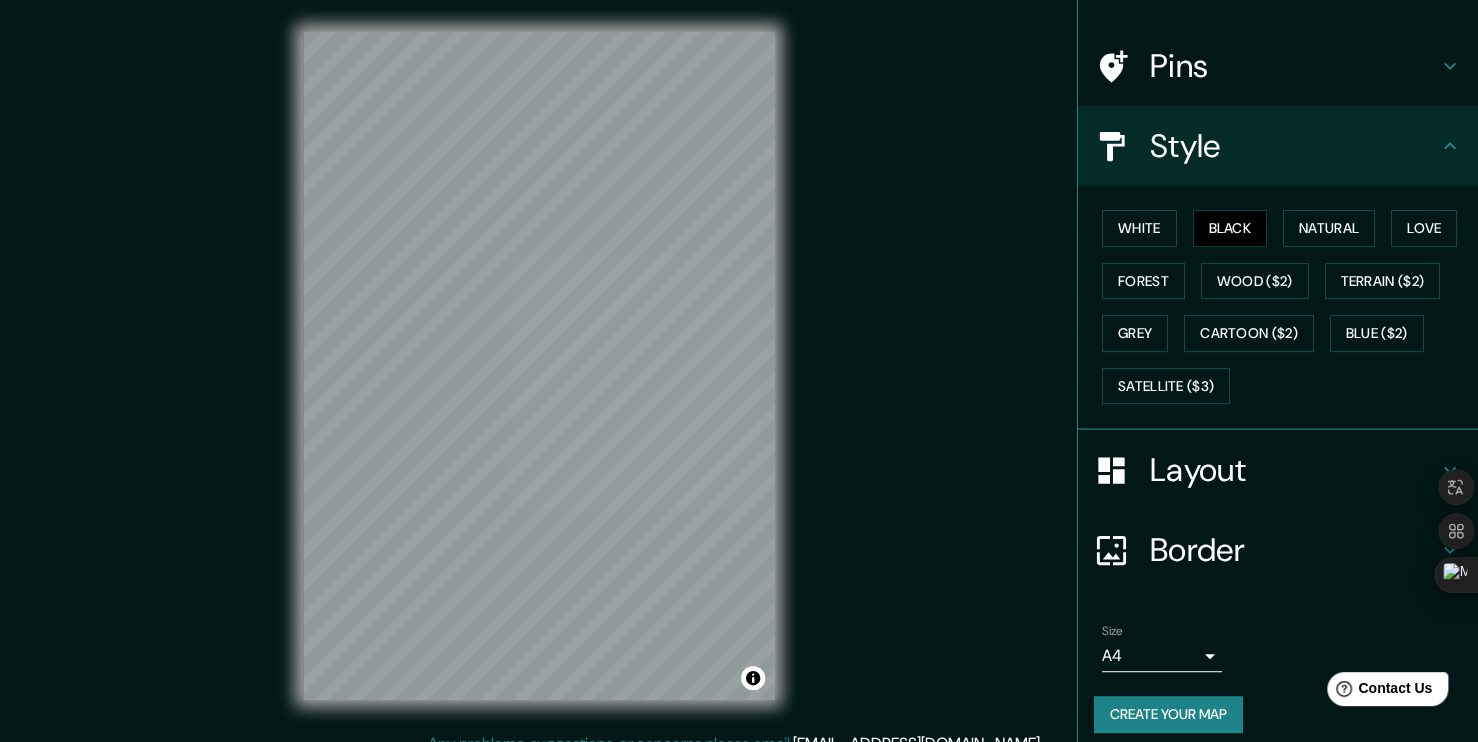 scroll, scrollTop: 131, scrollLeft: 0, axis: vertical 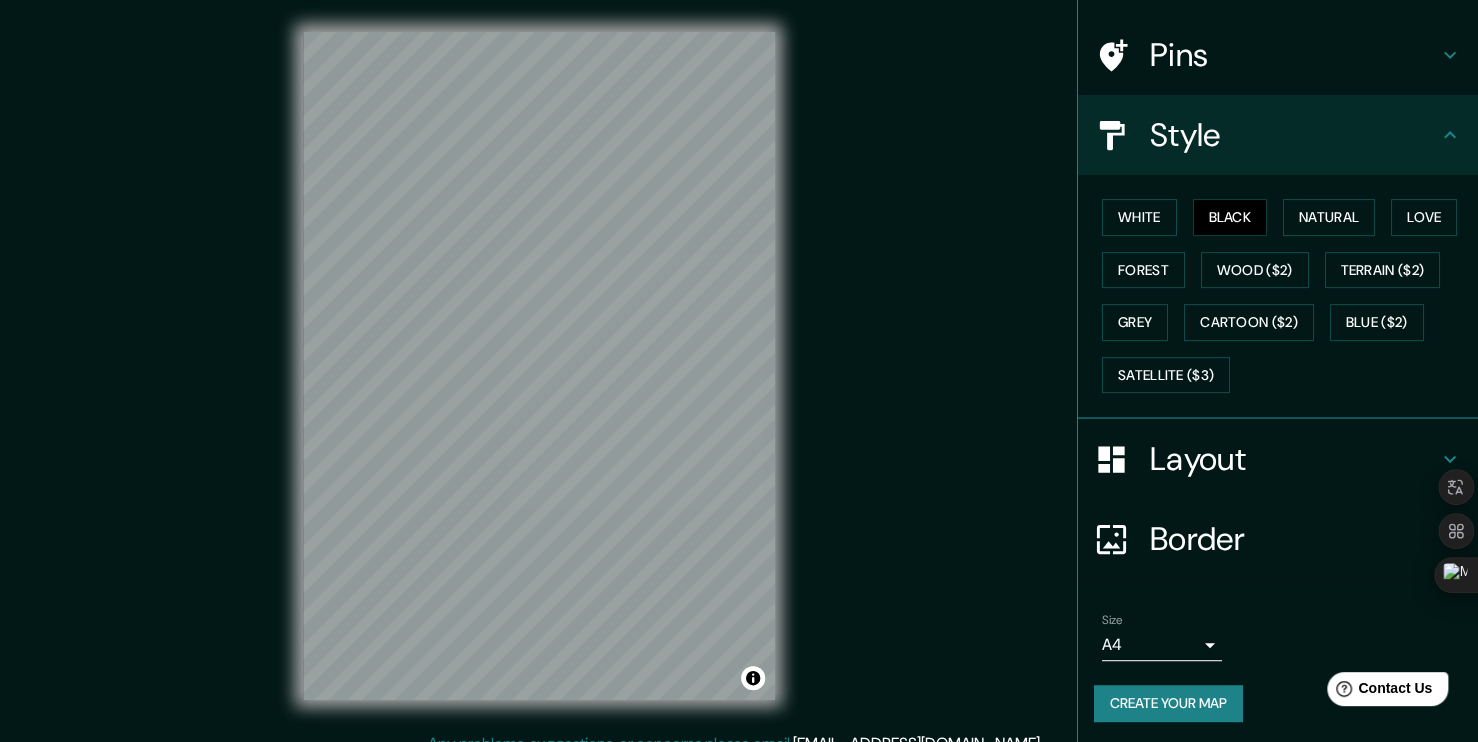 click on "Create your map" at bounding box center [1168, 703] 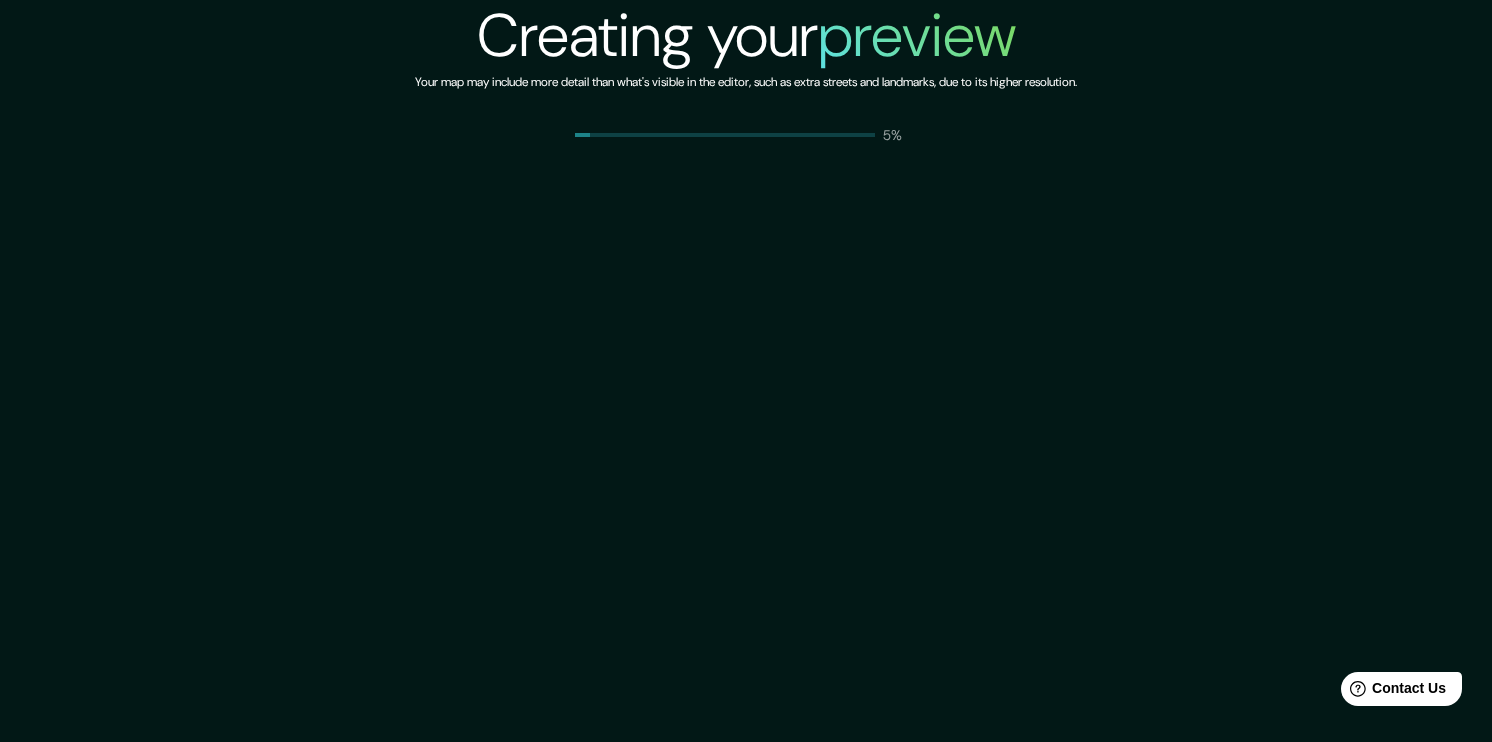 scroll, scrollTop: 0, scrollLeft: 0, axis: both 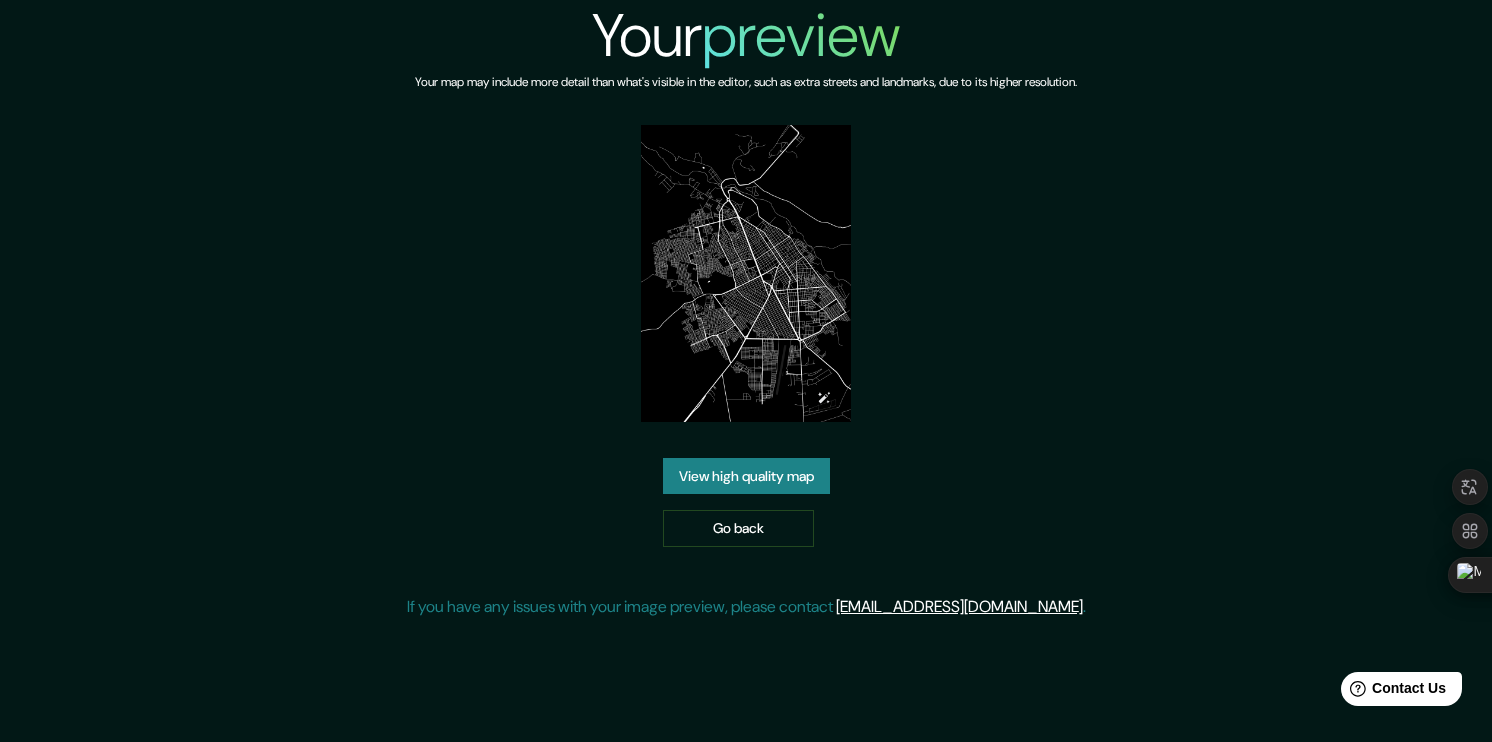 click at bounding box center [746, 273] 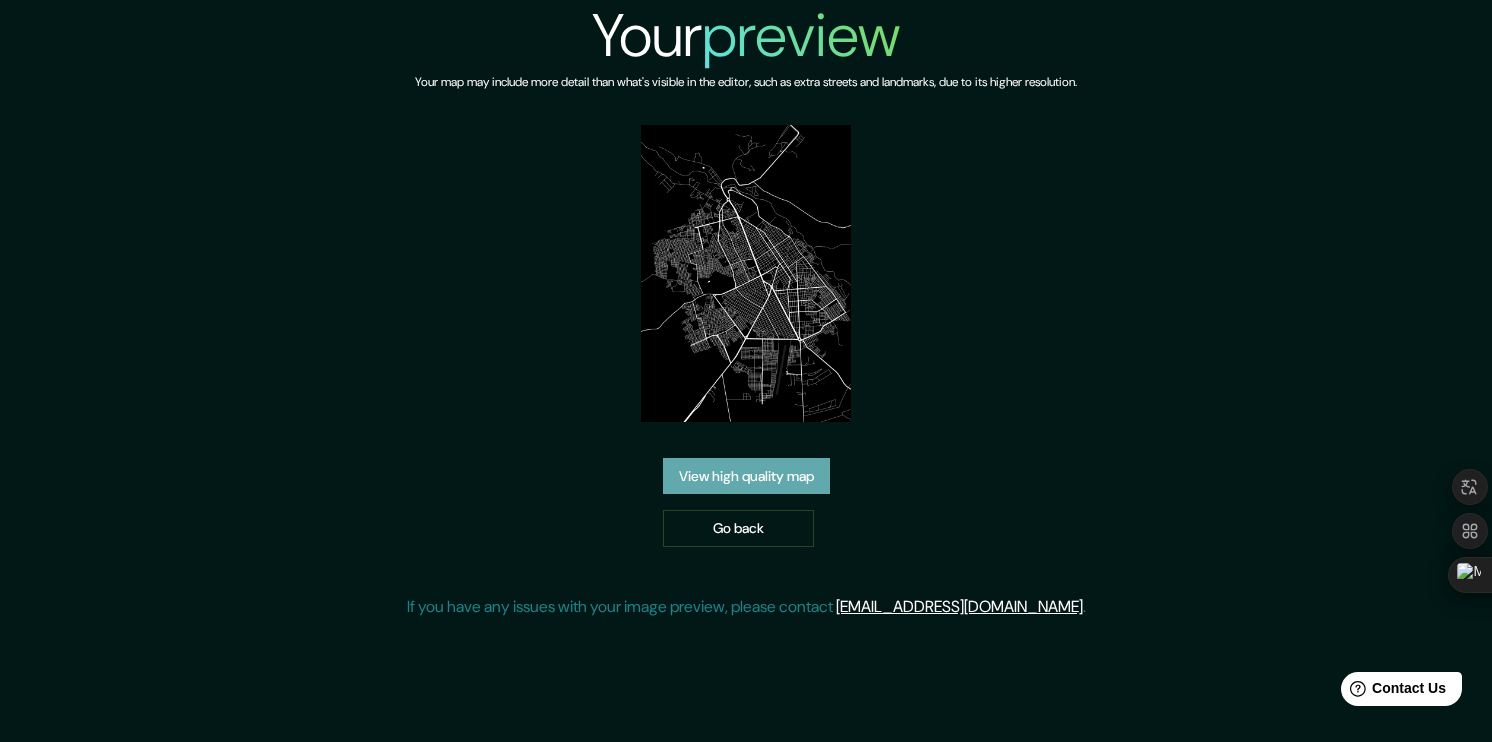 click on "View high quality map" at bounding box center (746, 476) 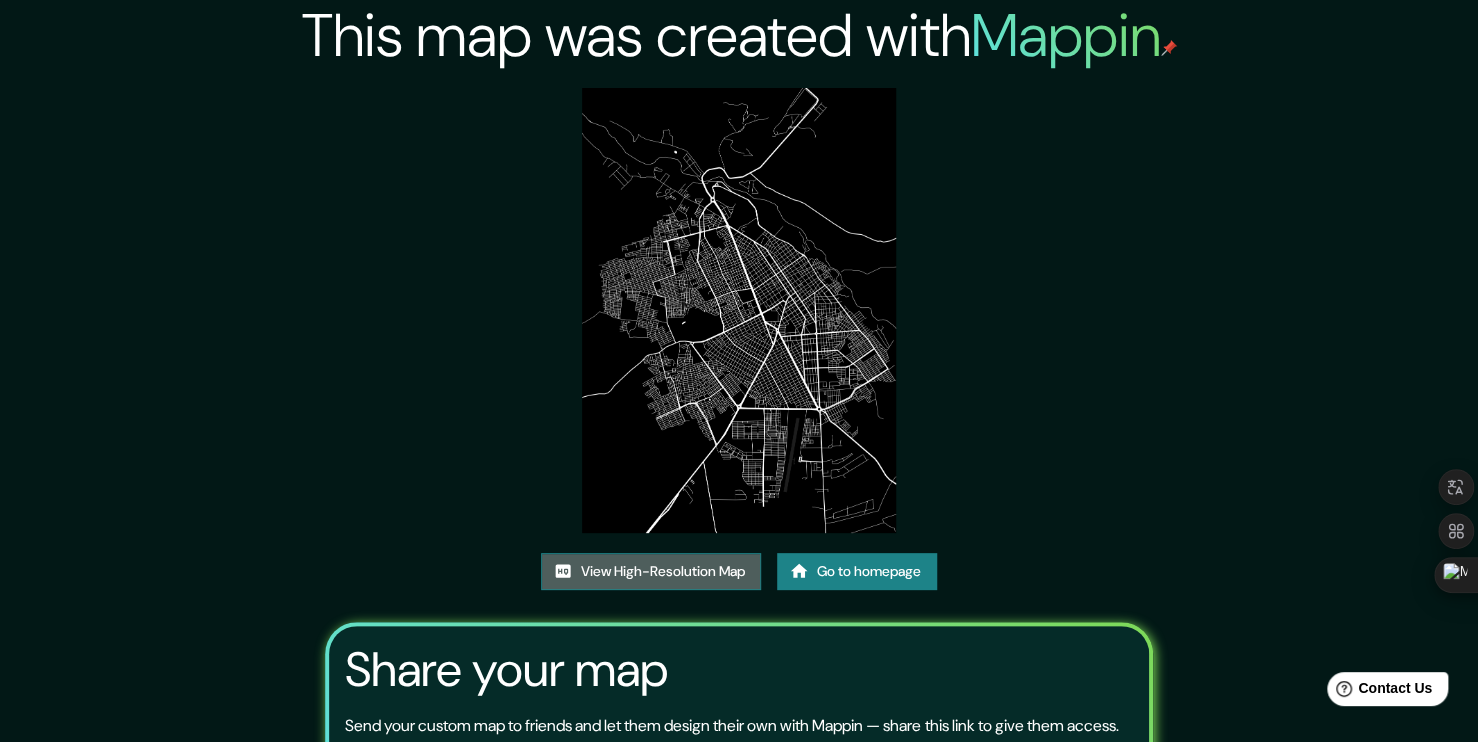 click on "View High-Resolution Map" at bounding box center (651, 571) 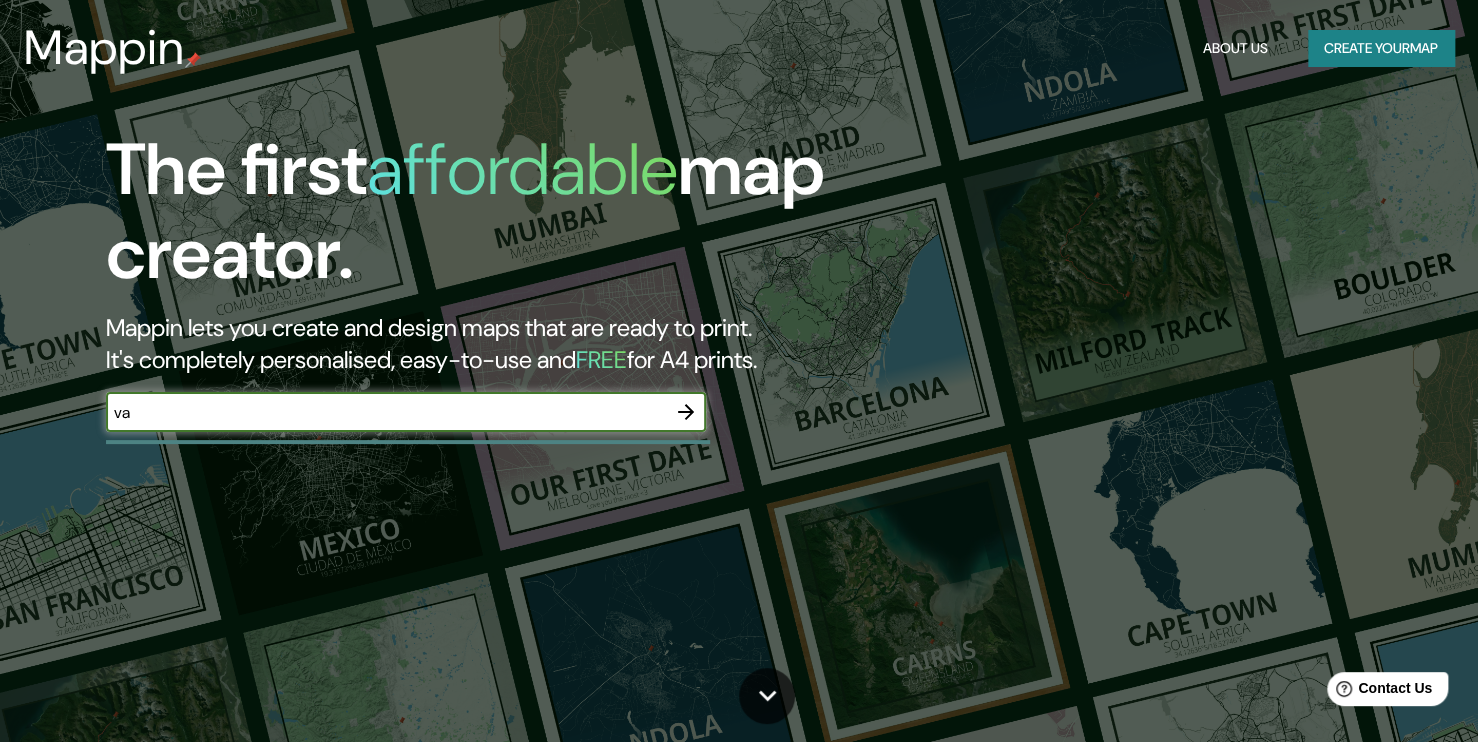 scroll, scrollTop: 0, scrollLeft: 0, axis: both 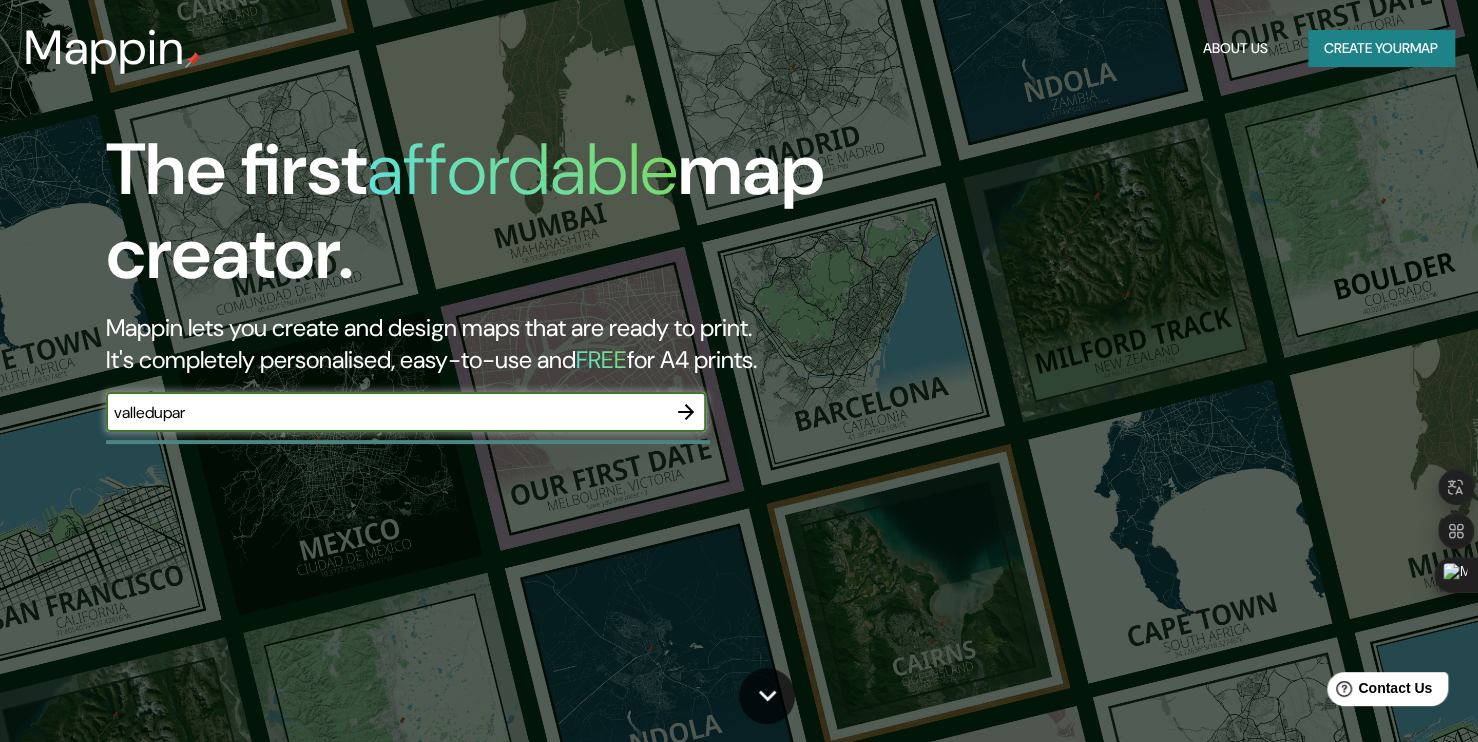 type on "valledupar" 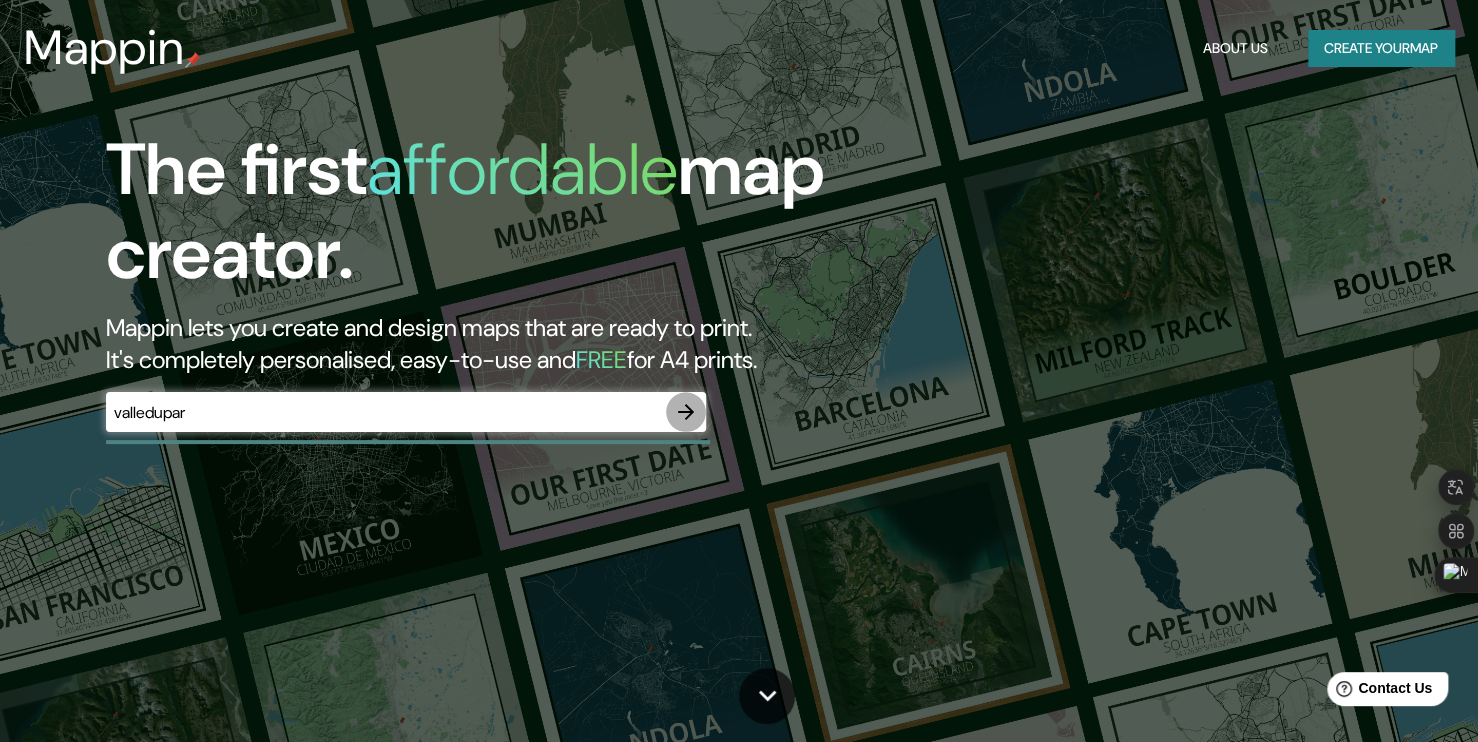 click at bounding box center (686, 412) 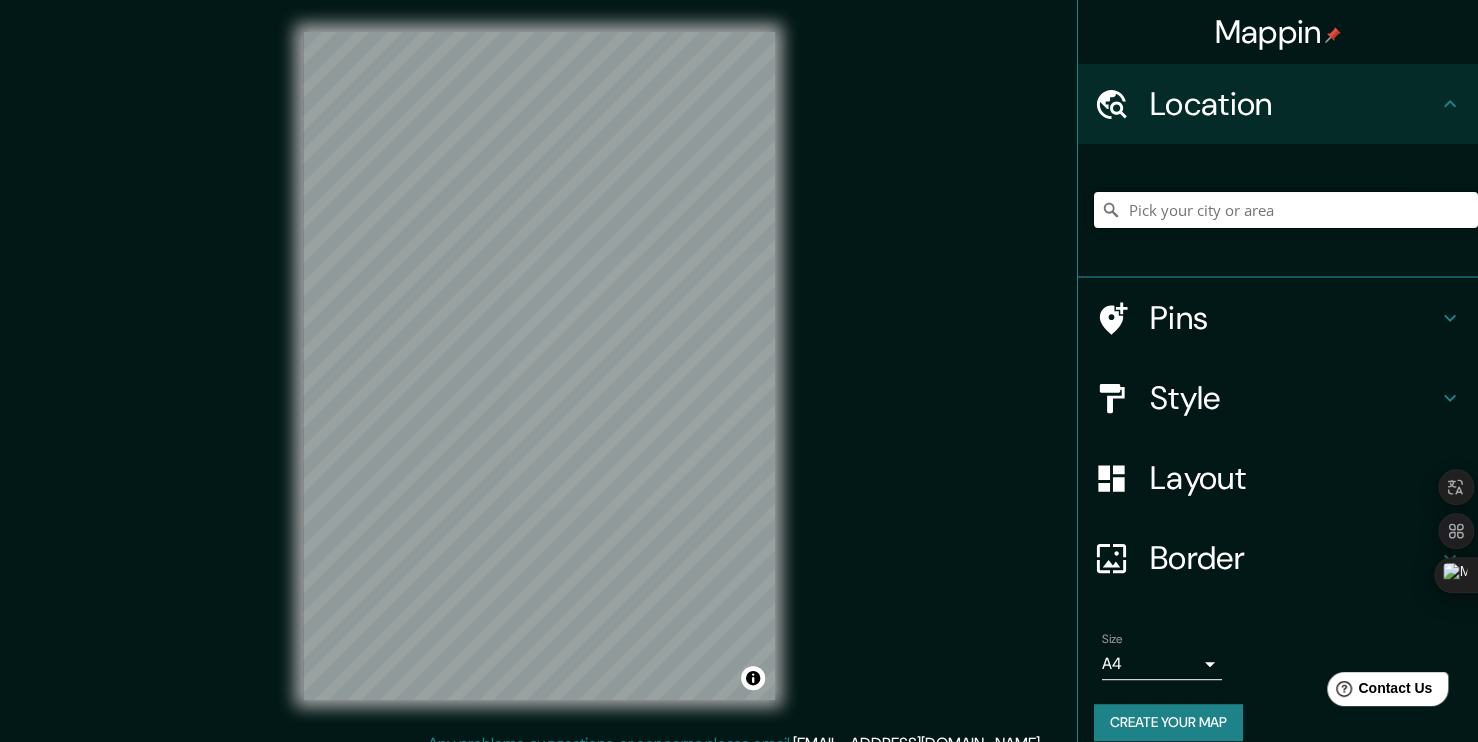 click at bounding box center (1286, 210) 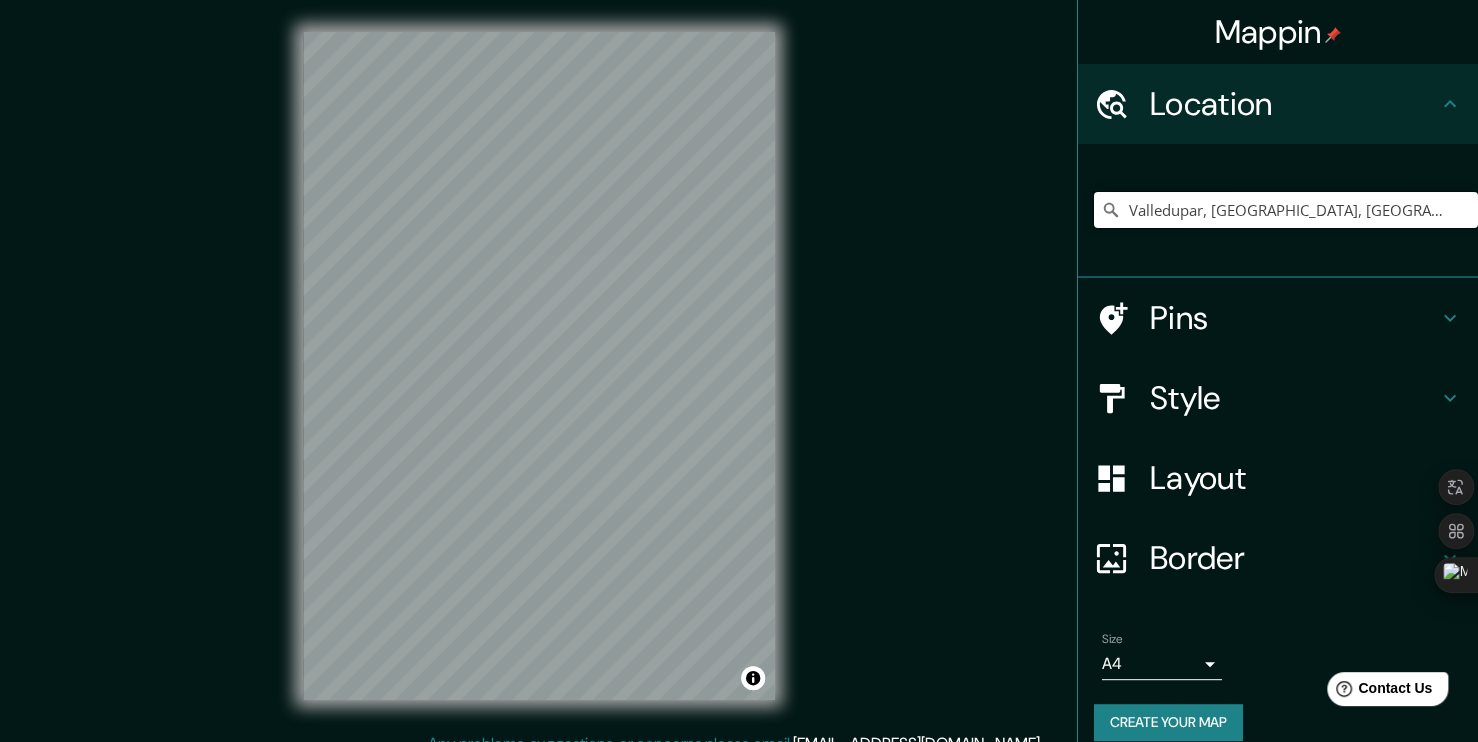 type on "Valledupar, [GEOGRAPHIC_DATA], [GEOGRAPHIC_DATA]" 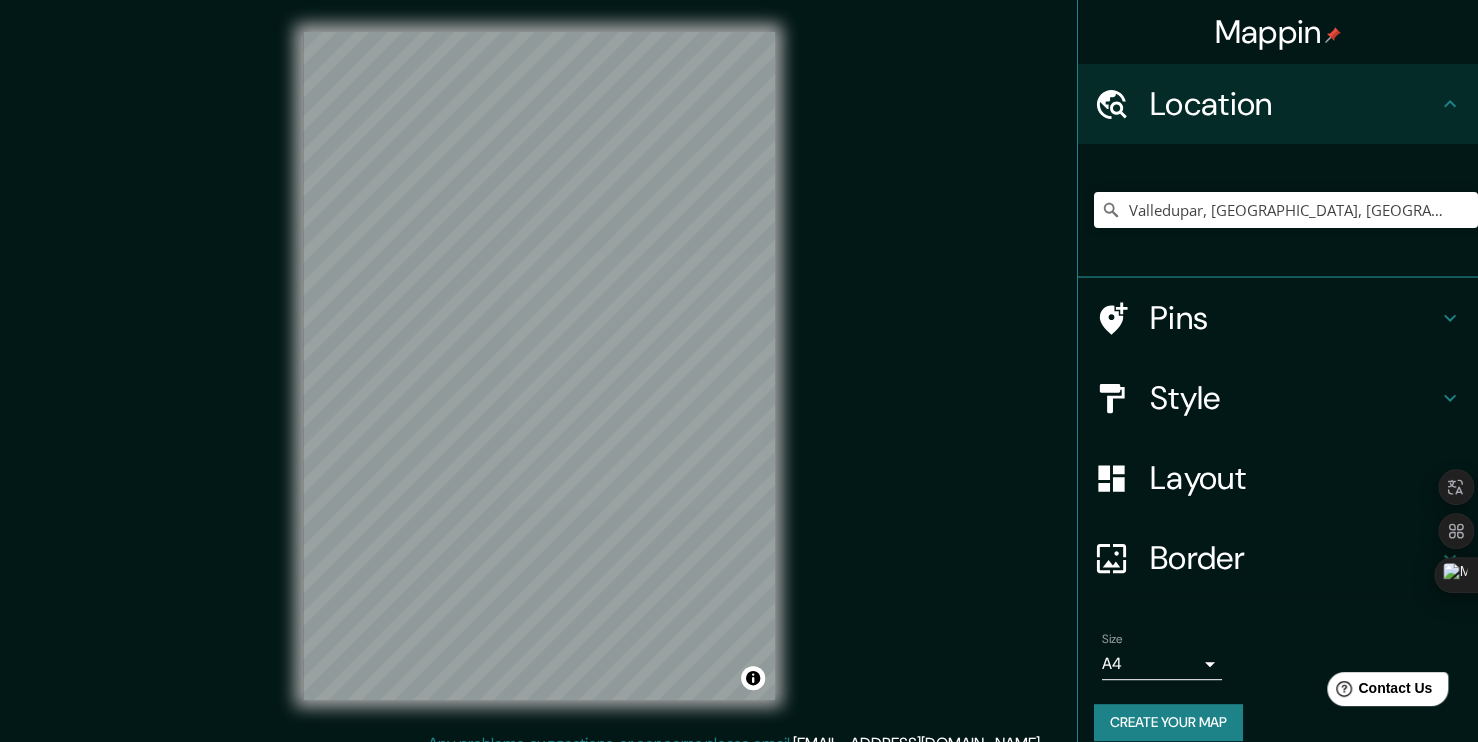 click on "Border" at bounding box center (1294, 558) 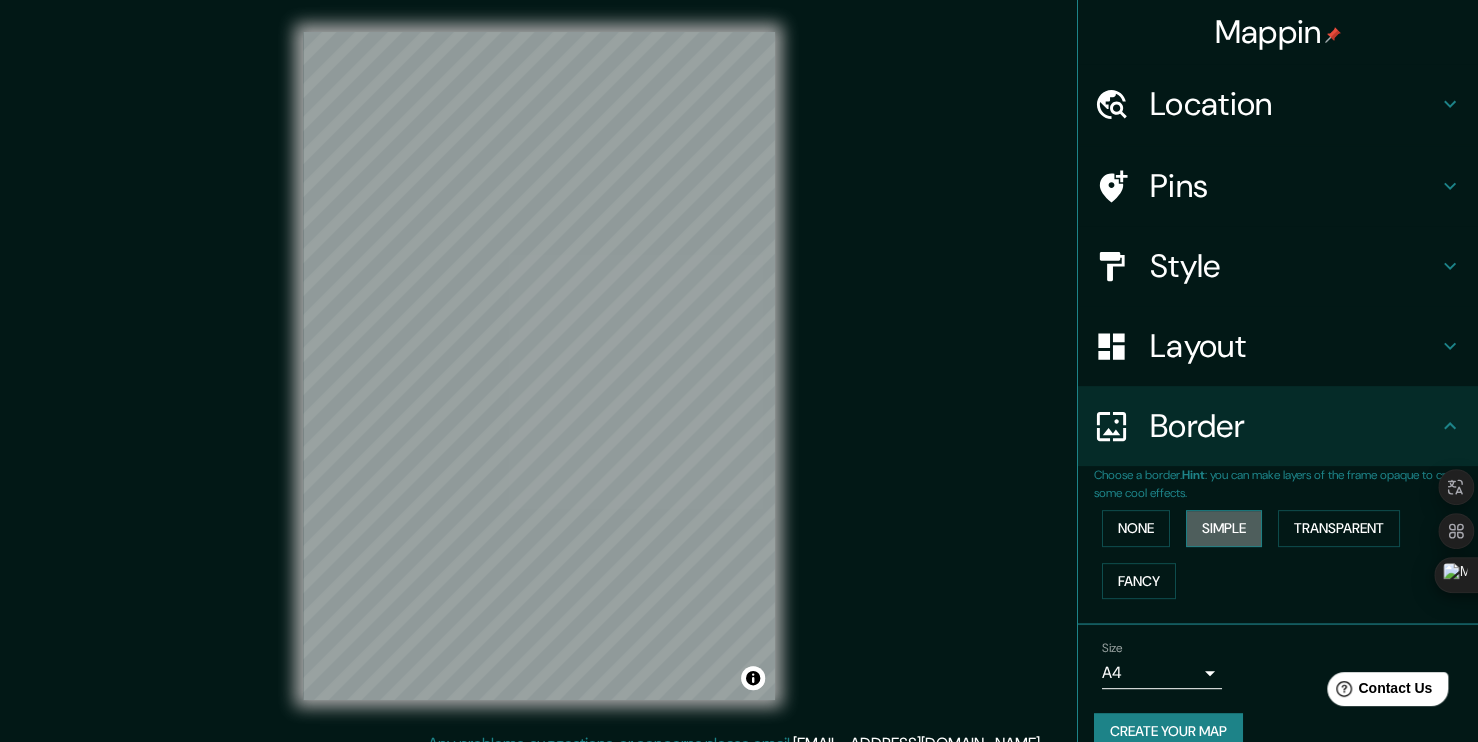 click on "Simple" at bounding box center [1224, 528] 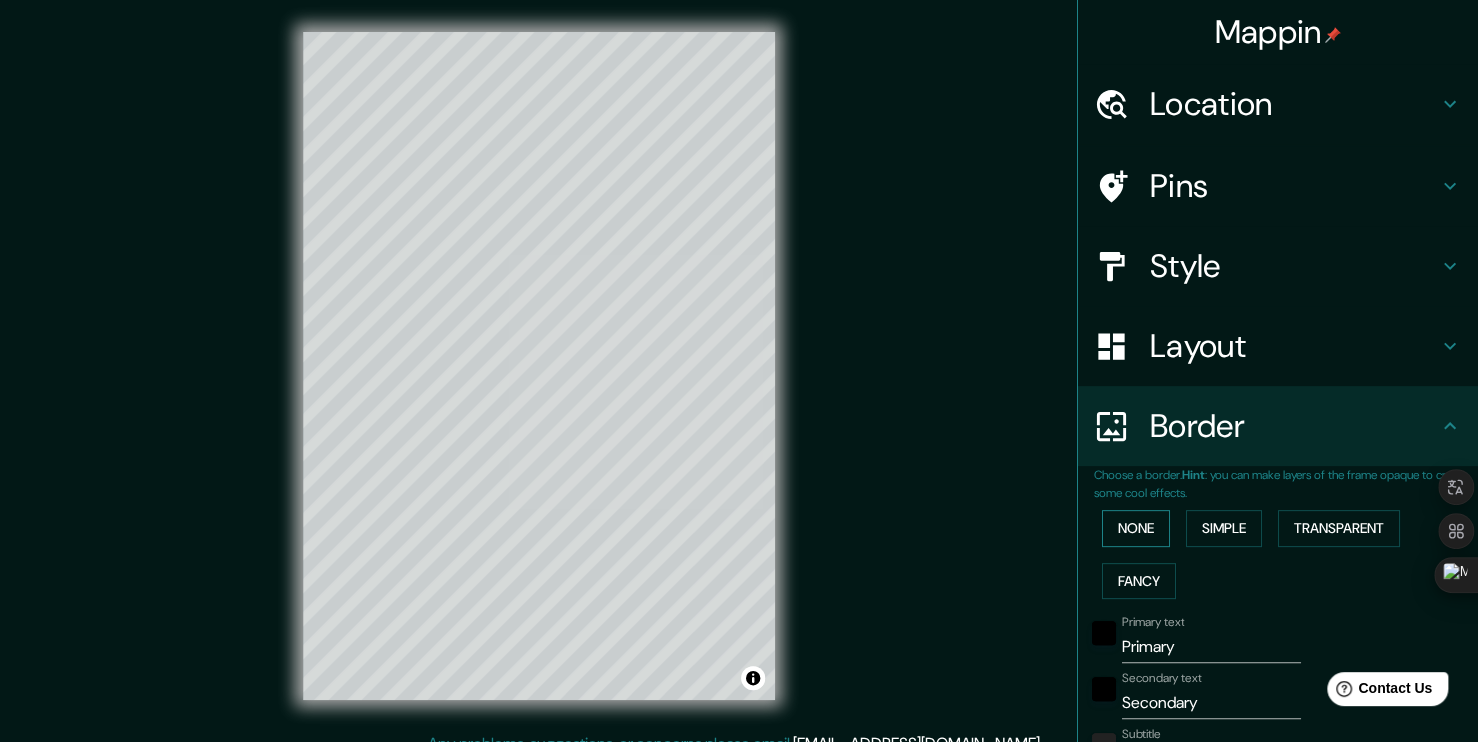 click on "None" at bounding box center (1136, 528) 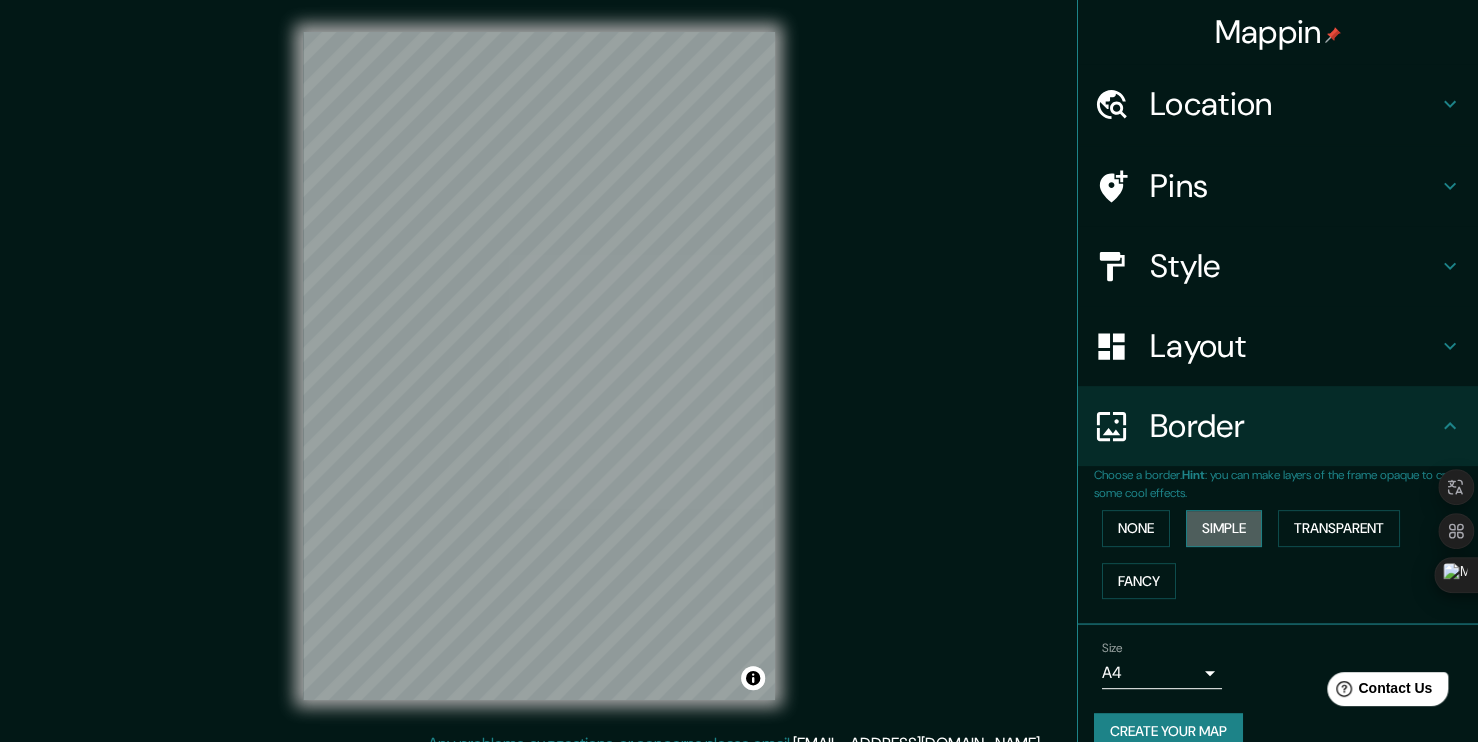 click on "Simple" at bounding box center [1224, 528] 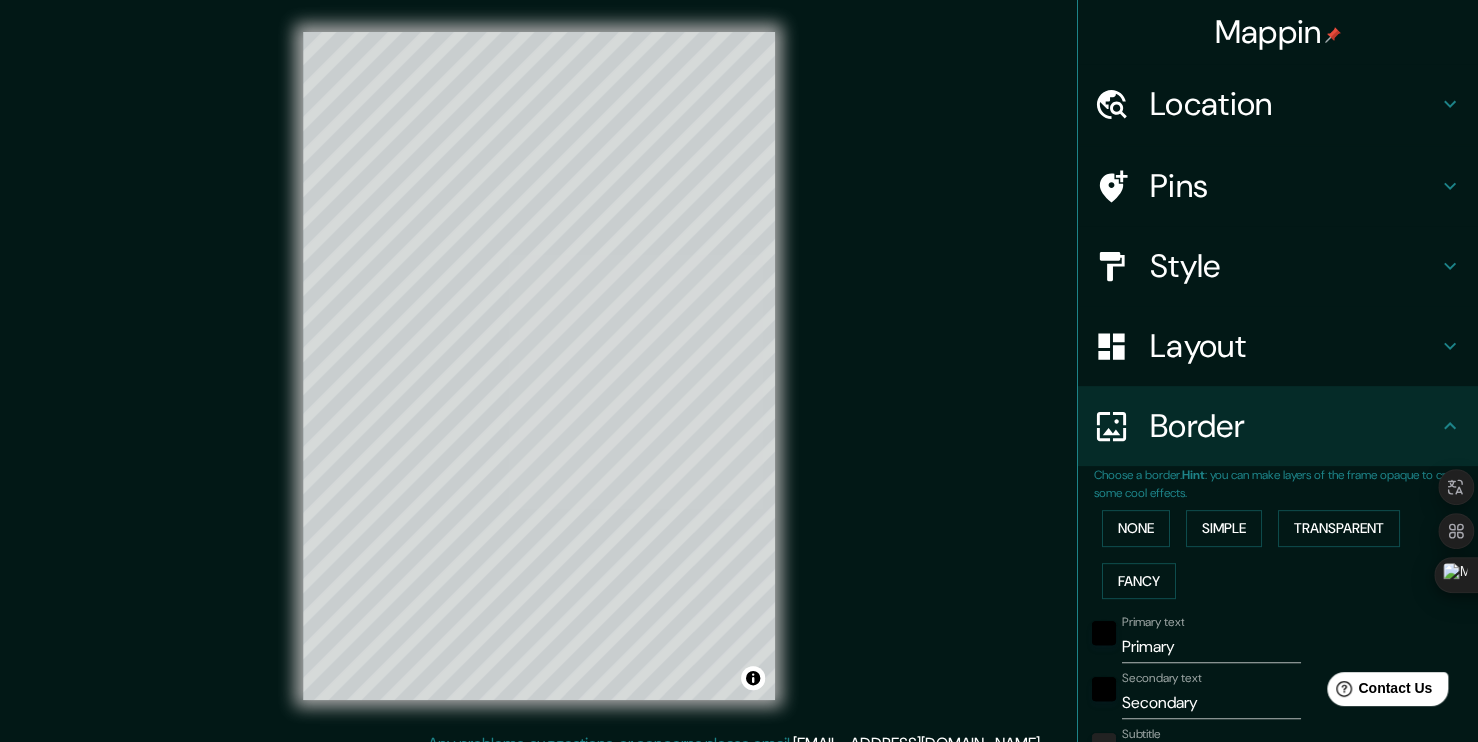 click on "None Simple Transparent Fancy" at bounding box center [1286, 554] 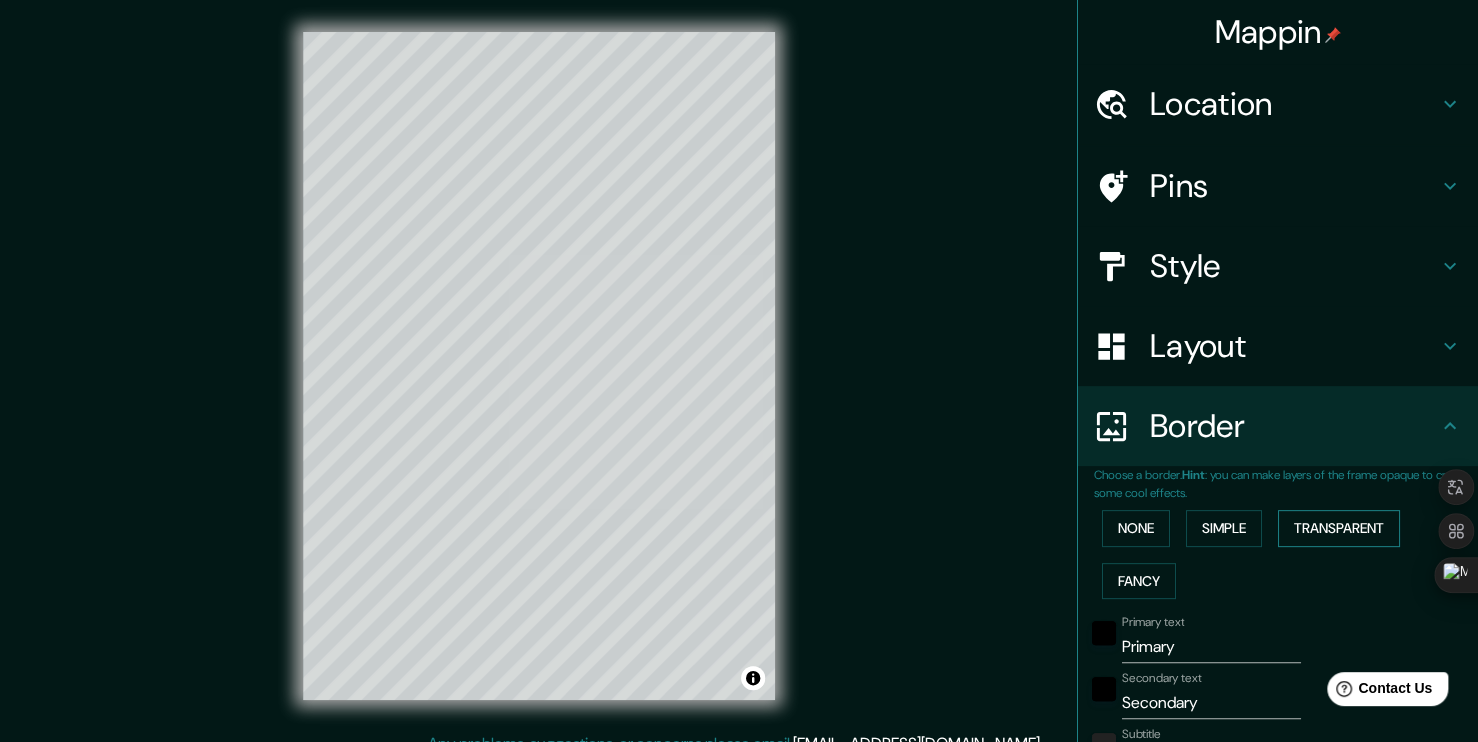 click on "Transparent" at bounding box center [1339, 528] 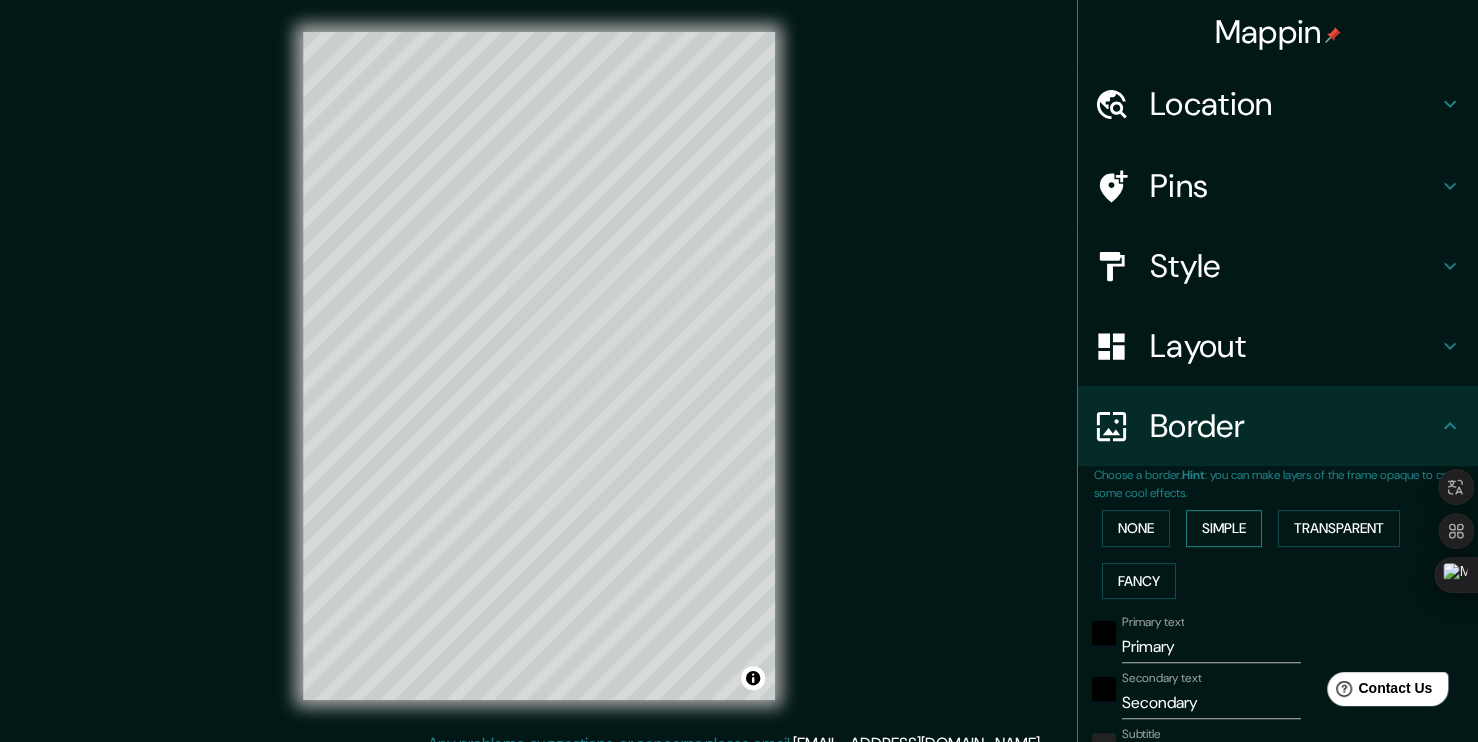 click on "Simple" at bounding box center [1224, 528] 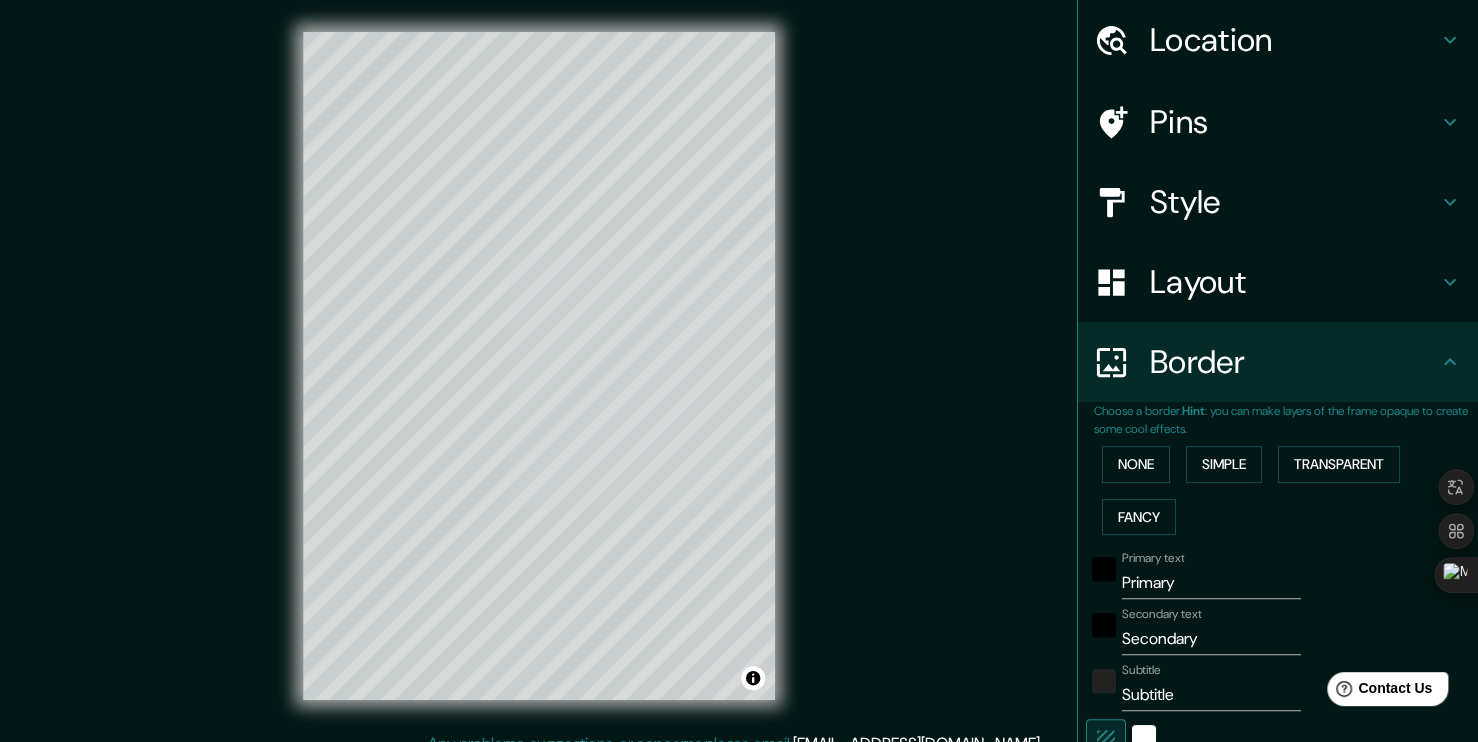 scroll, scrollTop: 100, scrollLeft: 0, axis: vertical 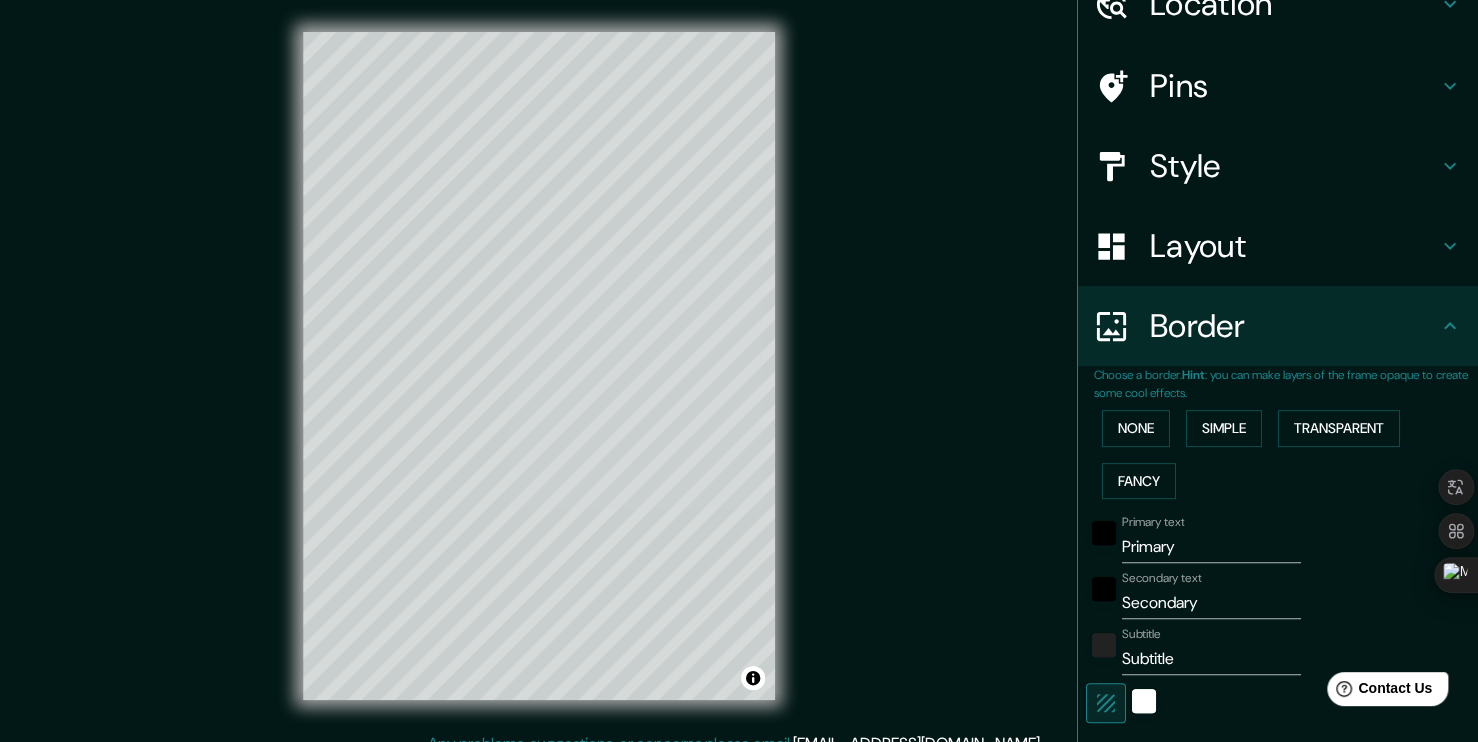 click on "Primary" at bounding box center (1211, 547) 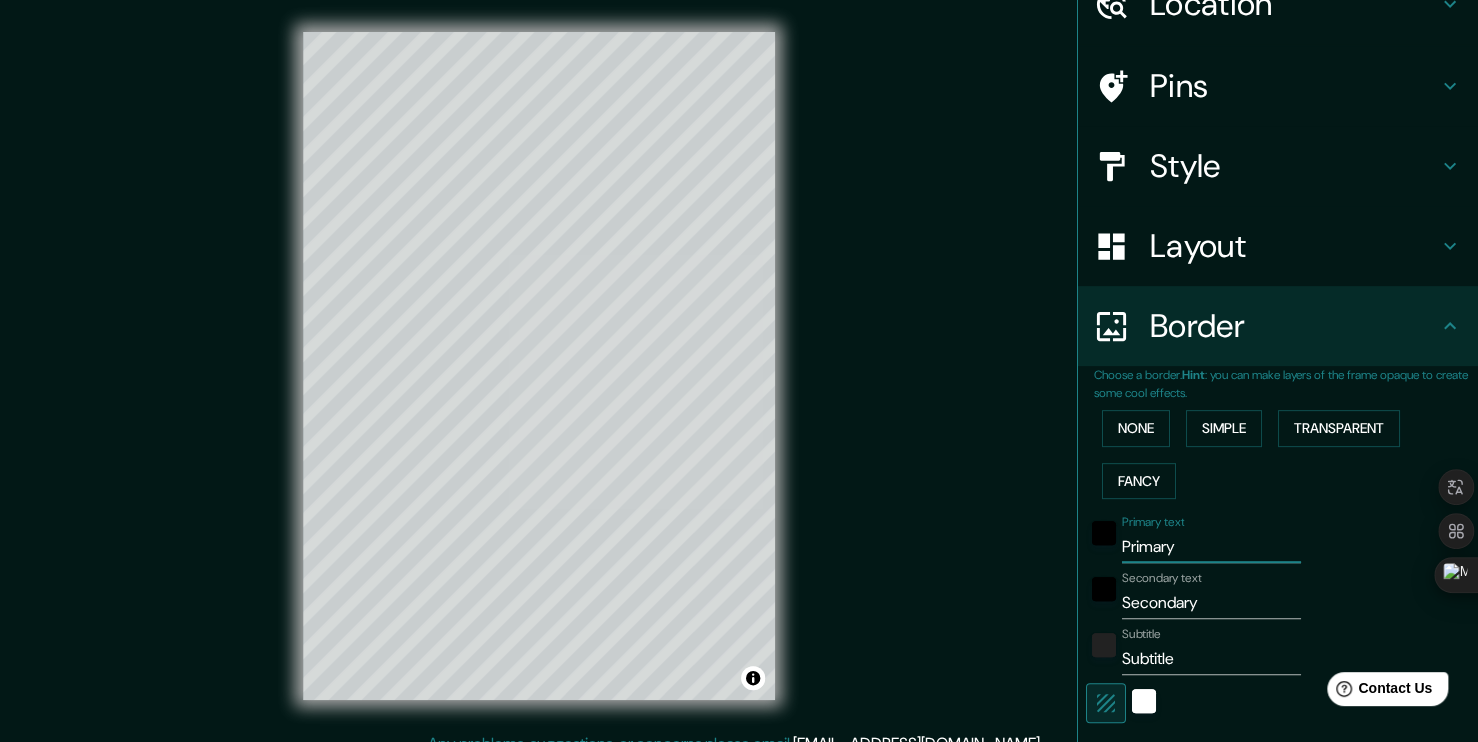 drag, startPoint x: 1167, startPoint y: 542, endPoint x: 1079, endPoint y: 554, distance: 88.814415 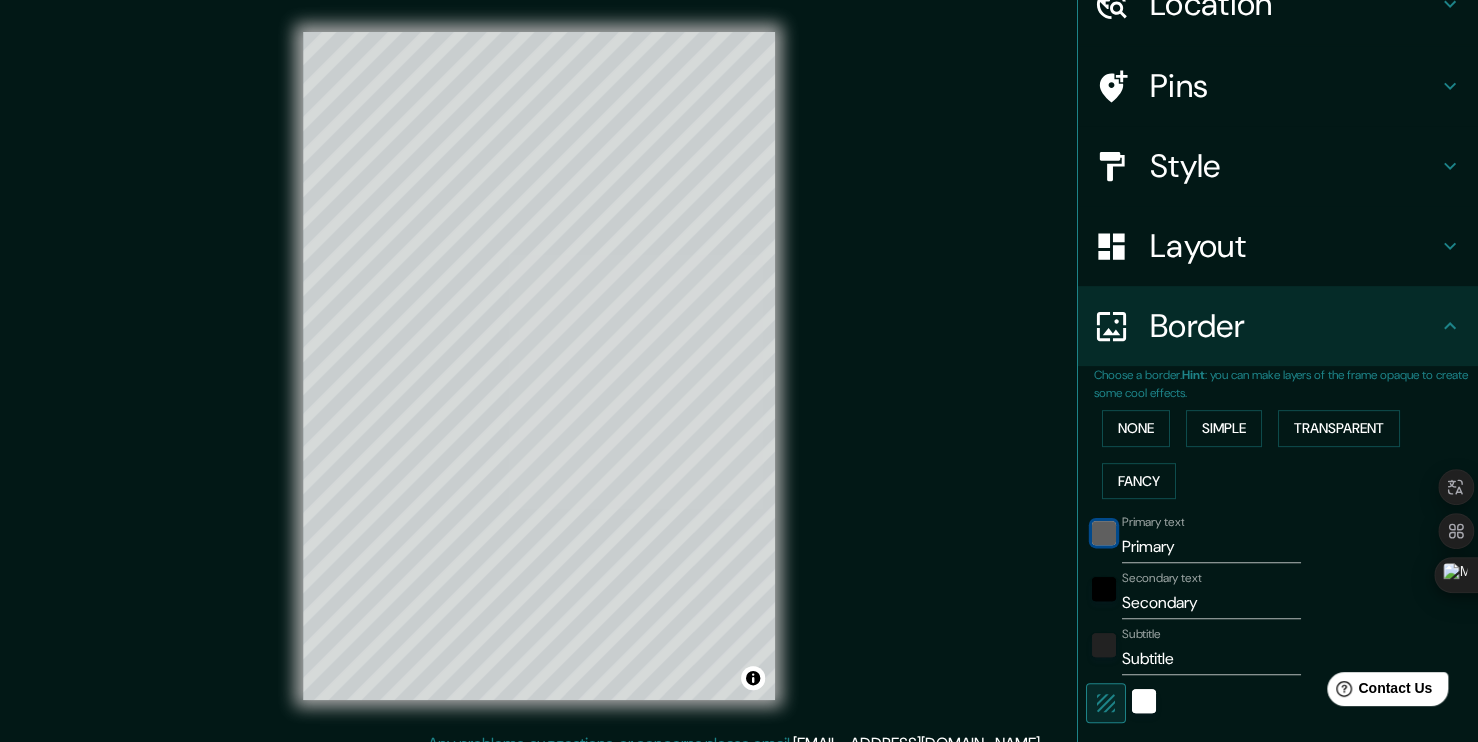 click at bounding box center [1104, 533] 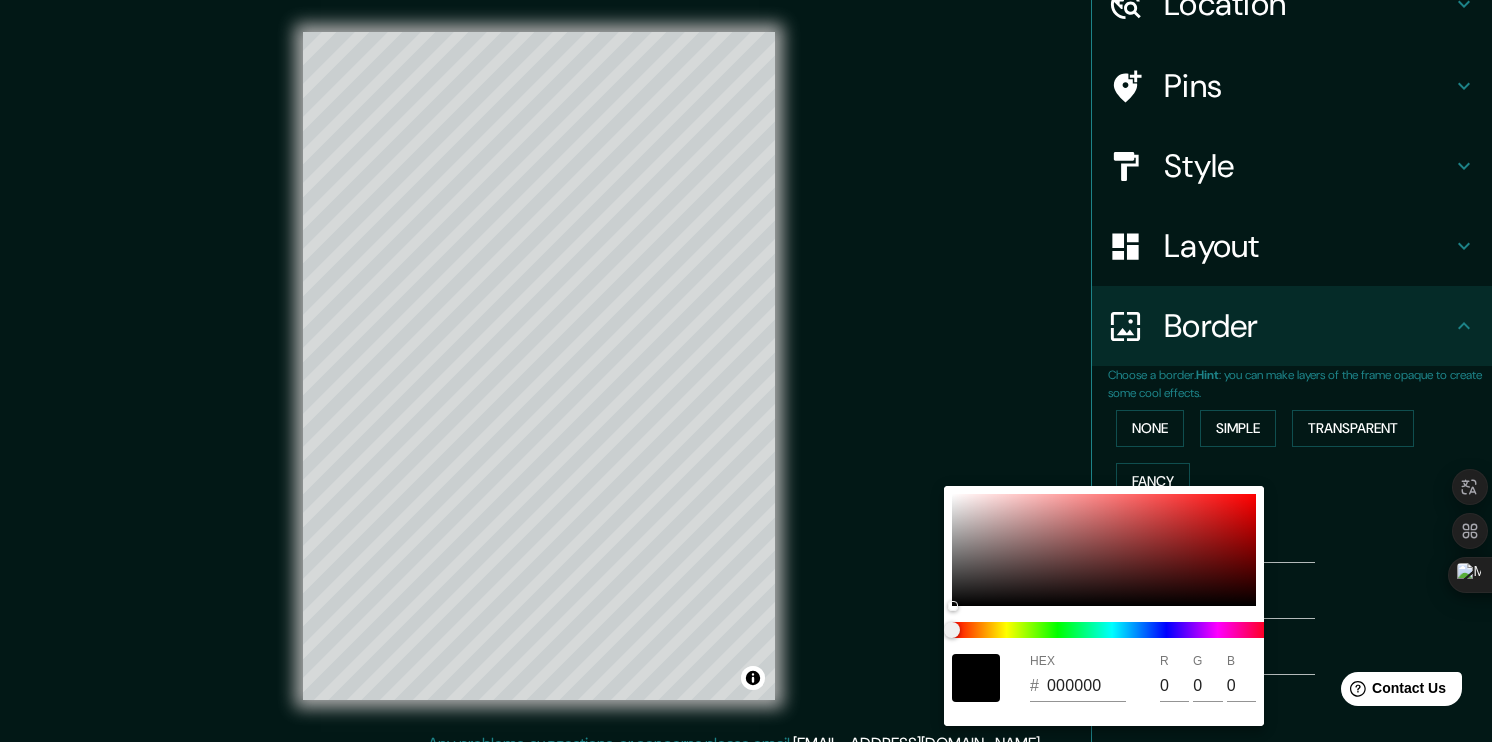 click at bounding box center [746, 371] 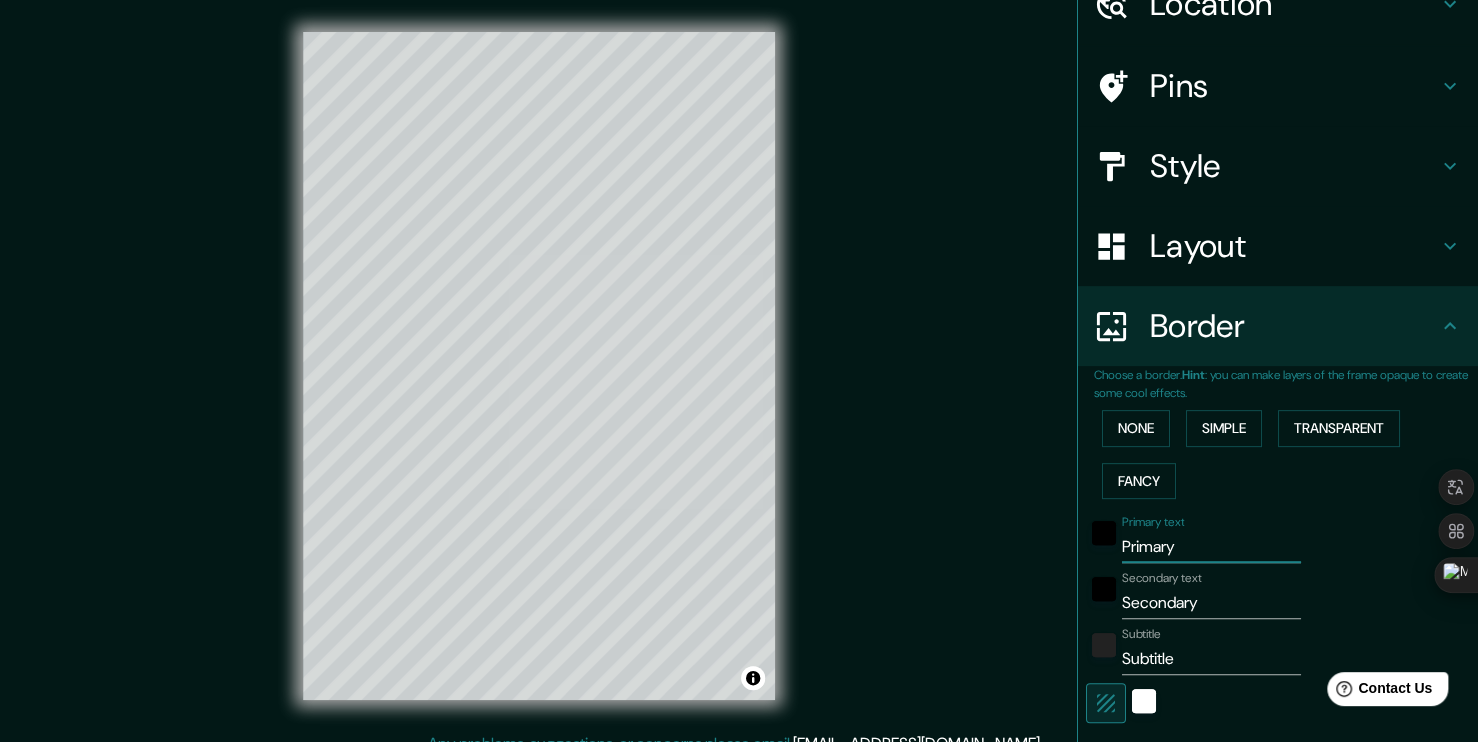 drag, startPoint x: 1212, startPoint y: 559, endPoint x: 948, endPoint y: 557, distance: 264.00757 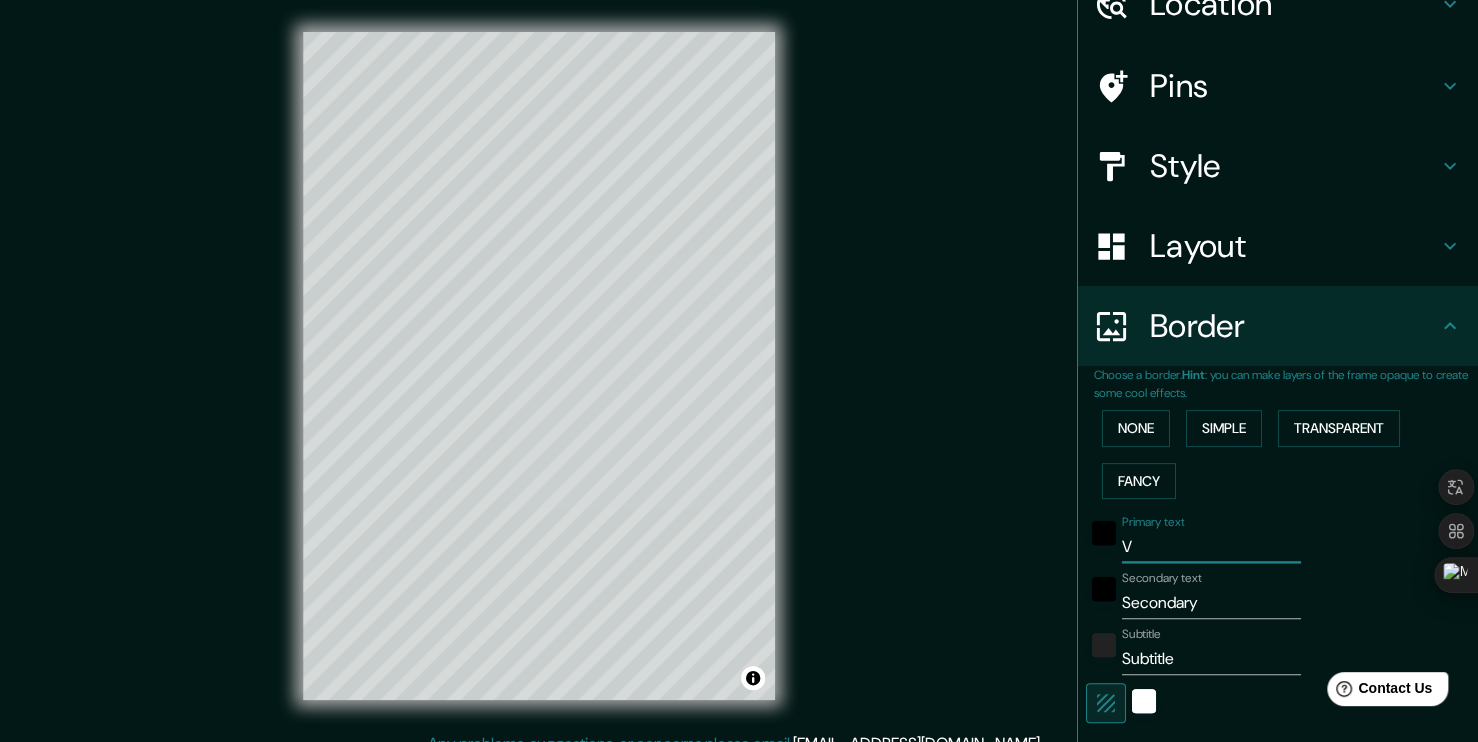 type on "Va" 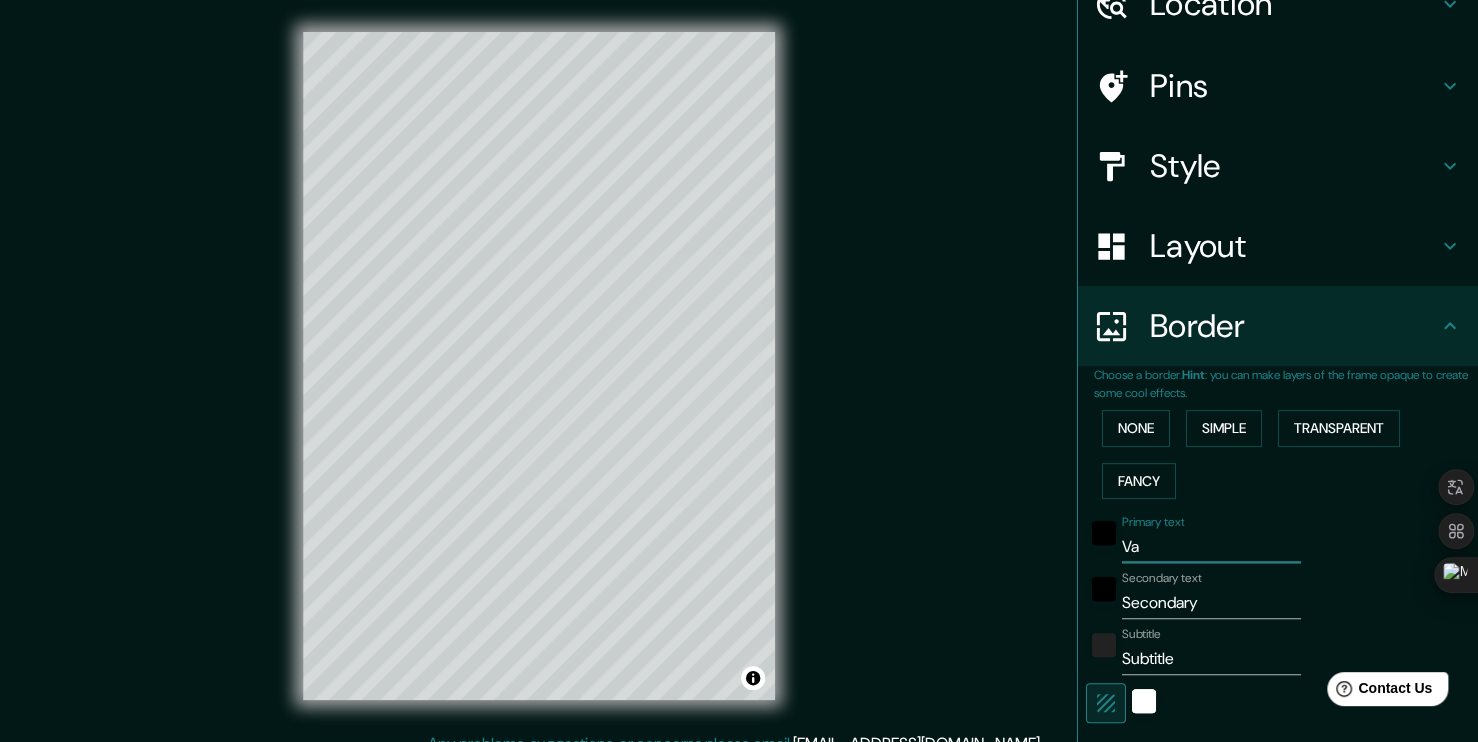 type on "Val" 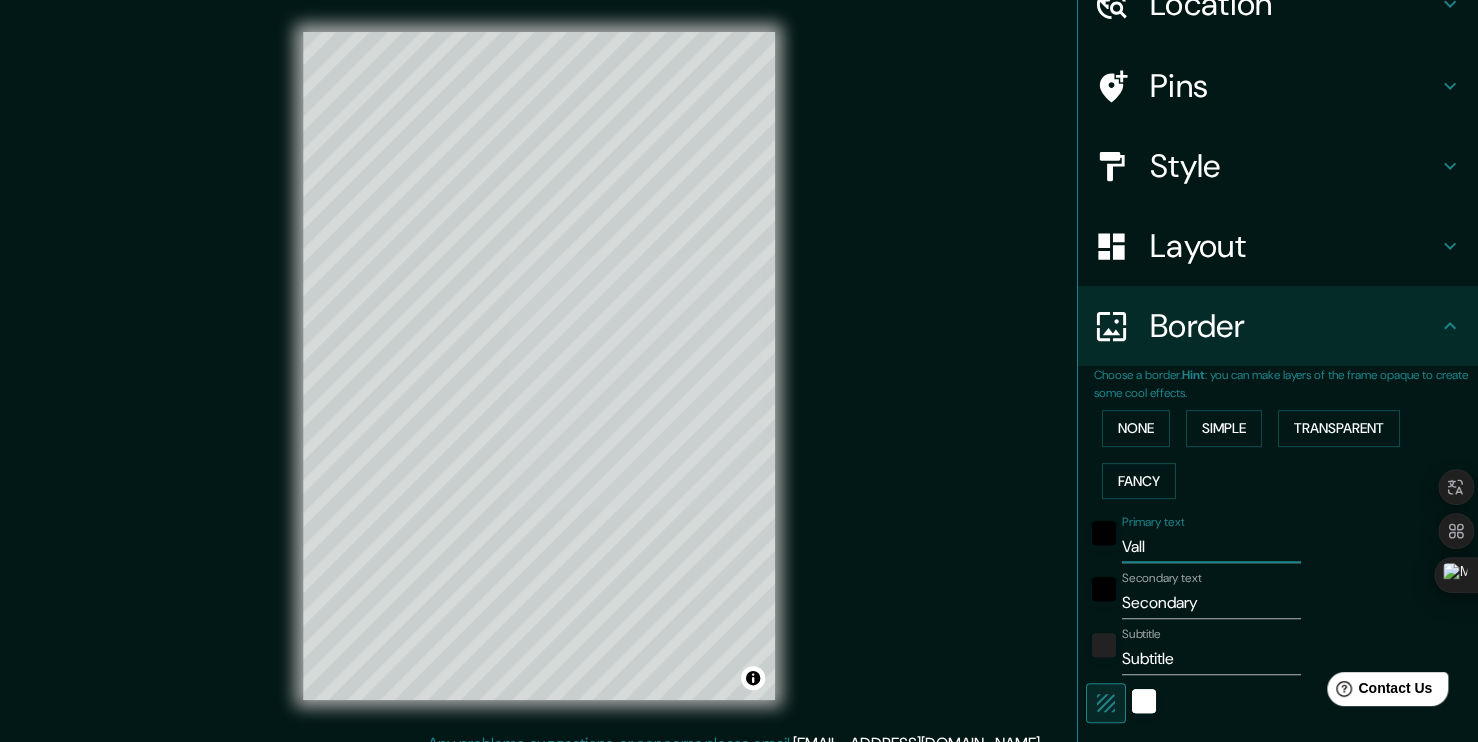 type on "Valle" 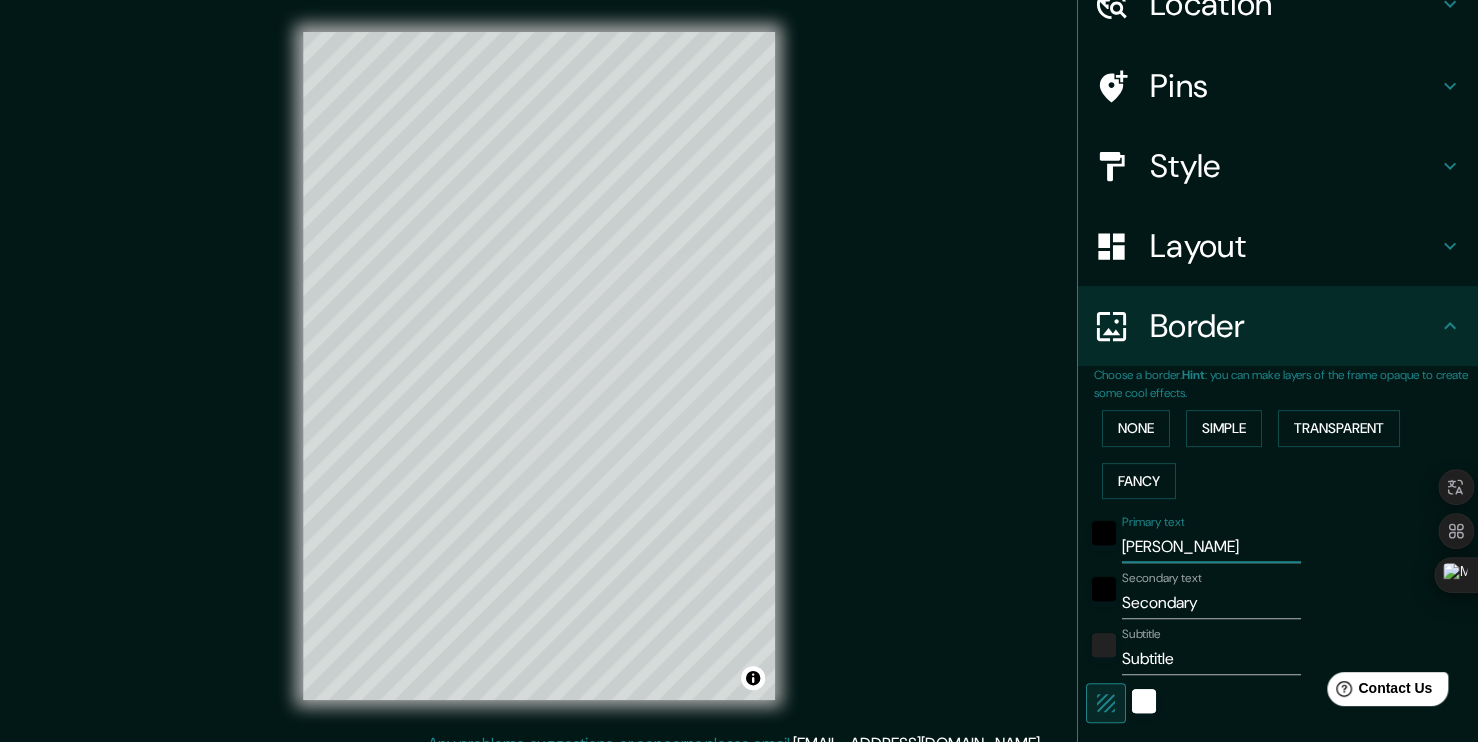 type on "189" 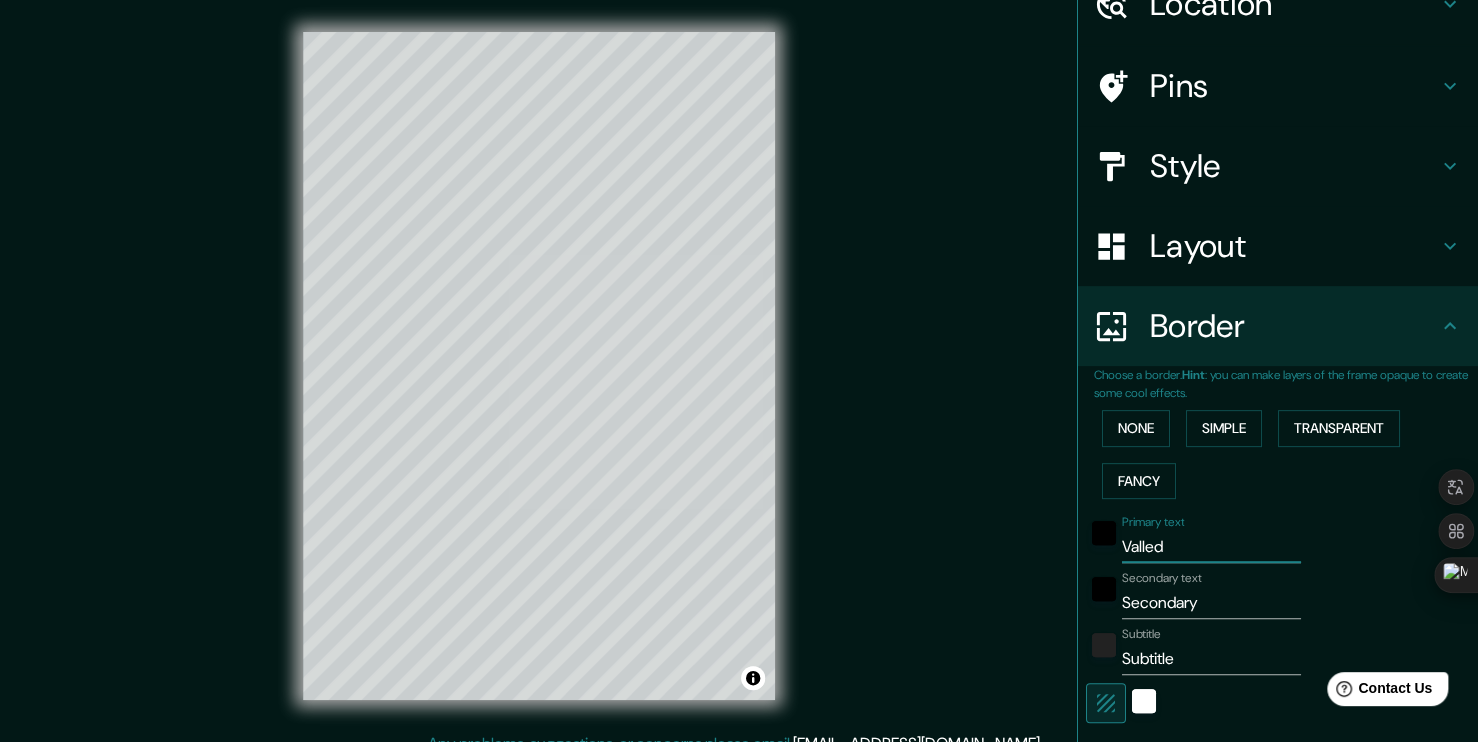 type on "Valledu" 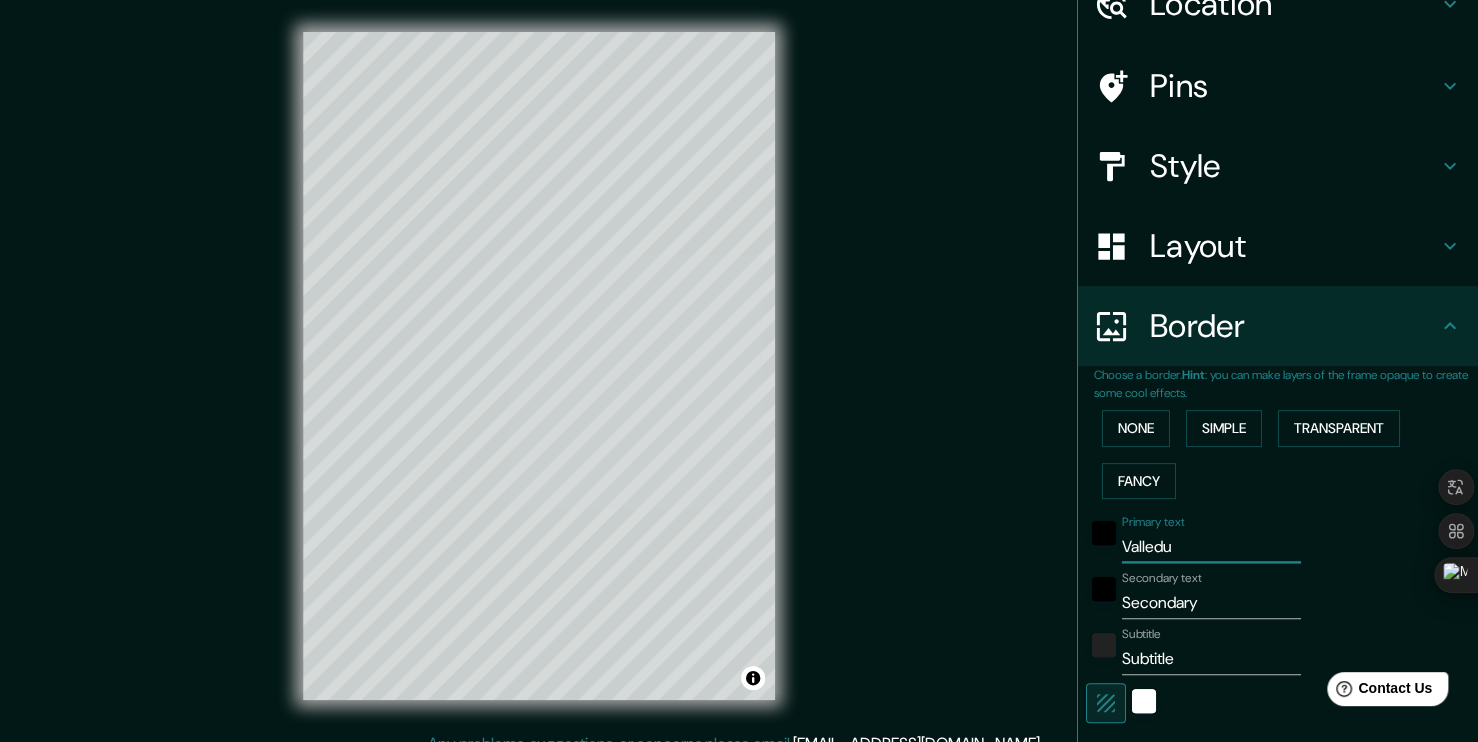 type on "Valledup" 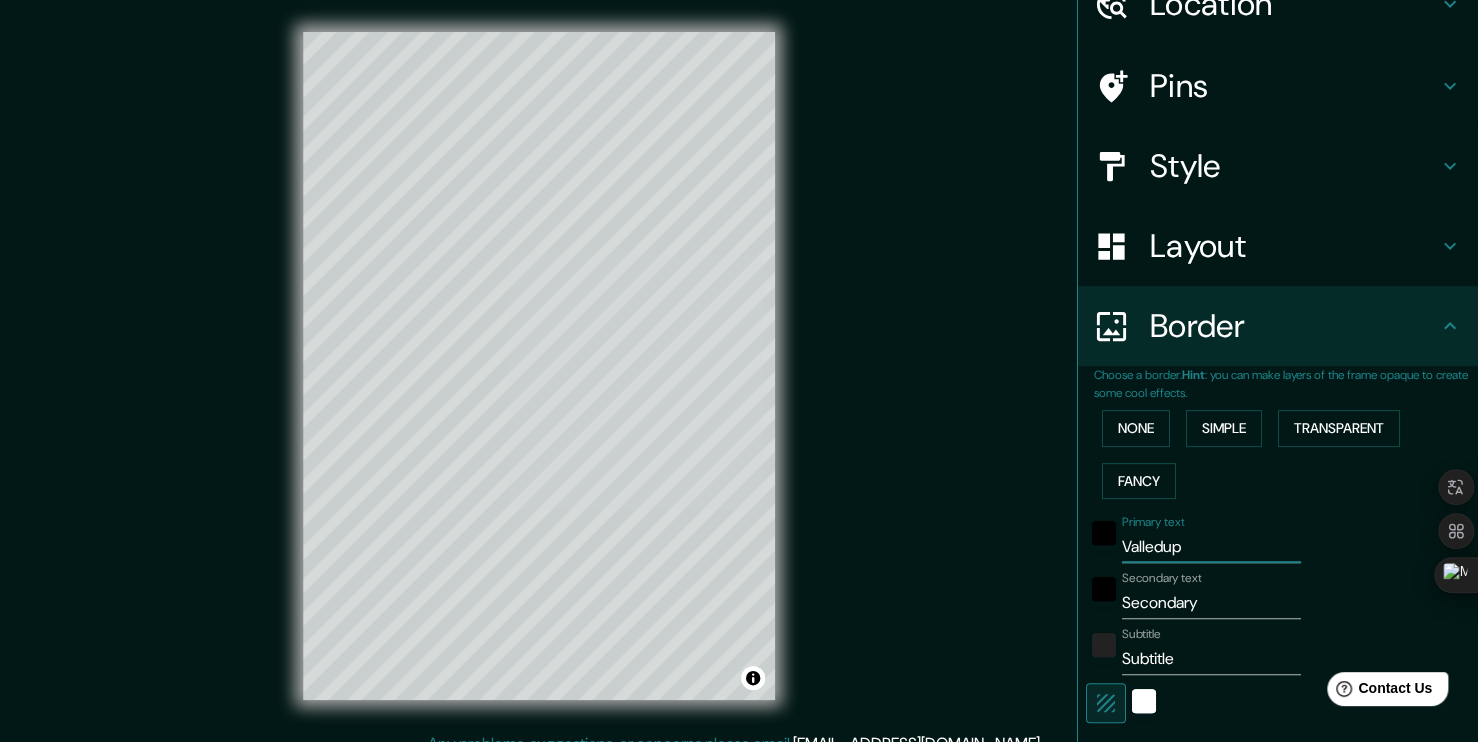type on "Valledupa" 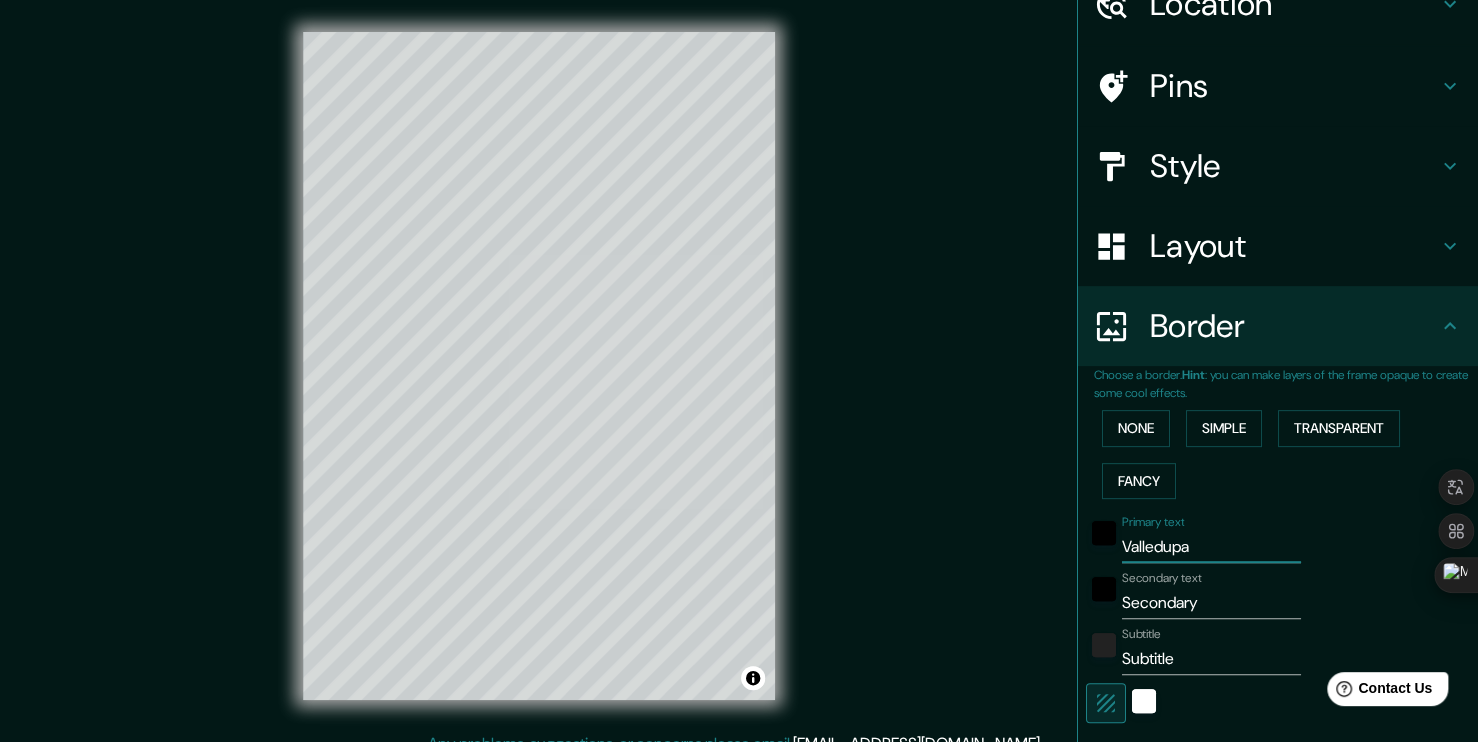 type on "189" 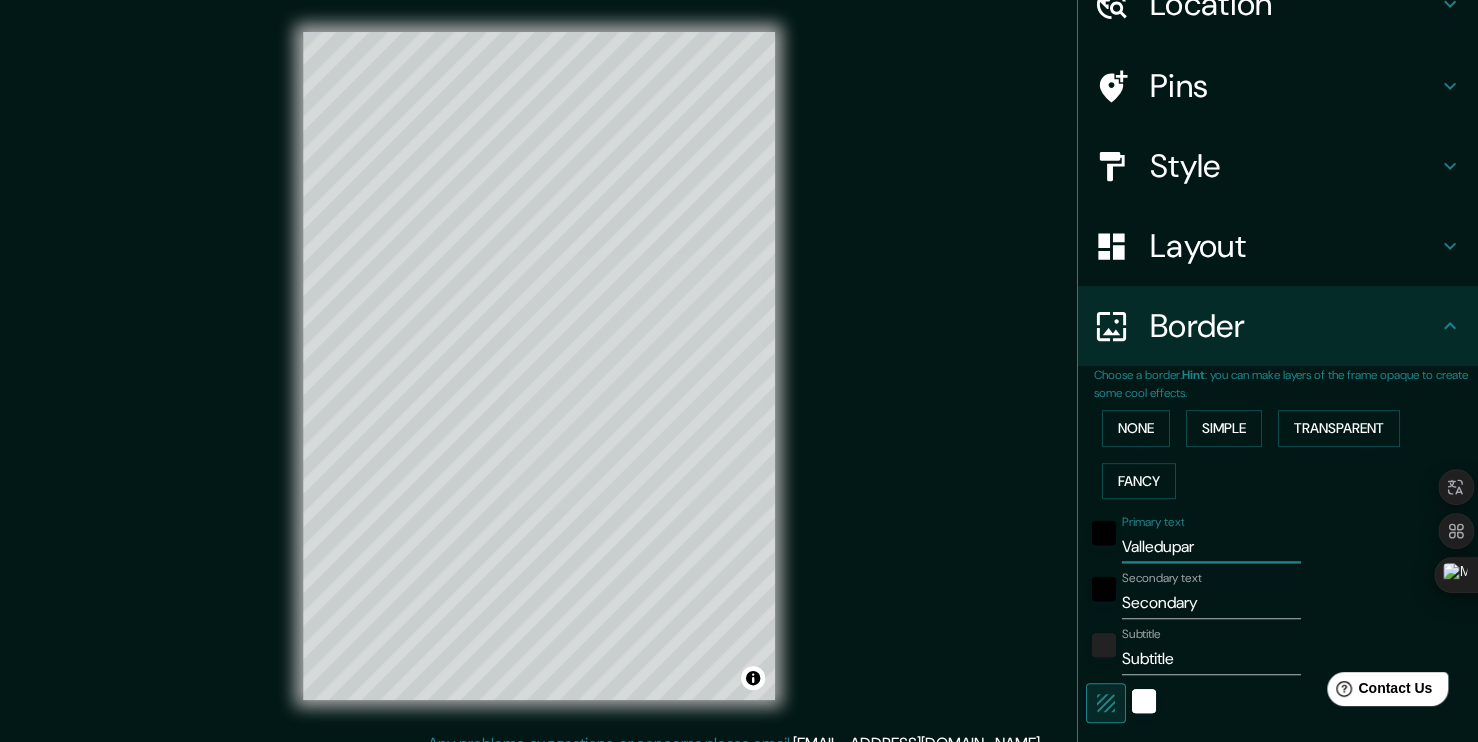 type on "189" 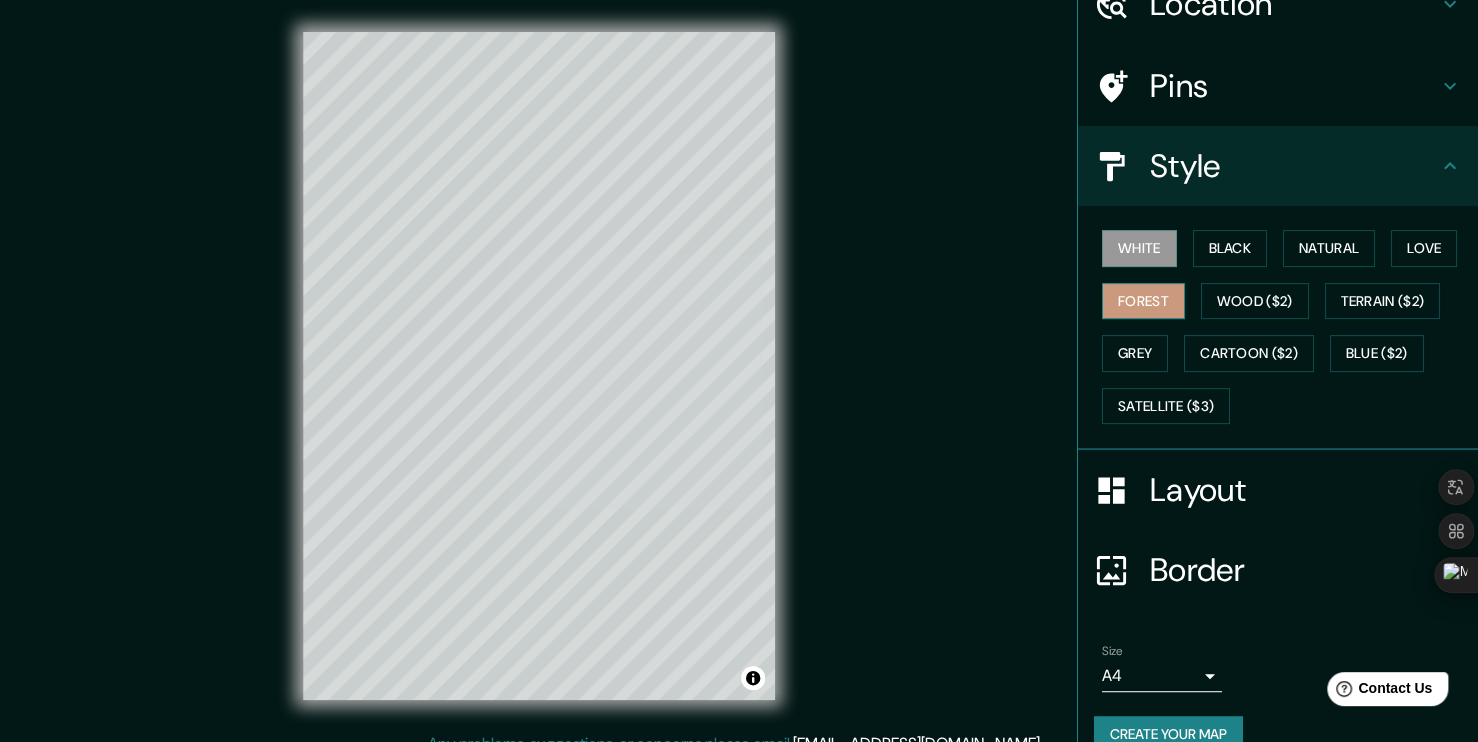click on "Forest" at bounding box center [1143, 301] 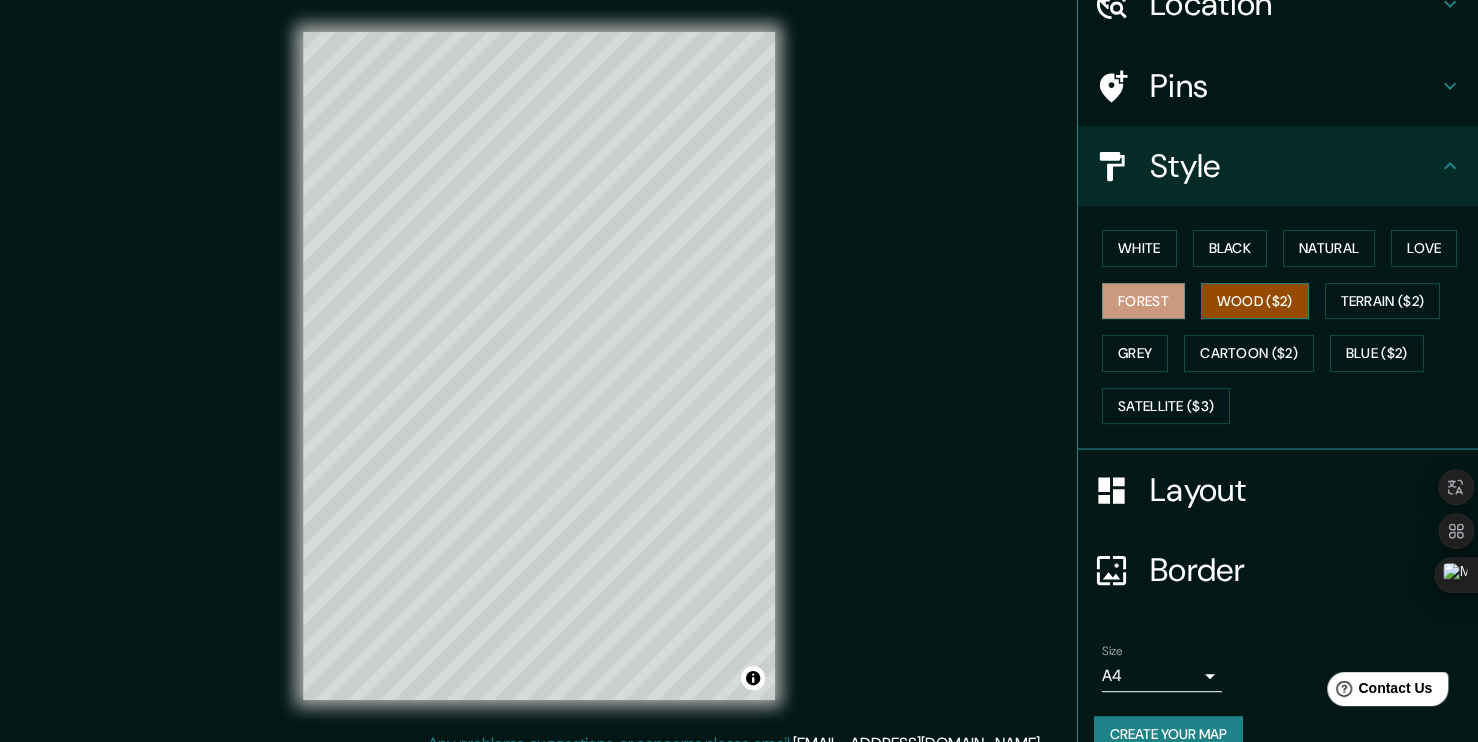 click on "Wood ($2)" at bounding box center (1255, 301) 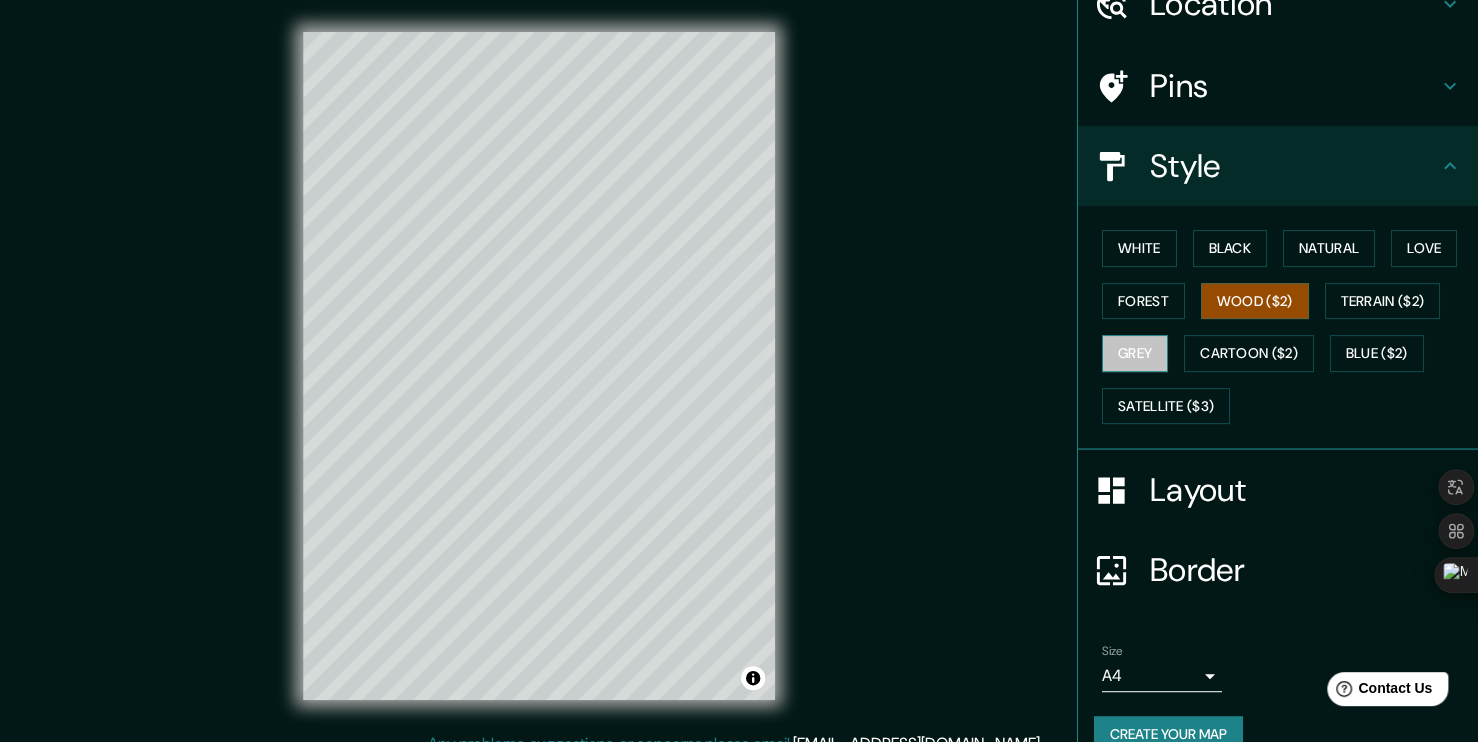 click on "Grey" at bounding box center [1135, 353] 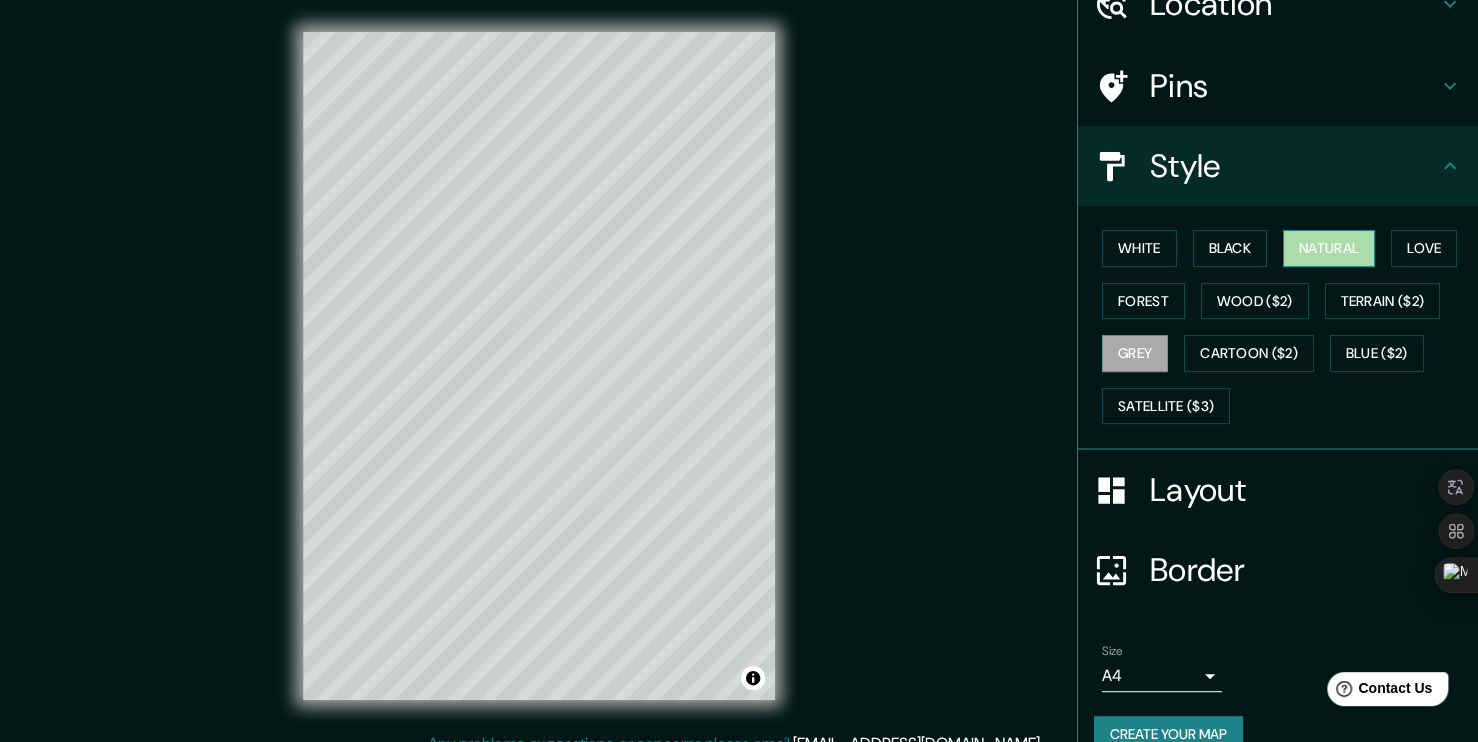 click on "Natural" at bounding box center [1329, 248] 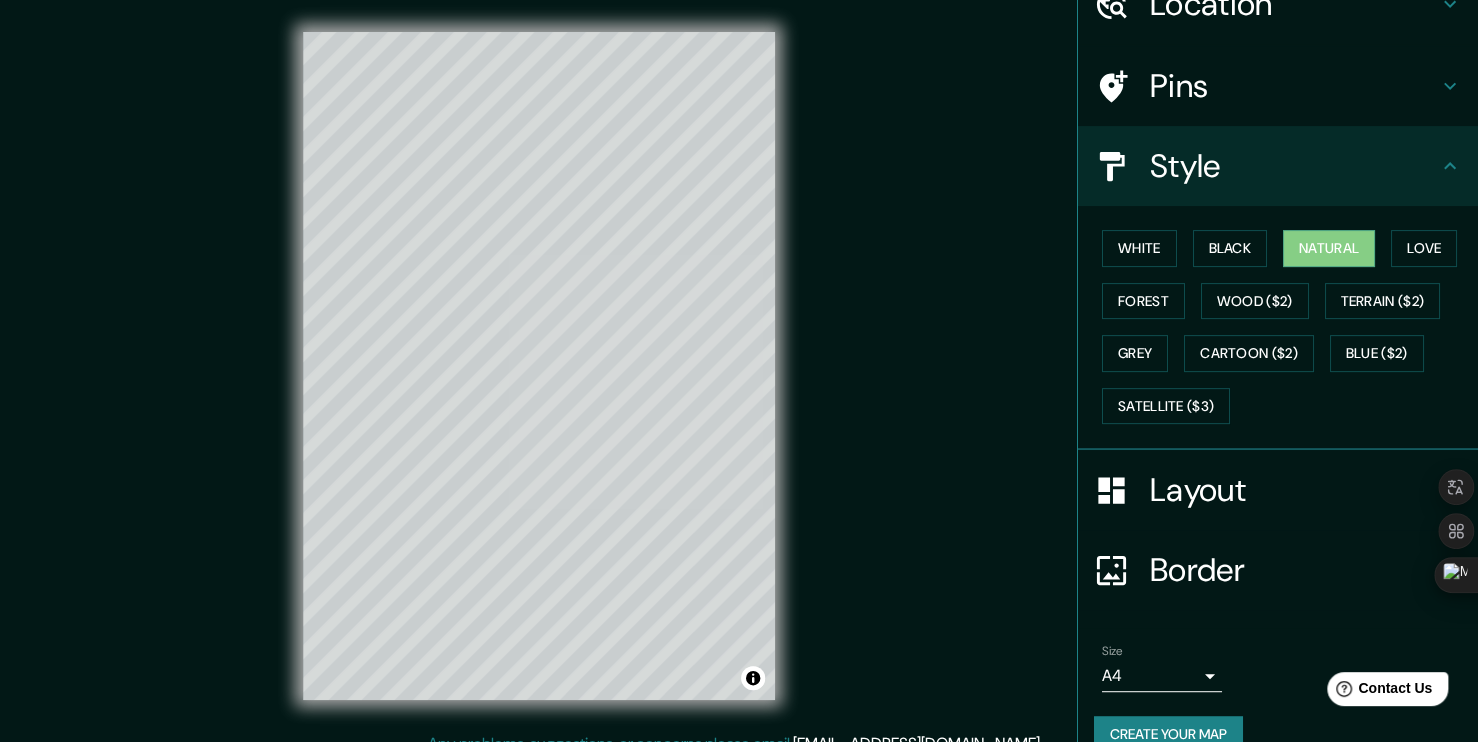 click on "White Black Natural Love Forest Wood ($2) Terrain ($2) Grey Cartoon ($2) Blue ($2) Satellite ($3)" at bounding box center [1286, 327] 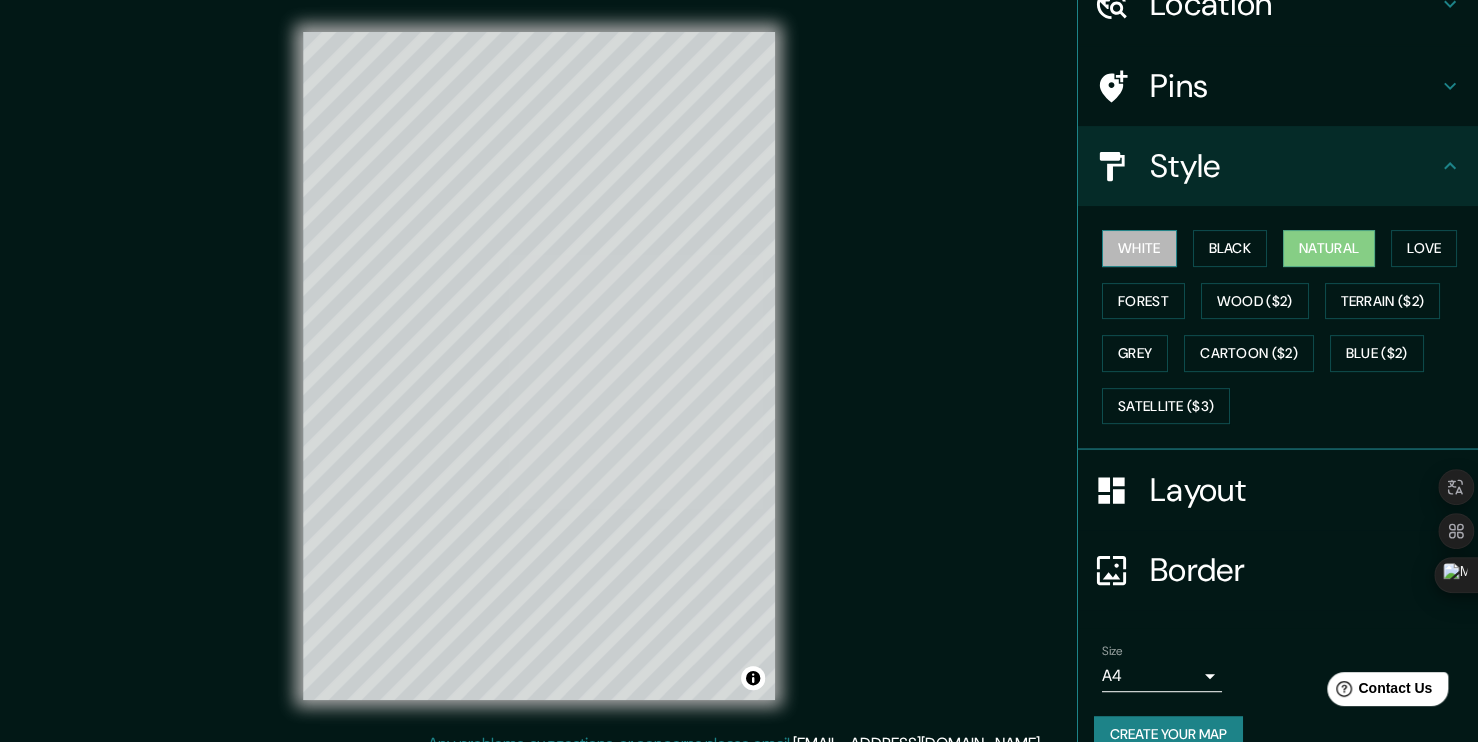 click on "White" at bounding box center [1139, 248] 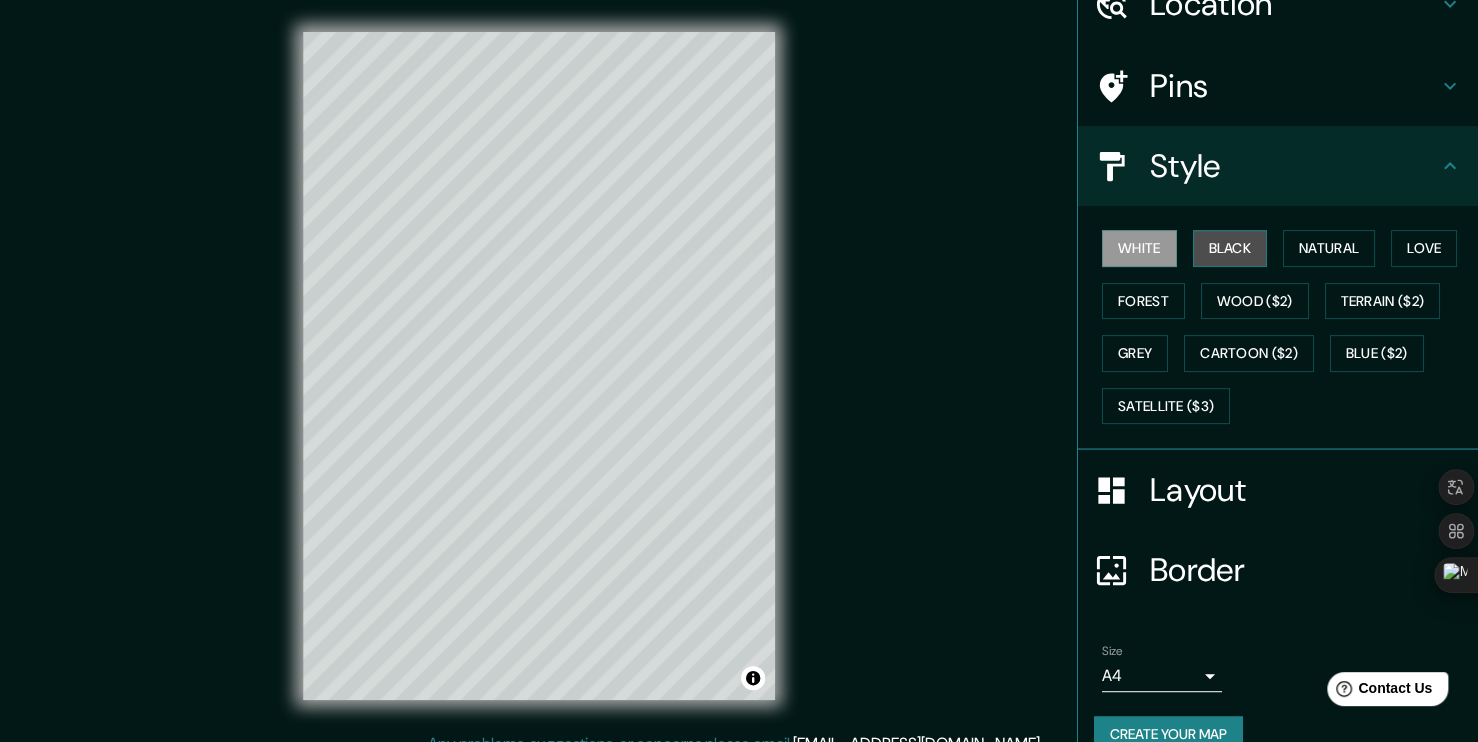 click on "Black" at bounding box center [1230, 248] 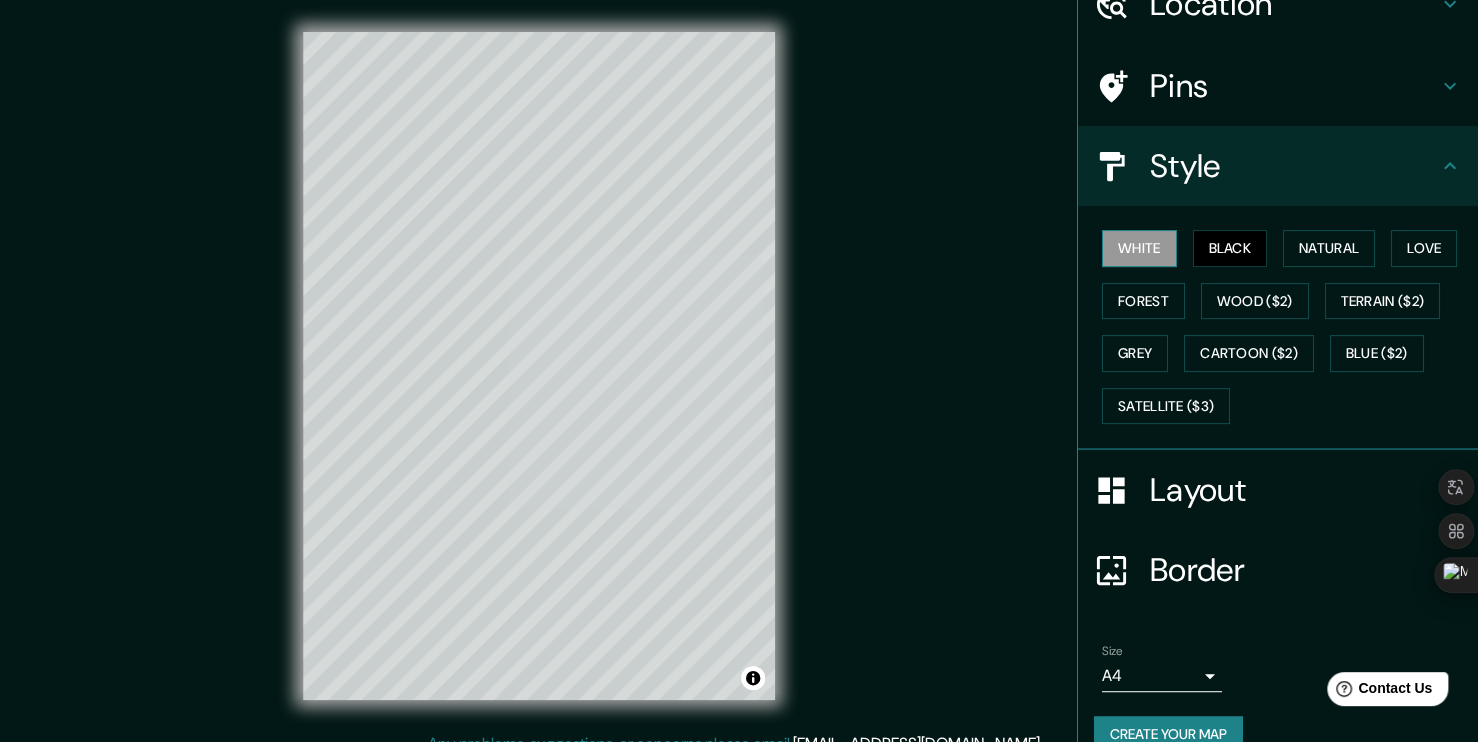 click on "White" at bounding box center (1139, 248) 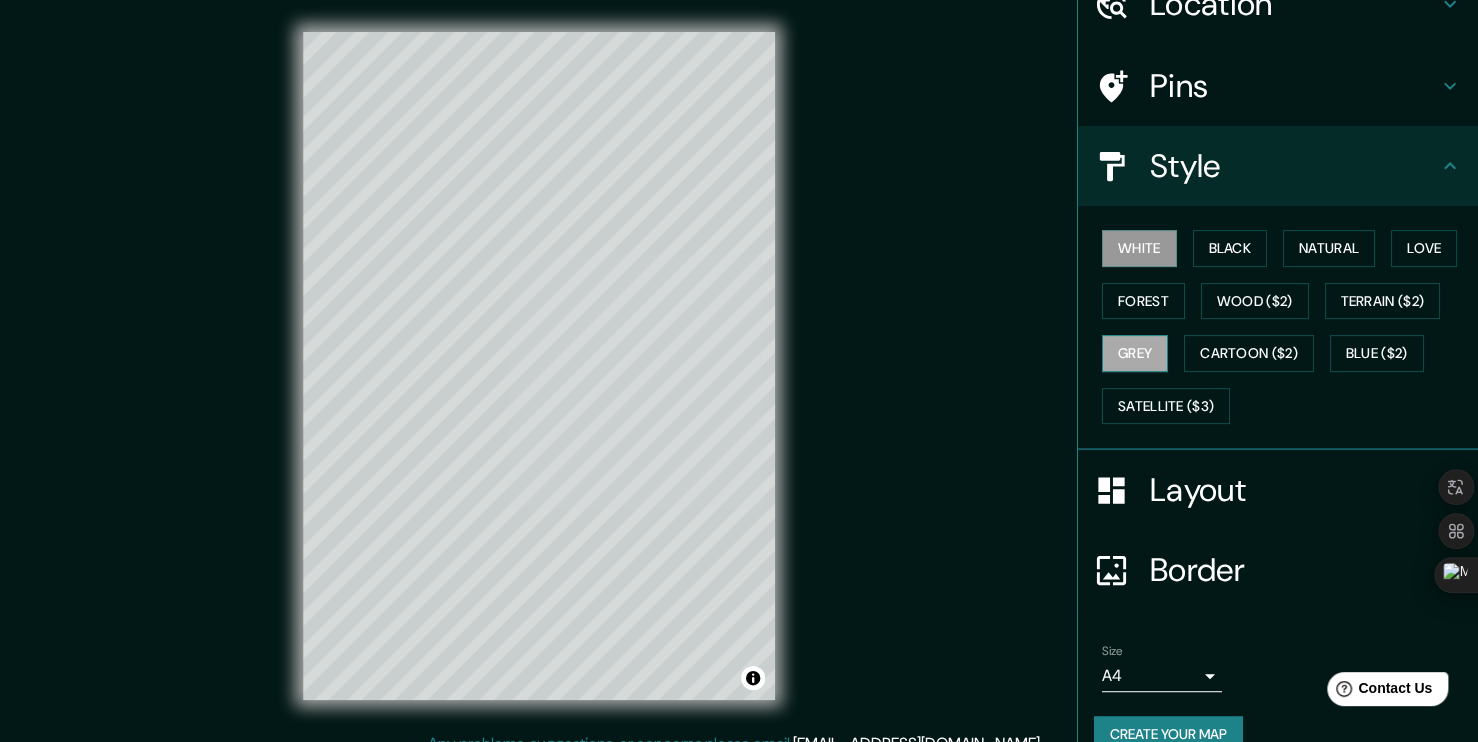 click on "Grey" at bounding box center [1135, 353] 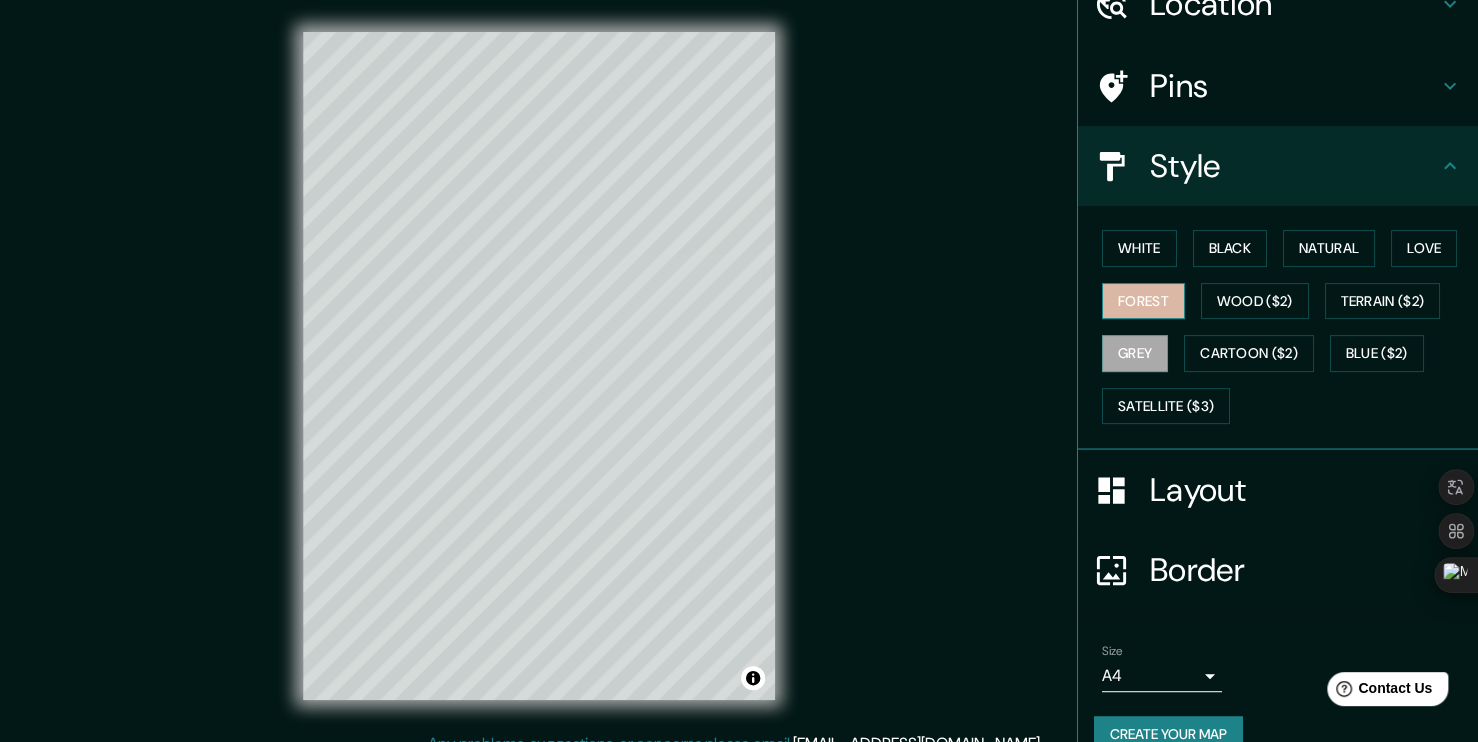 click on "Forest" at bounding box center [1143, 301] 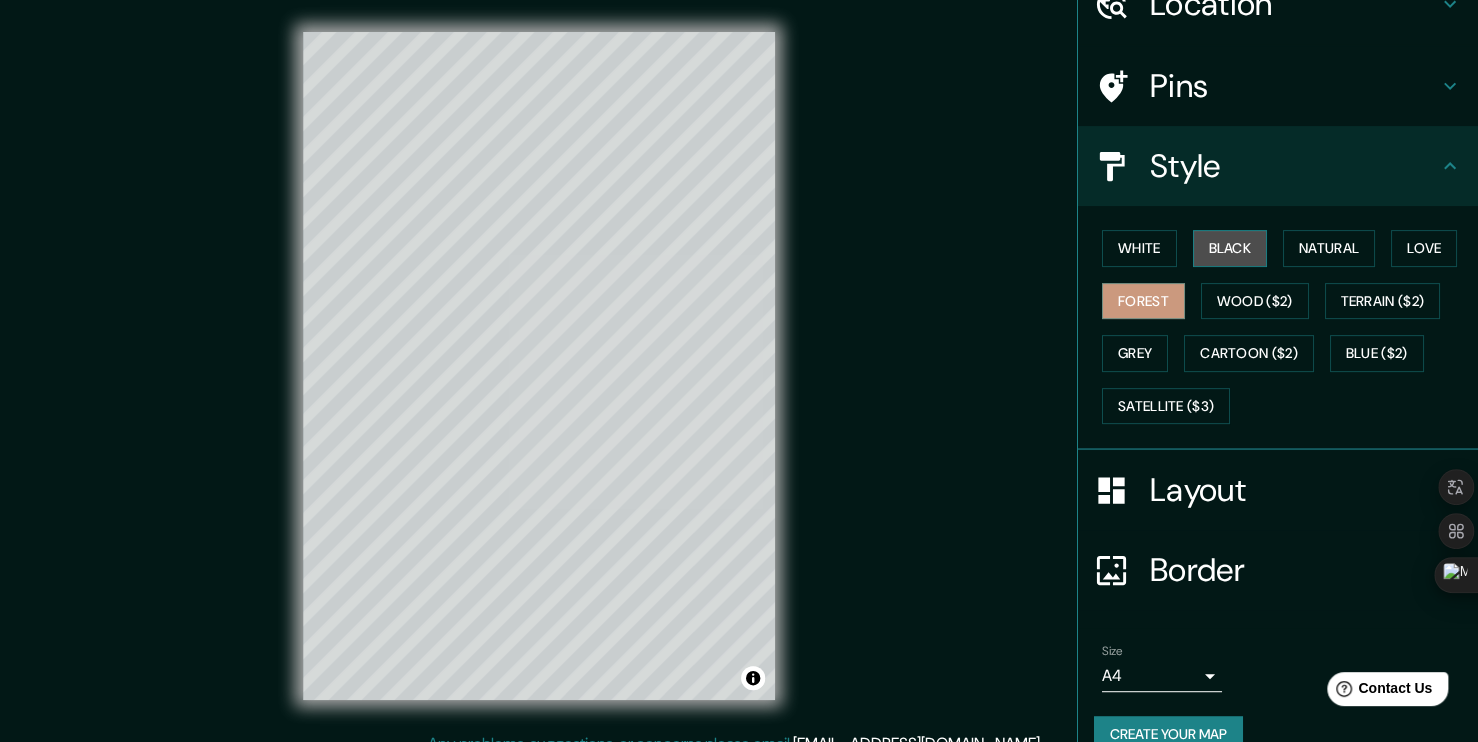 click on "Black" at bounding box center [1230, 248] 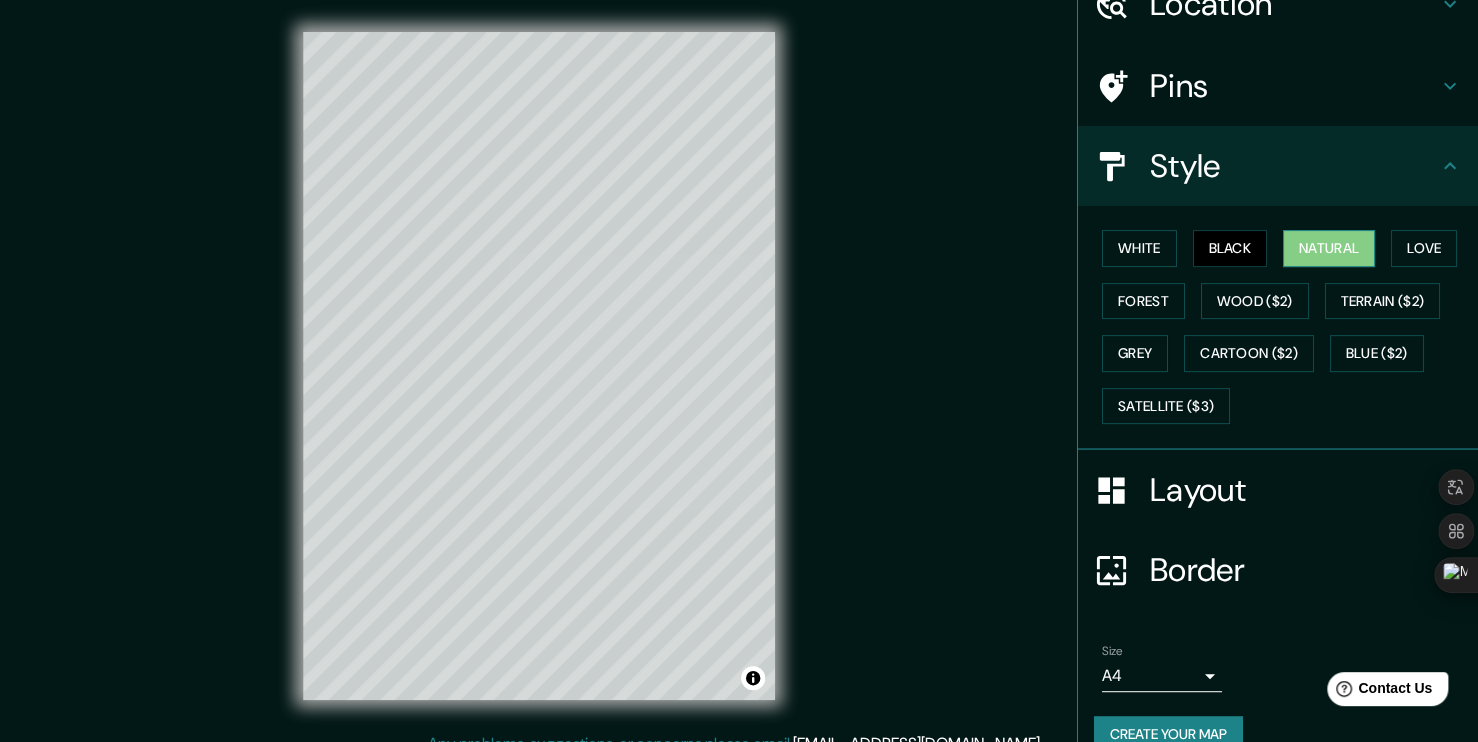click on "Natural" at bounding box center [1329, 248] 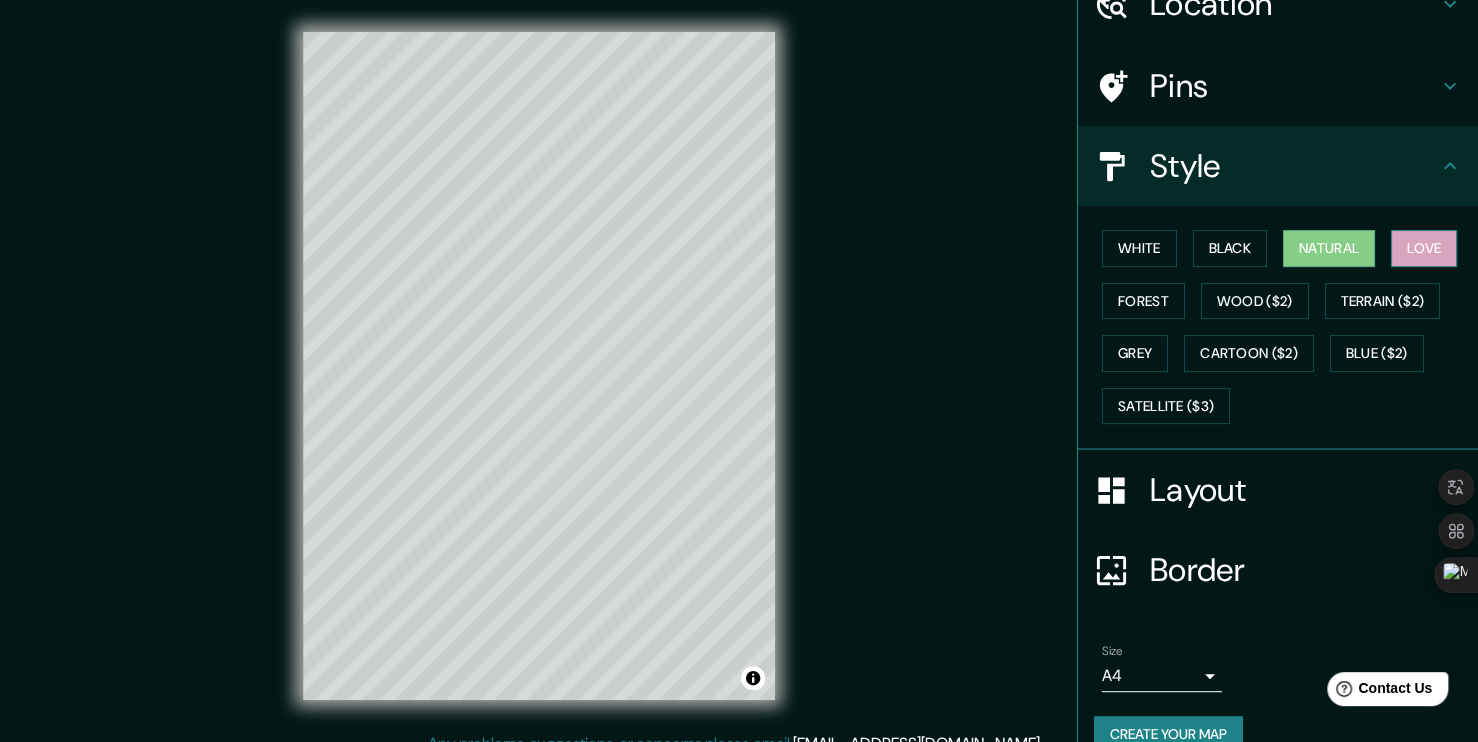 click on "Love" at bounding box center [1424, 248] 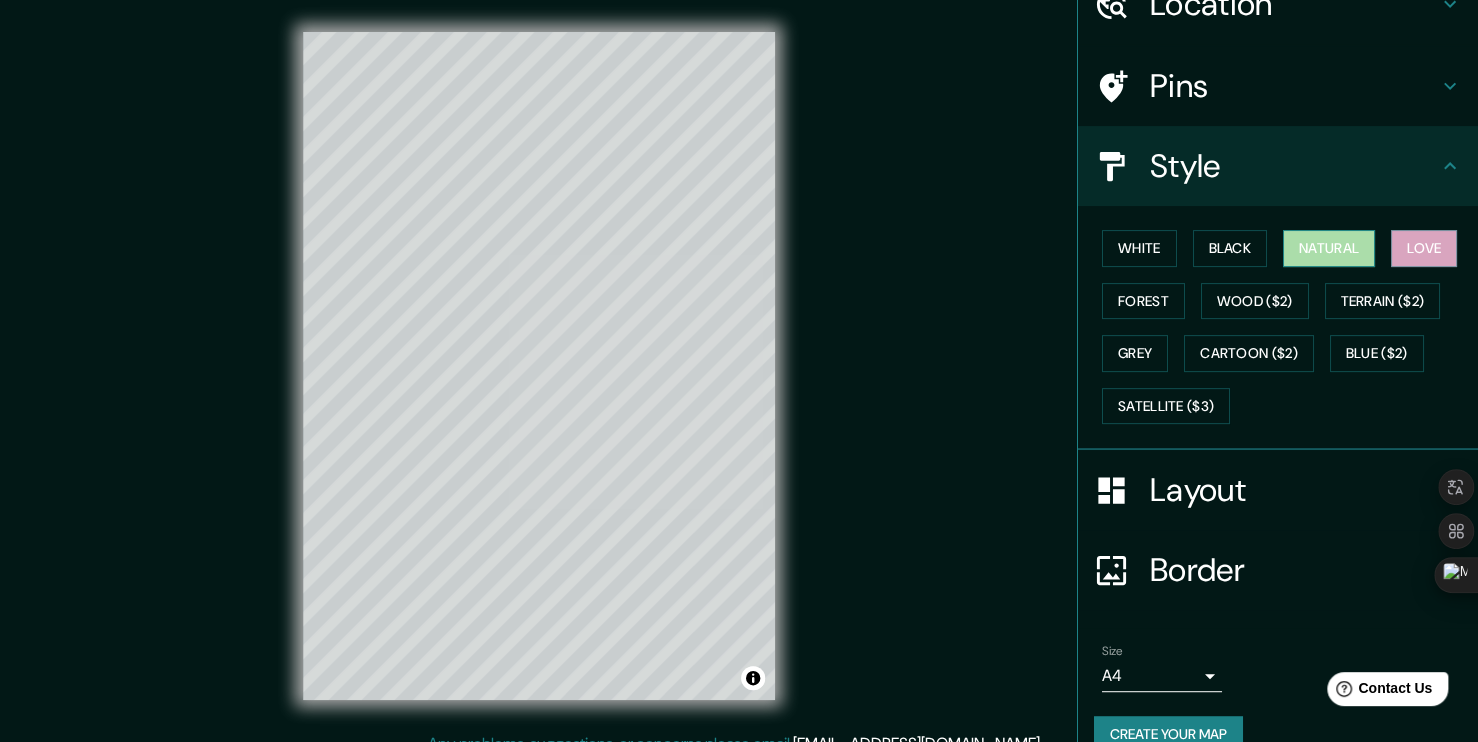 click on "Natural" at bounding box center (1329, 248) 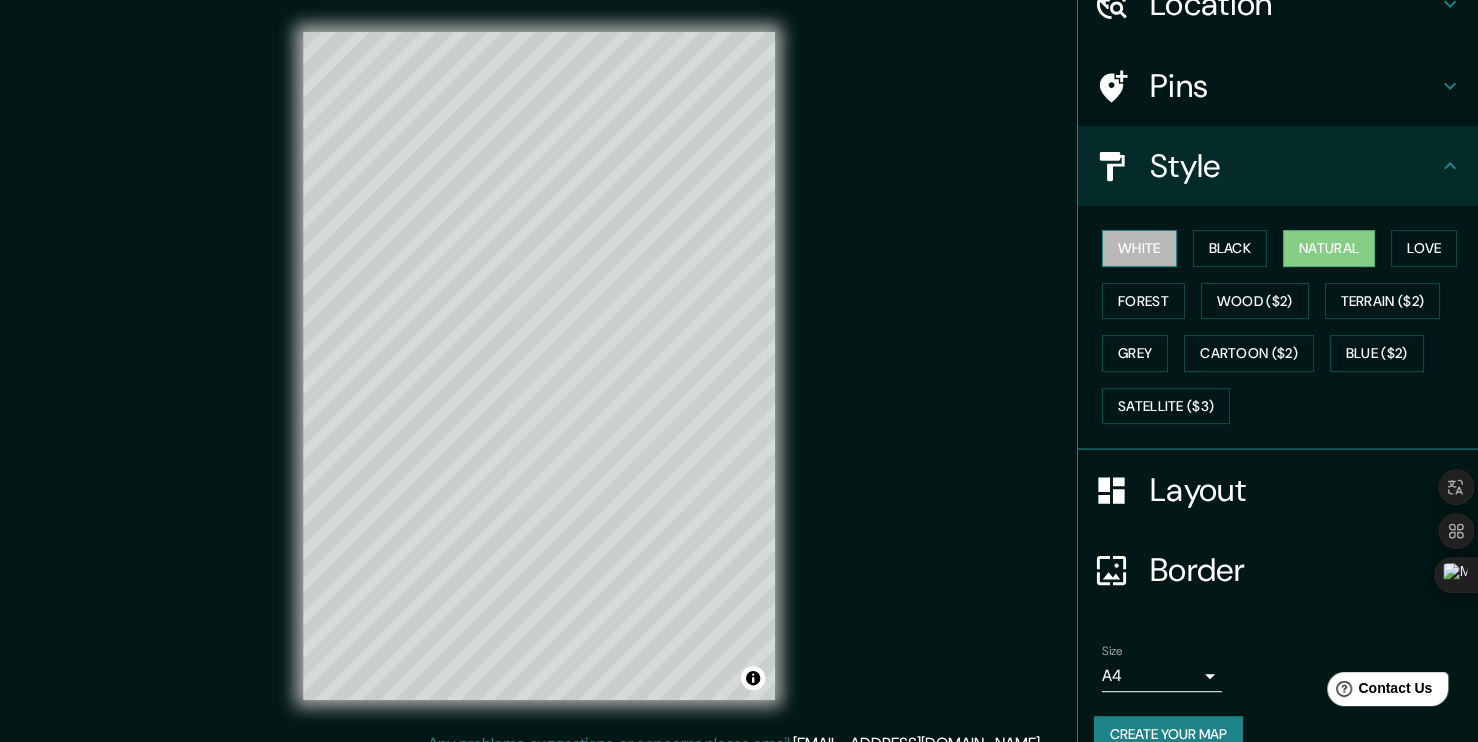 click on "White" at bounding box center [1139, 248] 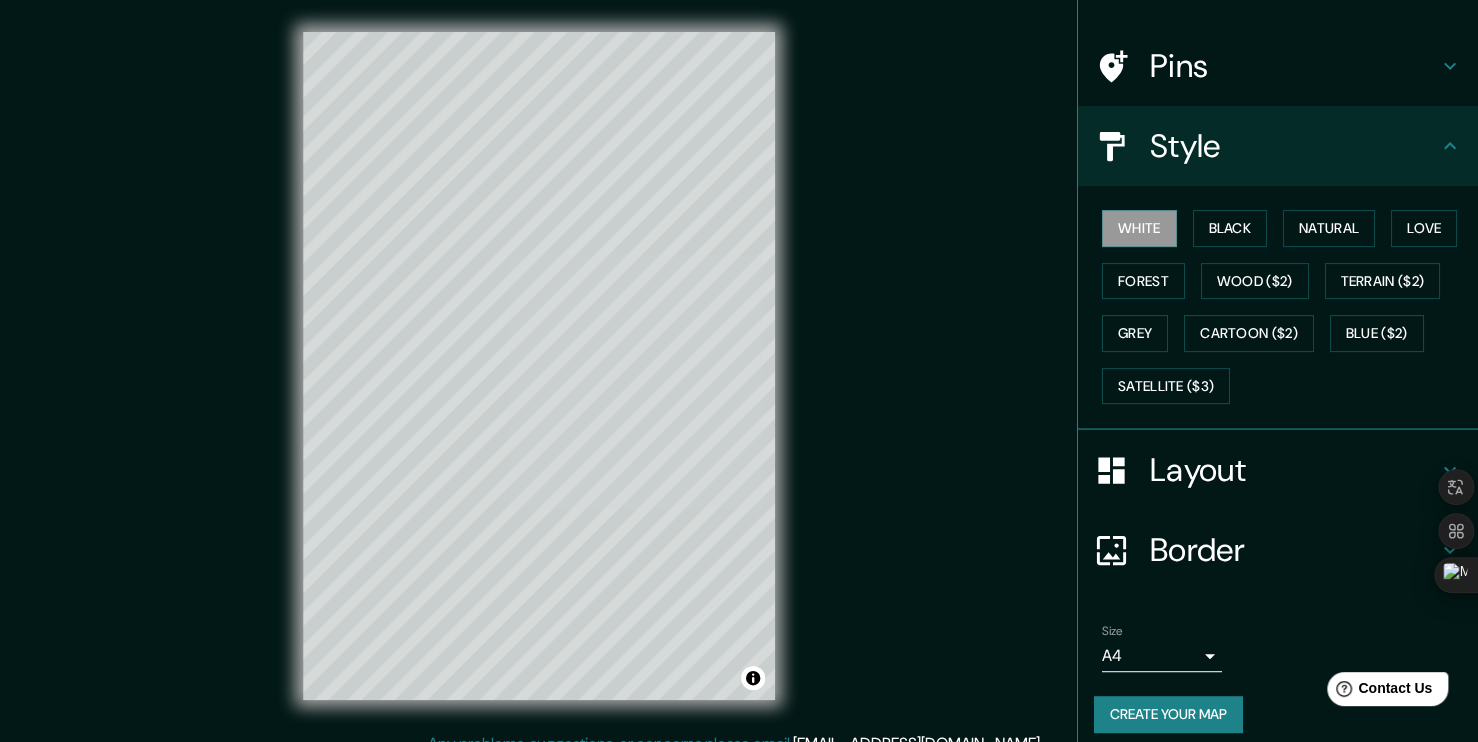 scroll, scrollTop: 131, scrollLeft: 0, axis: vertical 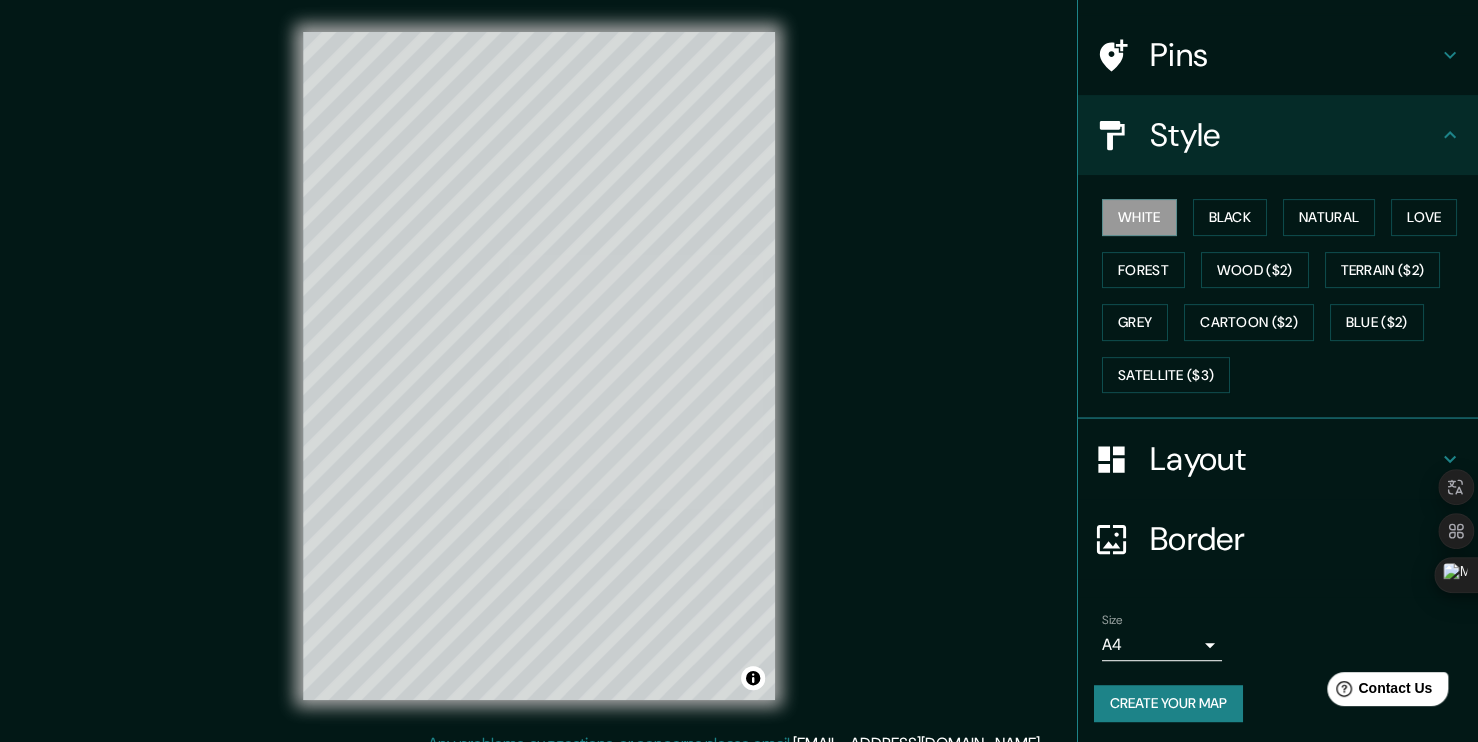 click on "Mappin Location Valledupar, Cesar, Colombia Valledupar  Cesar, Colombia Variante De Villanueva  445007 Villanueva, La Guajira, Colombia Vía La Paz - Villanueva  445047 La Jagua del Pilar, La Guajira, Colombia Valledupar  Ambato - Provincia de Tungurahua, 1801, Ecuador Vía Valledupar - San Juan Del Cesar  200008 Valledupar, Cesar, Colombia Pins Style White Black Natural Love Forest Wood ($2) Terrain ($2) Grey Cartoon ($2) Blue ($2) Satellite ($3) Layout Border Choose a border.  Hint : you can make layers of the frame opaque to create some cool effects. None Simple Transparent Fancy Primary text Valledupar Secondary text Secondary Subtitle Subtitle Add frame layer Size A4 single Create your map © Mapbox   © OpenStreetMap   Improve this map Any problems, suggestions, or concerns please email    help@mappin.pro . . ." at bounding box center (739, 382) 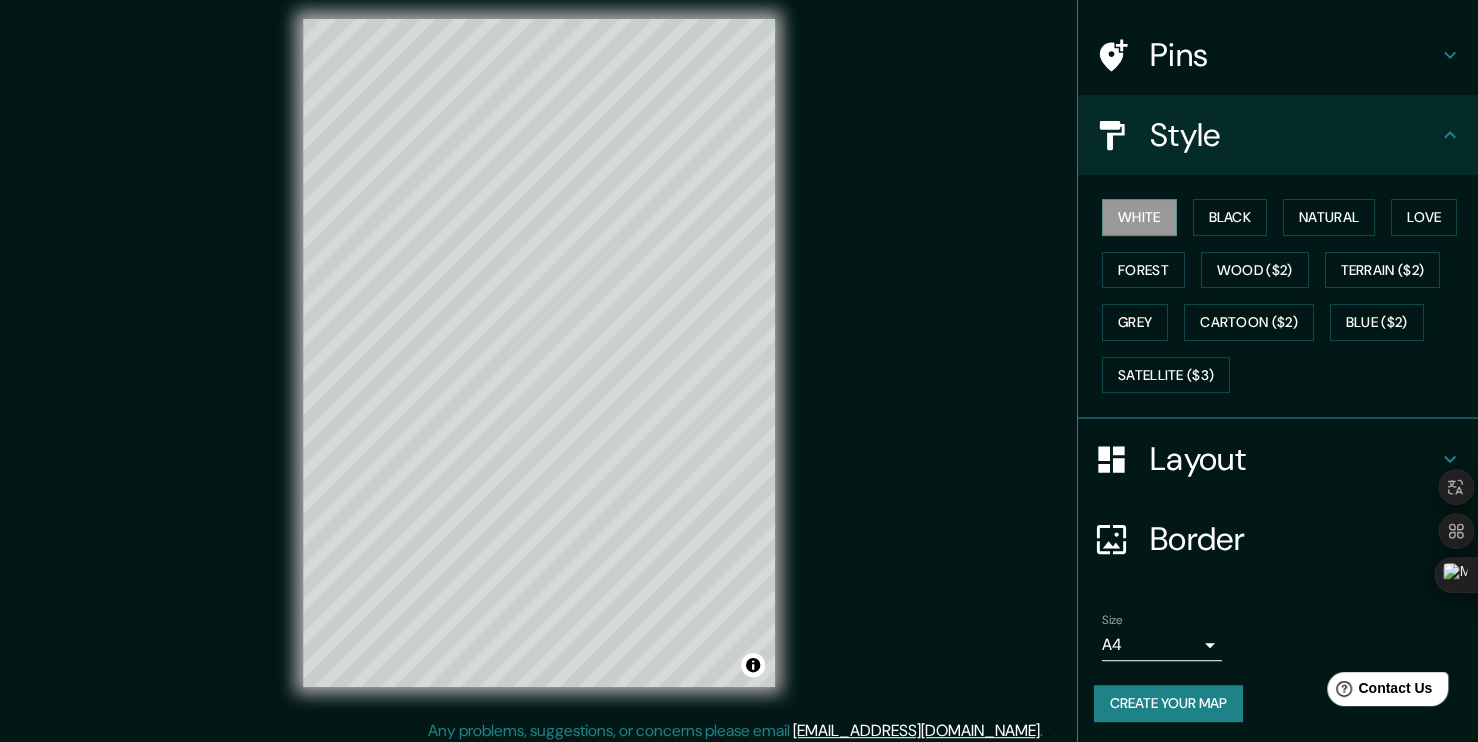 scroll, scrollTop: 21, scrollLeft: 0, axis: vertical 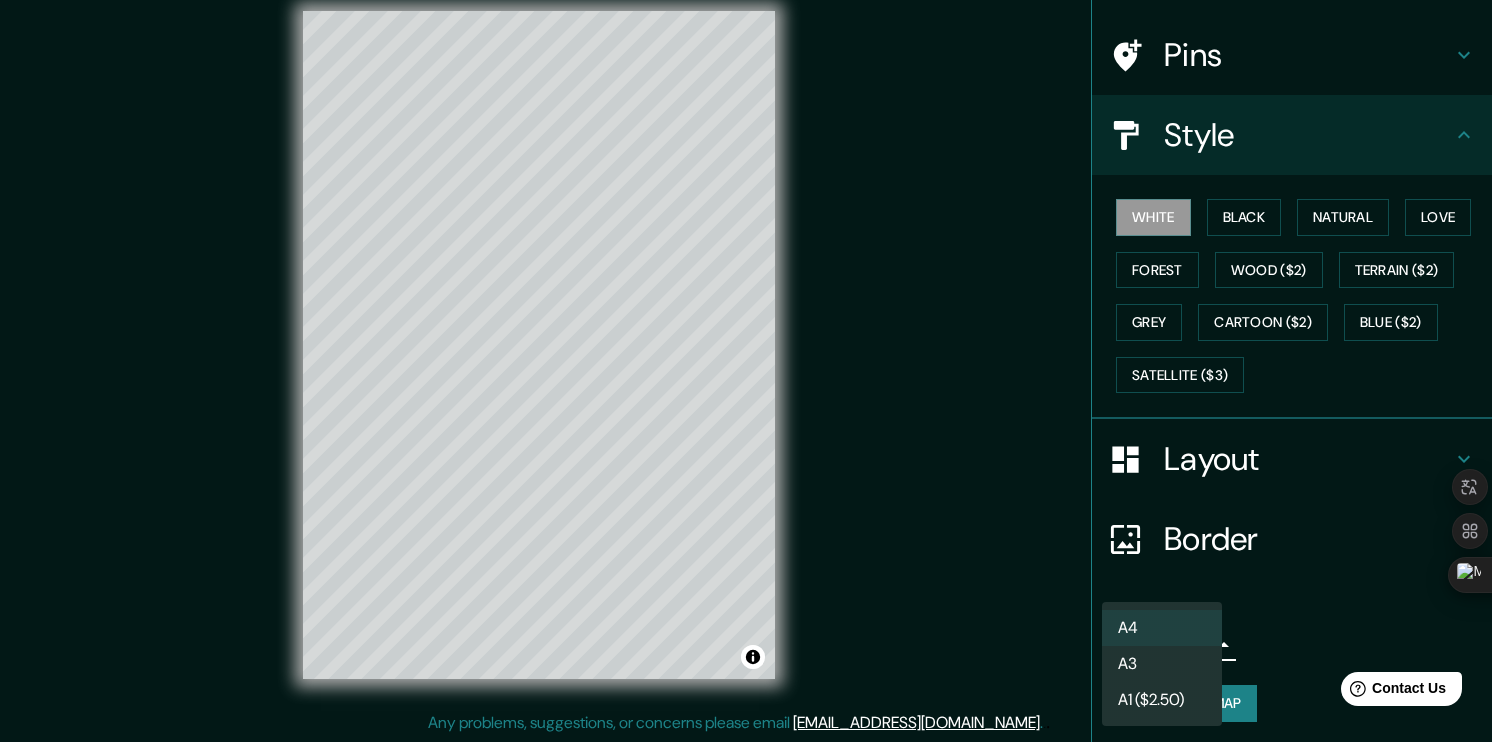 click on "Mappin Location Valledupar, Cesar, Colombia Valledupar  Cesar, Colombia Variante De Villanueva  445007 Villanueva, La Guajira, Colombia Vía La Paz - Villanueva  445047 La Jagua del Pilar, La Guajira, Colombia Valledupar  Ambato - Provincia de Tungurahua, 1801, Ecuador Vía Valledupar - San Juan Del Cesar  200008 Valledupar, Cesar, Colombia Pins Style White Black Natural Love Forest Wood ($2) Terrain ($2) Grey Cartoon ($2) Blue ($2) Satellite ($3) Layout Border Choose a border.  Hint : you can make layers of the frame opaque to create some cool effects. None Simple Transparent Fancy Primary text Valledupar Secondary text Secondary Subtitle Subtitle Add frame layer Size A4 single Create your map © Mapbox   © OpenStreetMap   Improve this map Any problems, suggestions, or concerns please email    help@mappin.pro . . . A4 A3 A1 ($2.50)" at bounding box center (746, 350) 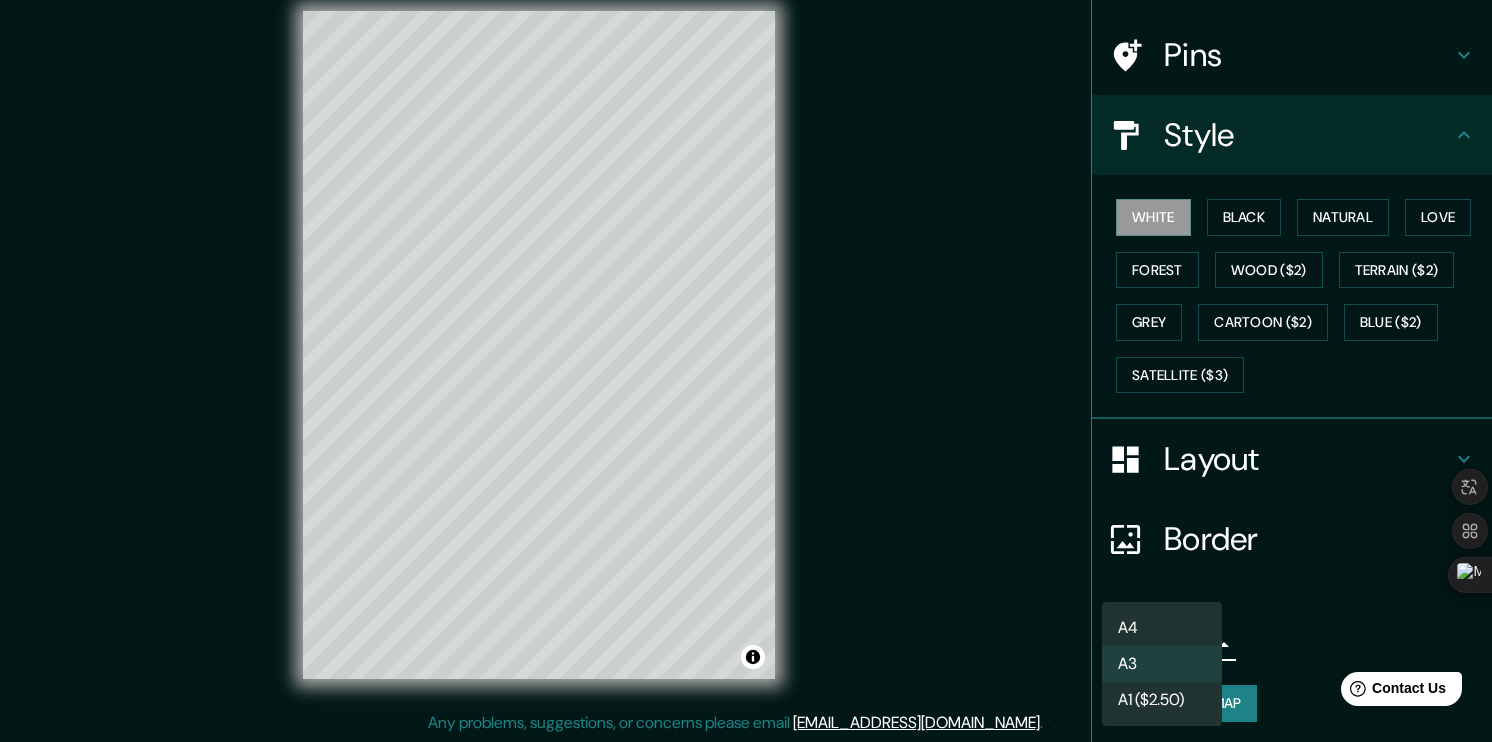 click on "Mappin Location Valledupar, Cesar, Colombia Valledupar  Cesar, Colombia Variante De Villanueva  445007 Villanueva, La Guajira, Colombia Vía La Paz - Villanueva  445047 La Jagua del Pilar, La Guajira, Colombia Valledupar  Ambato - Provincia de Tungurahua, 1801, Ecuador Vía Valledupar - San Juan Del Cesar  200008 Valledupar, Cesar, Colombia Pins Style White Black Natural Love Forest Wood ($2) Terrain ($2) Grey Cartoon ($2) Blue ($2) Satellite ($3) Layout Border Choose a border.  Hint : you can make layers of the frame opaque to create some cool effects. None Simple Transparent Fancy Primary text Valledupar Secondary text Secondary Subtitle Subtitle Add frame layer Size A3 a4 Create your map © Mapbox   © OpenStreetMap   Improve this map Any problems, suggestions, or concerns please email    help@mappin.pro . . . A4 A3 A1 ($2.50)" at bounding box center [746, 350] 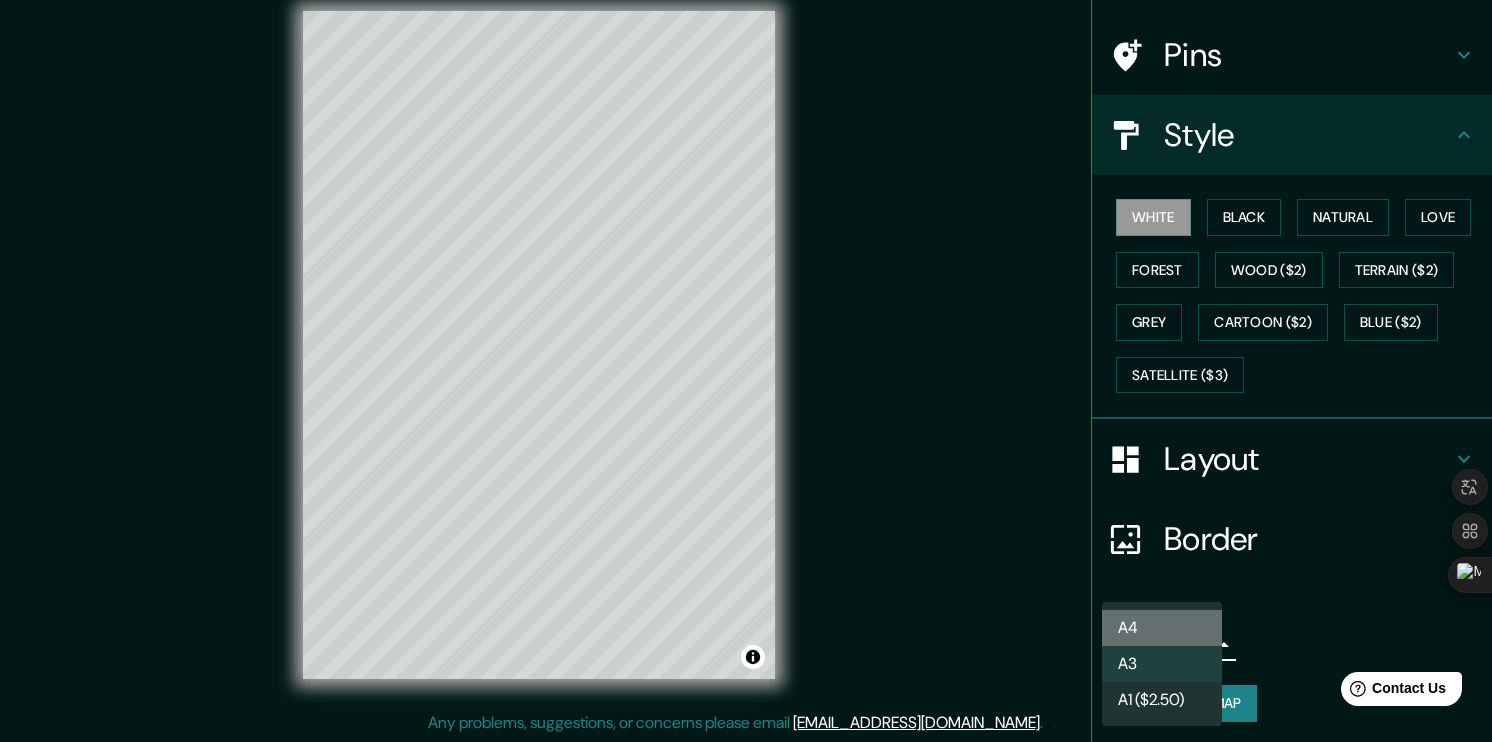 click on "A4" at bounding box center [1162, 628] 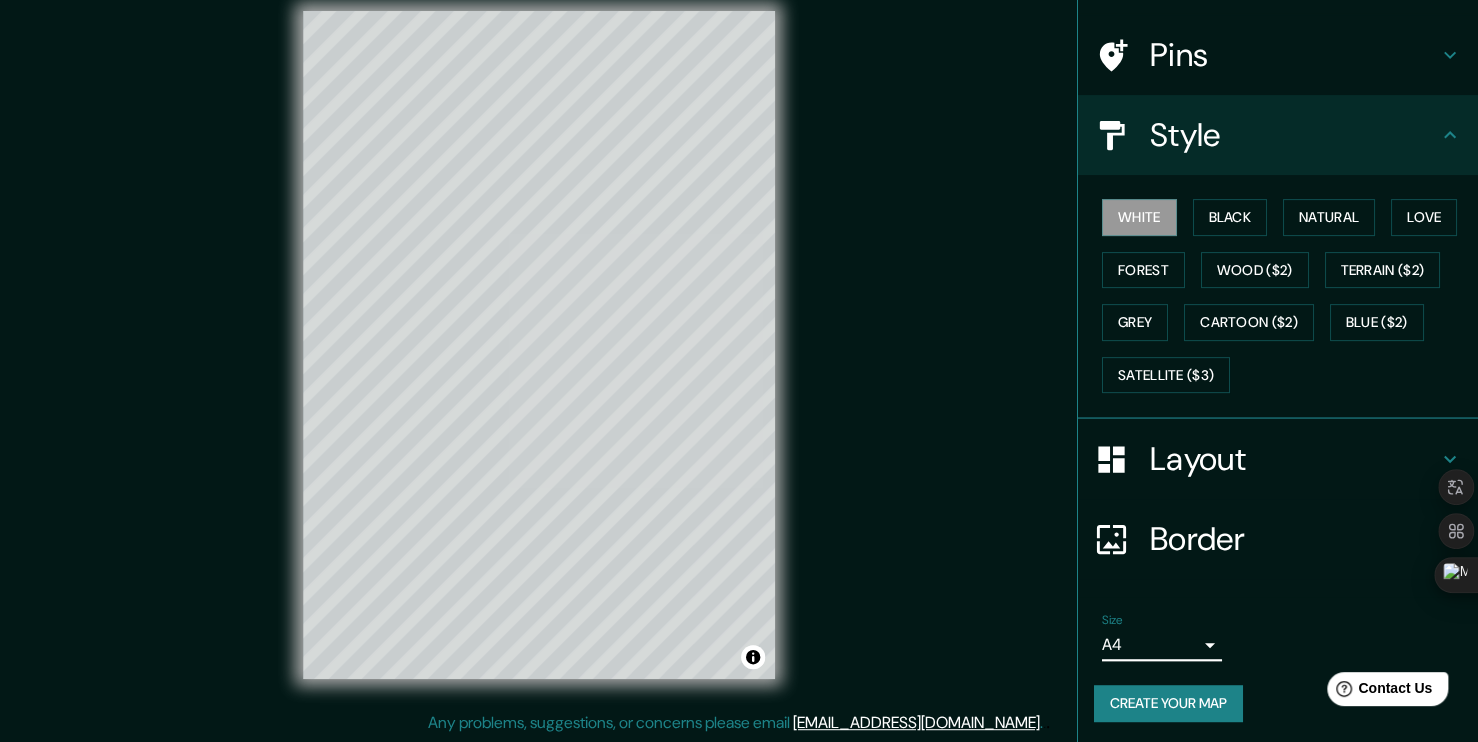 click on "Mappin Location Valledupar, Cesar, Colombia Valledupar  Cesar, Colombia Variante De Villanueva  445007 Villanueva, La Guajira, Colombia Vía La Paz - Villanueva  445047 La Jagua del Pilar, La Guajira, Colombia Valledupar  Ambato - Provincia de Tungurahua, 1801, Ecuador Vía Valledupar - San Juan Del Cesar  200008 Valledupar, Cesar, Colombia Pins Style White Black Natural Love Forest Wood ($2) Terrain ($2) Grey Cartoon ($2) Blue ($2) Satellite ($3) Layout Border Choose a border.  Hint : you can make layers of the frame opaque to create some cool effects. None Simple Transparent Fancy Primary text Valledupar Secondary text Secondary Subtitle Subtitle Add frame layer Size A4 single Create your map © Mapbox   © OpenStreetMap   Improve this map Any problems, suggestions, or concerns please email    help@mappin.pro . . ." at bounding box center [739, 350] 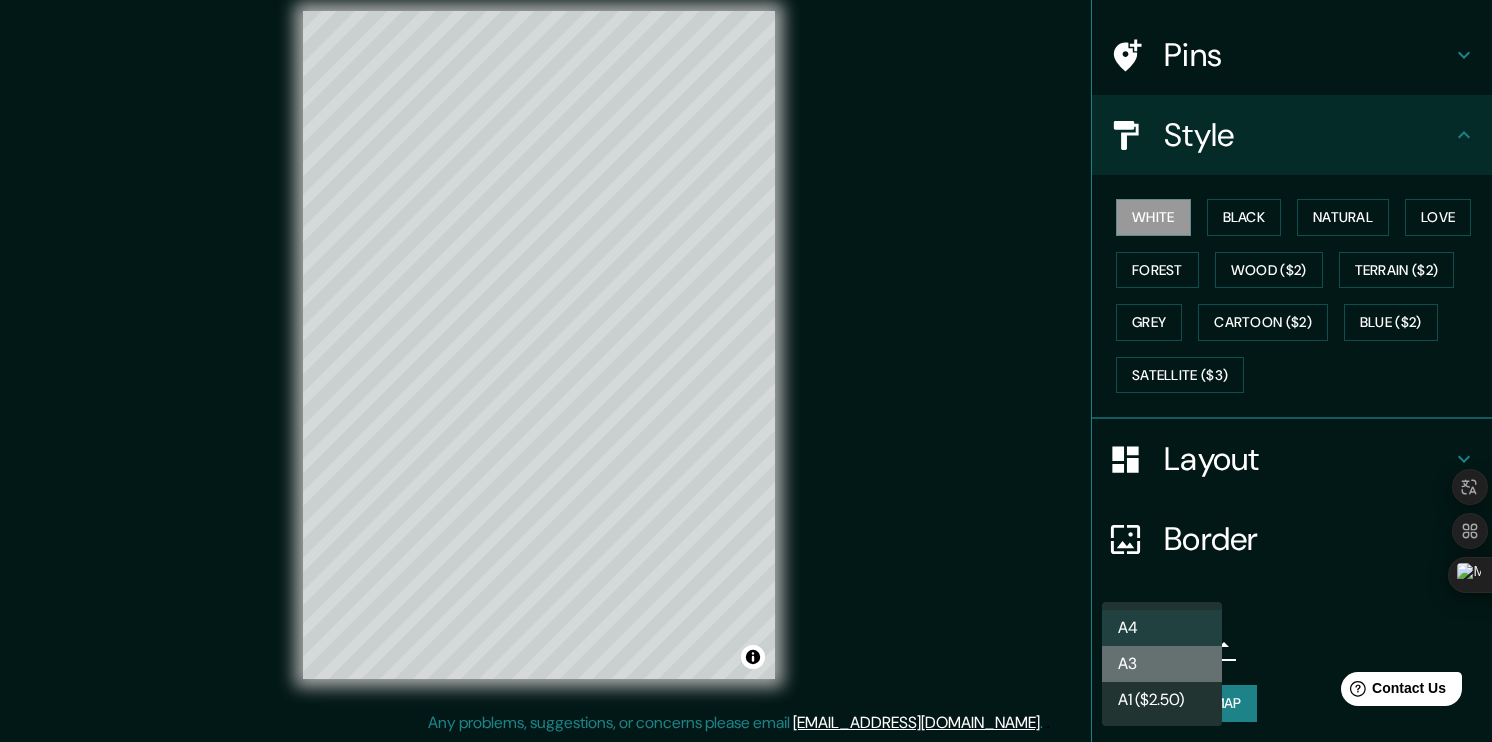 click on "A3" at bounding box center (1162, 664) 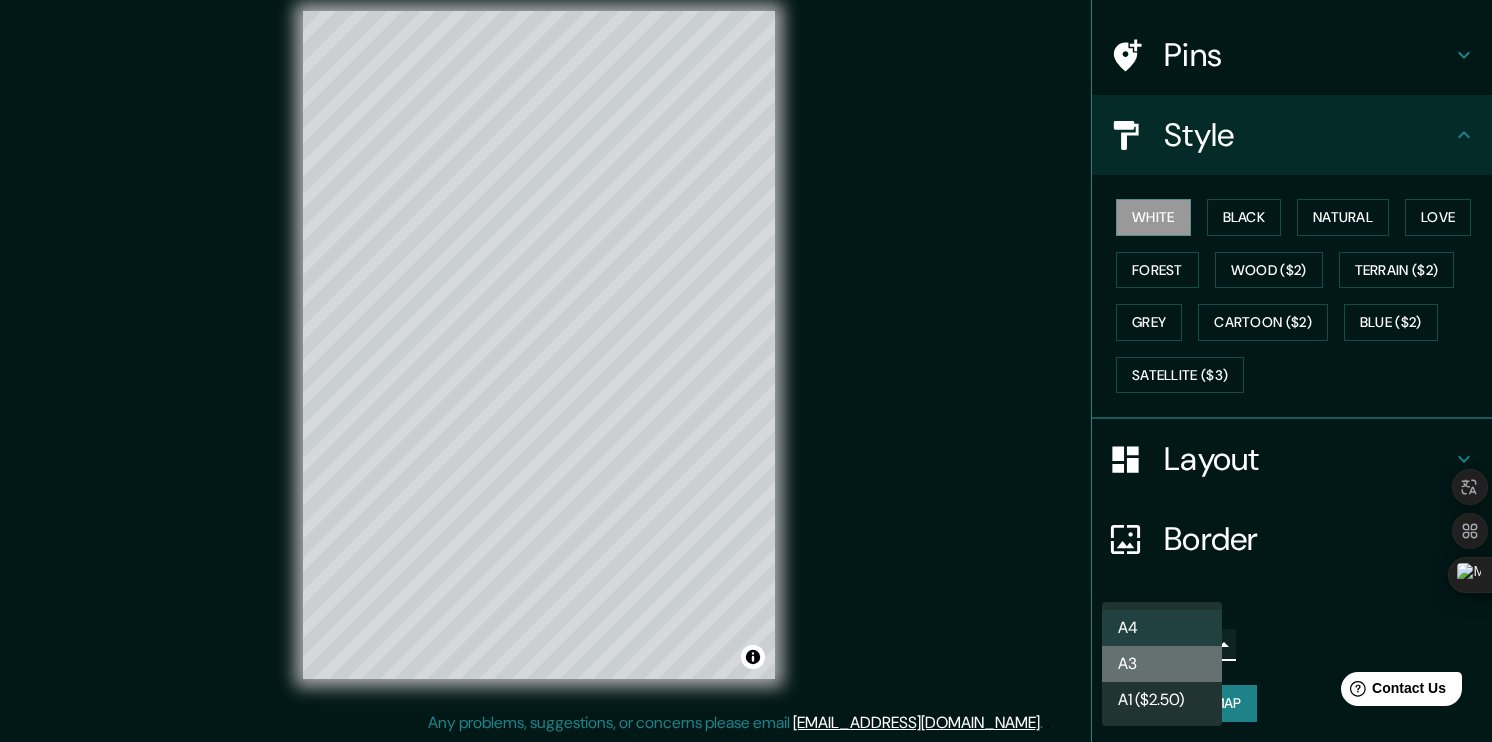 type on "a4" 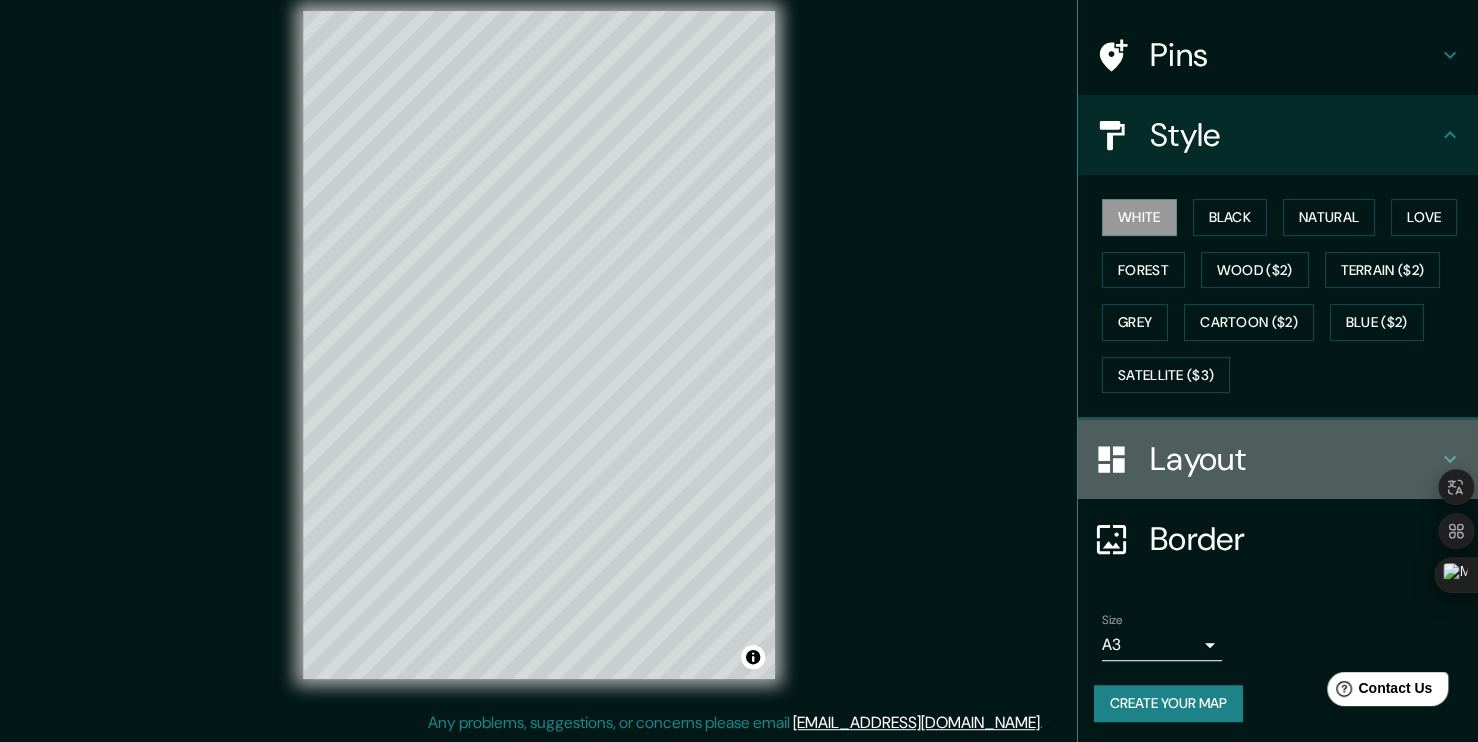 click on "Layout" at bounding box center (1294, 459) 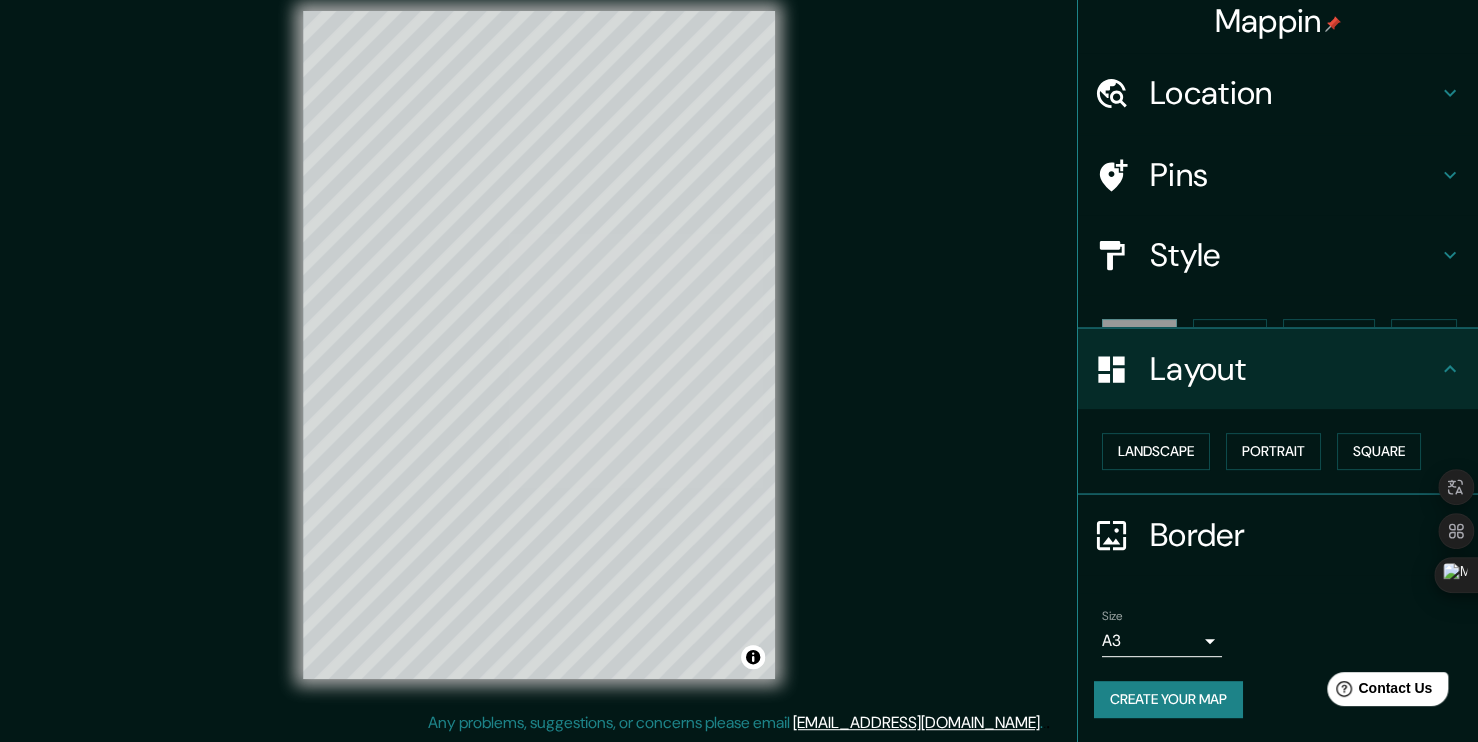 scroll, scrollTop: 0, scrollLeft: 0, axis: both 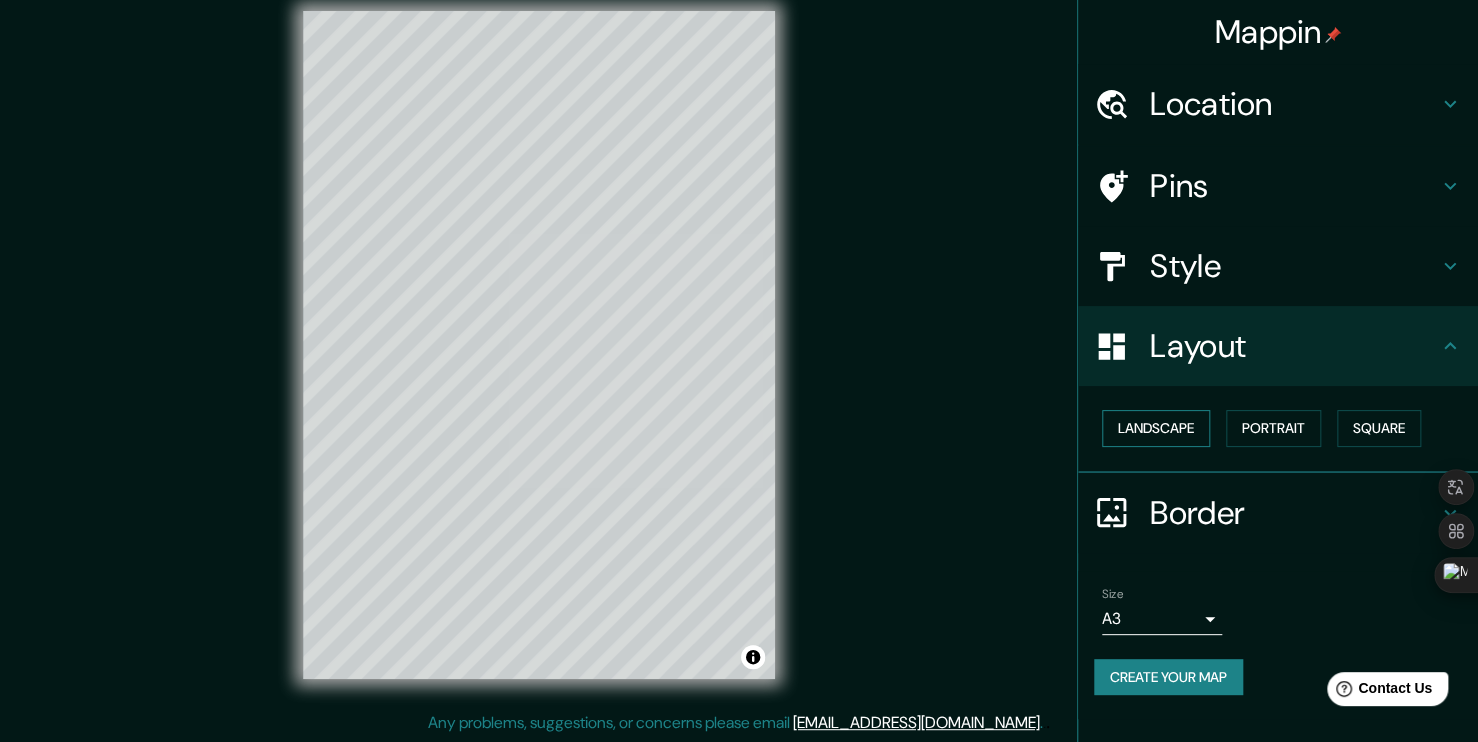 click on "Landscape" at bounding box center (1156, 428) 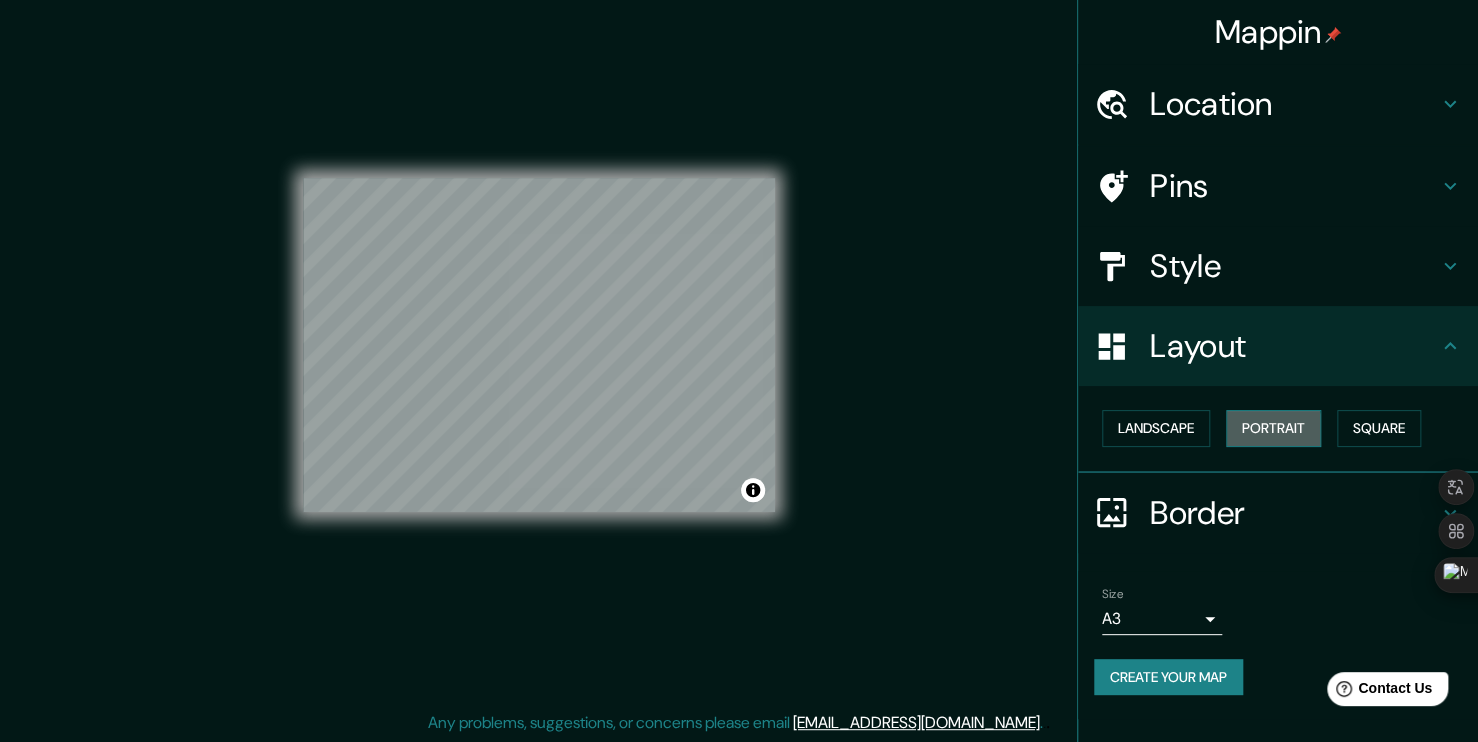 click on "Portrait" at bounding box center (1273, 428) 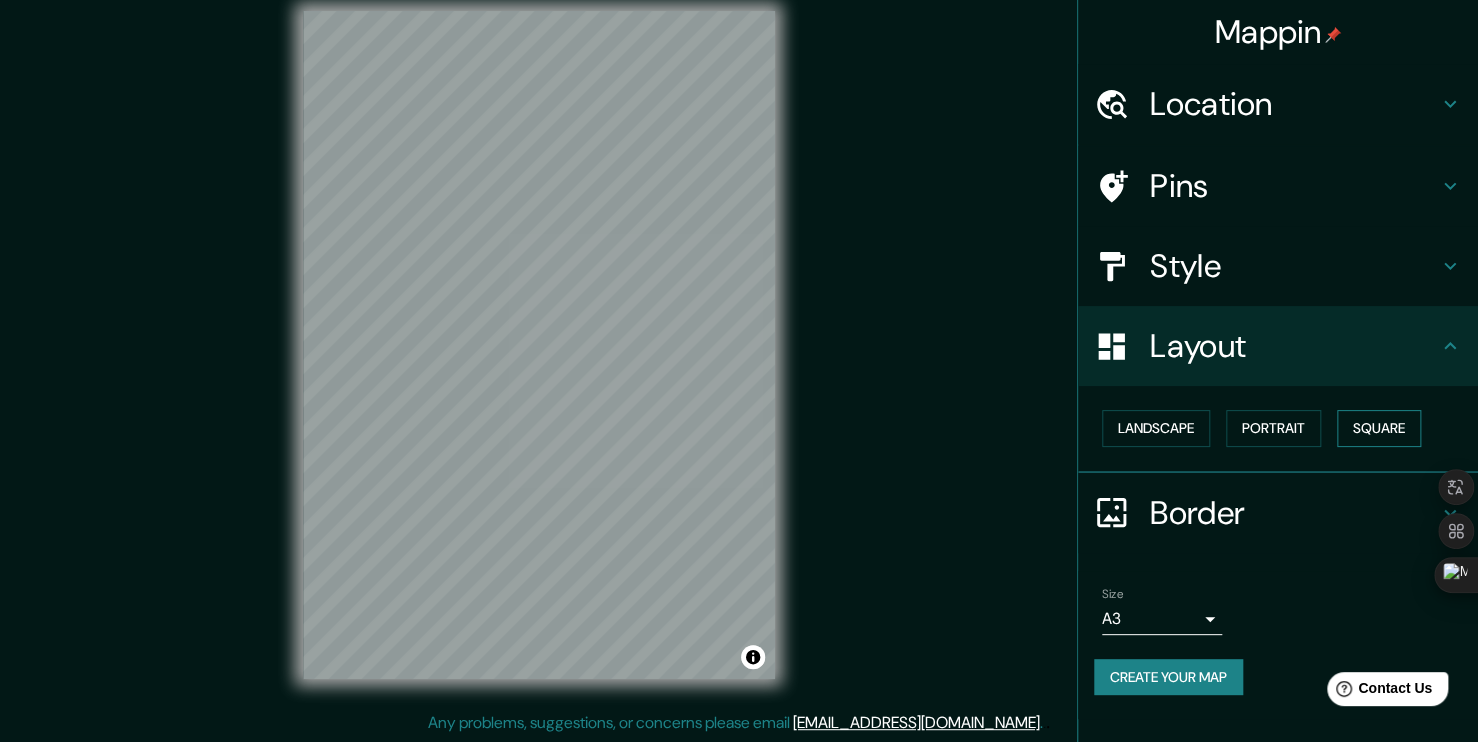 click on "Square" at bounding box center [1379, 428] 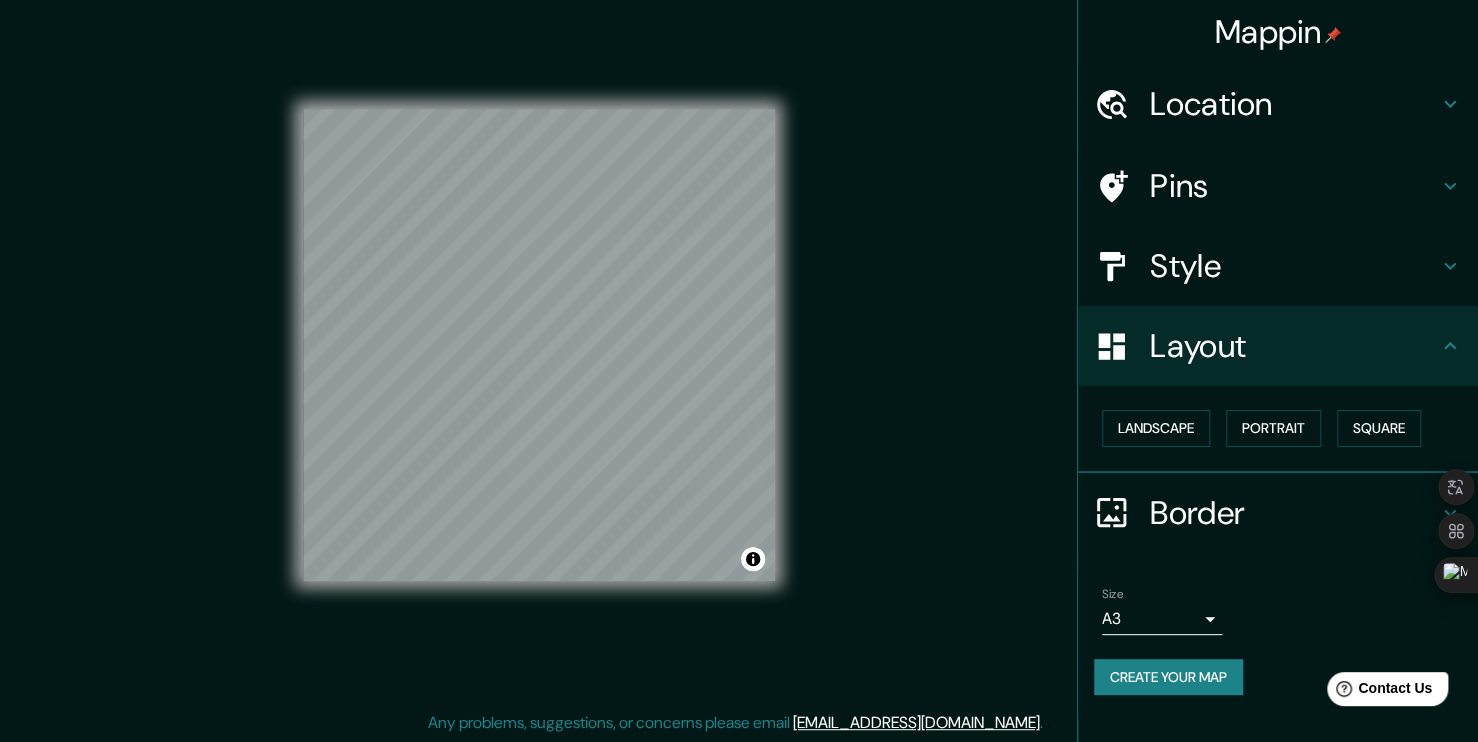 click on "Landscape Portrait Square" at bounding box center (1286, 428) 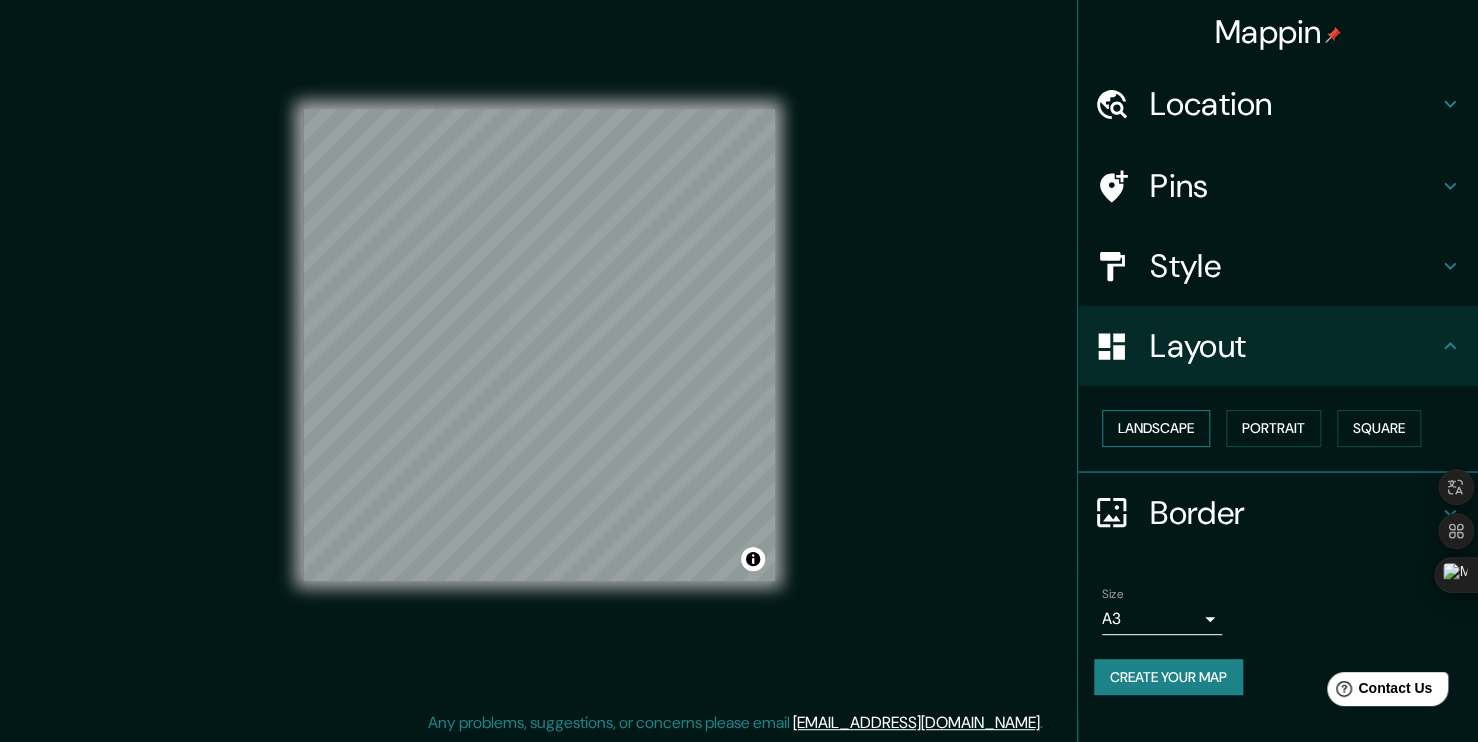click on "Landscape" at bounding box center (1156, 428) 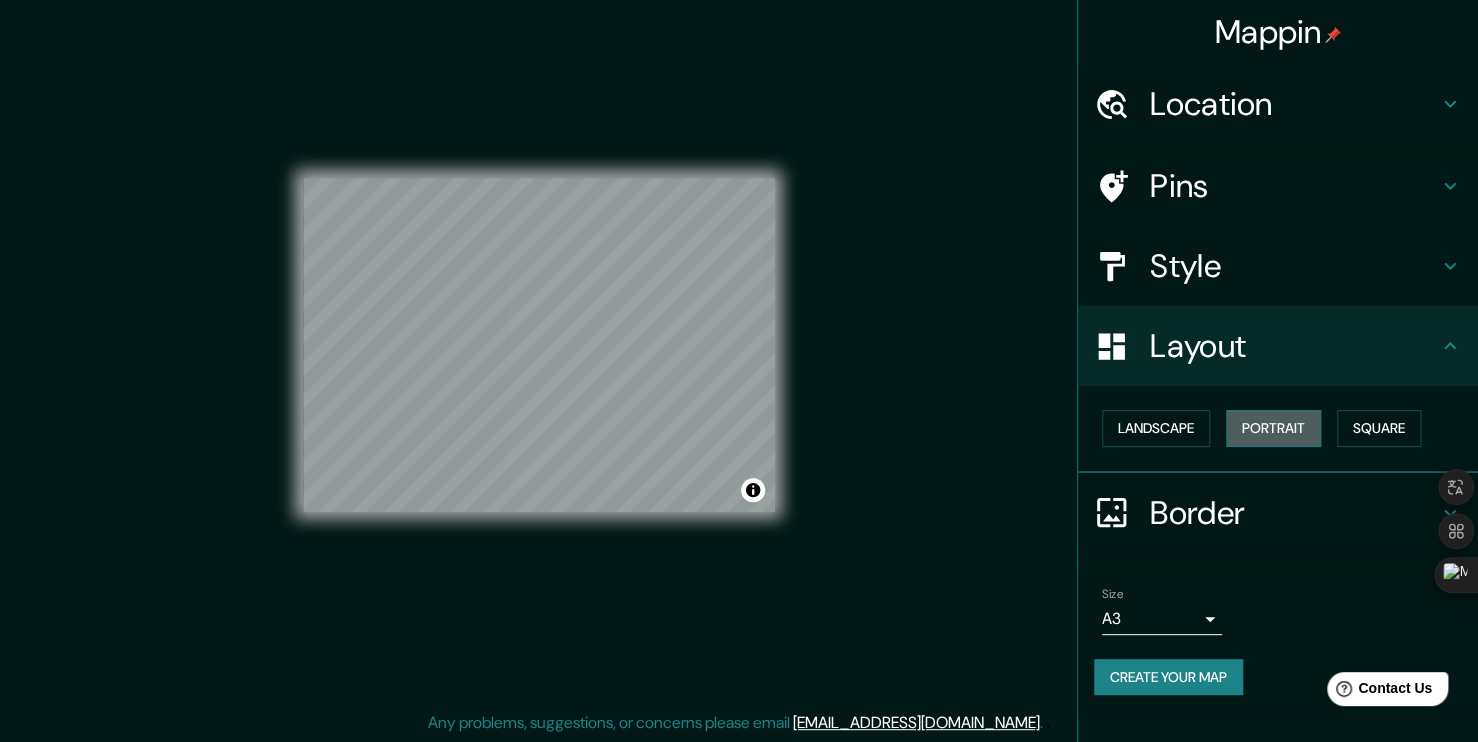 click on "Portrait" at bounding box center (1273, 428) 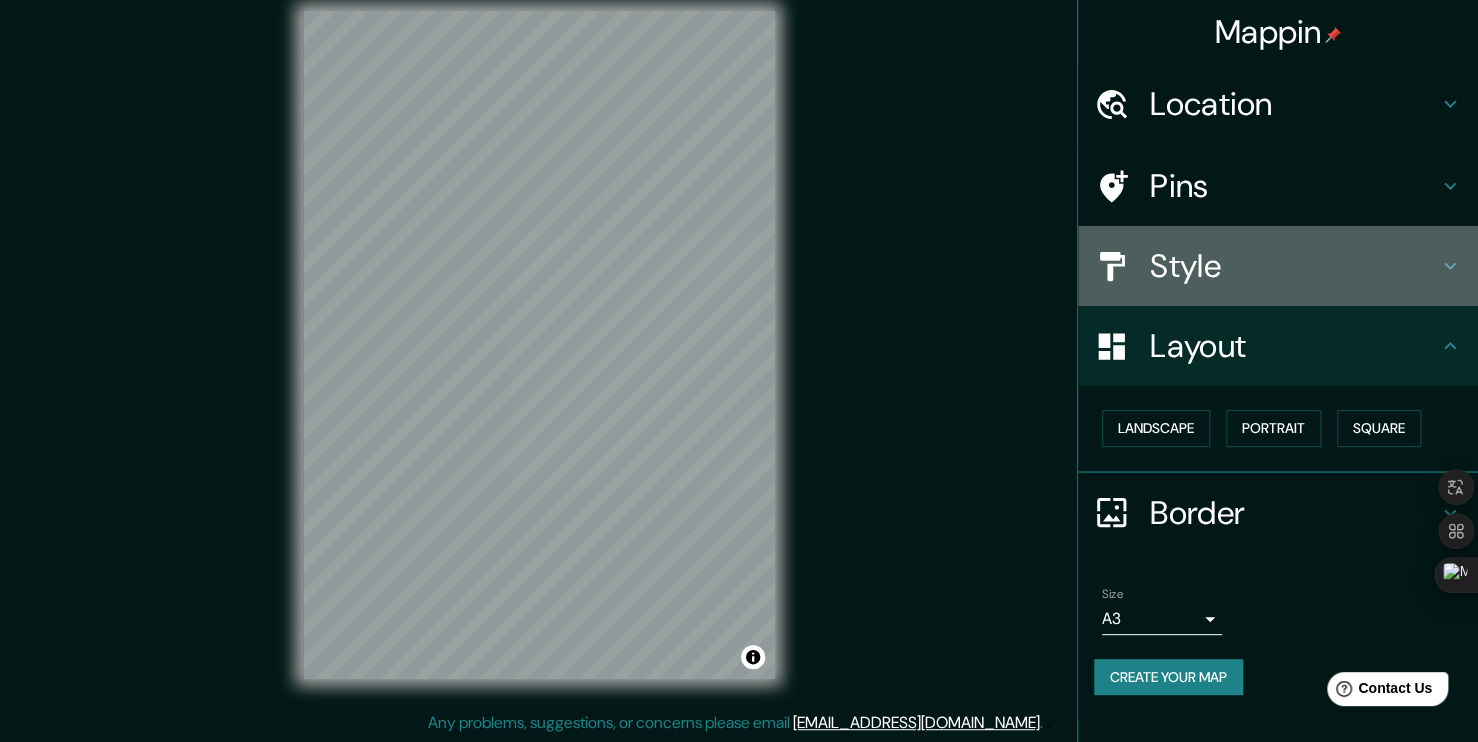 click on "Style" at bounding box center [1294, 266] 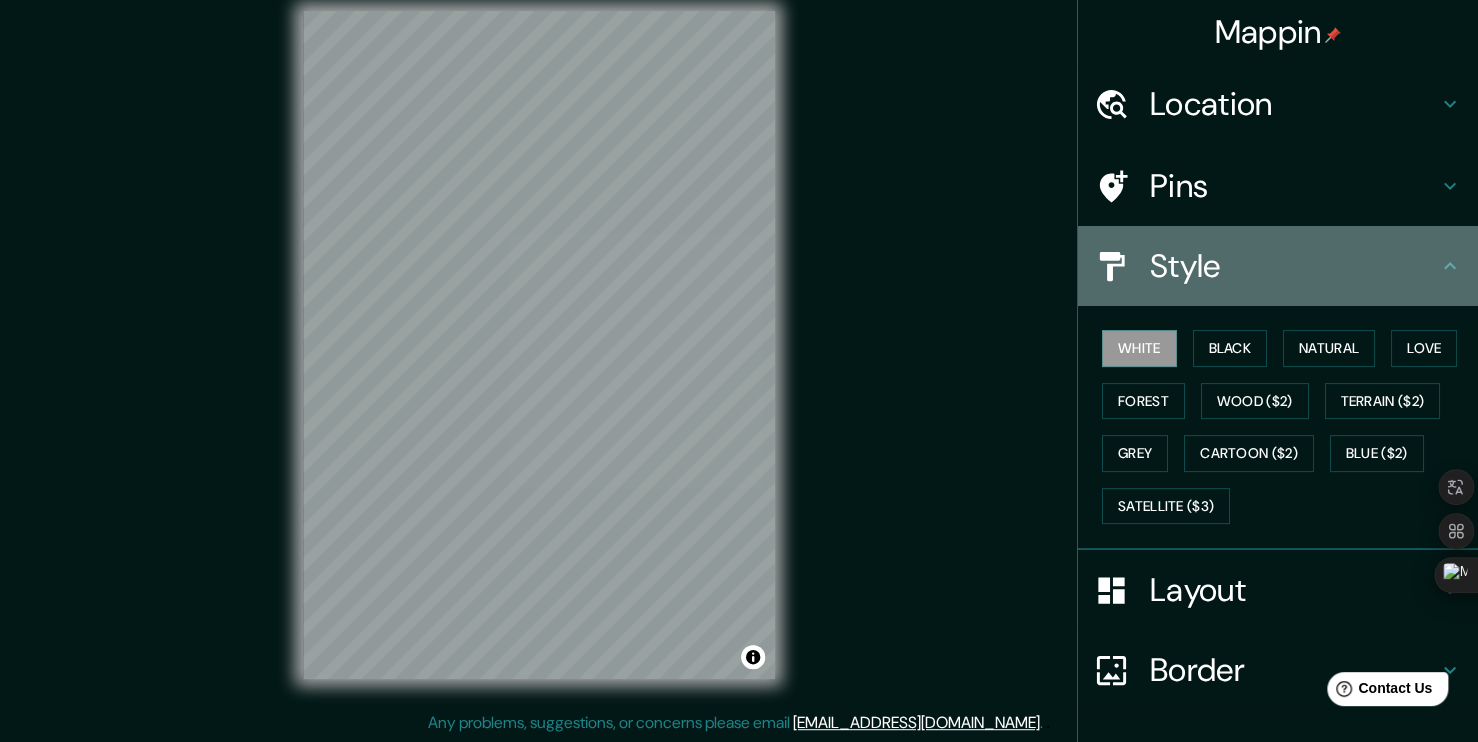 click on "Style" at bounding box center (1294, 266) 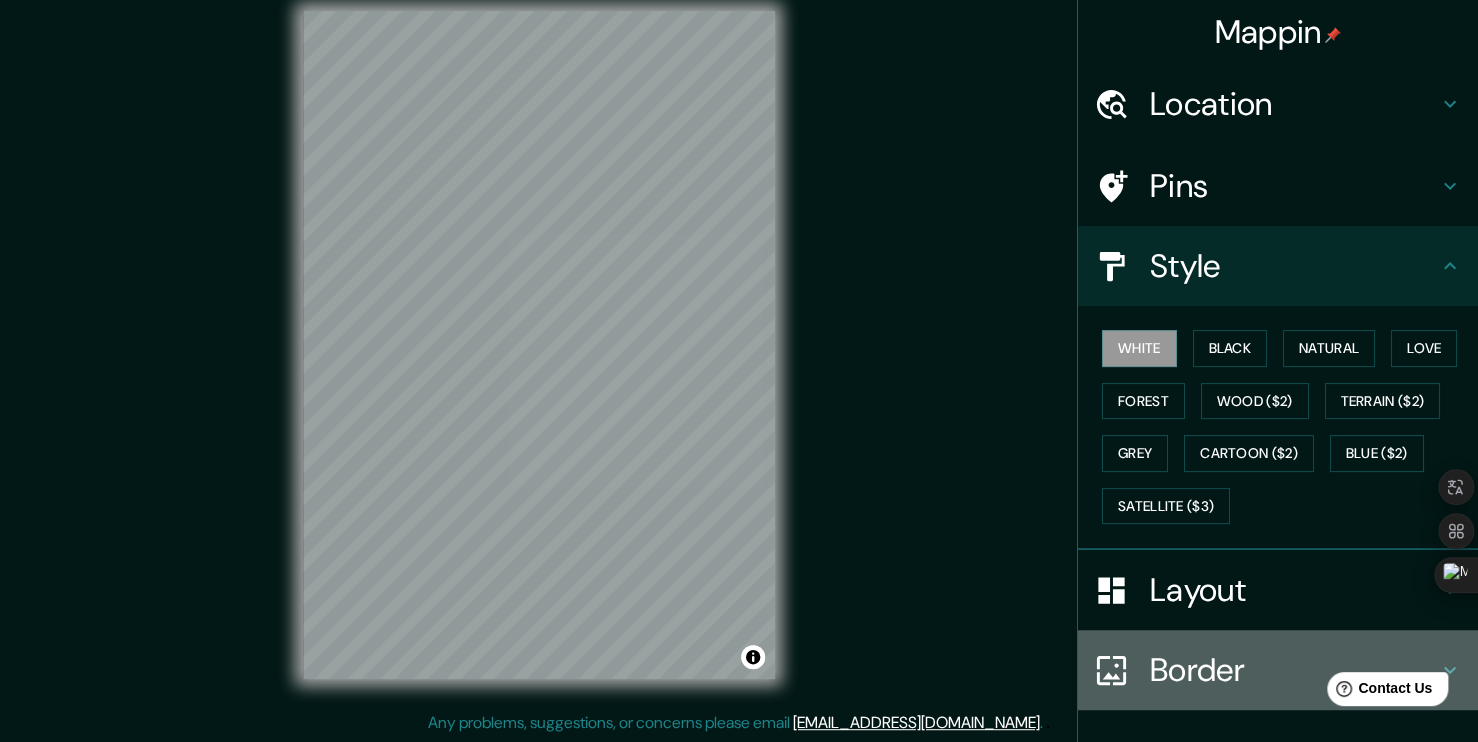 click on "Border" at bounding box center (1294, 670) 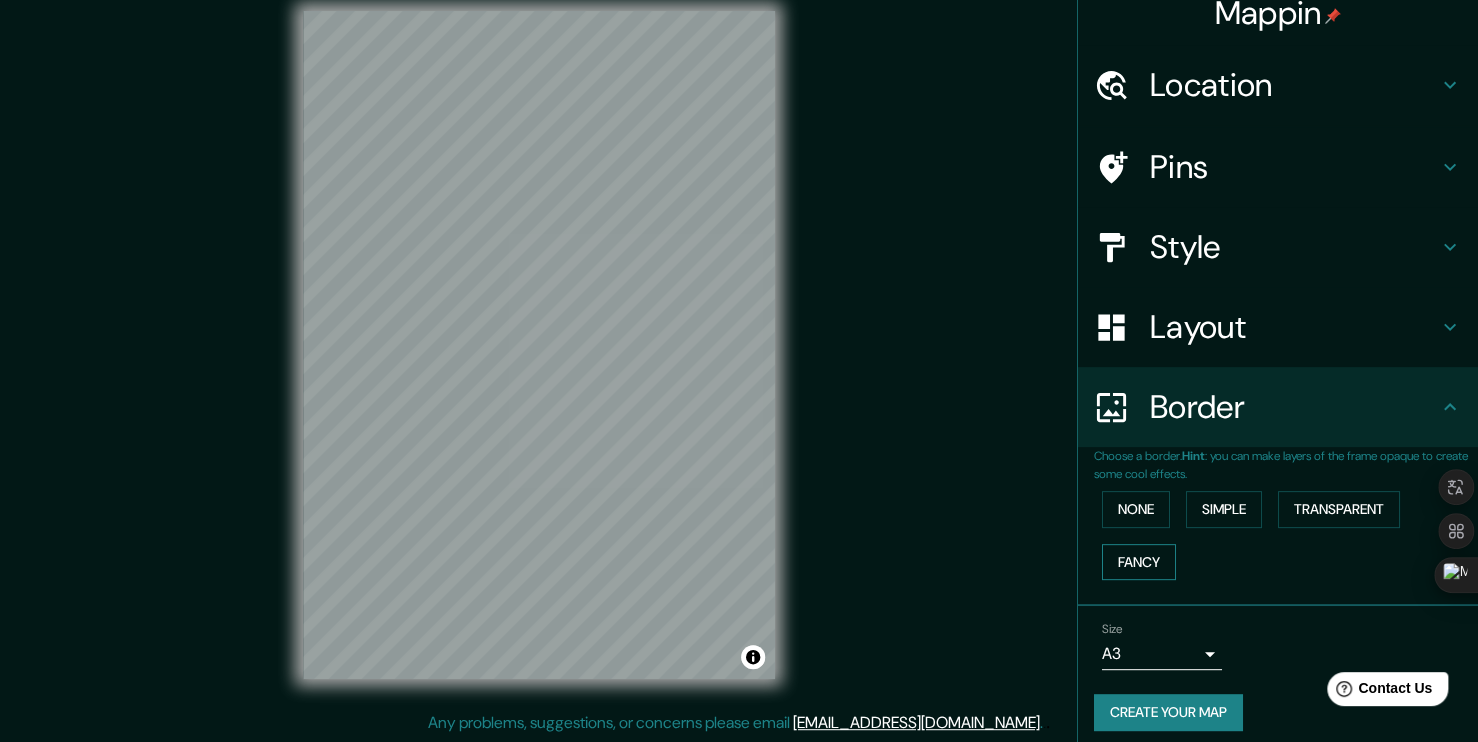 scroll, scrollTop: 29, scrollLeft: 0, axis: vertical 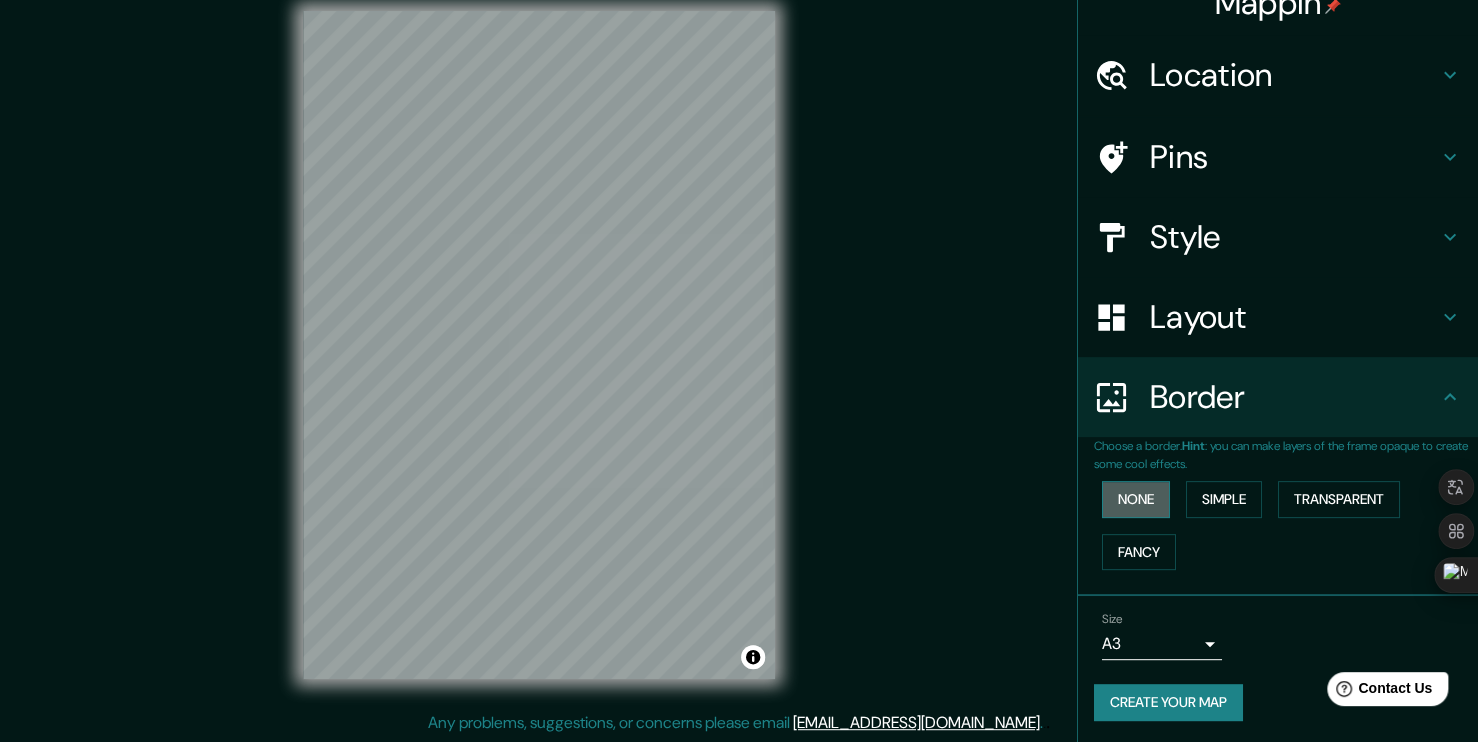 click on "None" at bounding box center [1136, 499] 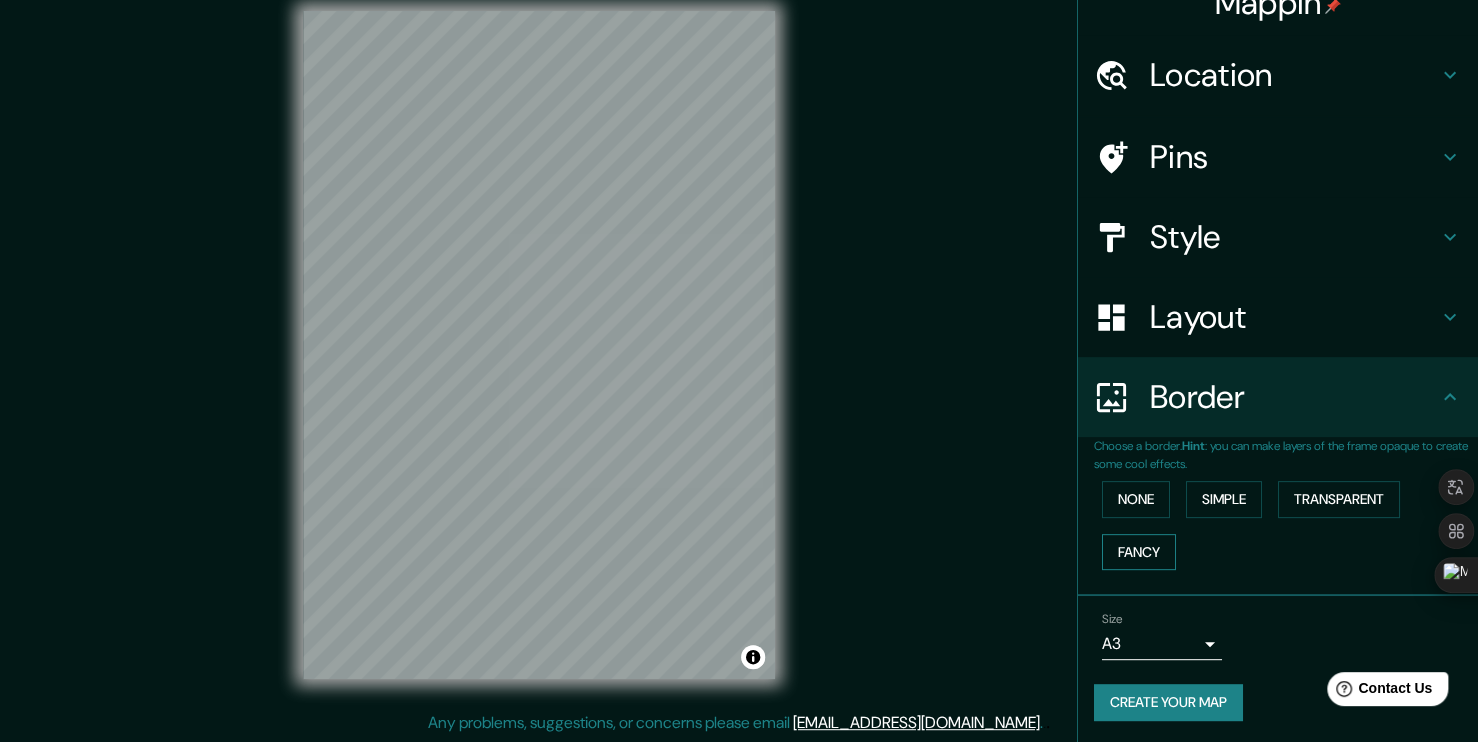 click on "Fancy" at bounding box center (1139, 552) 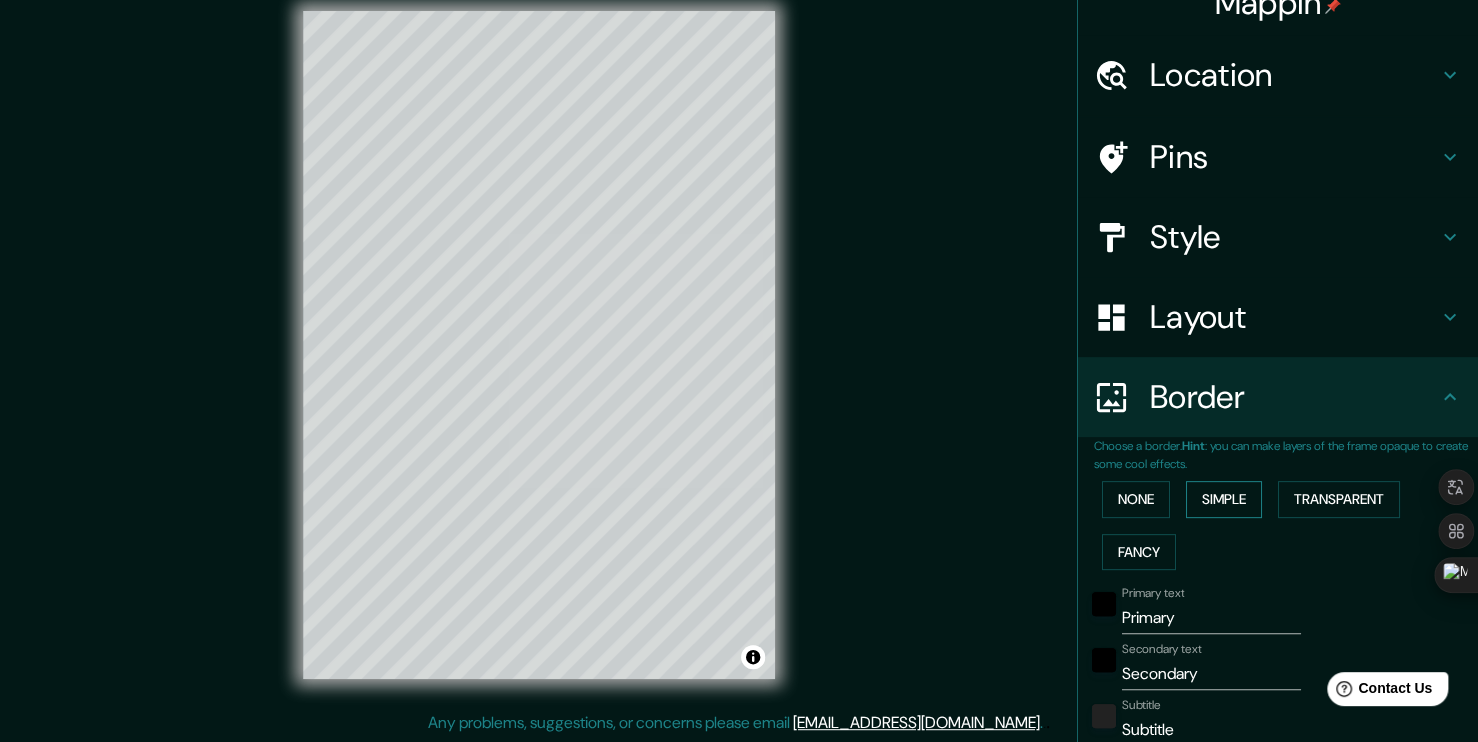 click on "Simple" at bounding box center [1224, 499] 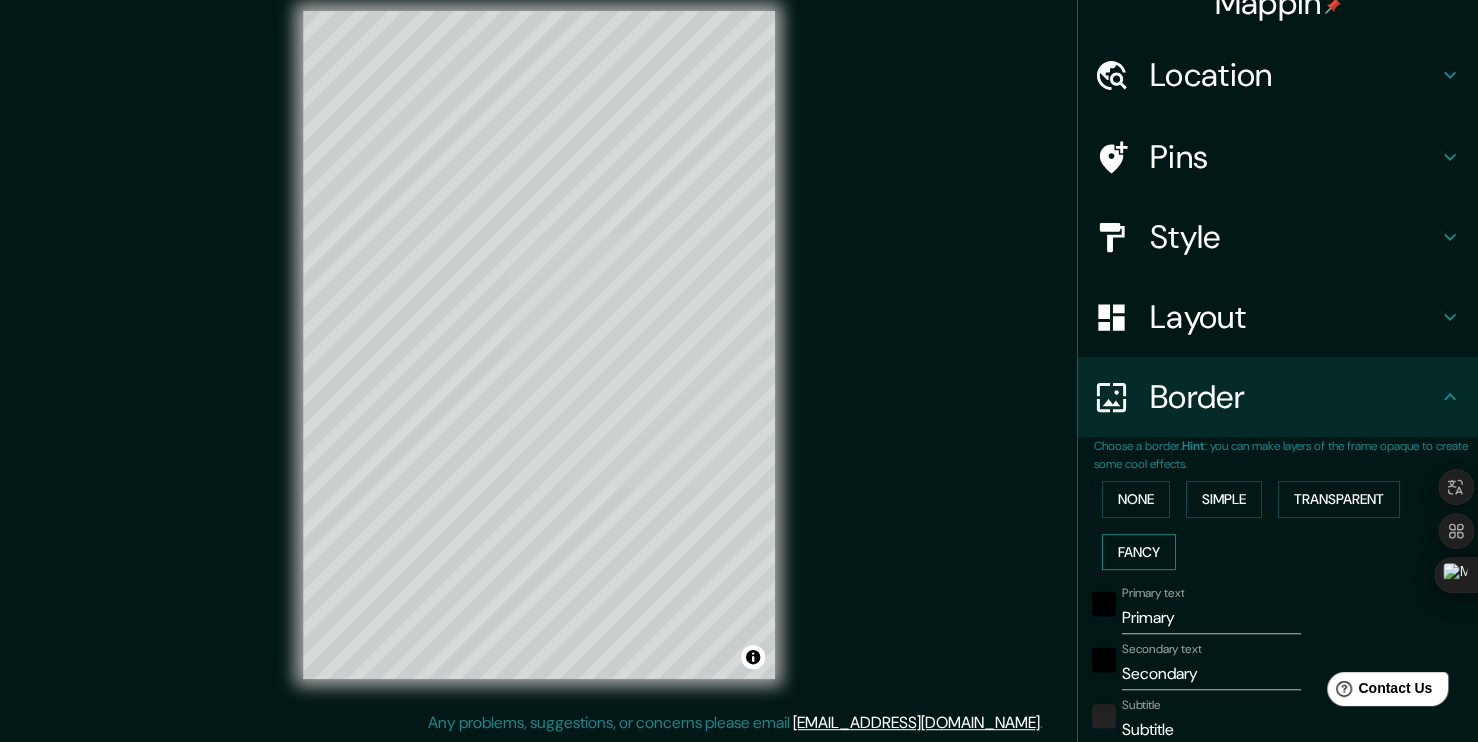 click on "Fancy" at bounding box center [1139, 552] 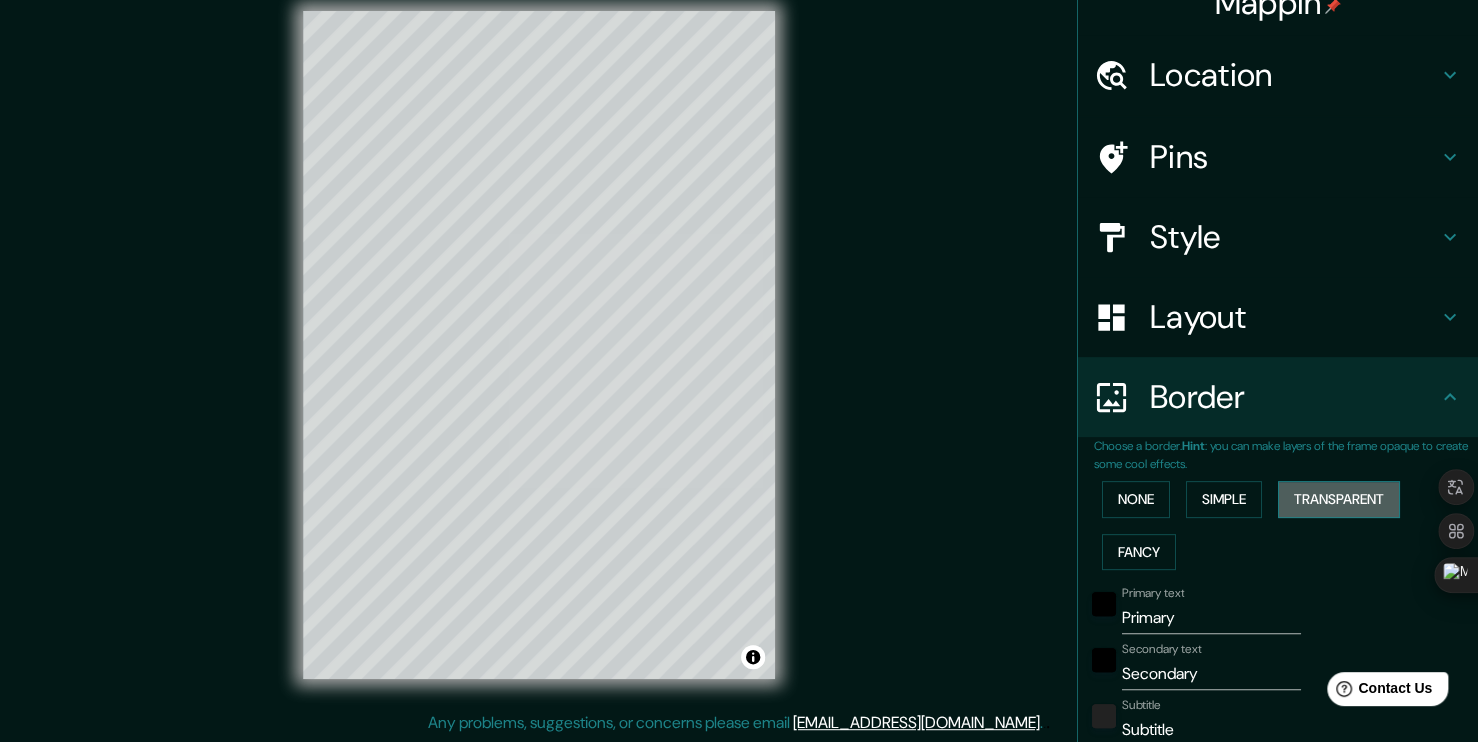 click on "Transparent" at bounding box center [1339, 499] 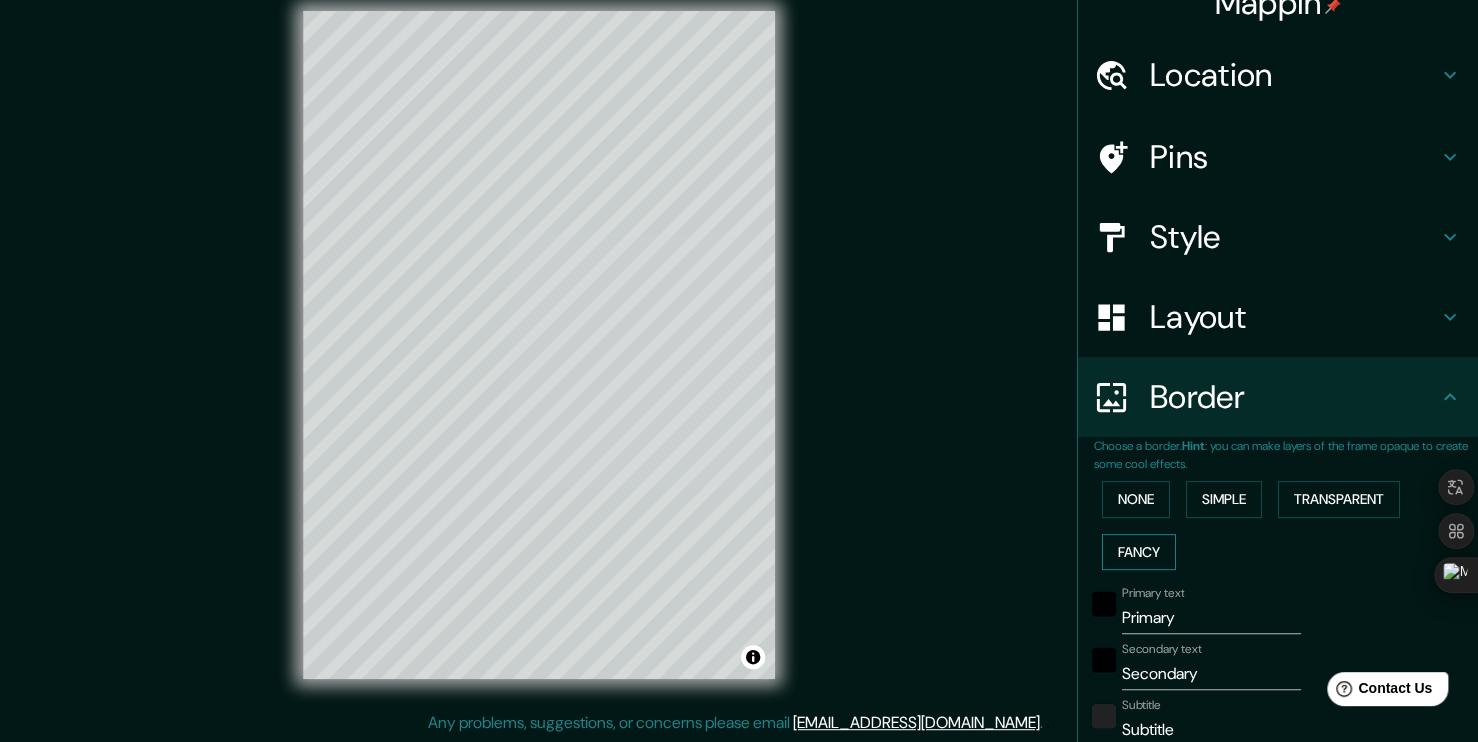click on "Fancy" at bounding box center (1139, 552) 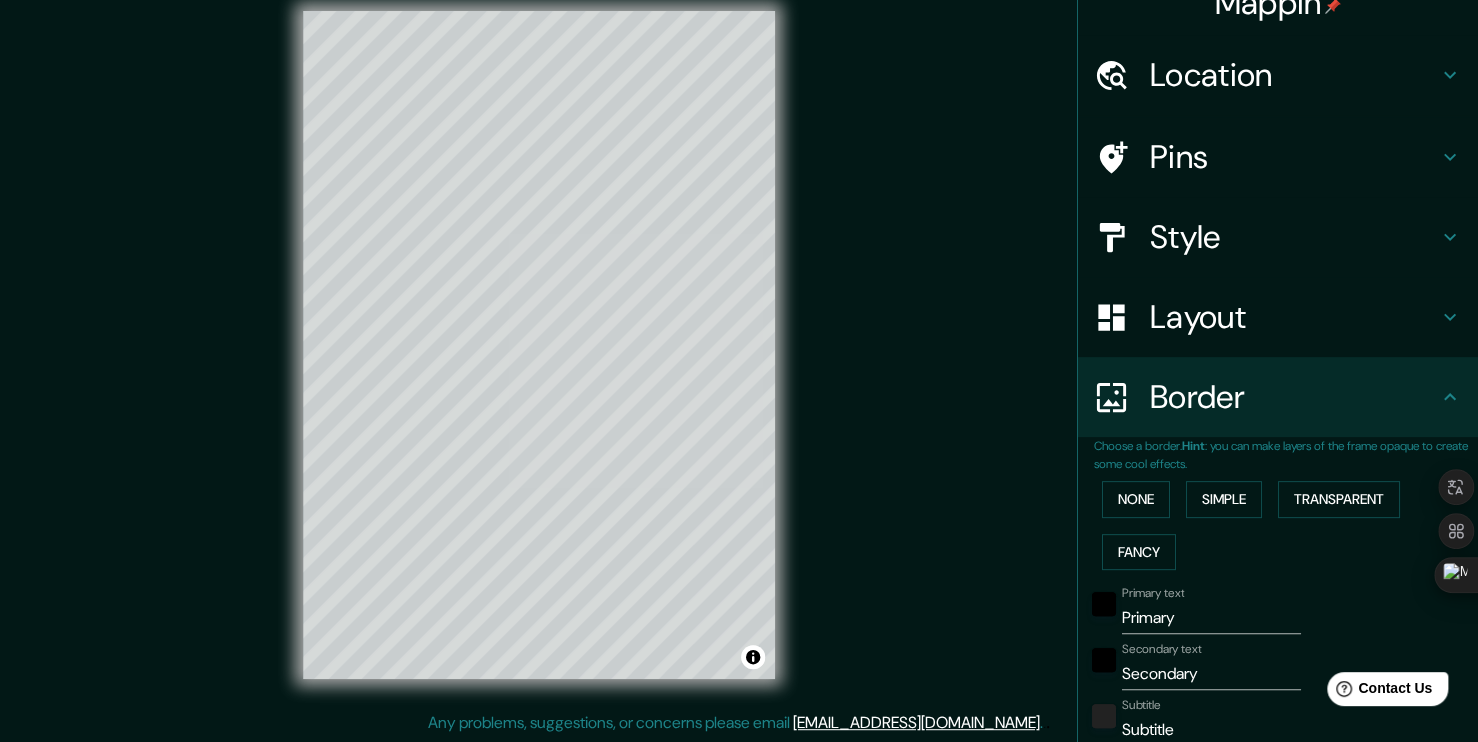 click on "Pins" at bounding box center [1294, 157] 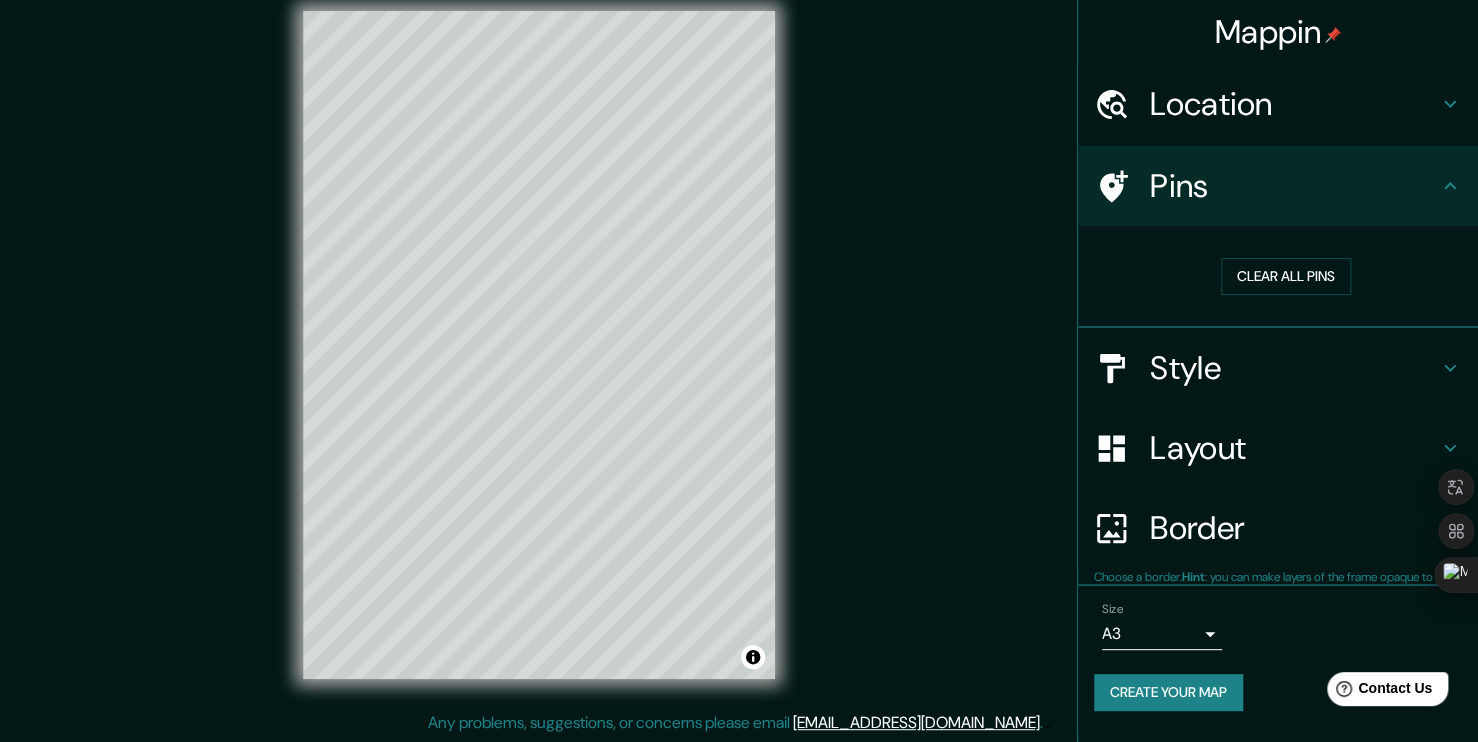 scroll, scrollTop: 0, scrollLeft: 0, axis: both 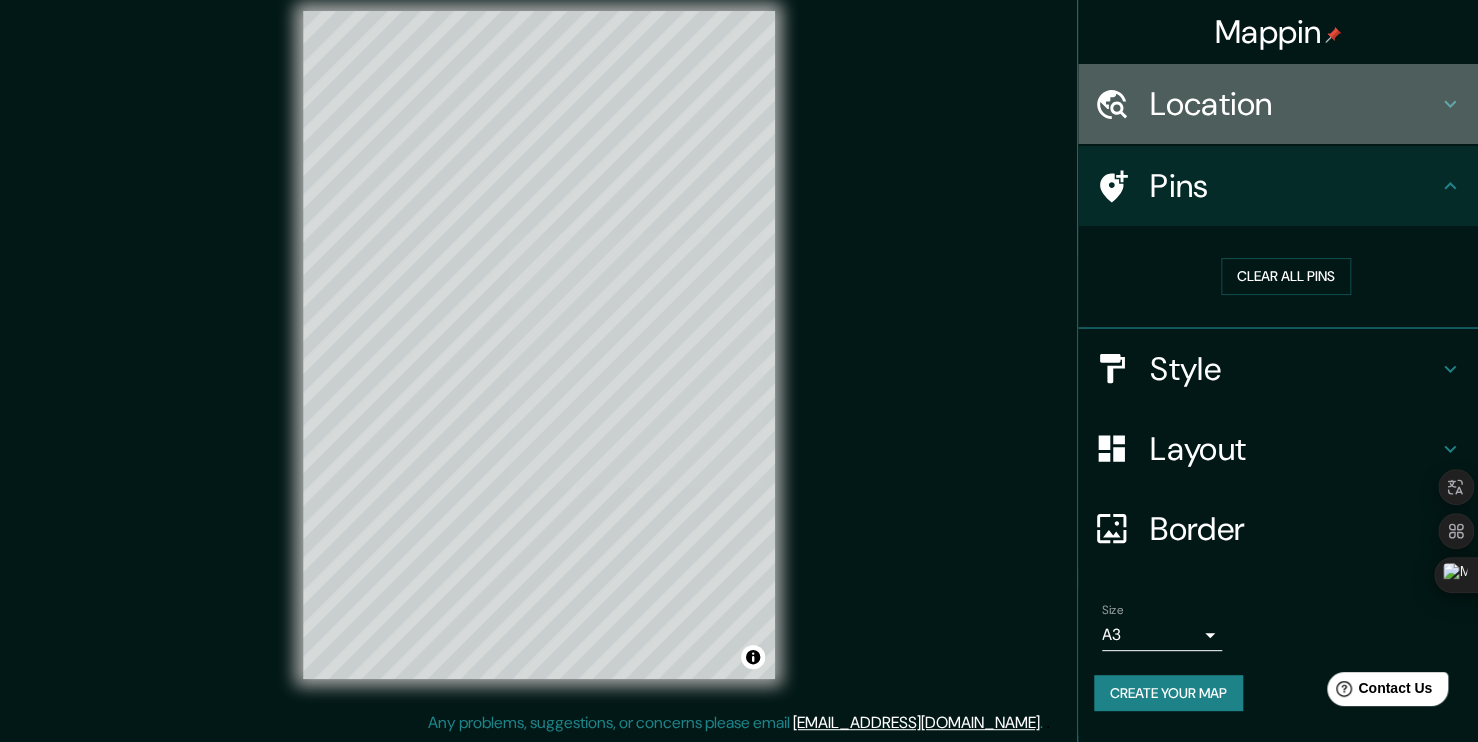 click on "Location" at bounding box center (1294, 104) 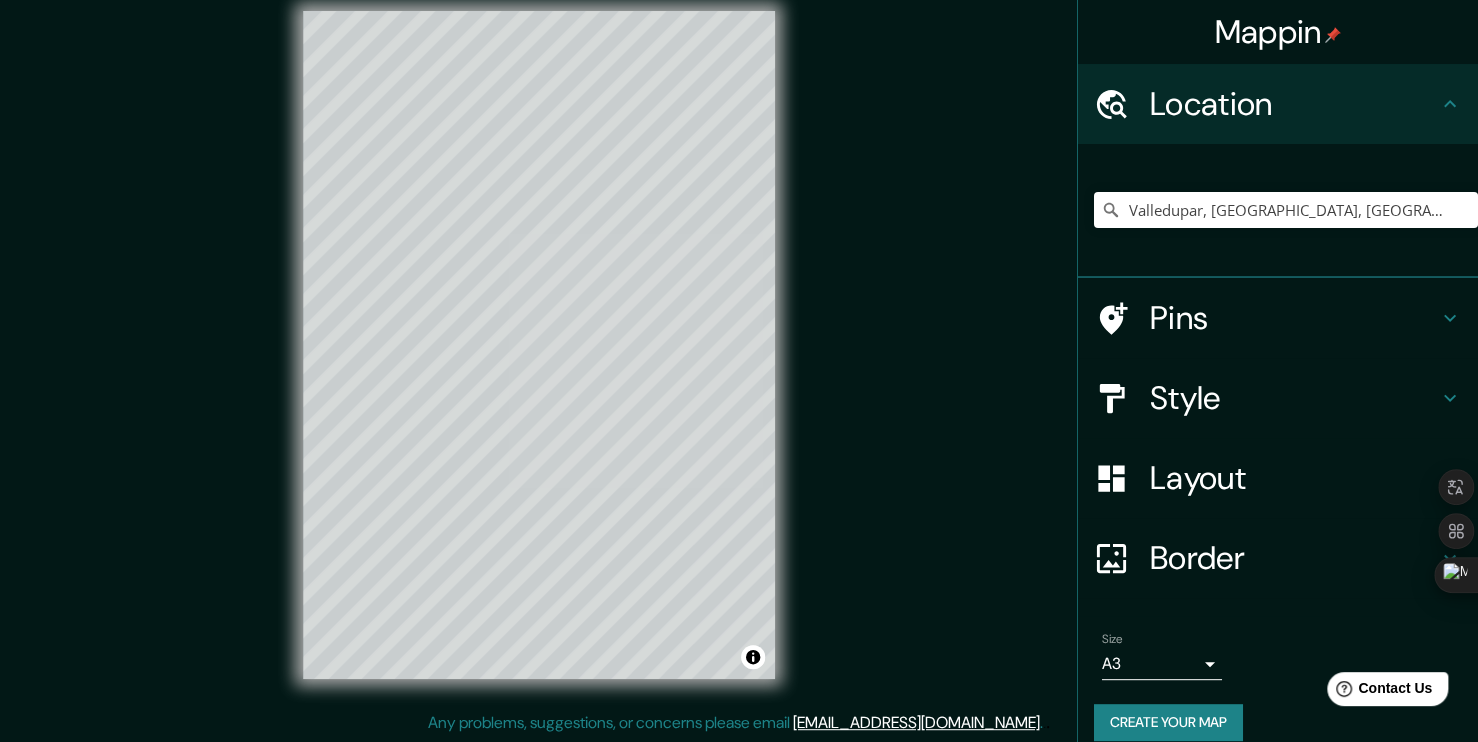 click on "Pins" at bounding box center [1294, 318] 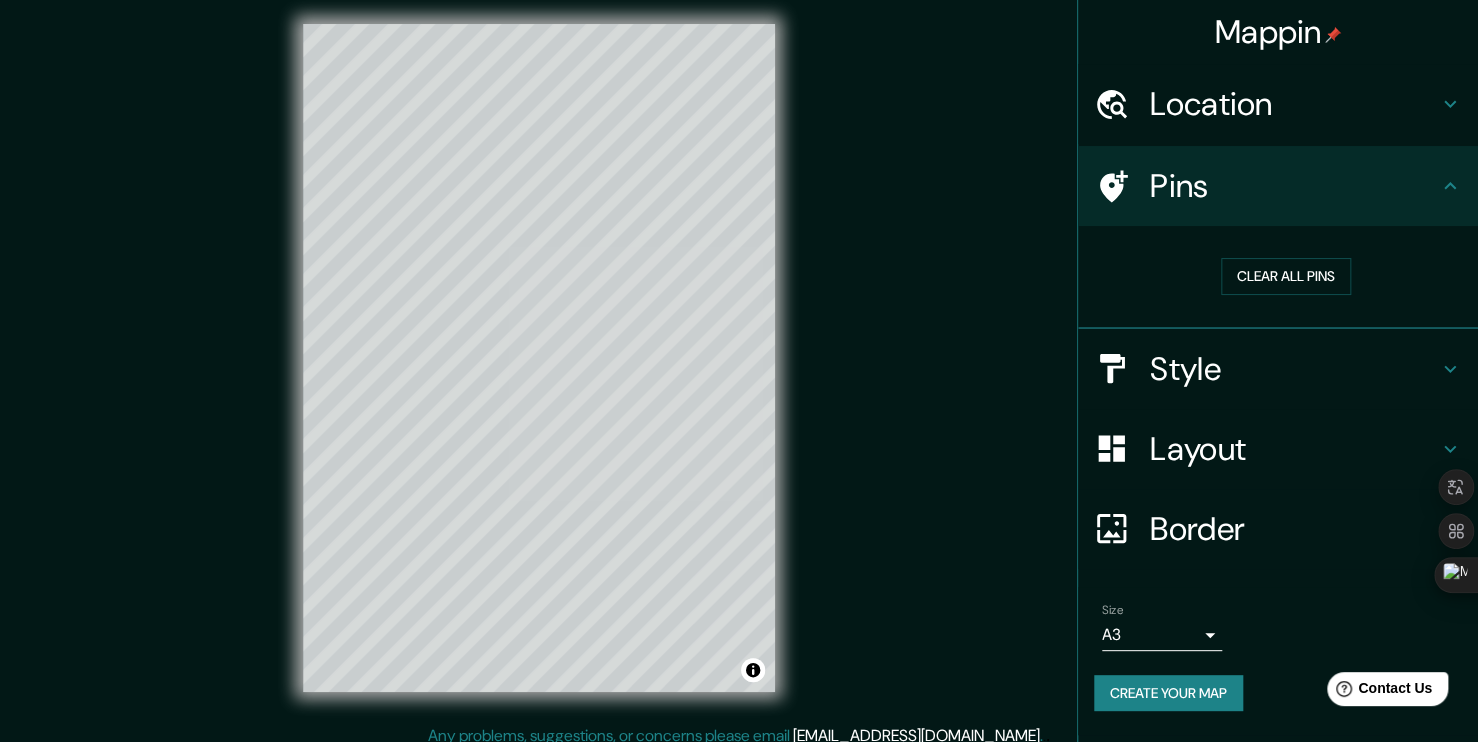 scroll, scrollTop: 0, scrollLeft: 0, axis: both 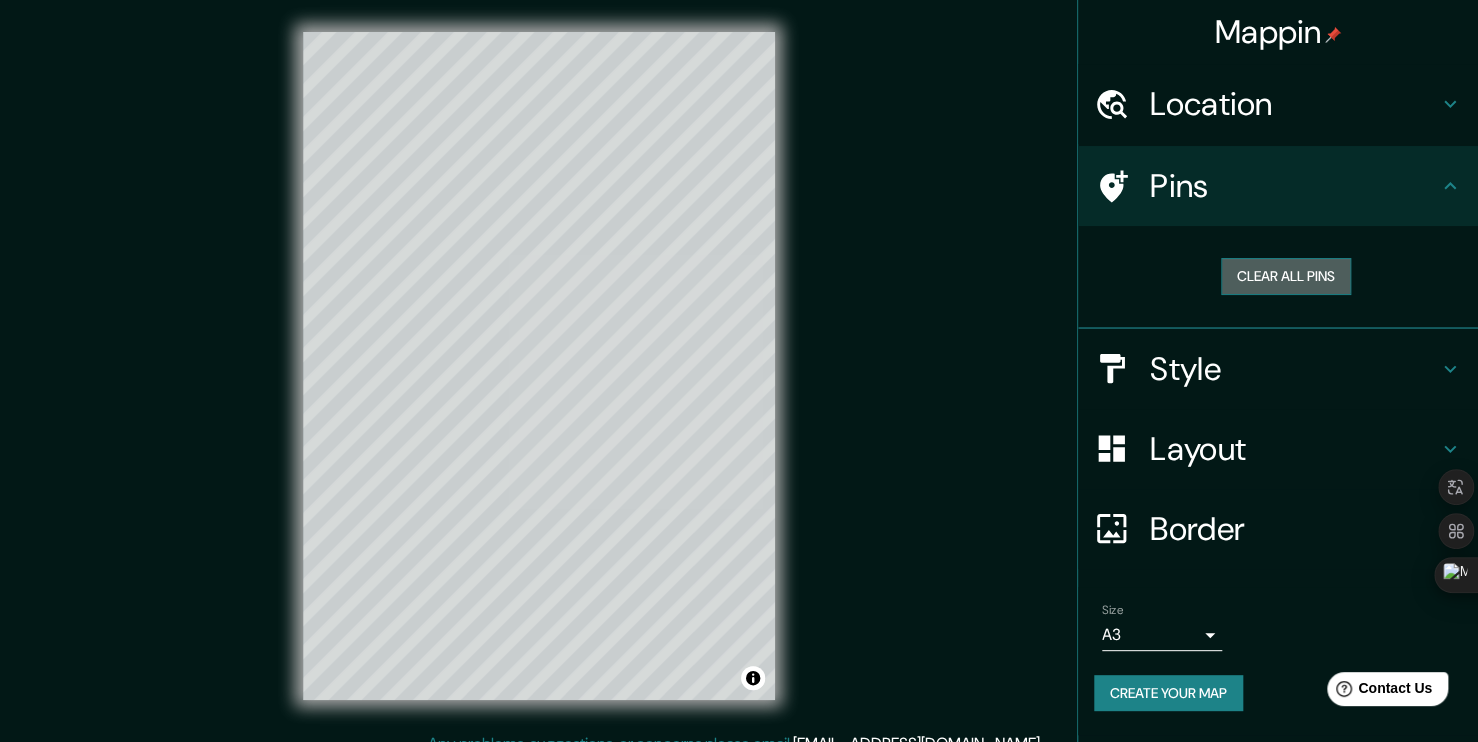 click on "Clear all pins" at bounding box center (1286, 276) 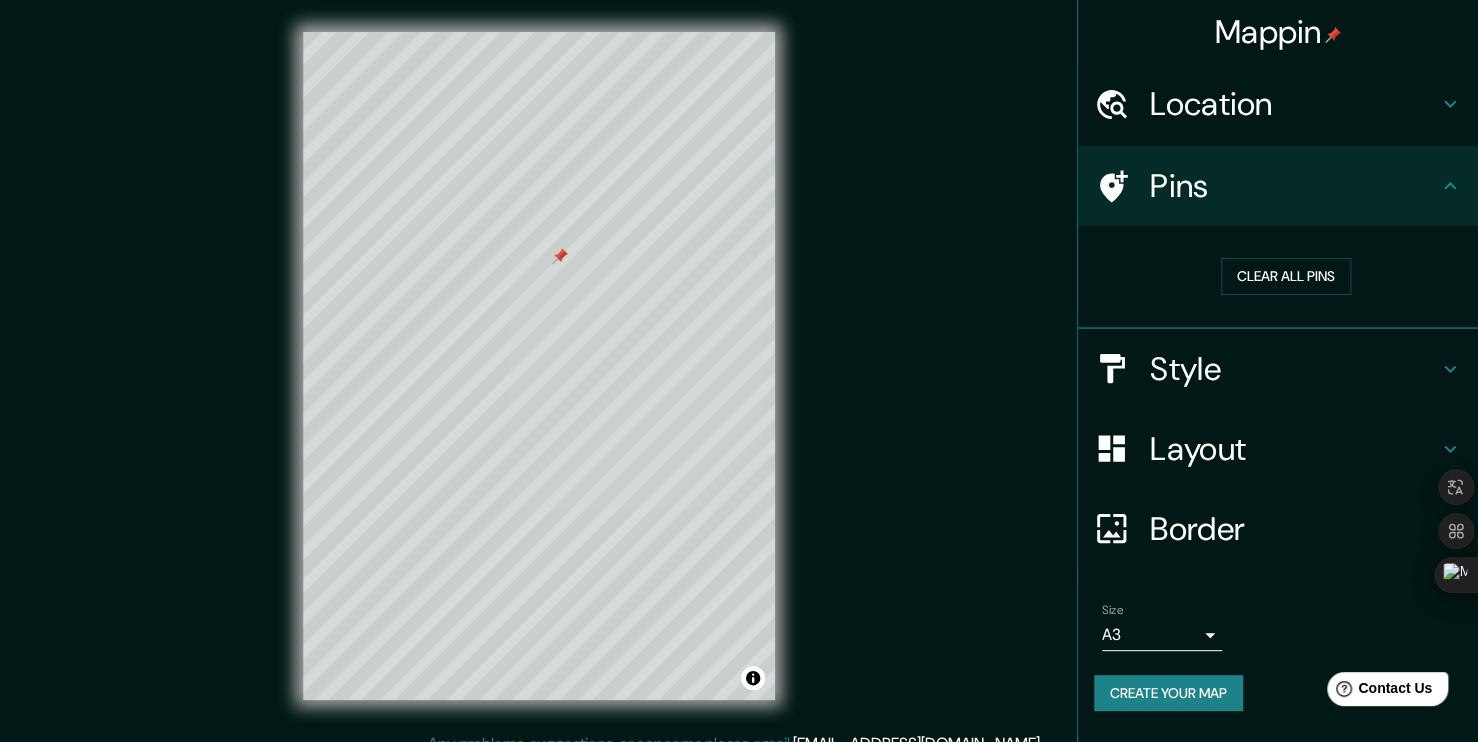 drag, startPoint x: 1112, startPoint y: 186, endPoint x: 897, endPoint y: 227, distance: 218.87439 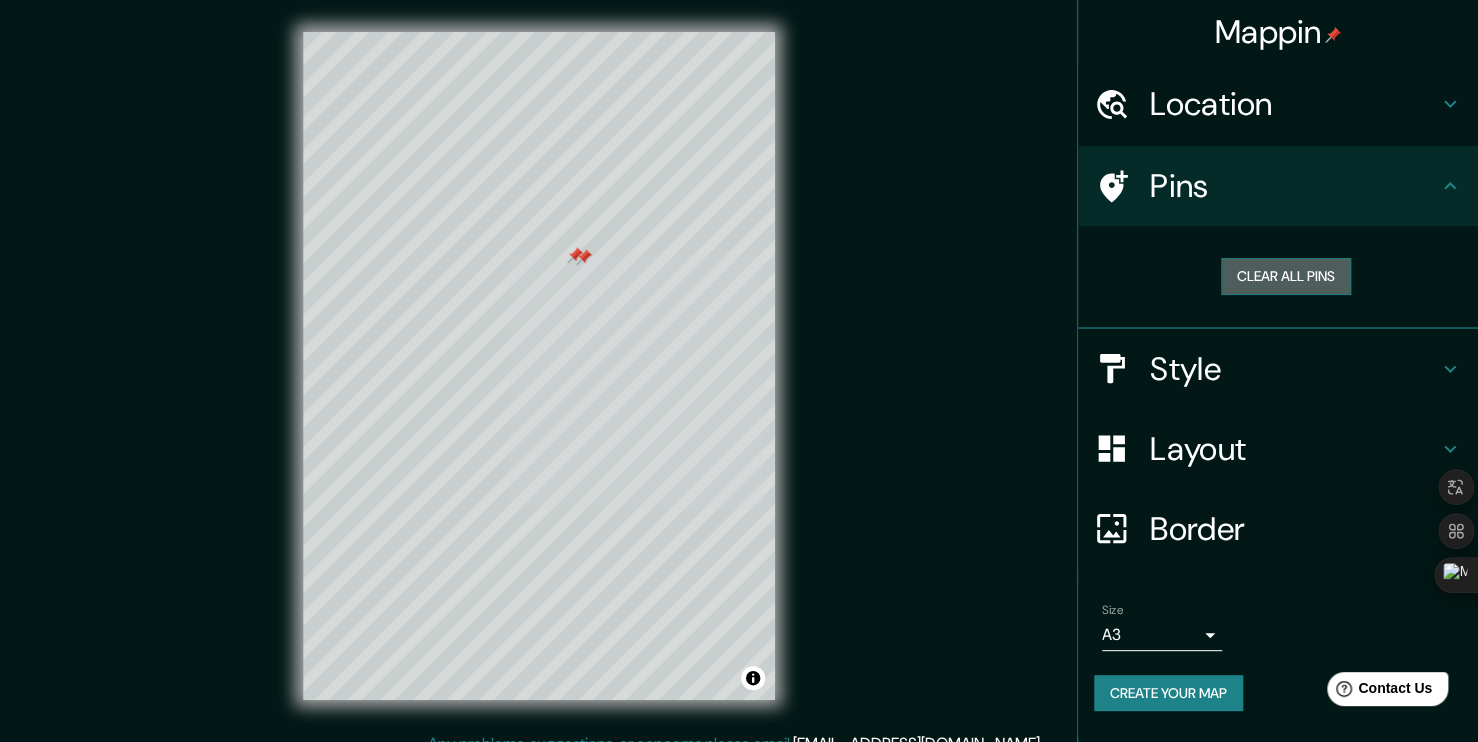 click on "Clear all pins" at bounding box center (1286, 276) 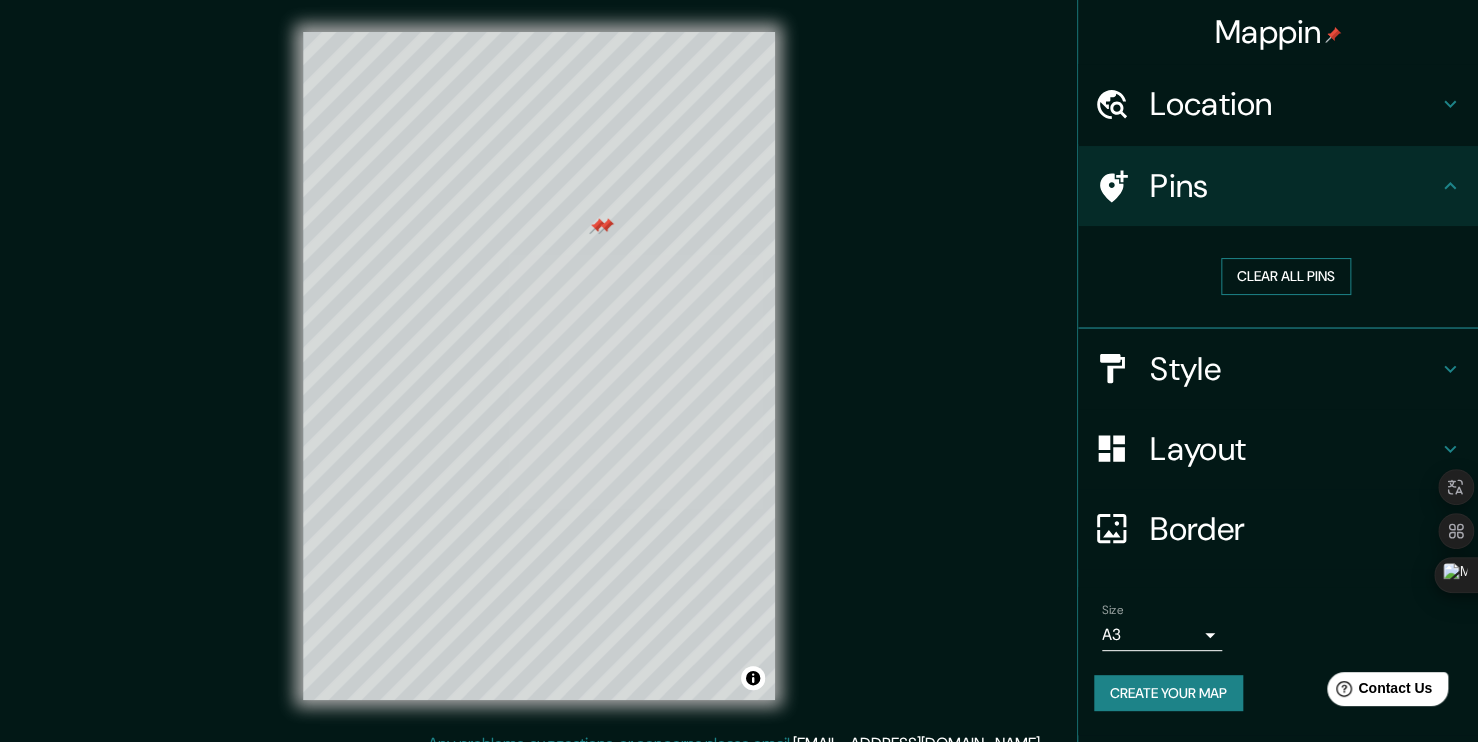 click on "Clear all pins" at bounding box center [1286, 276] 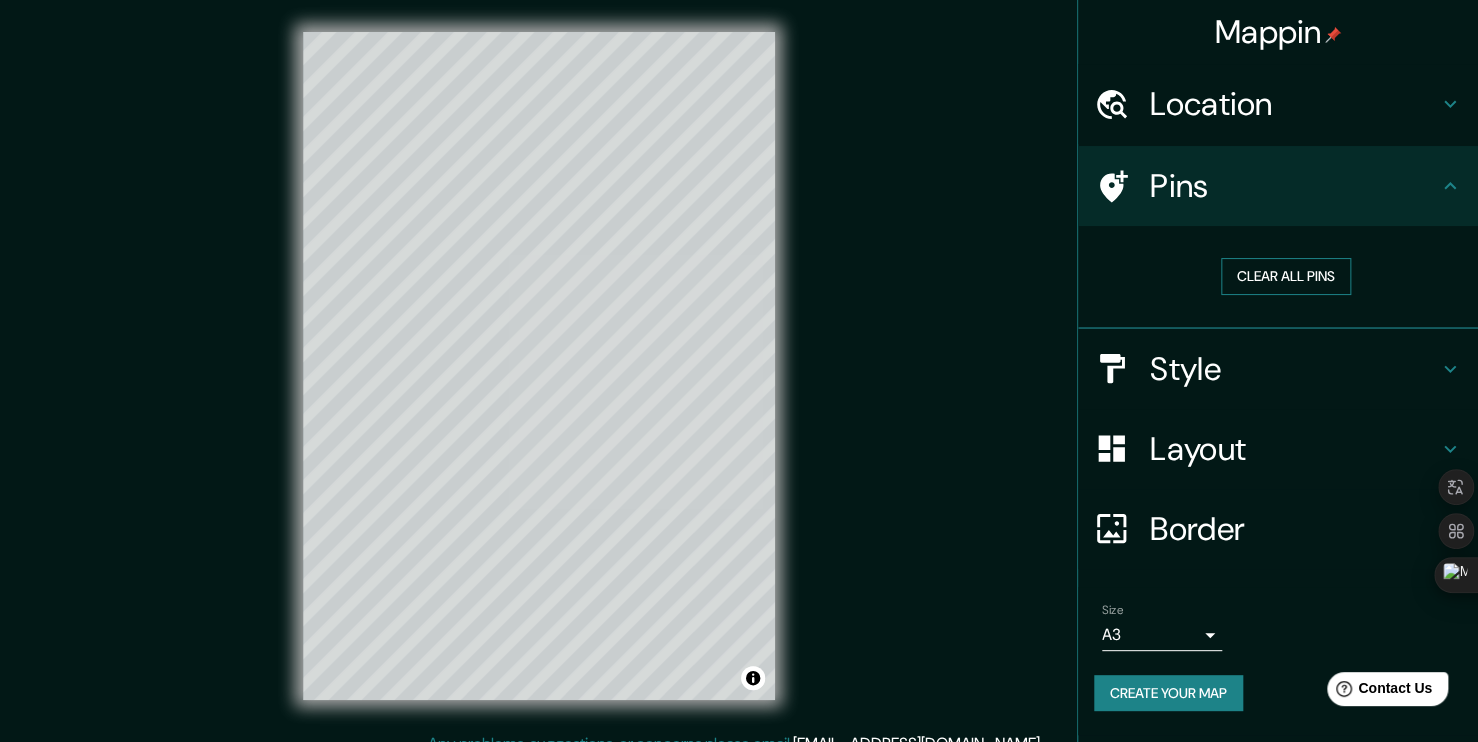click on "Clear all pins" at bounding box center [1286, 276] 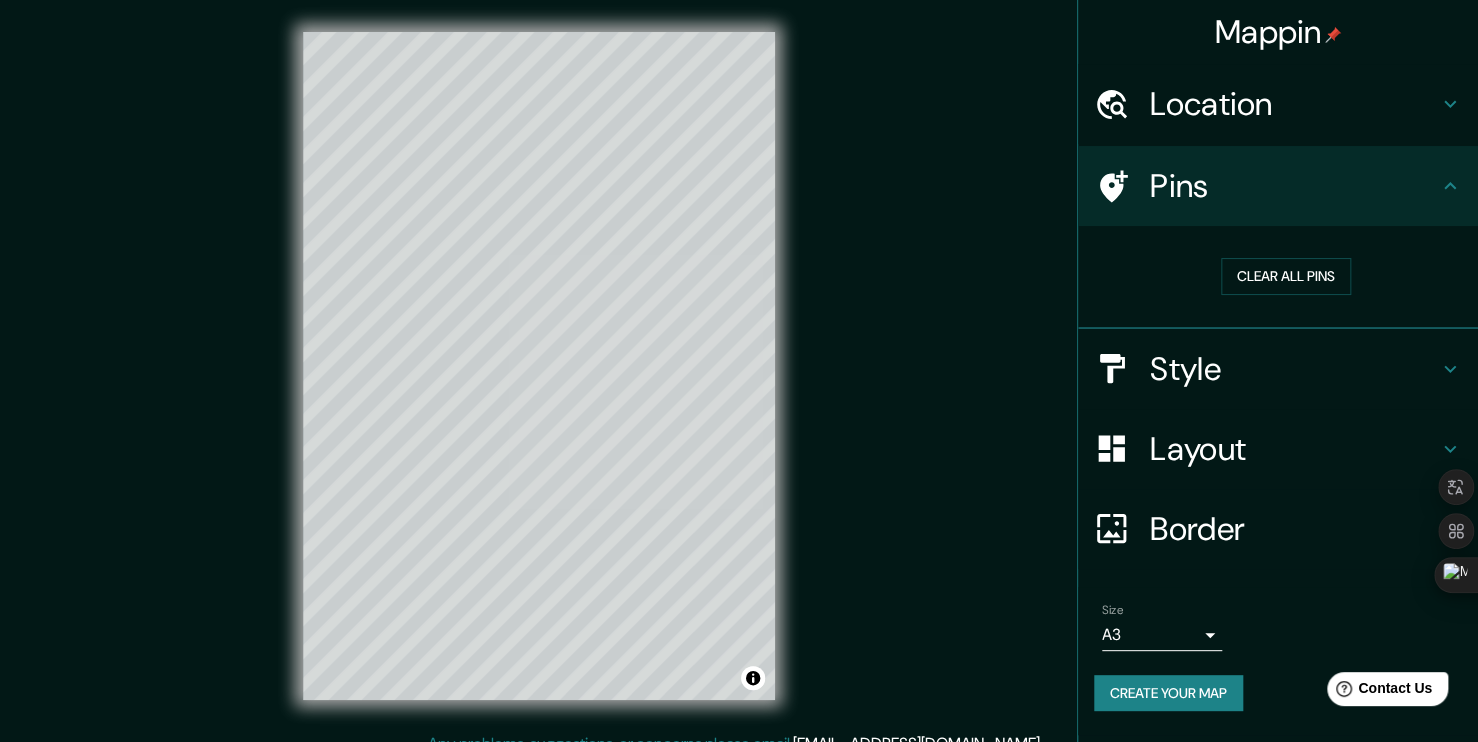 click on "Location" at bounding box center (1294, 104) 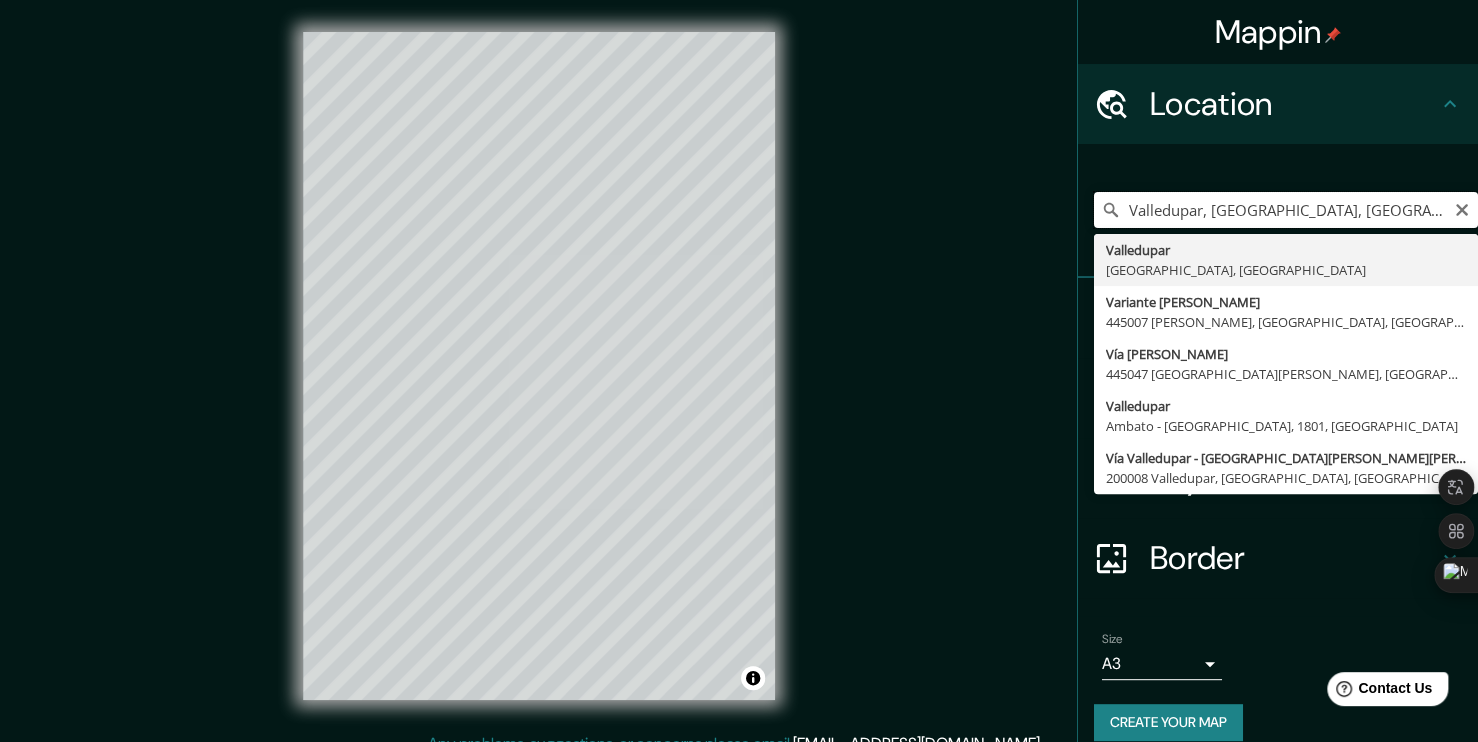 click on "Valledupar, [GEOGRAPHIC_DATA], [GEOGRAPHIC_DATA]" at bounding box center [1286, 210] 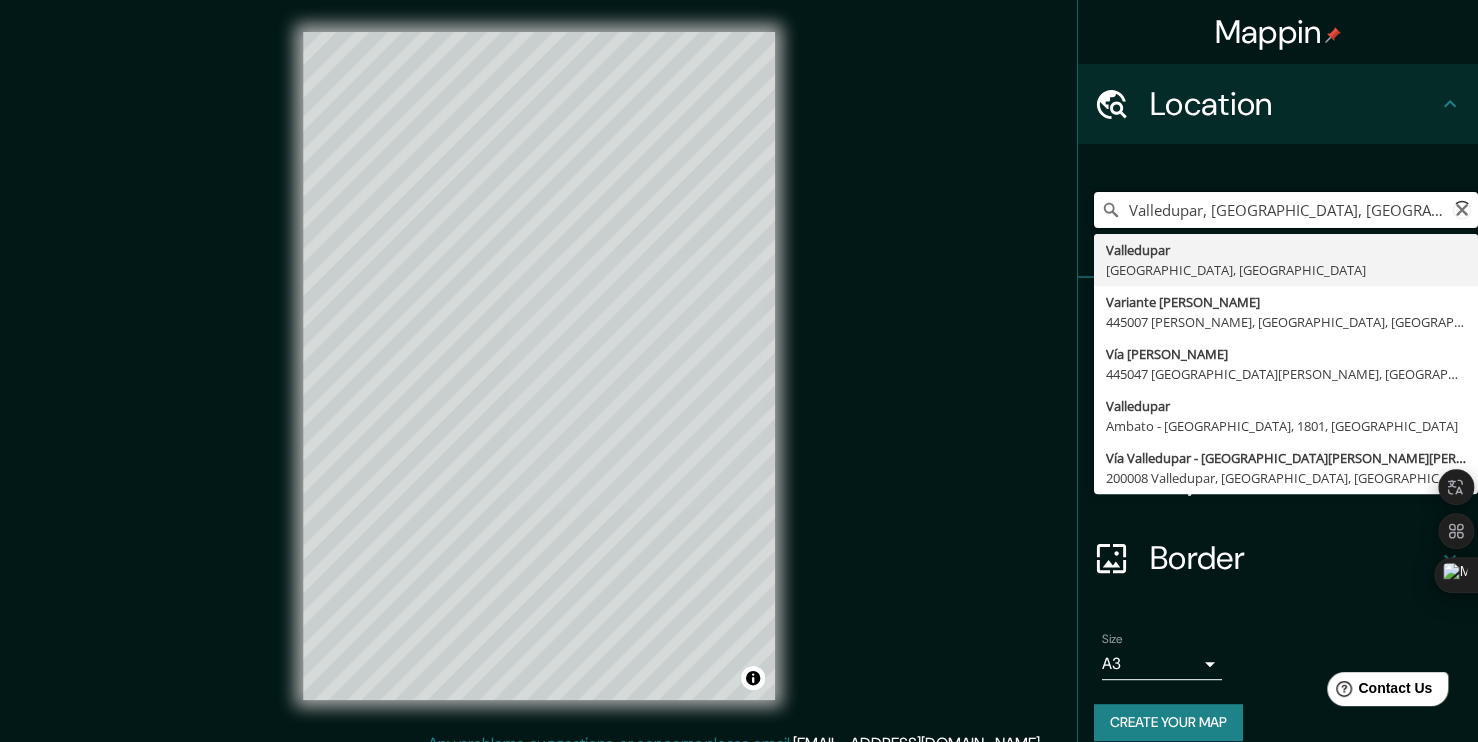 paste on "Calle  15 # 4-85 Centro" 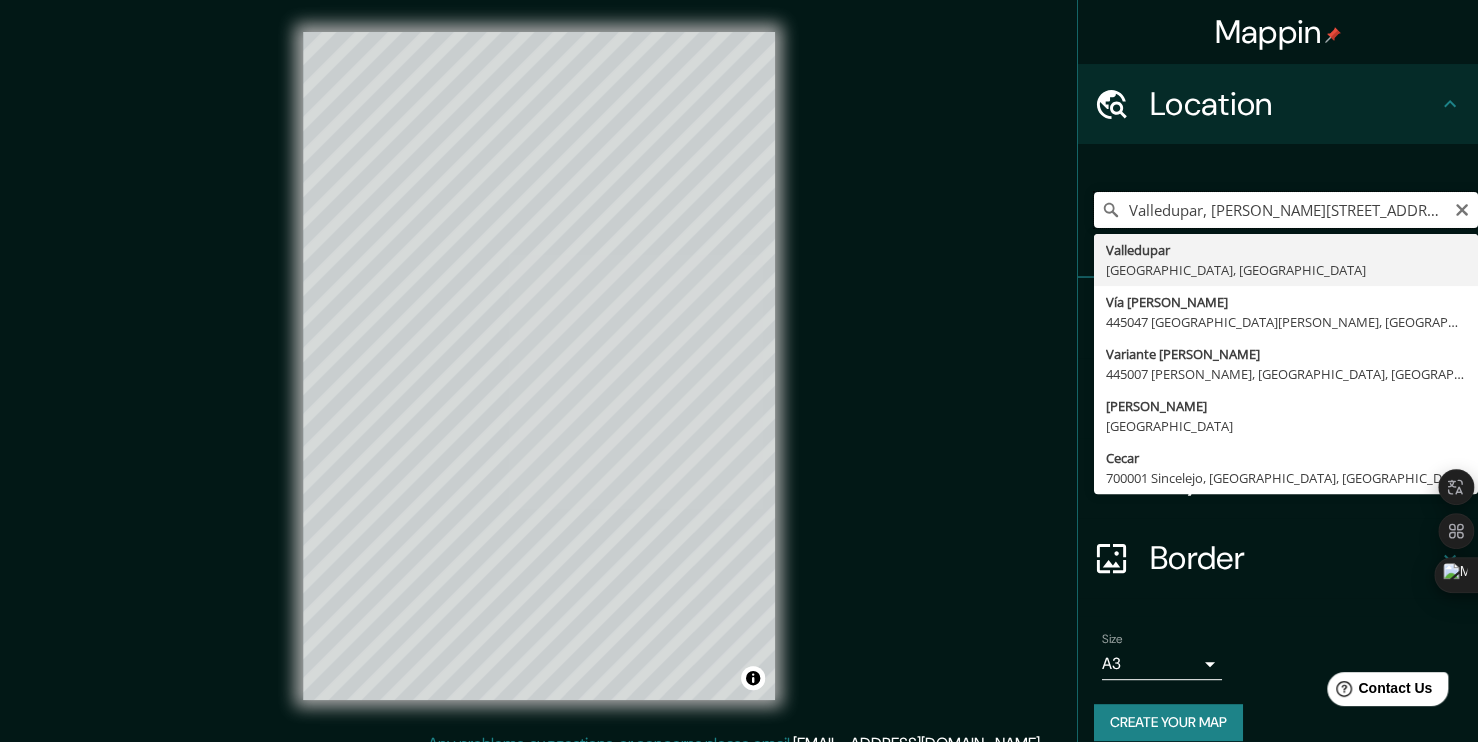 scroll, scrollTop: 0, scrollLeft: 44, axis: horizontal 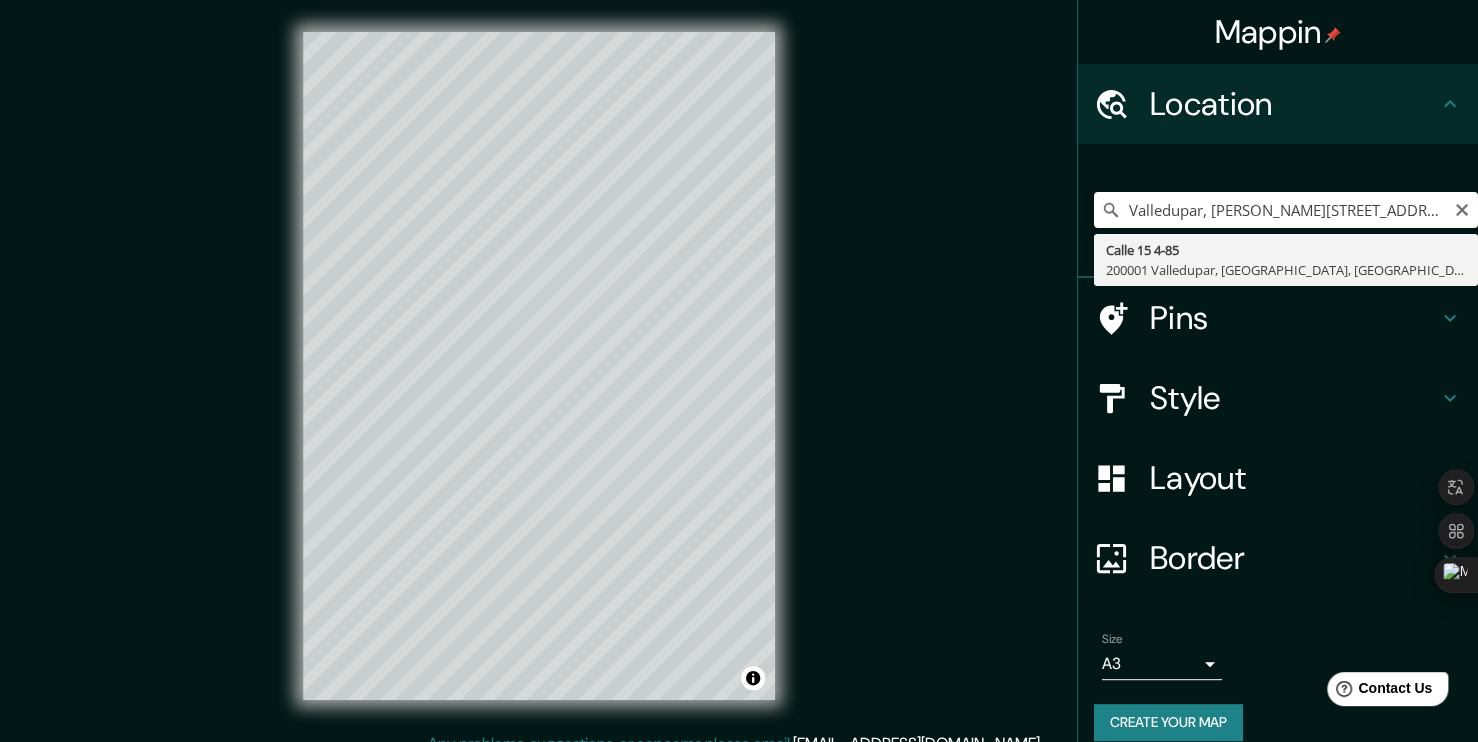 type on "Calle 15 4-85, 200001 Valledupar, Cesar, Colombia" 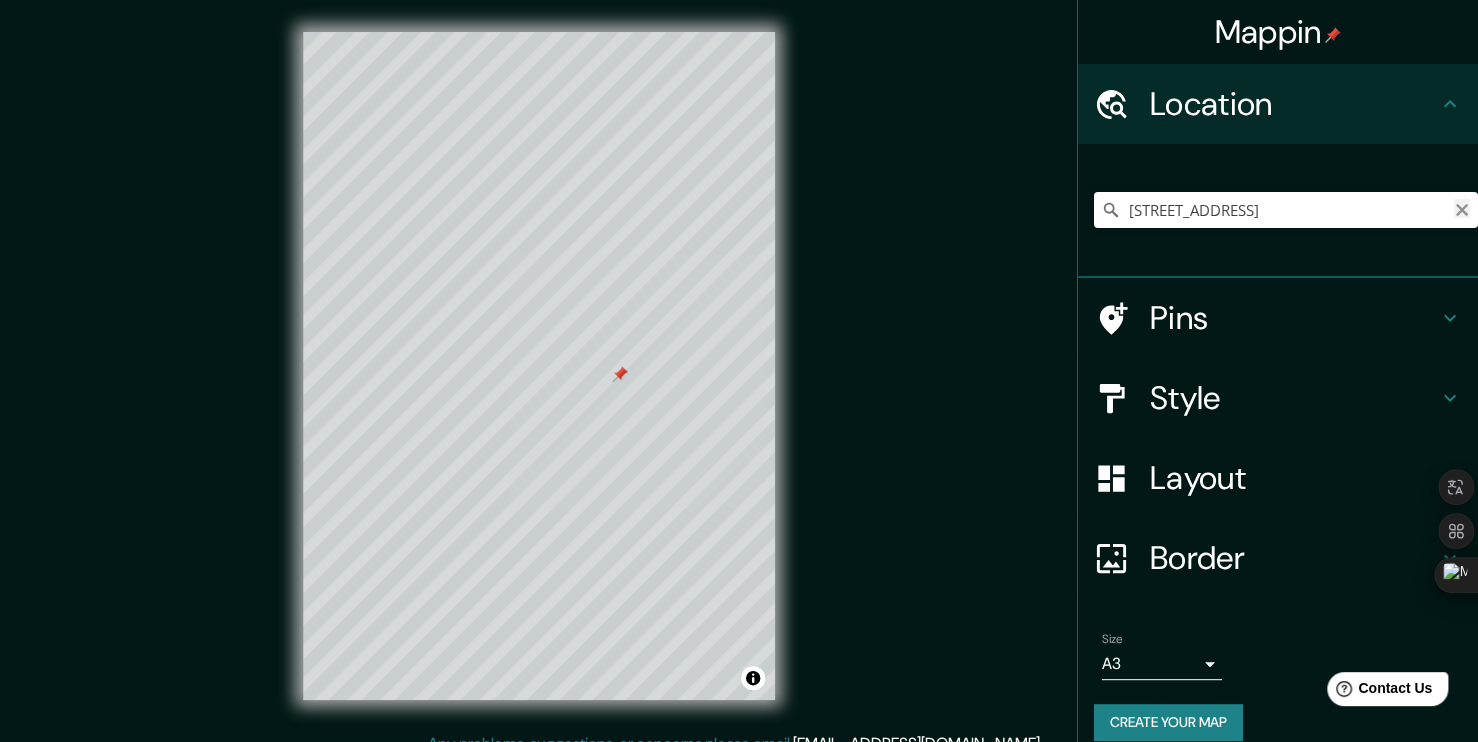 click 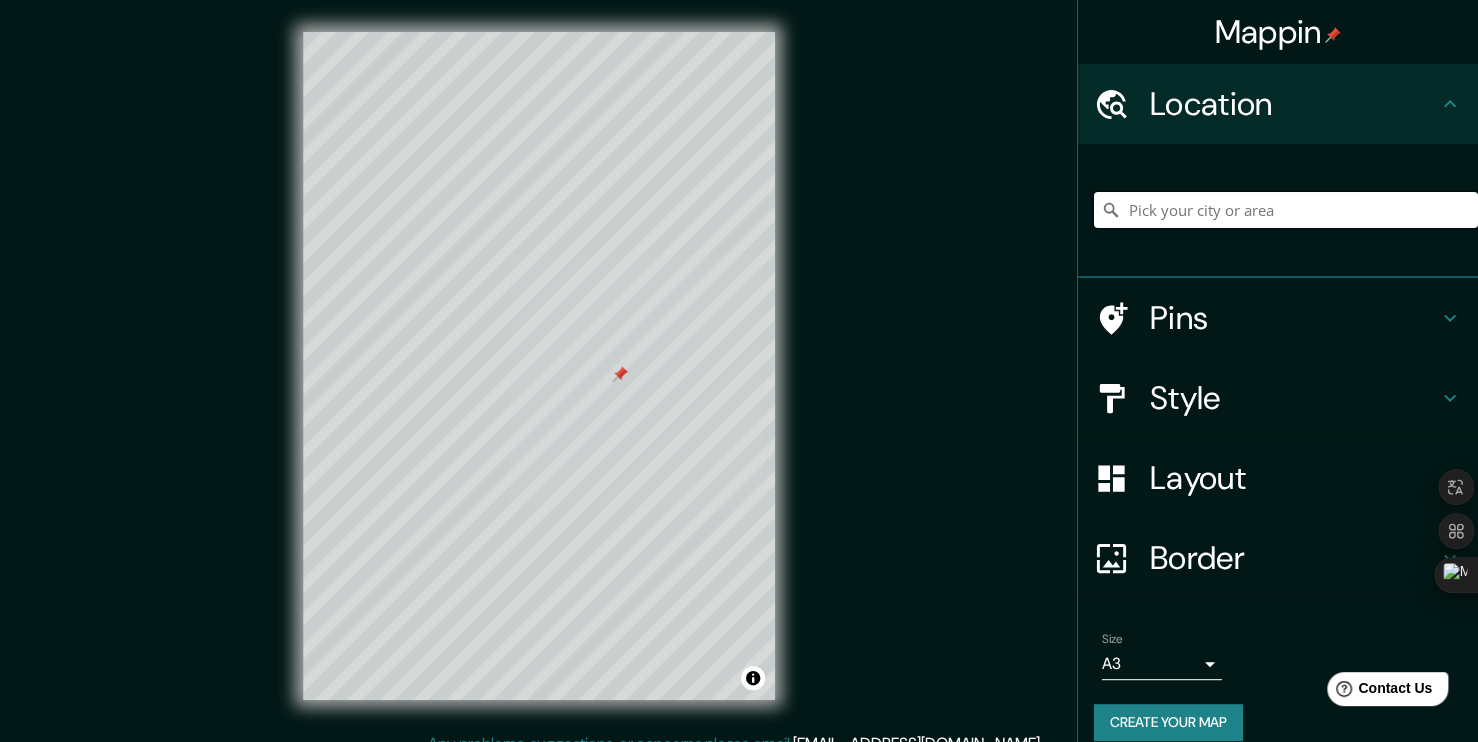 click at bounding box center (1286, 210) 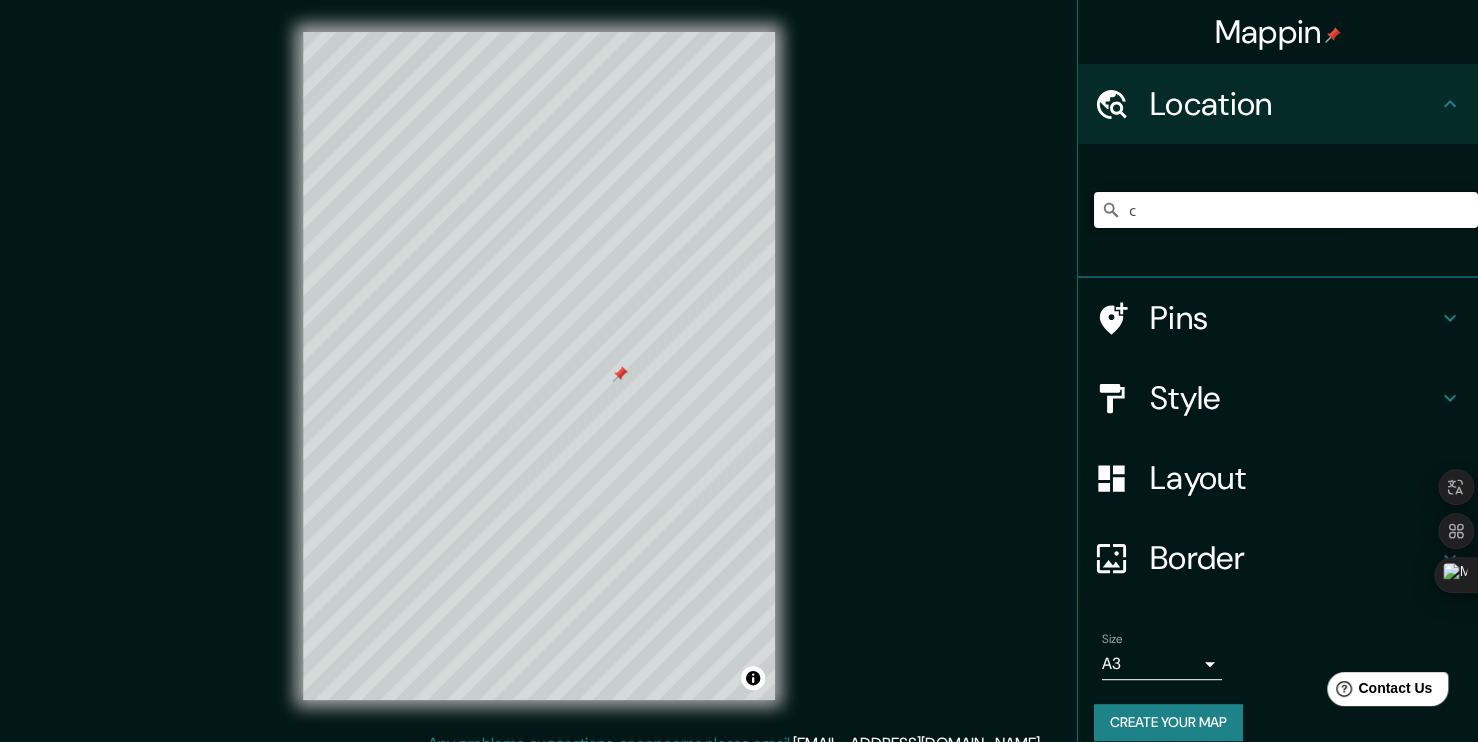 scroll, scrollTop: 21, scrollLeft: 0, axis: vertical 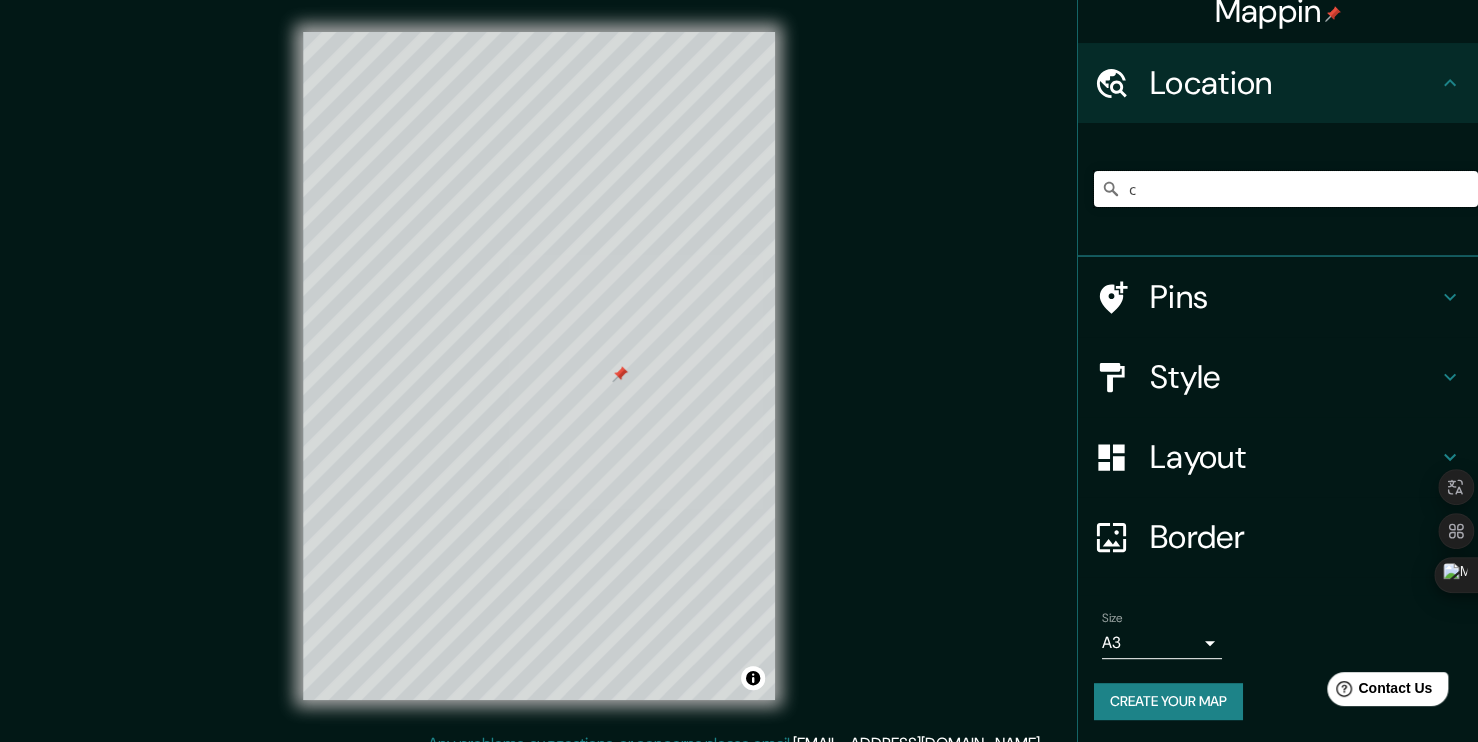 type on "c" 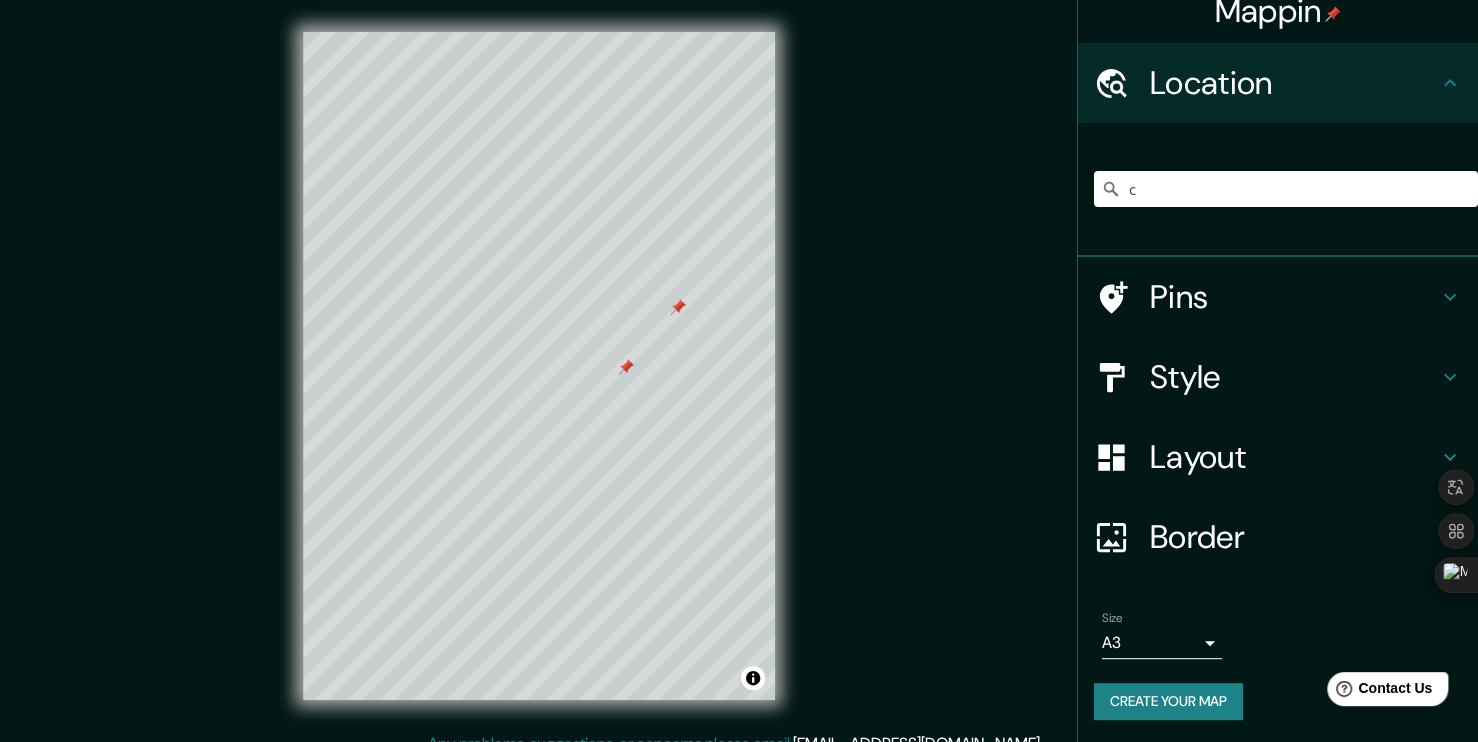 click on "Pins" at bounding box center (1294, 297) 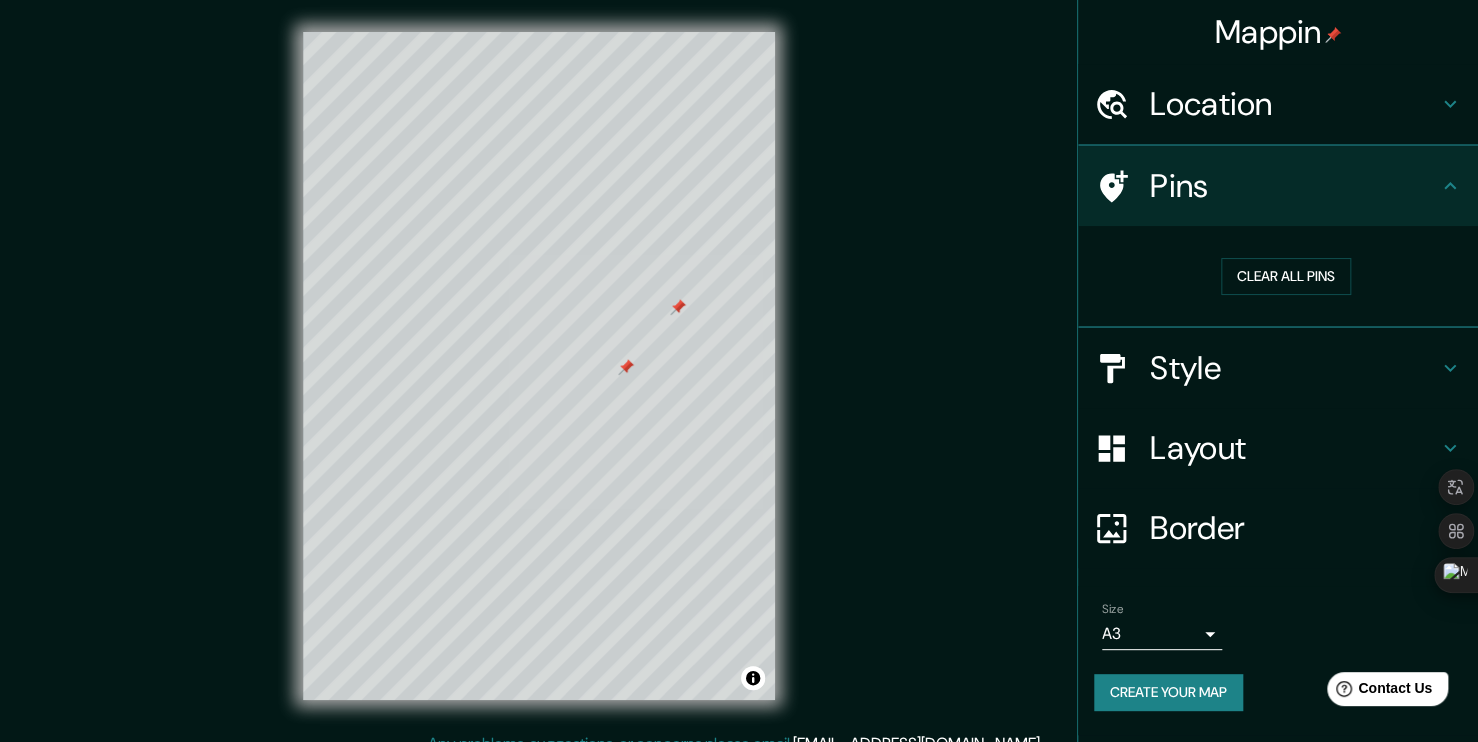 scroll, scrollTop: 0, scrollLeft: 0, axis: both 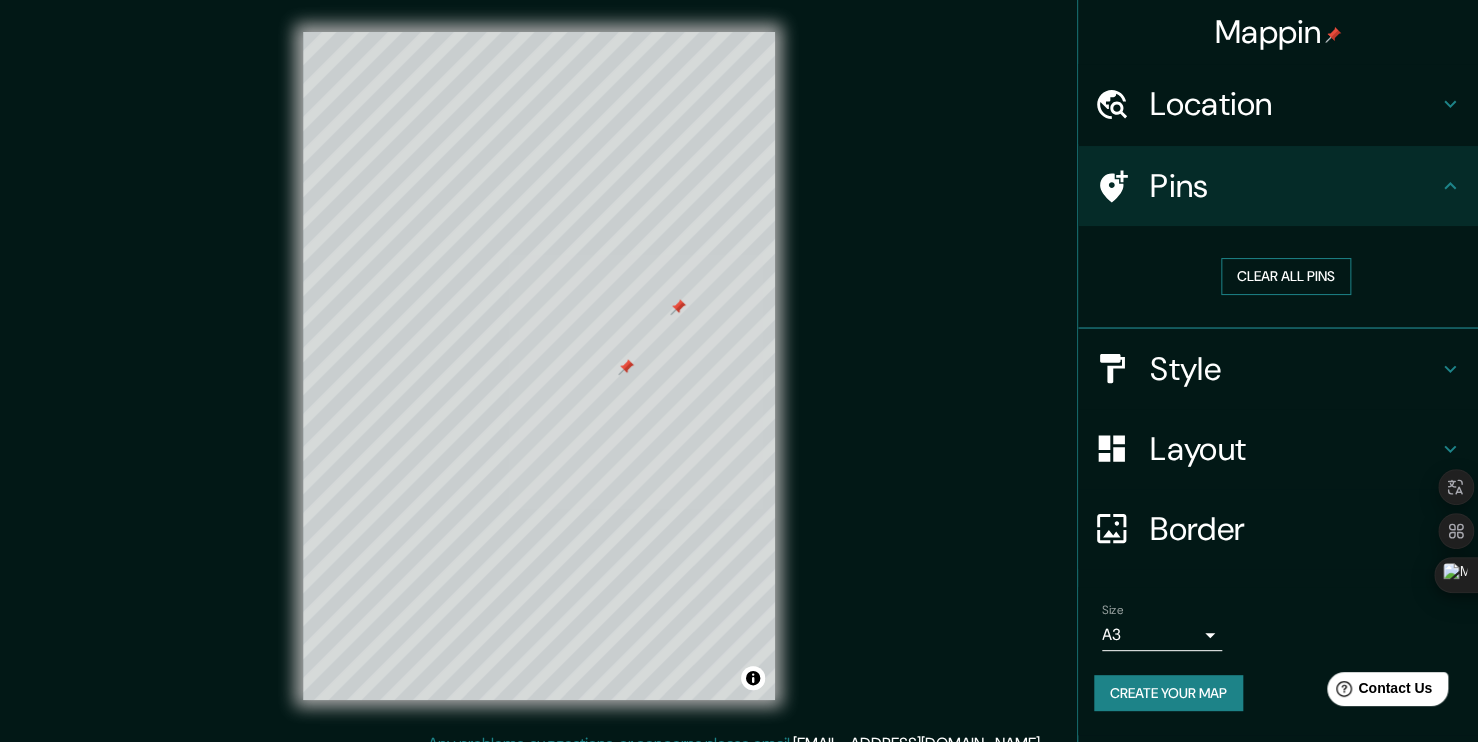 click on "Clear all pins" at bounding box center [1286, 276] 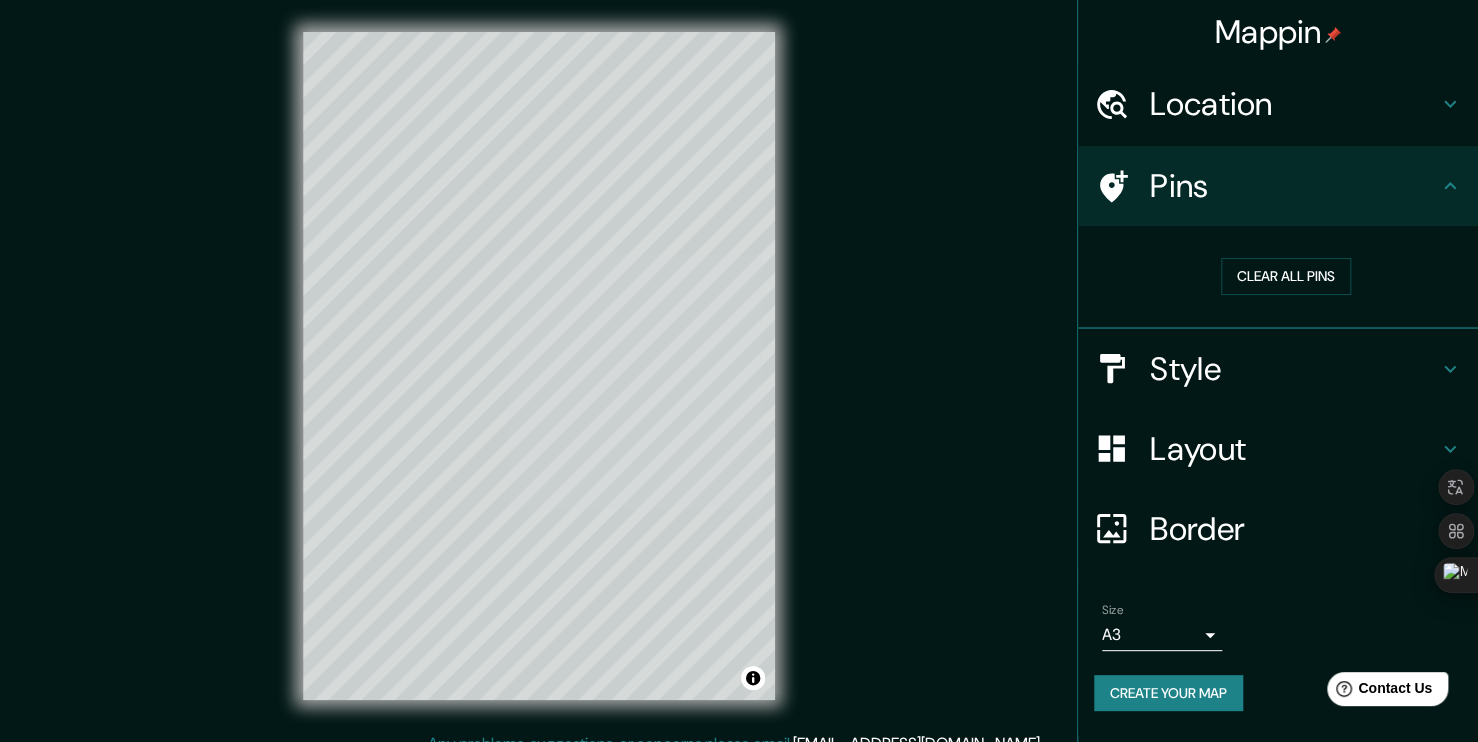 click on "Location" at bounding box center (1294, 104) 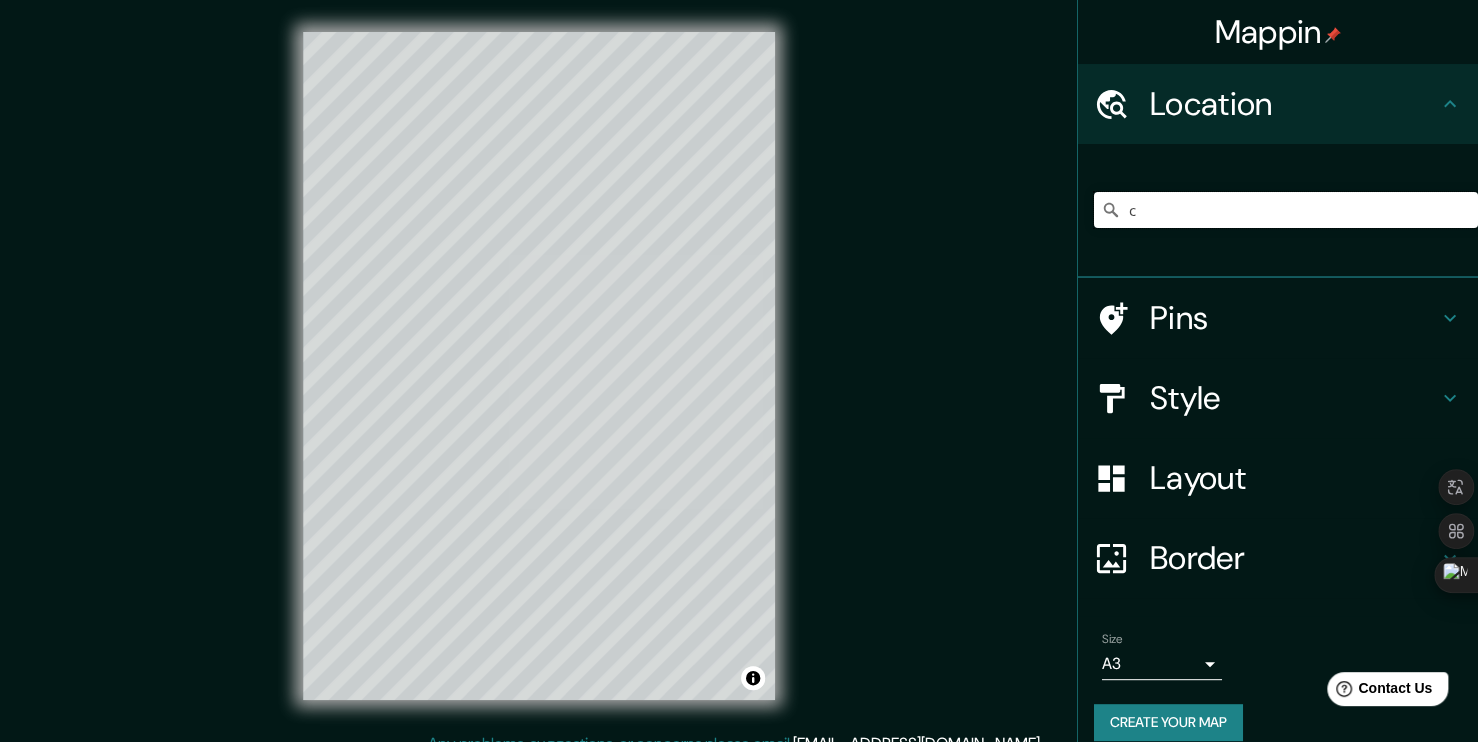 click on "c" at bounding box center (1286, 210) 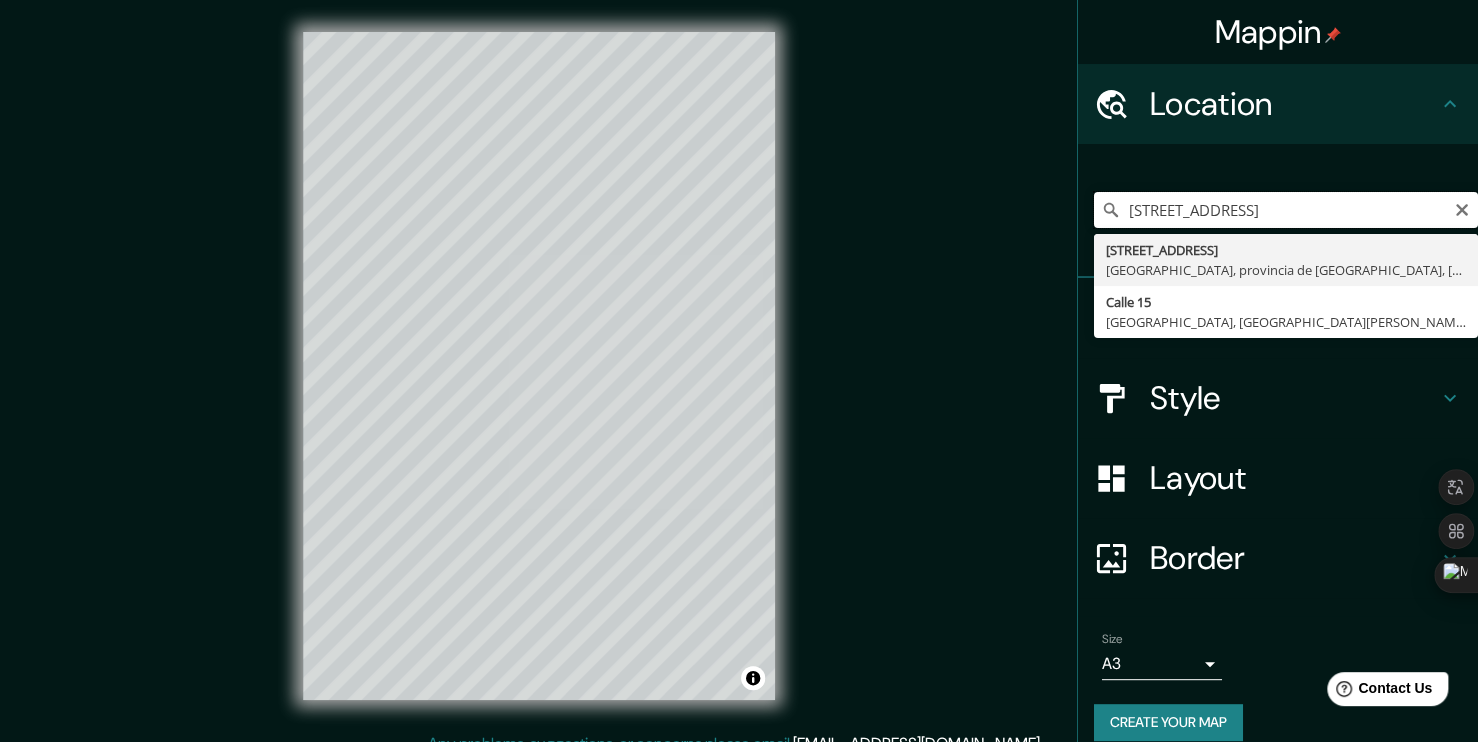 click on "Calle  15 # 4-85 Centro" at bounding box center (1286, 210) 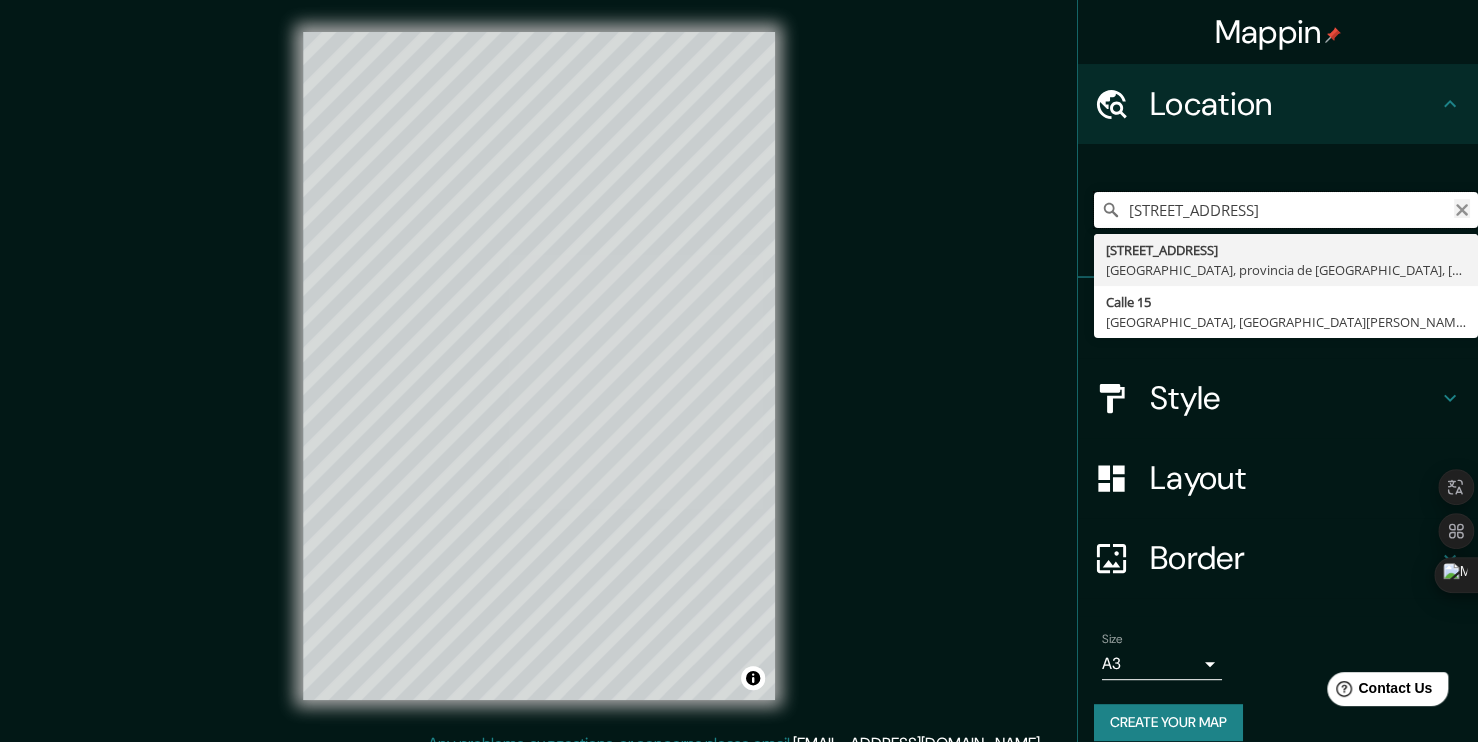 type on "Calle  15 # 4-85 Centro" 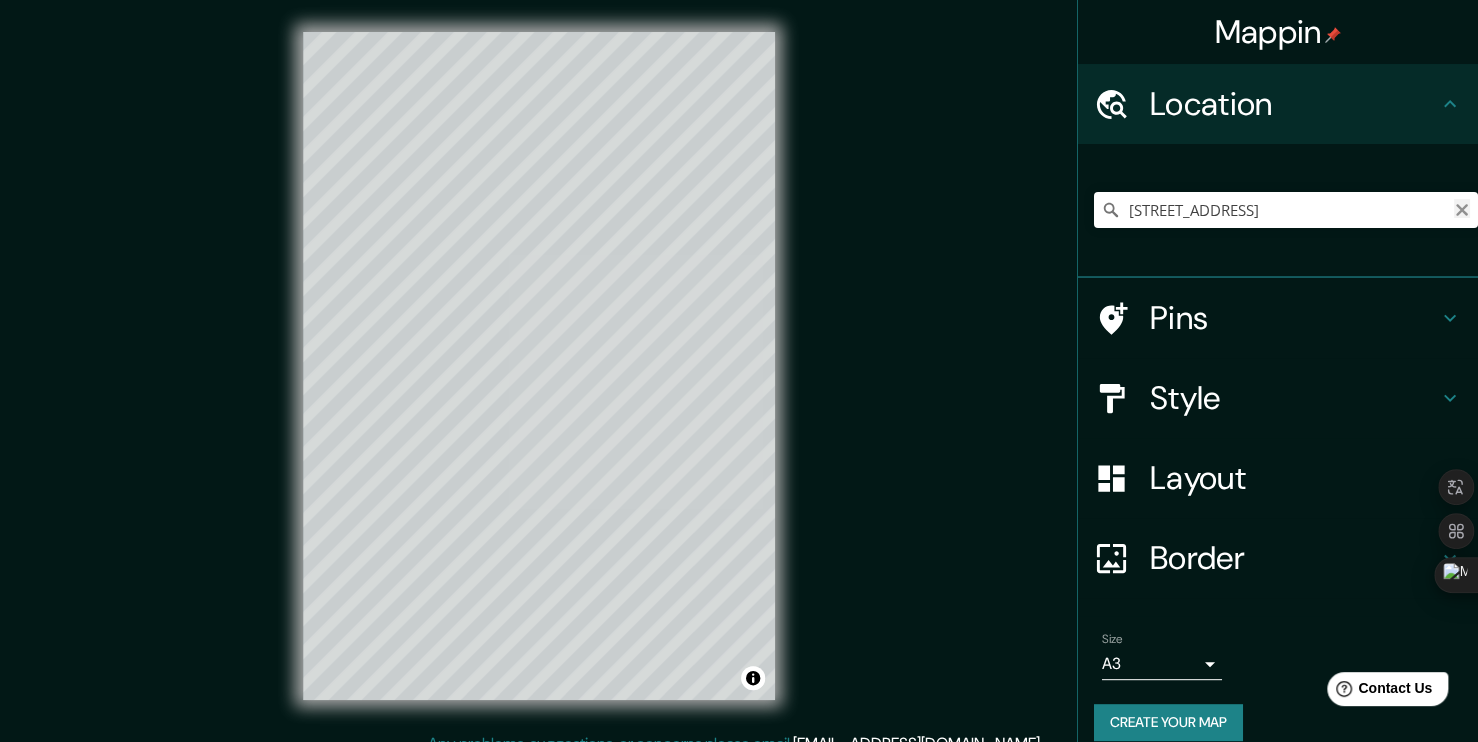 click 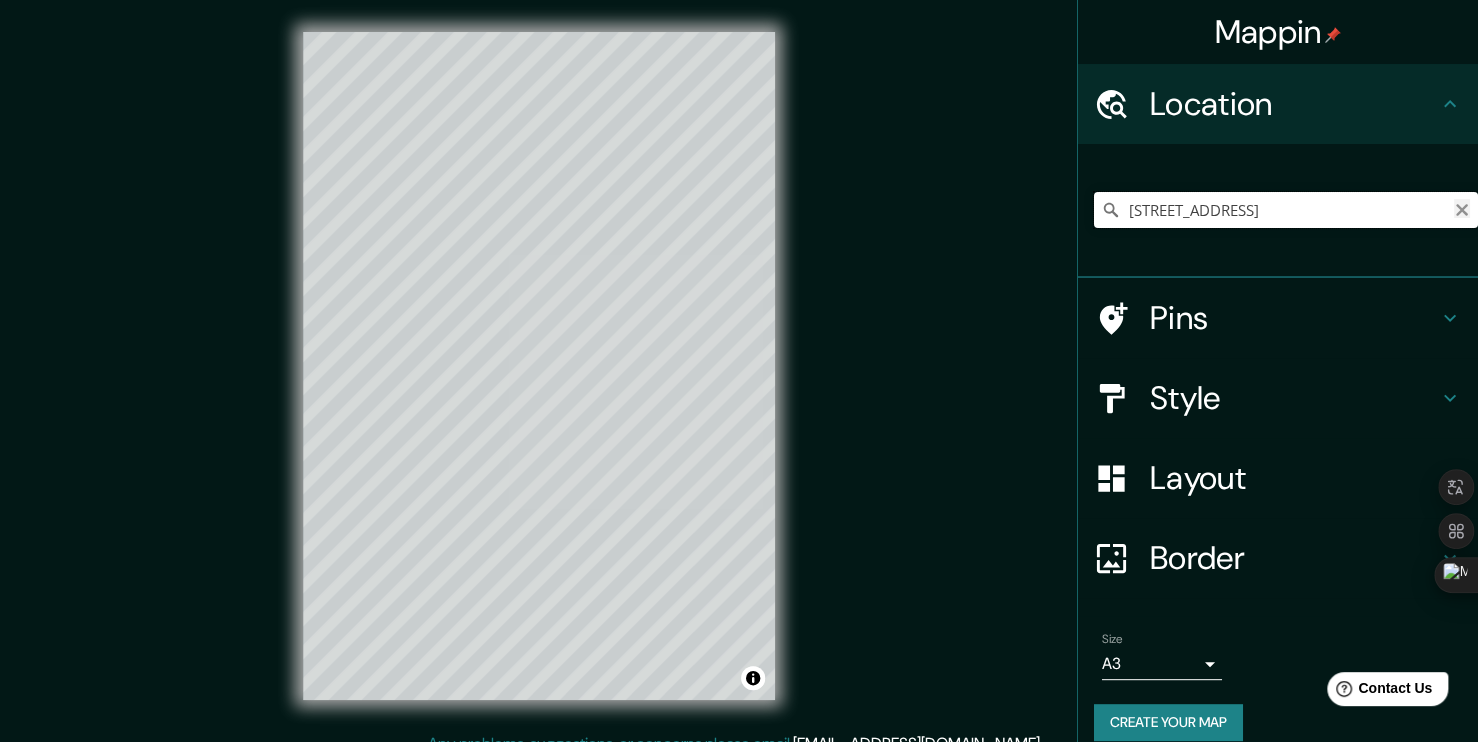 type 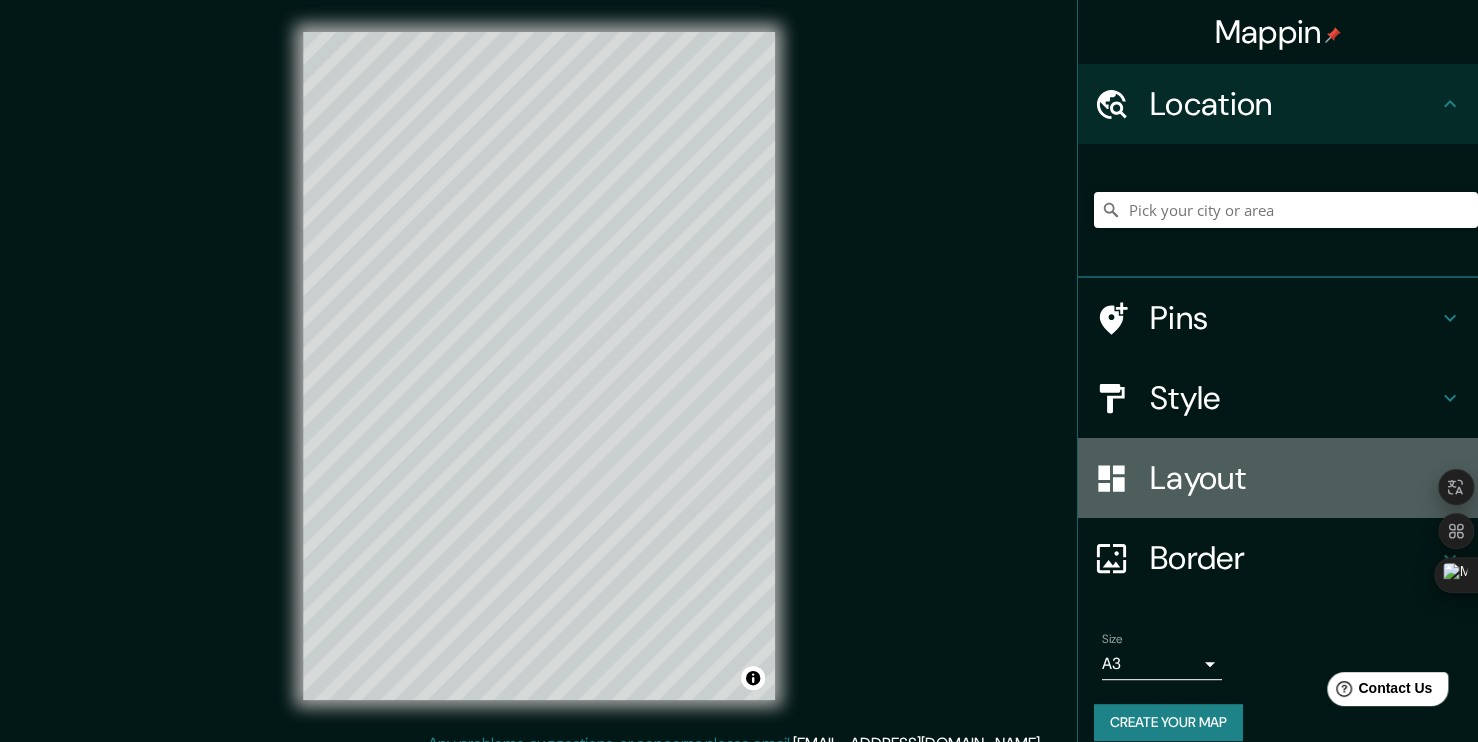 click on "Layout" at bounding box center [1294, 478] 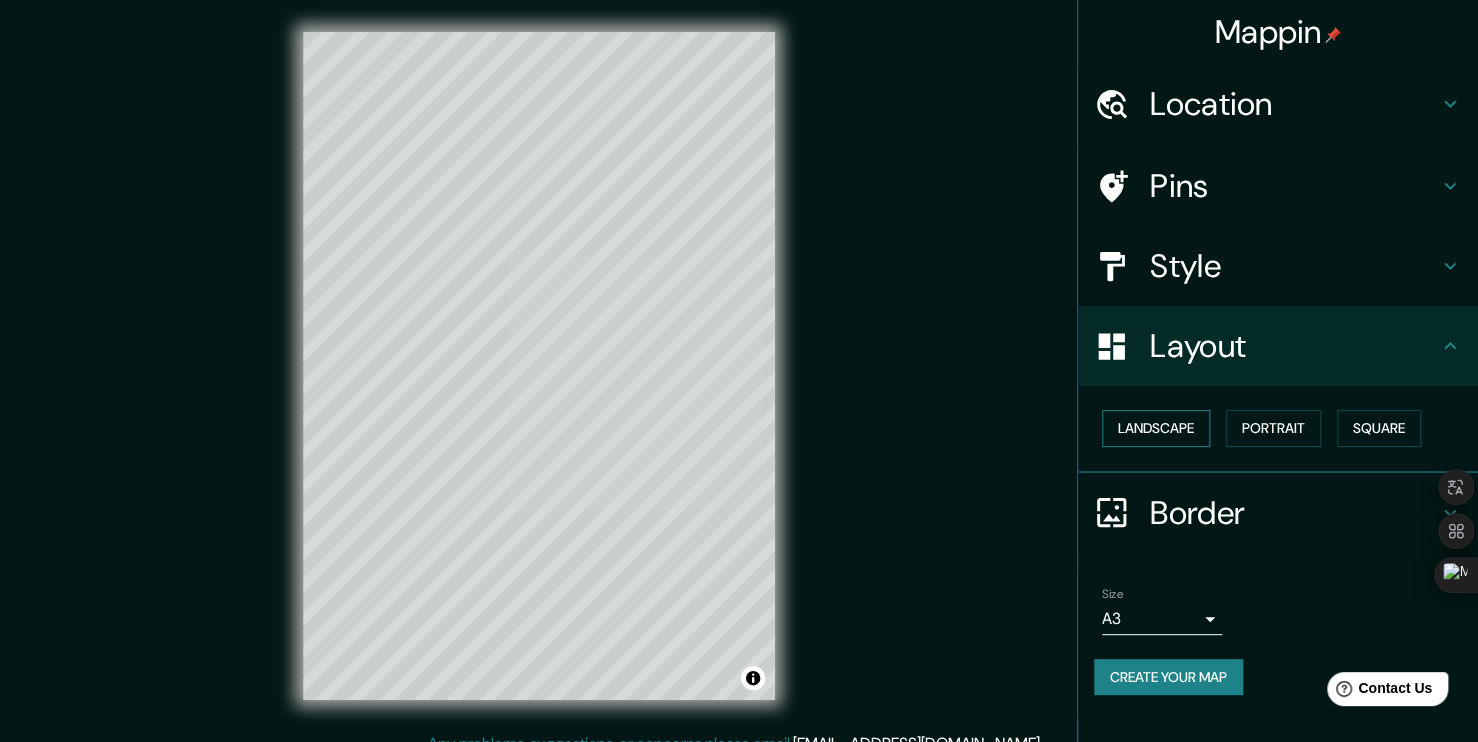 click on "Landscape" at bounding box center [1156, 428] 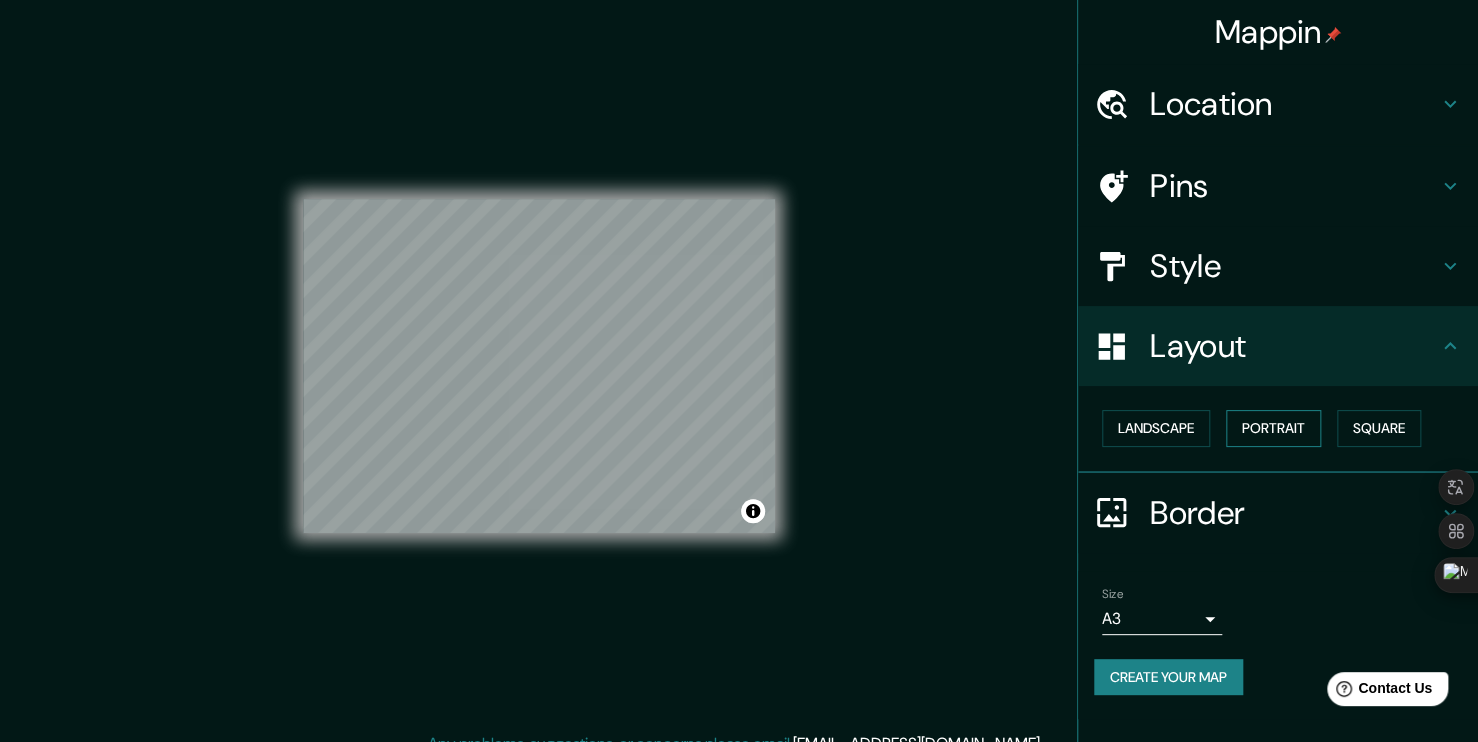 click on "Landscape Portrait Square" at bounding box center [1286, 428] 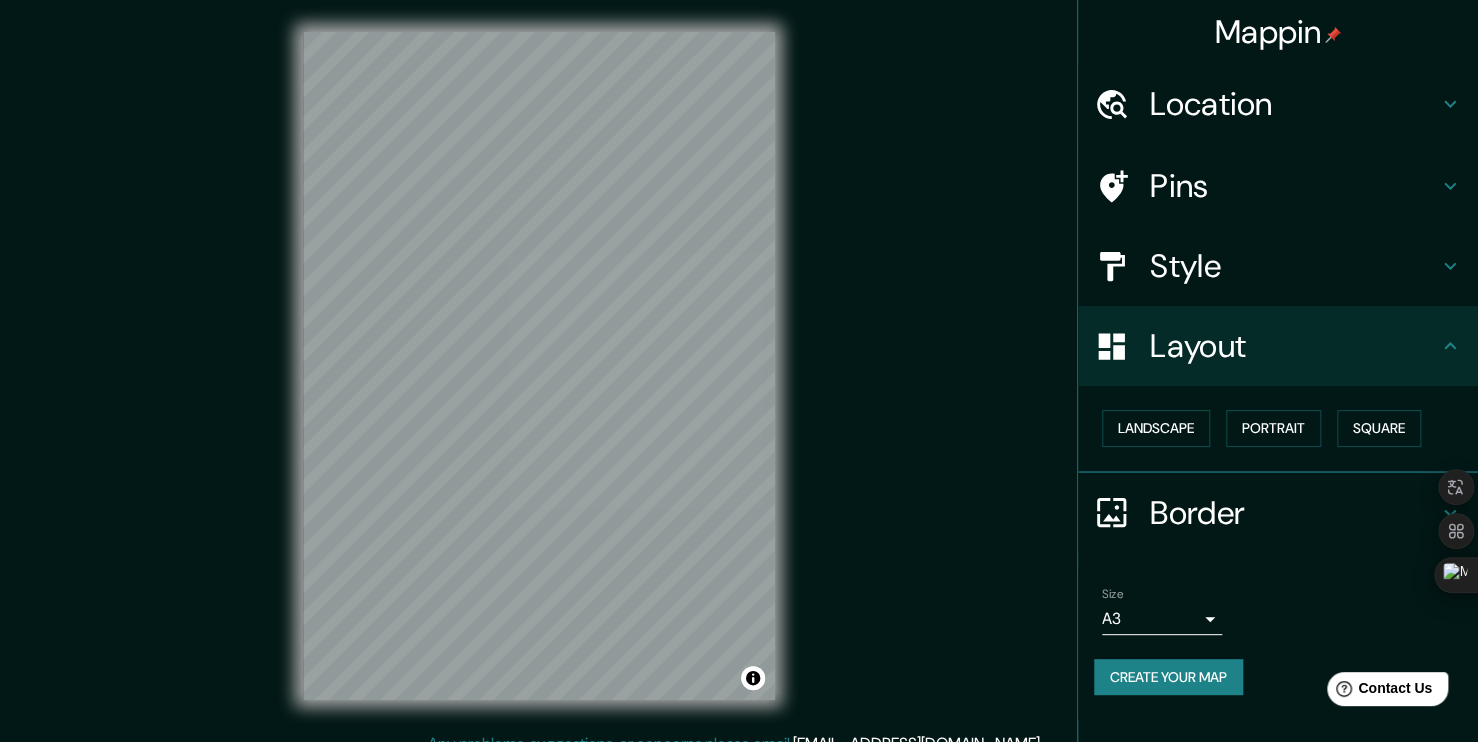 click on "Style" at bounding box center [1278, 266] 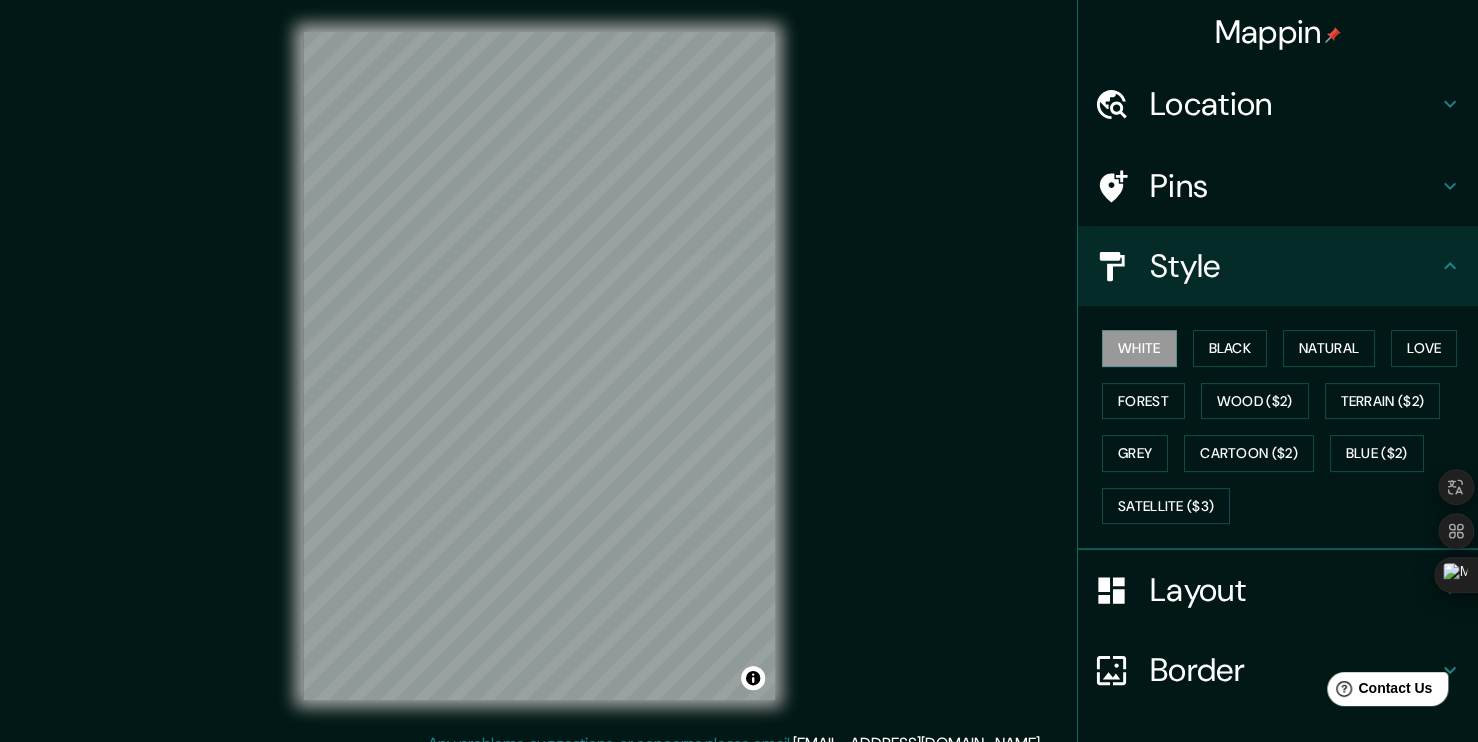 click on "Border" at bounding box center (1294, 670) 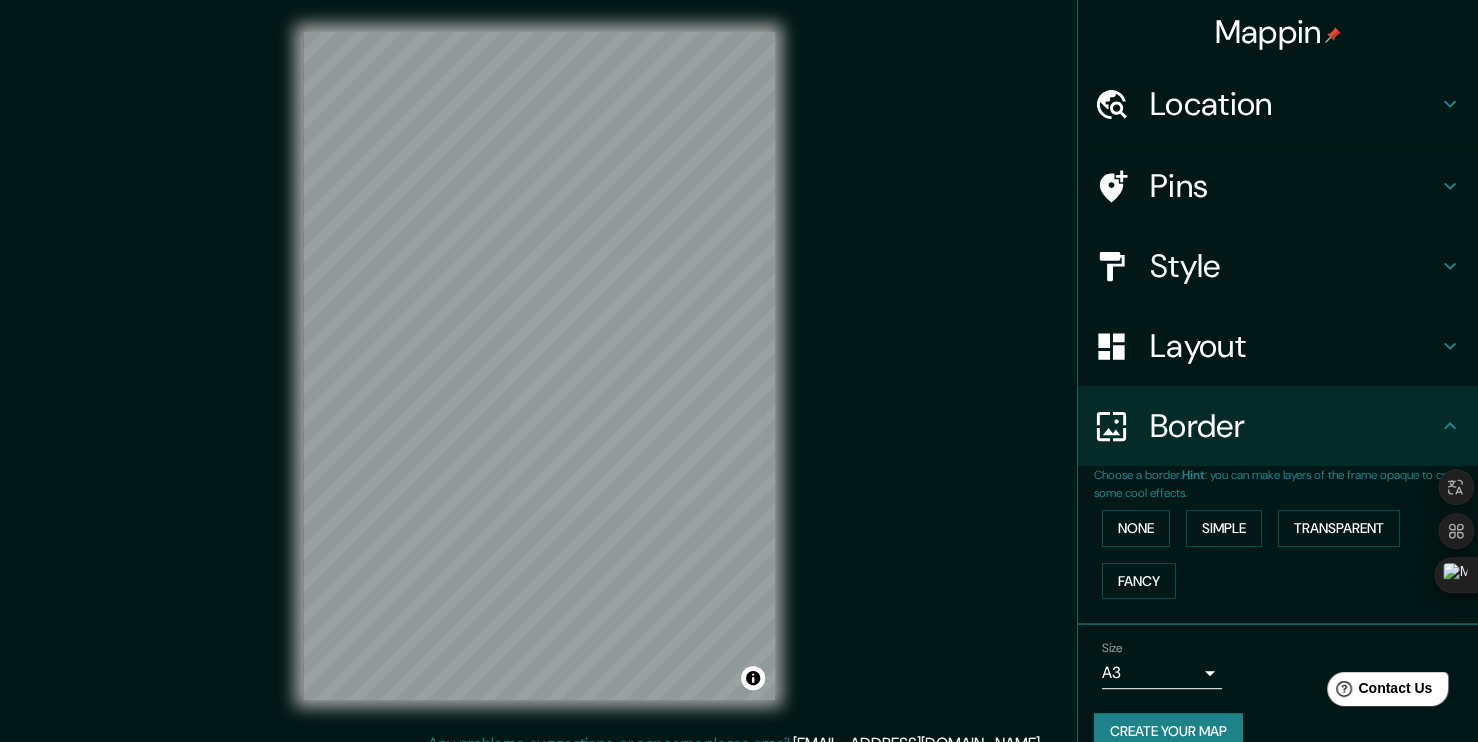 drag, startPoint x: 1067, startPoint y: 604, endPoint x: 1085, endPoint y: 580, distance: 30 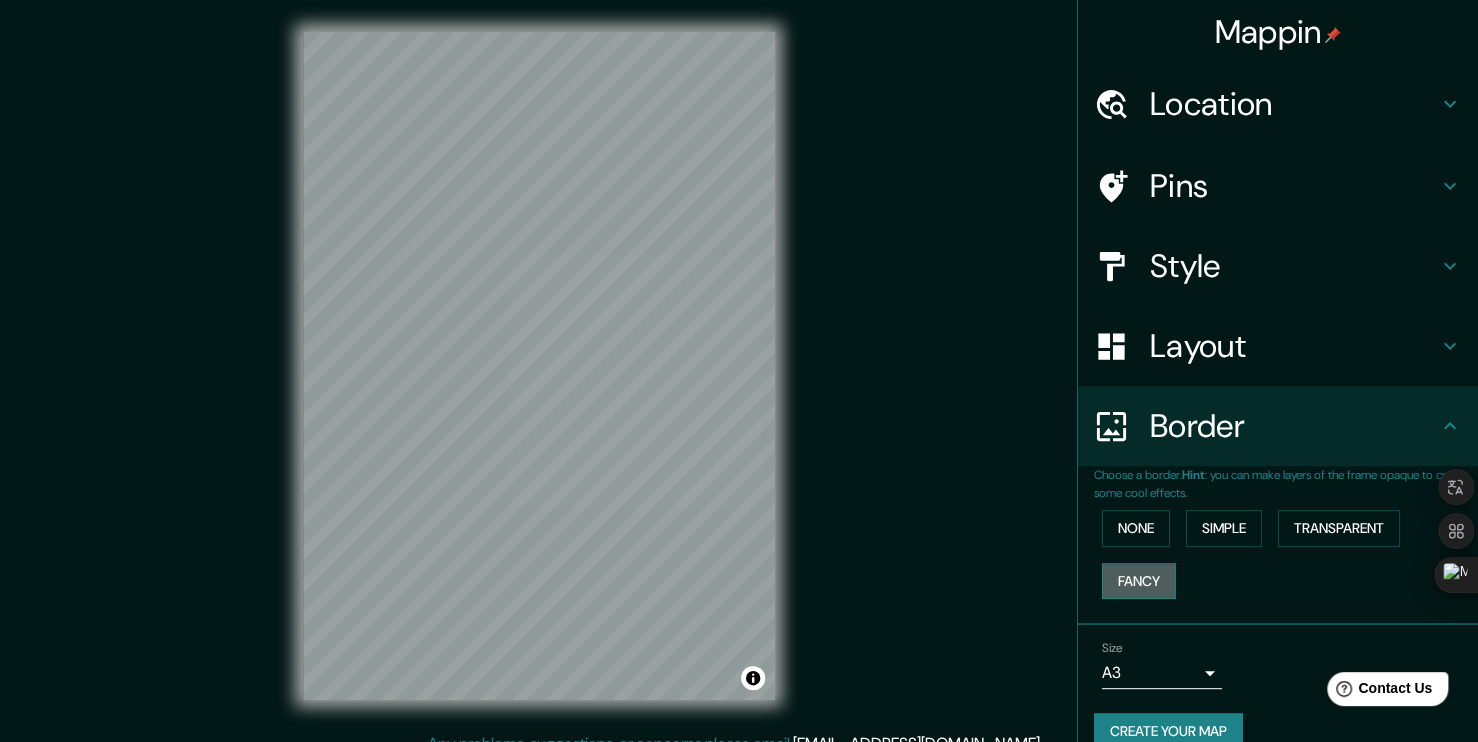 click on "Fancy" at bounding box center [1139, 581] 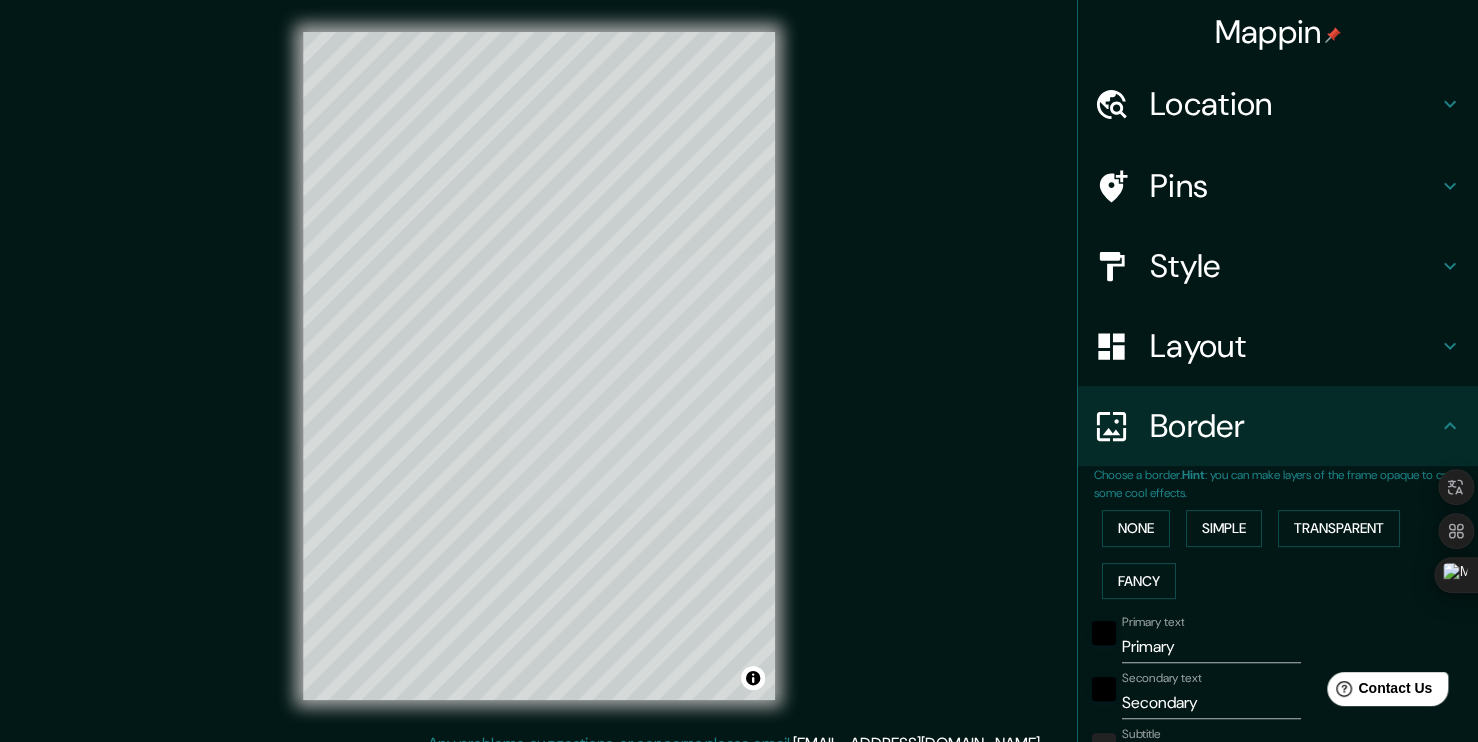 scroll, scrollTop: 100, scrollLeft: 0, axis: vertical 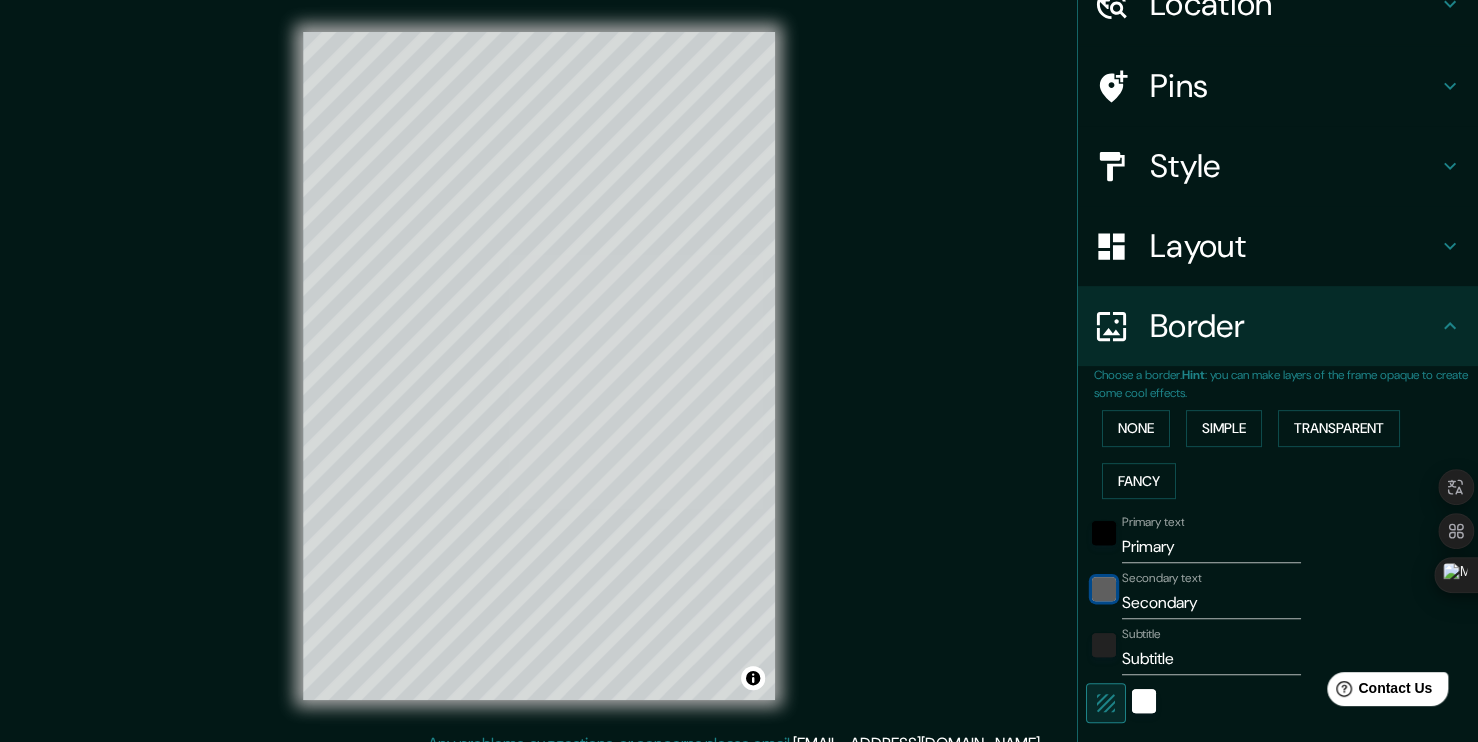 click at bounding box center [1104, 589] 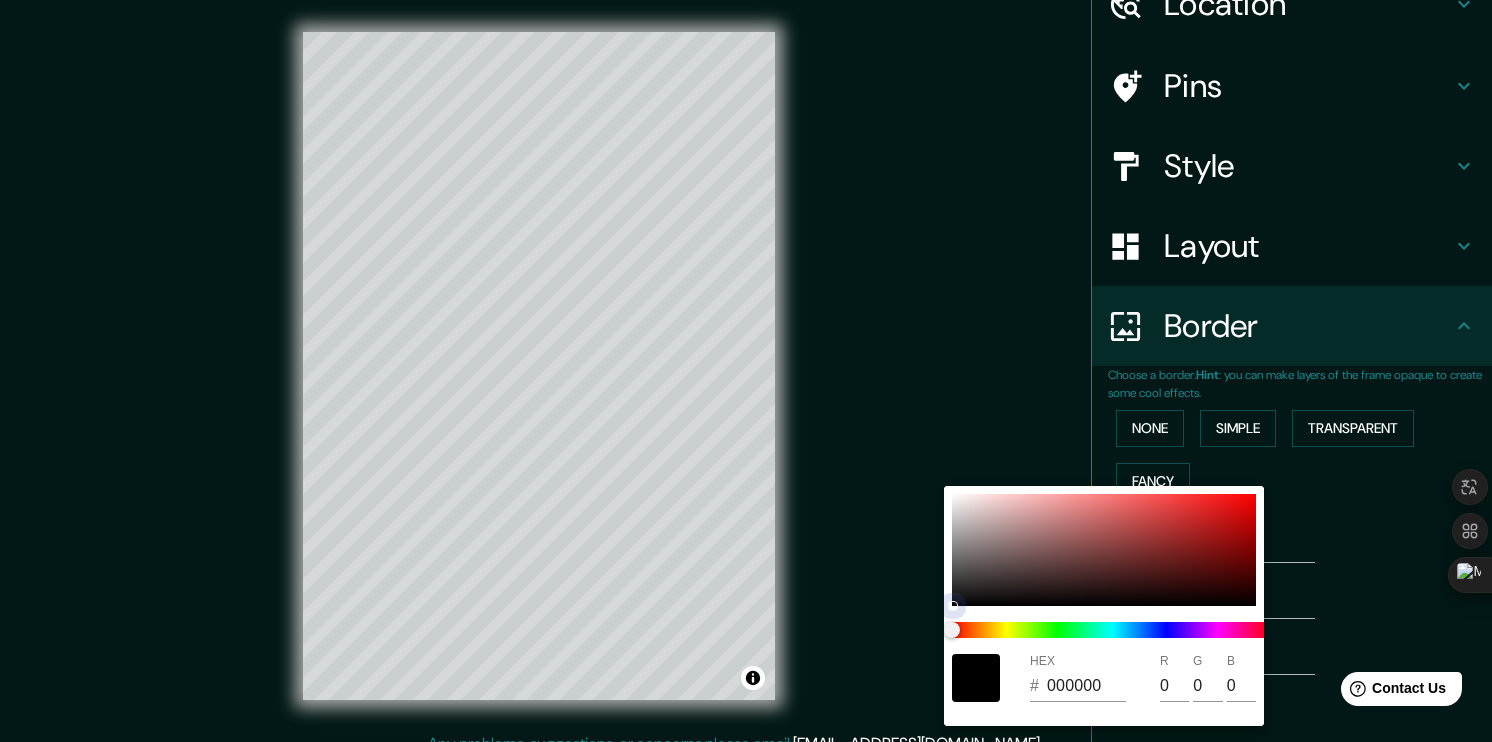 type on "189" 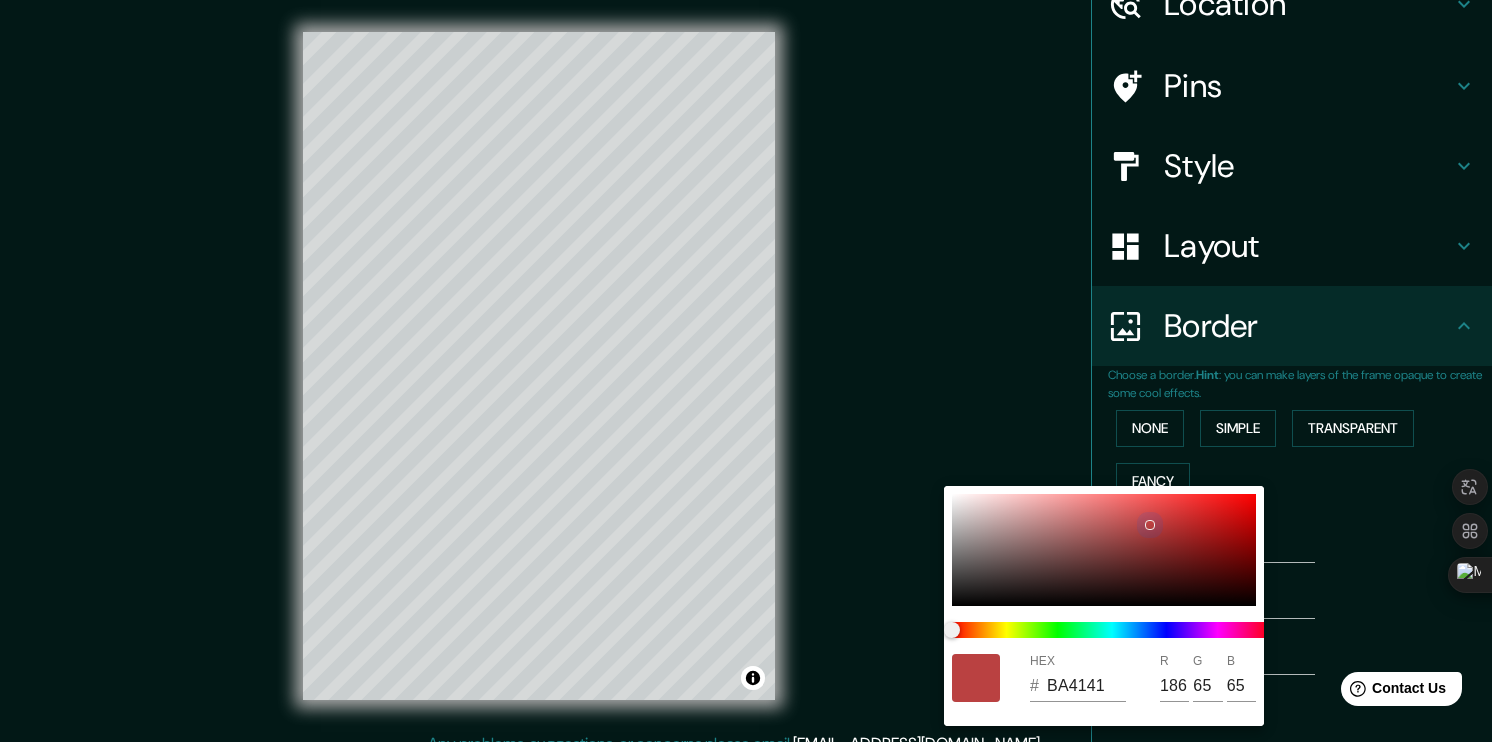 drag, startPoint x: 1088, startPoint y: 546, endPoint x: 1280, endPoint y: 478, distance: 203.68604 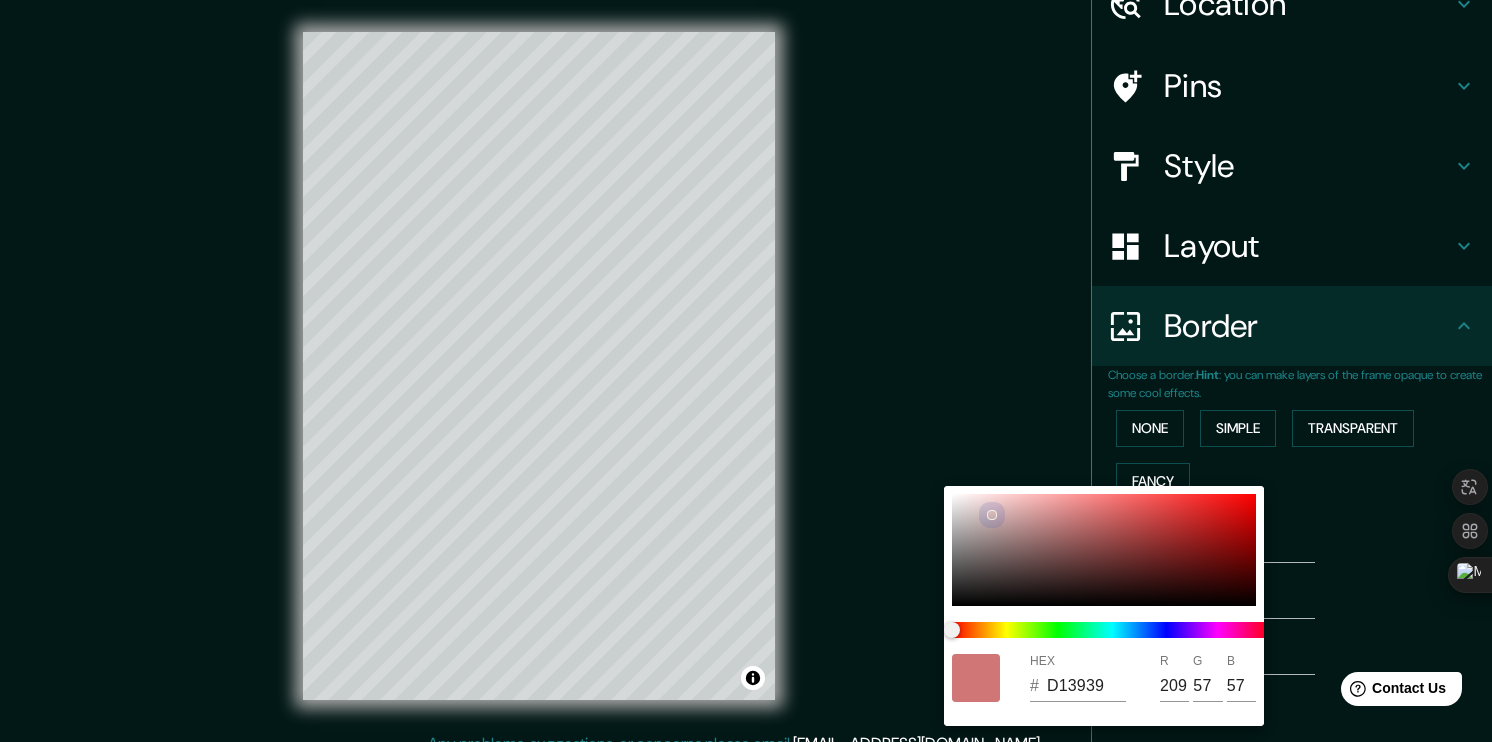 type on "189" 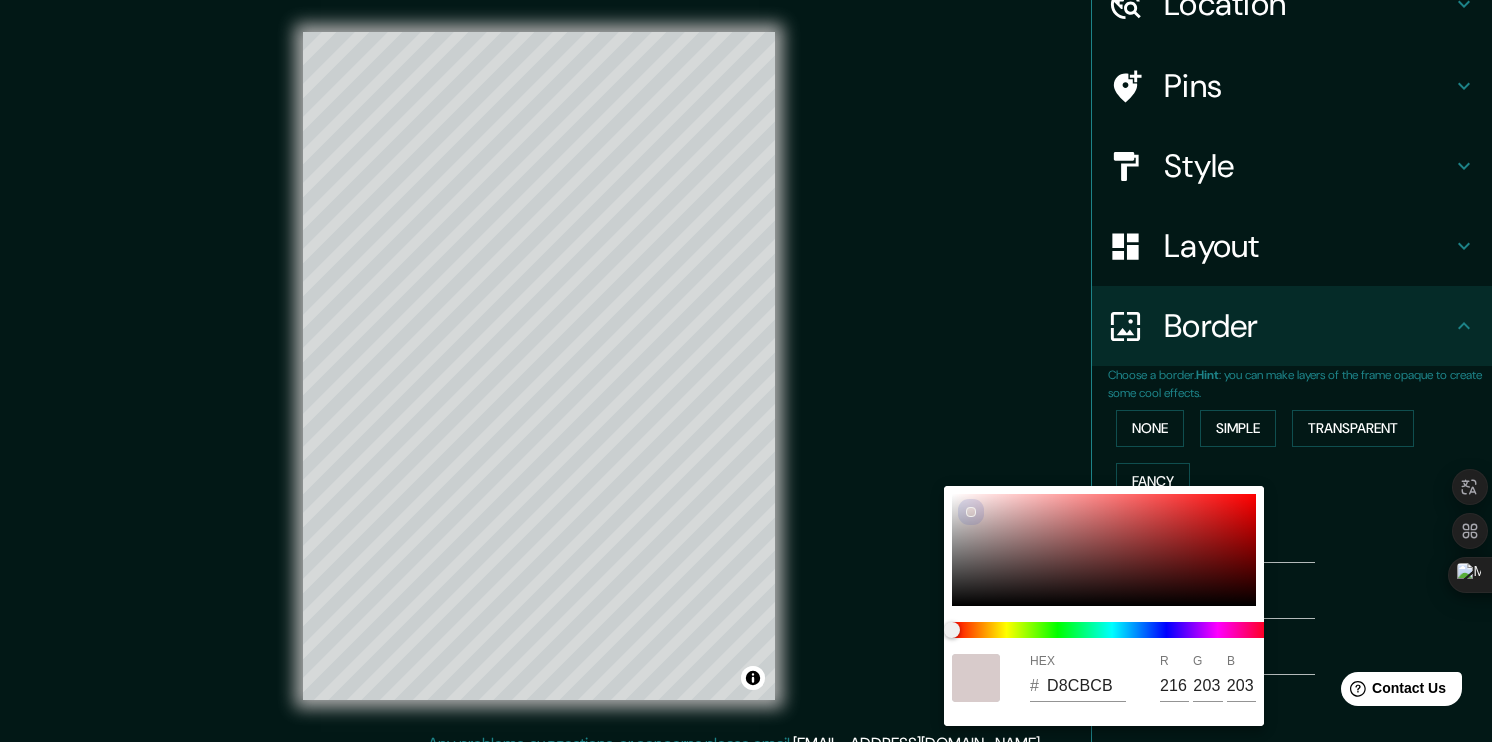 type on "189" 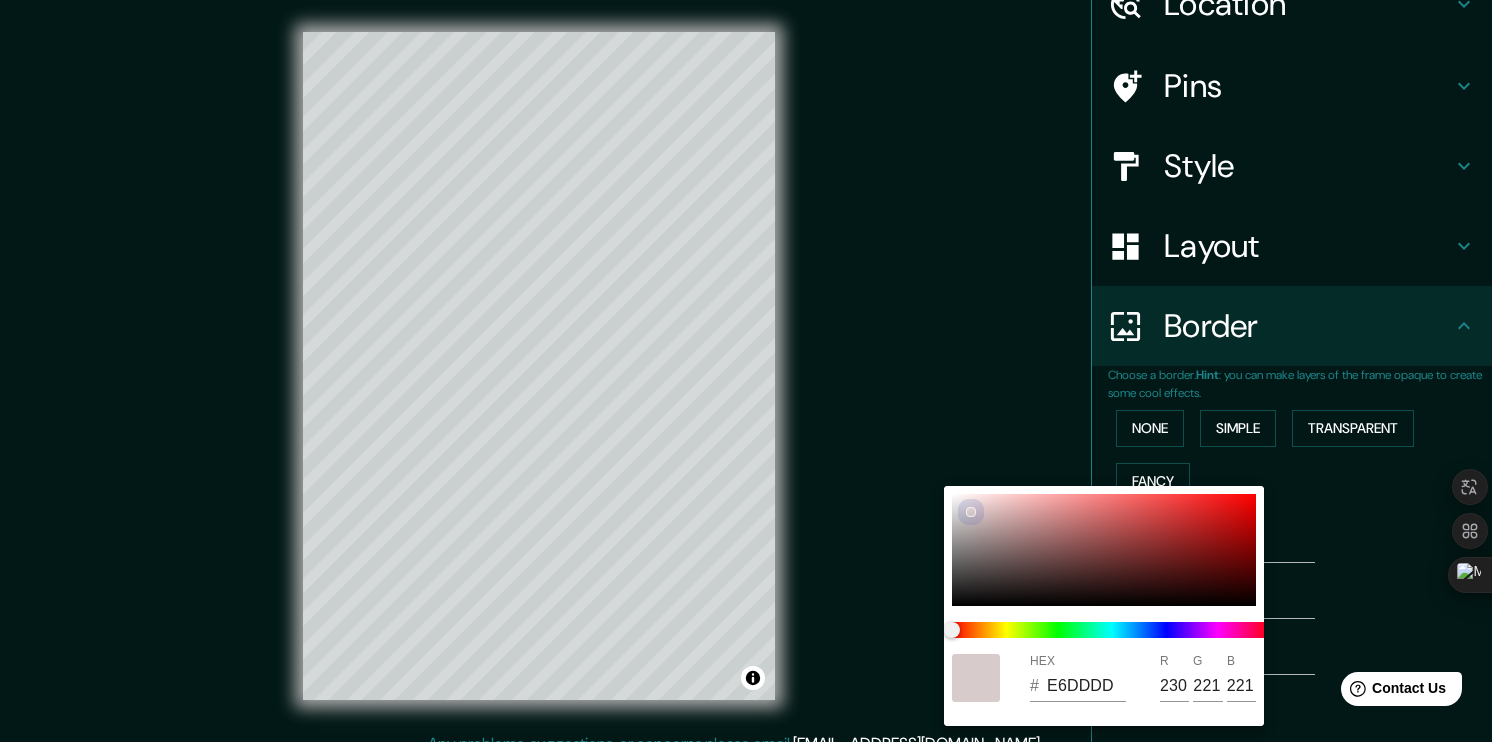 type on "189" 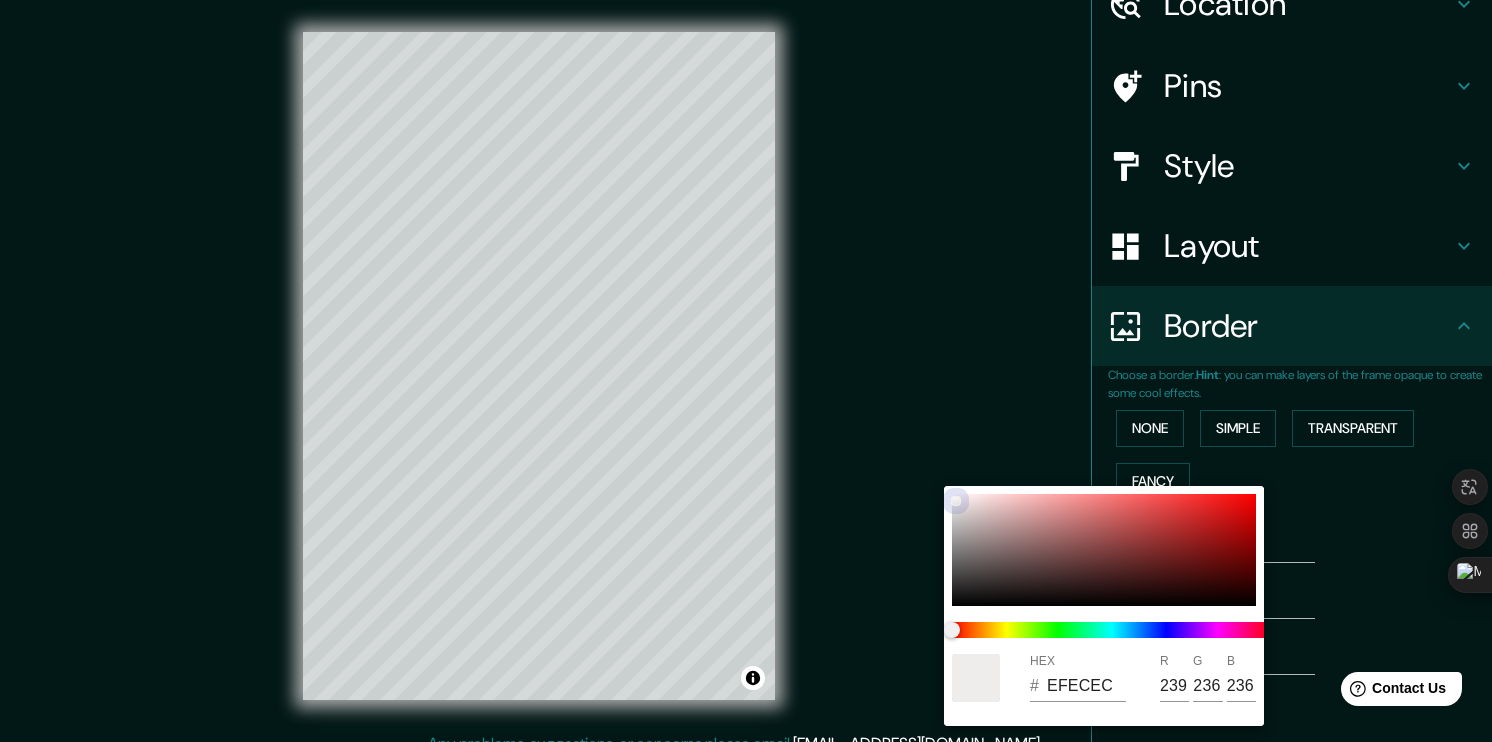 type on "189" 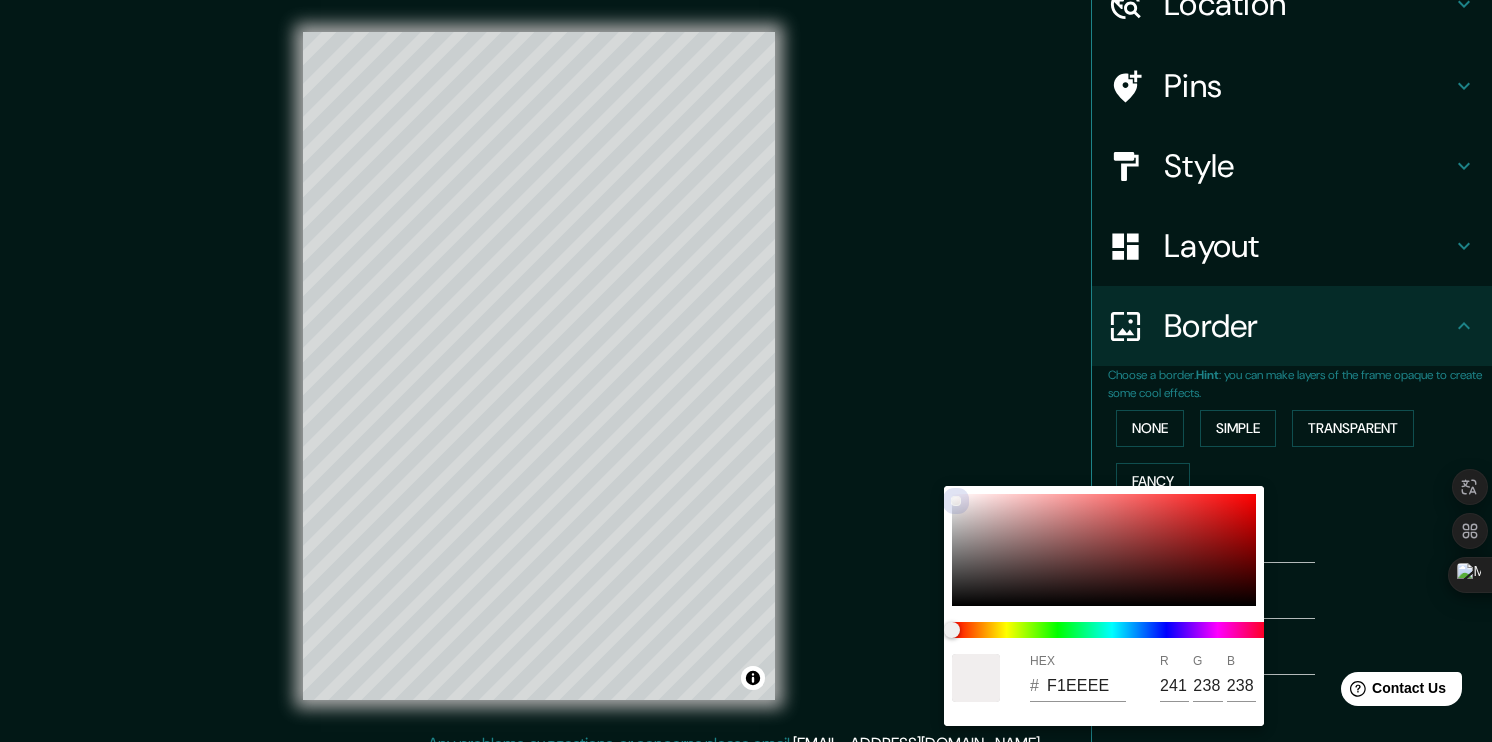 type on "189" 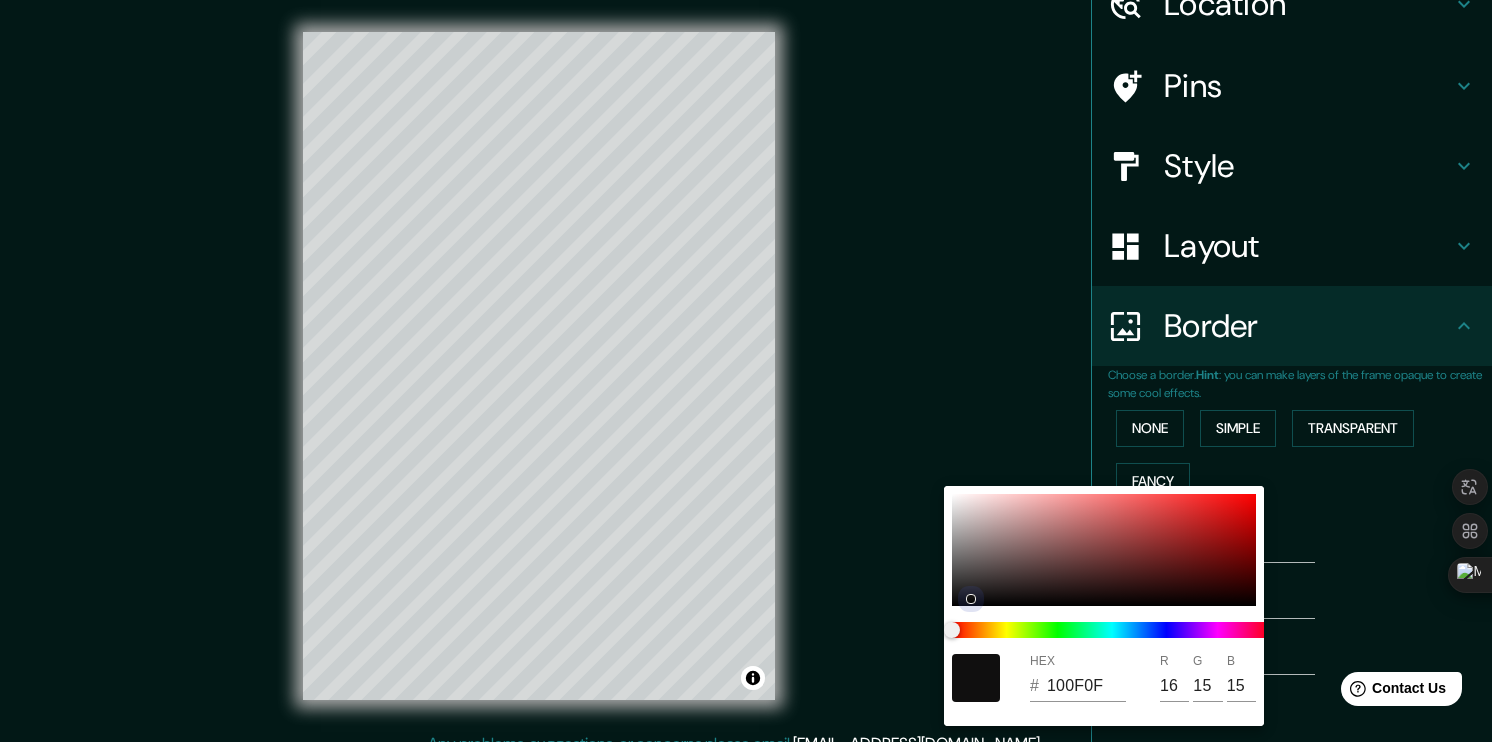 type on "189" 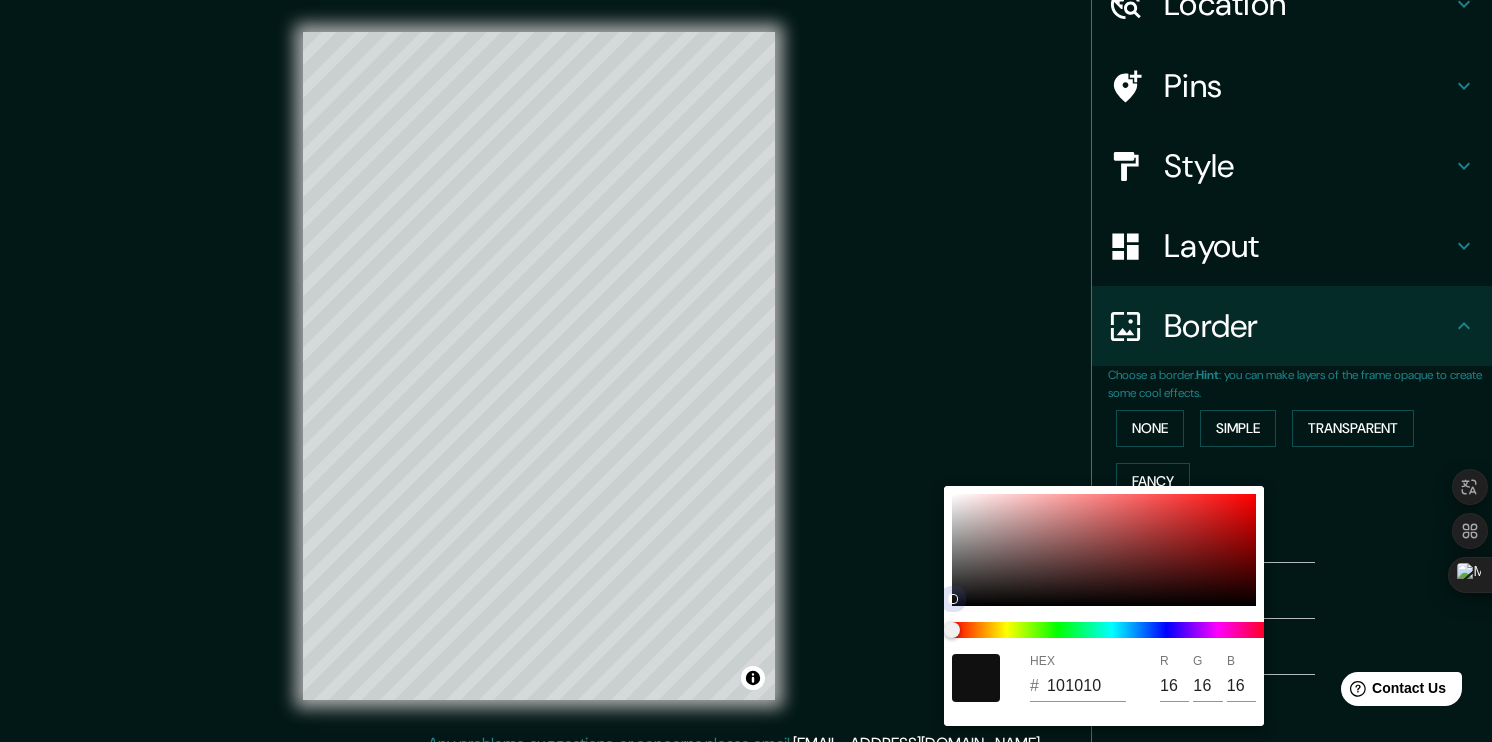 drag, startPoint x: 992, startPoint y: 514, endPoint x: 944, endPoint y: 600, distance: 98.48858 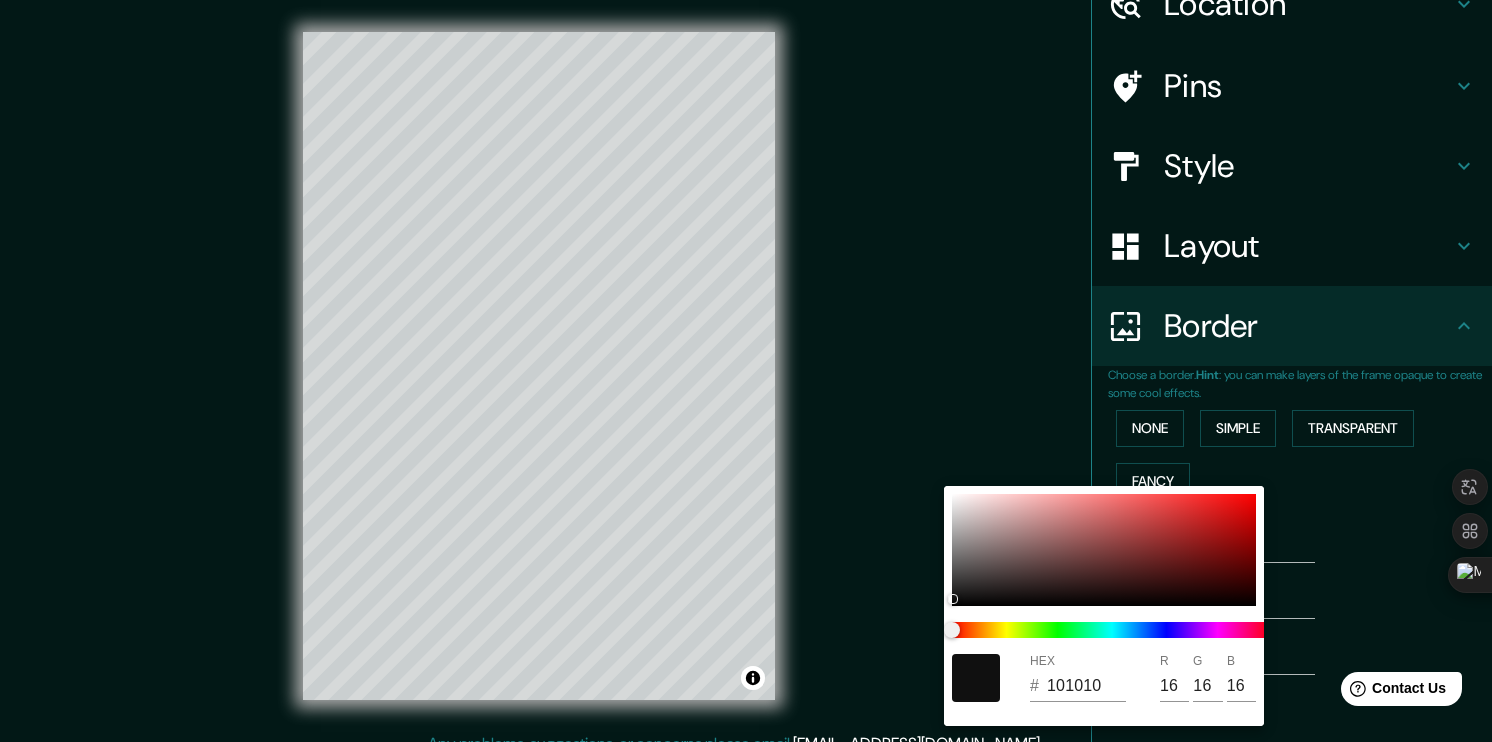 click at bounding box center [746, 371] 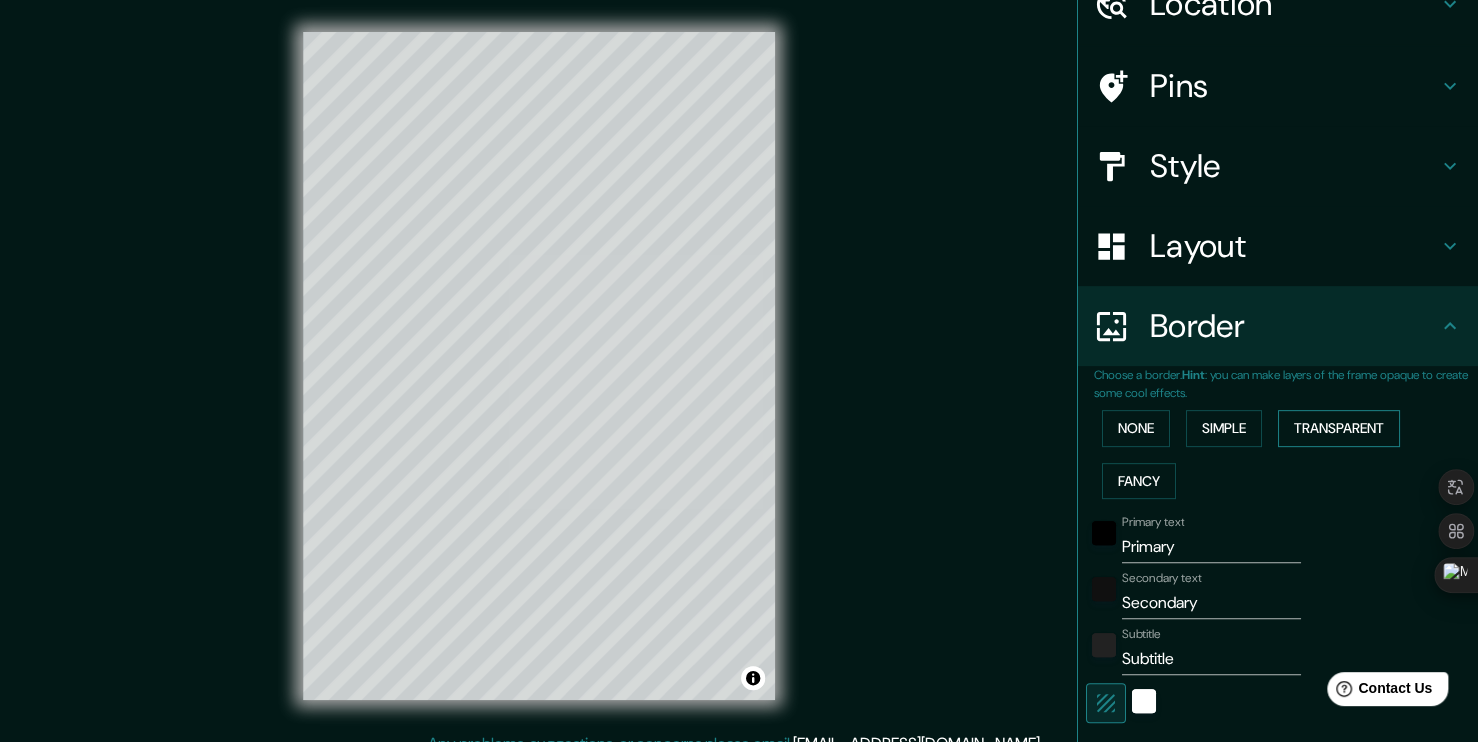 click on "Transparent" at bounding box center [1339, 428] 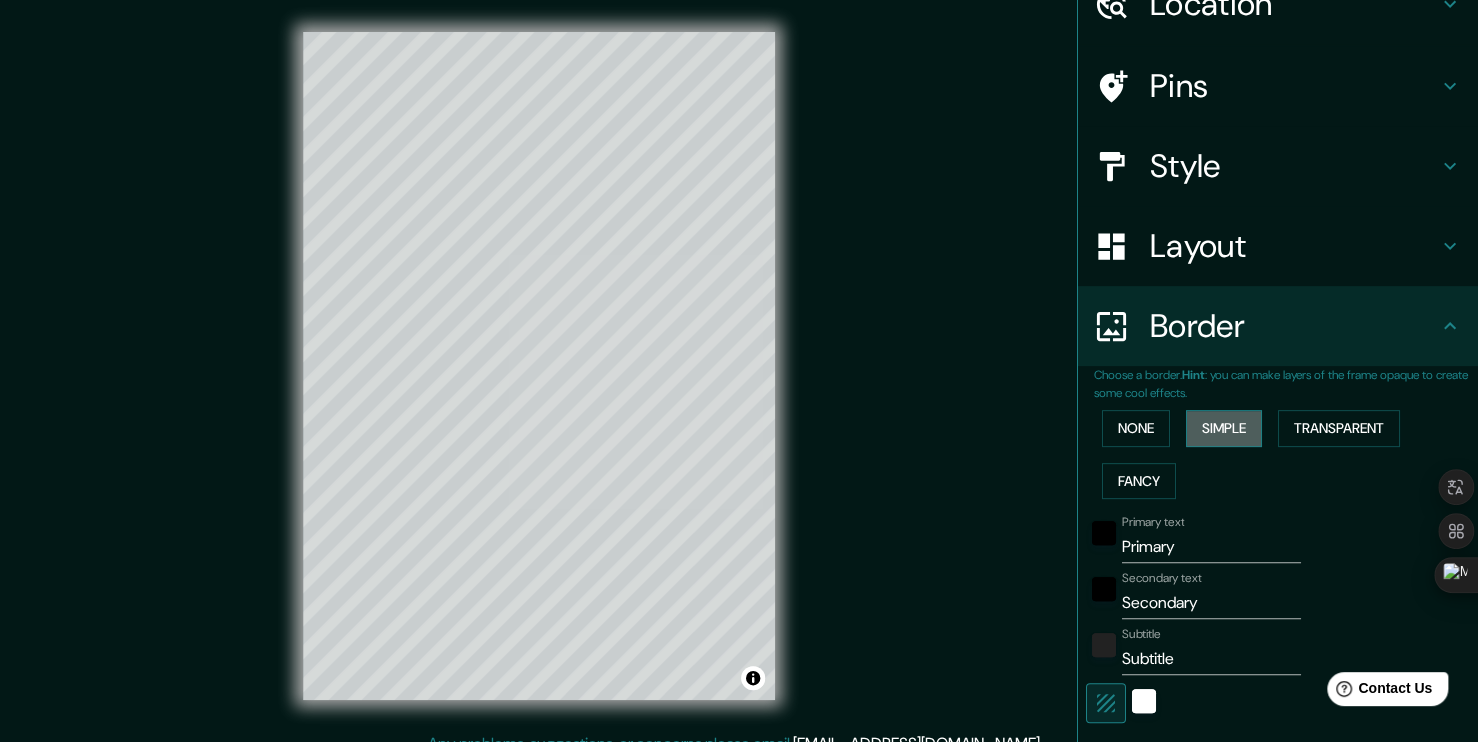 click on "Simple" at bounding box center [1224, 428] 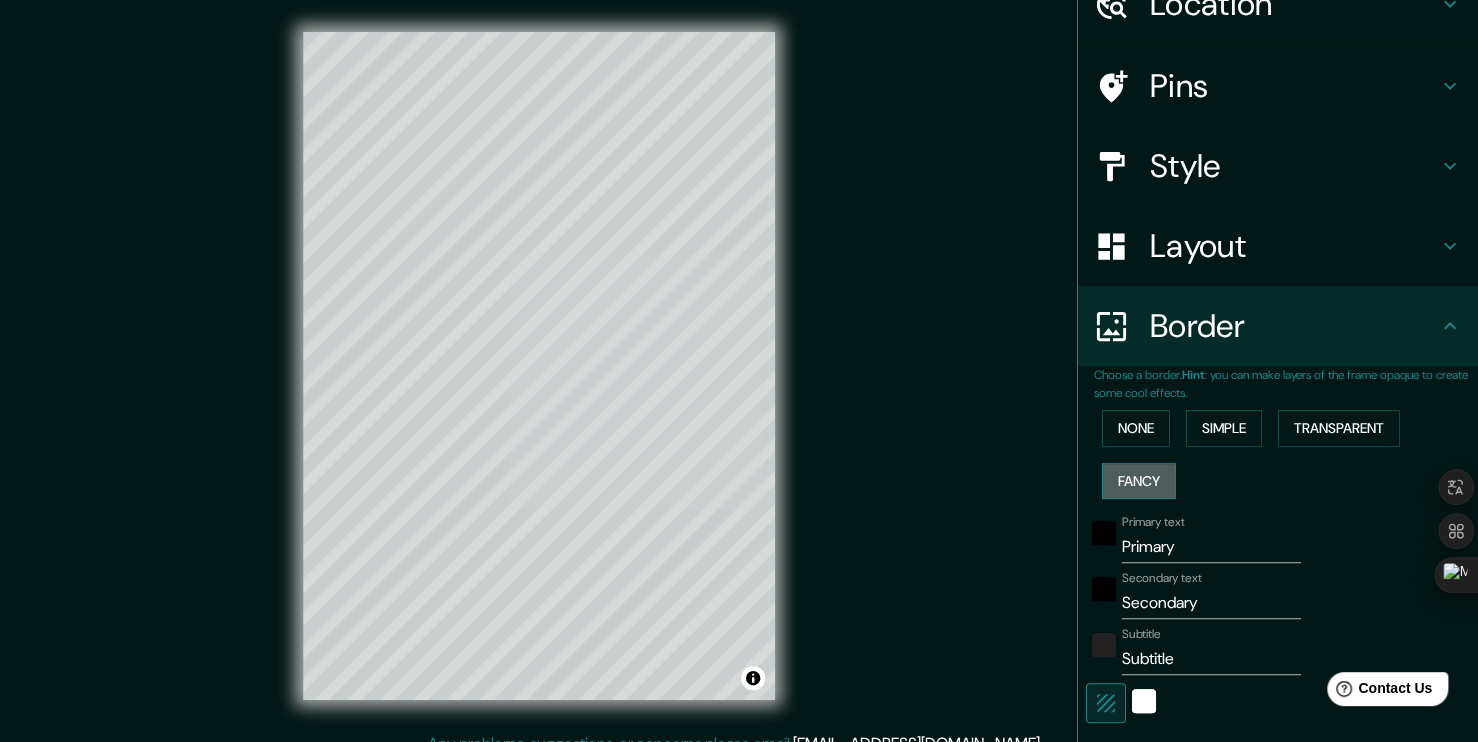 click on "Fancy" at bounding box center [1139, 481] 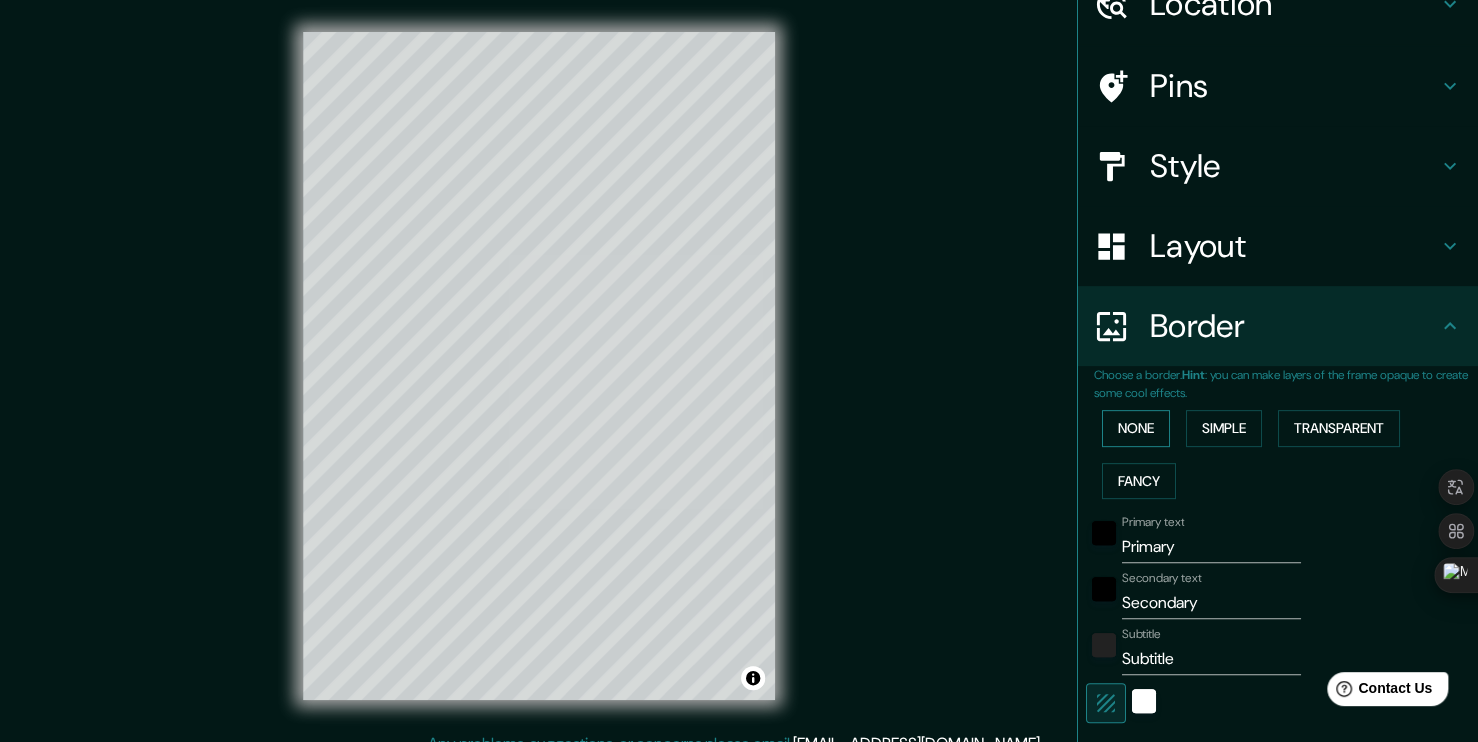 click on "None" at bounding box center (1136, 428) 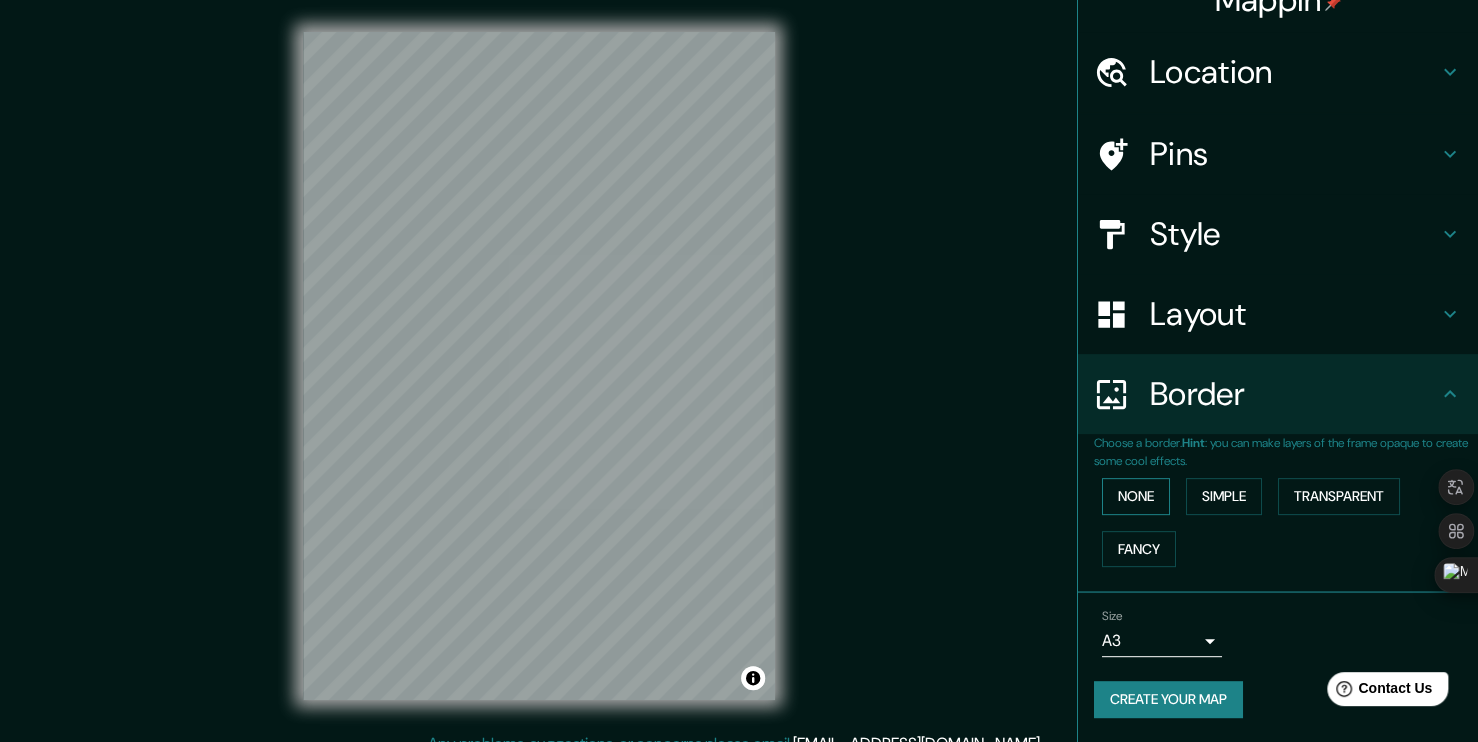scroll, scrollTop: 29, scrollLeft: 0, axis: vertical 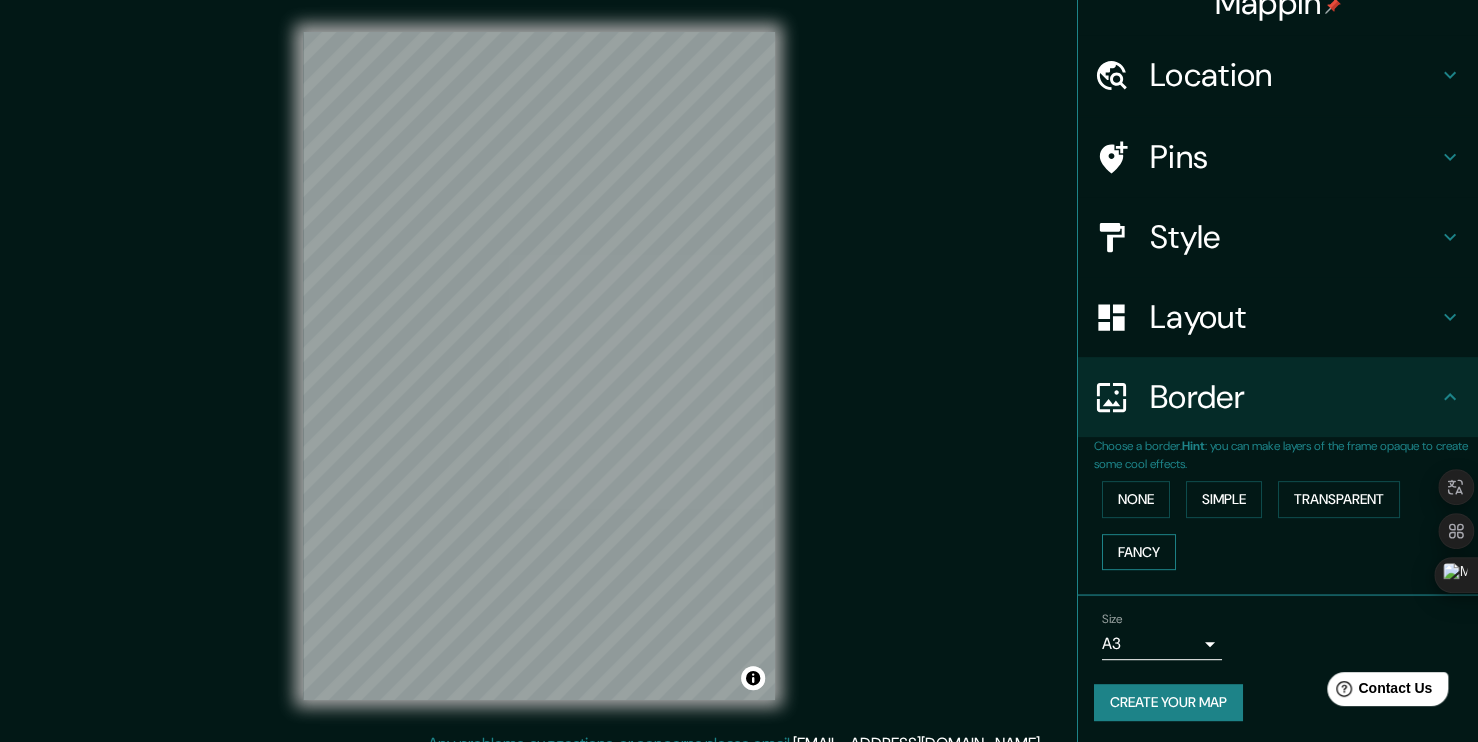 click on "Fancy" at bounding box center [1139, 552] 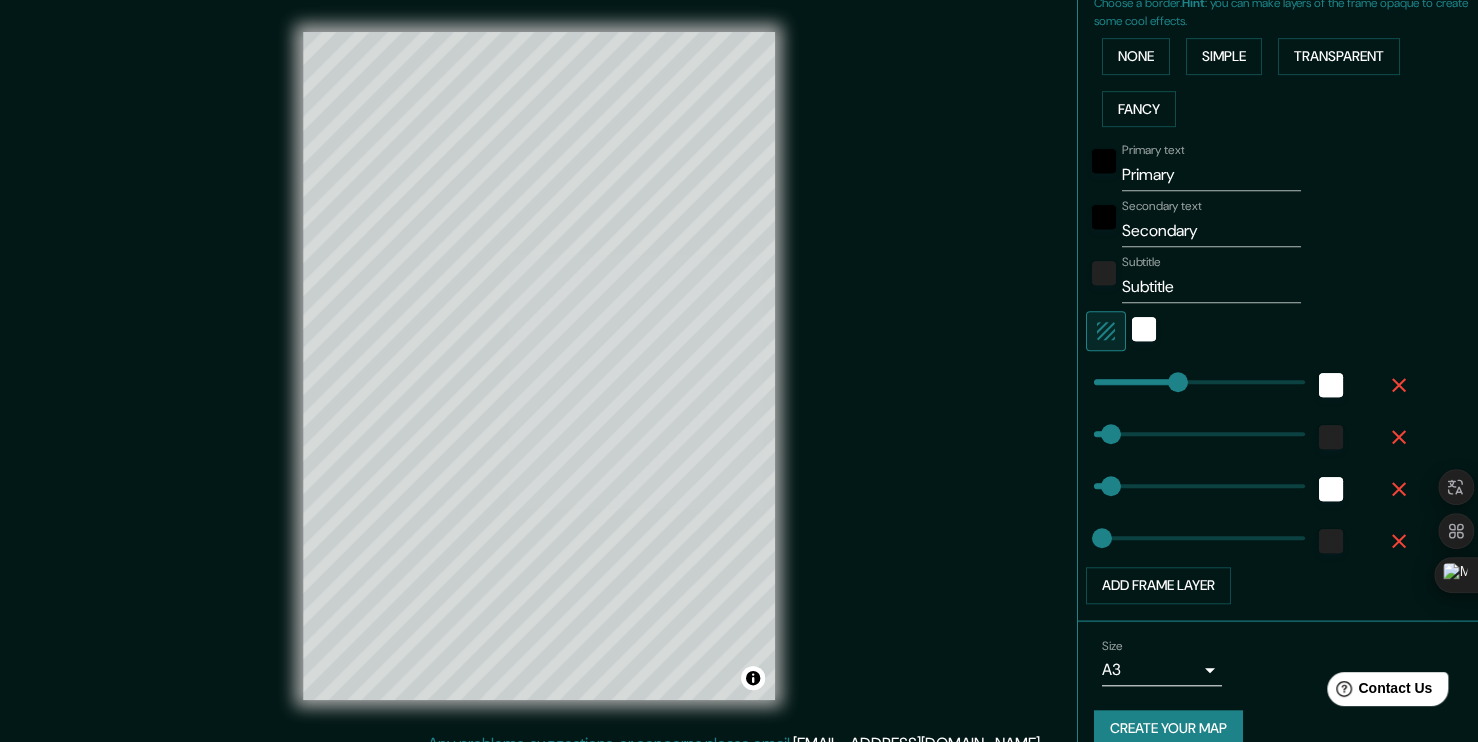 scroll, scrollTop: 496, scrollLeft: 0, axis: vertical 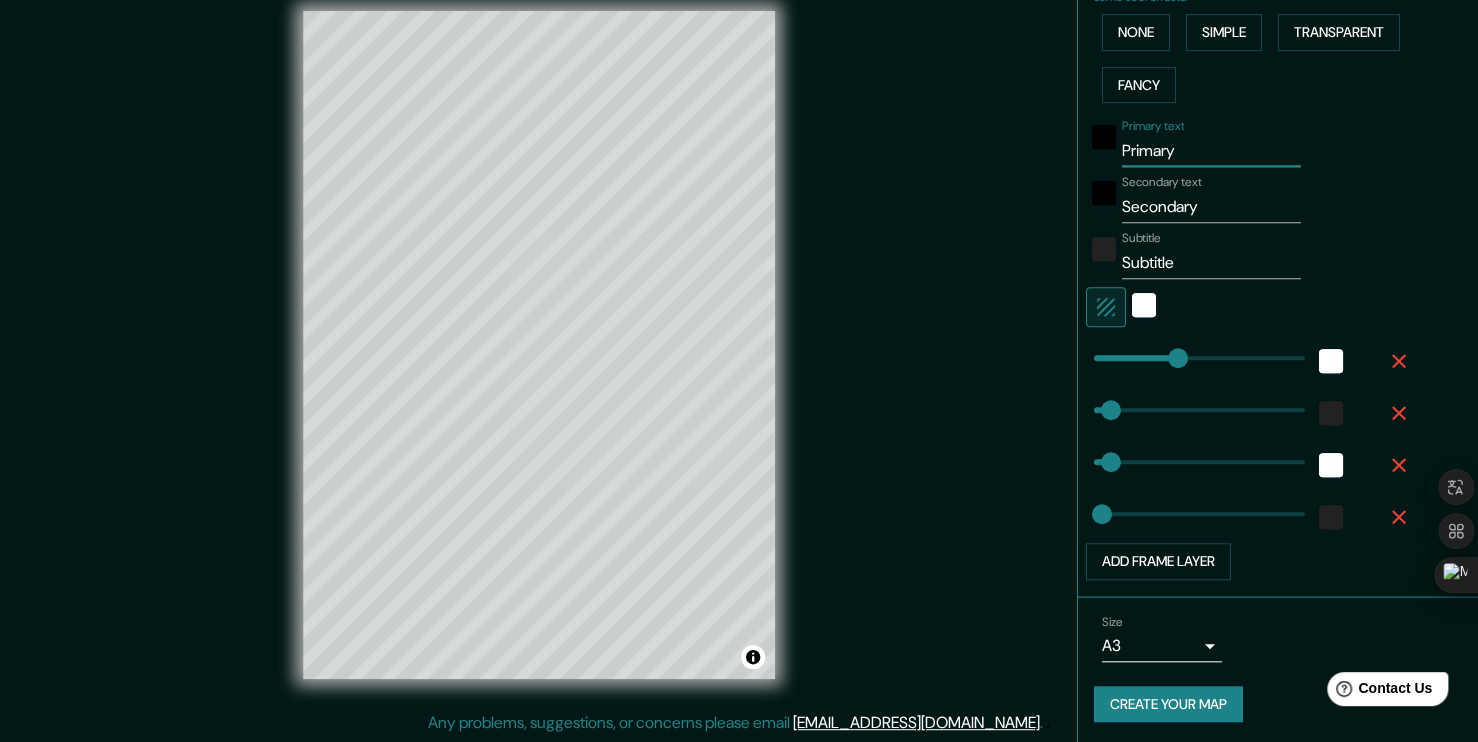 drag, startPoint x: 1180, startPoint y: 156, endPoint x: 1006, endPoint y: 158, distance: 174.01149 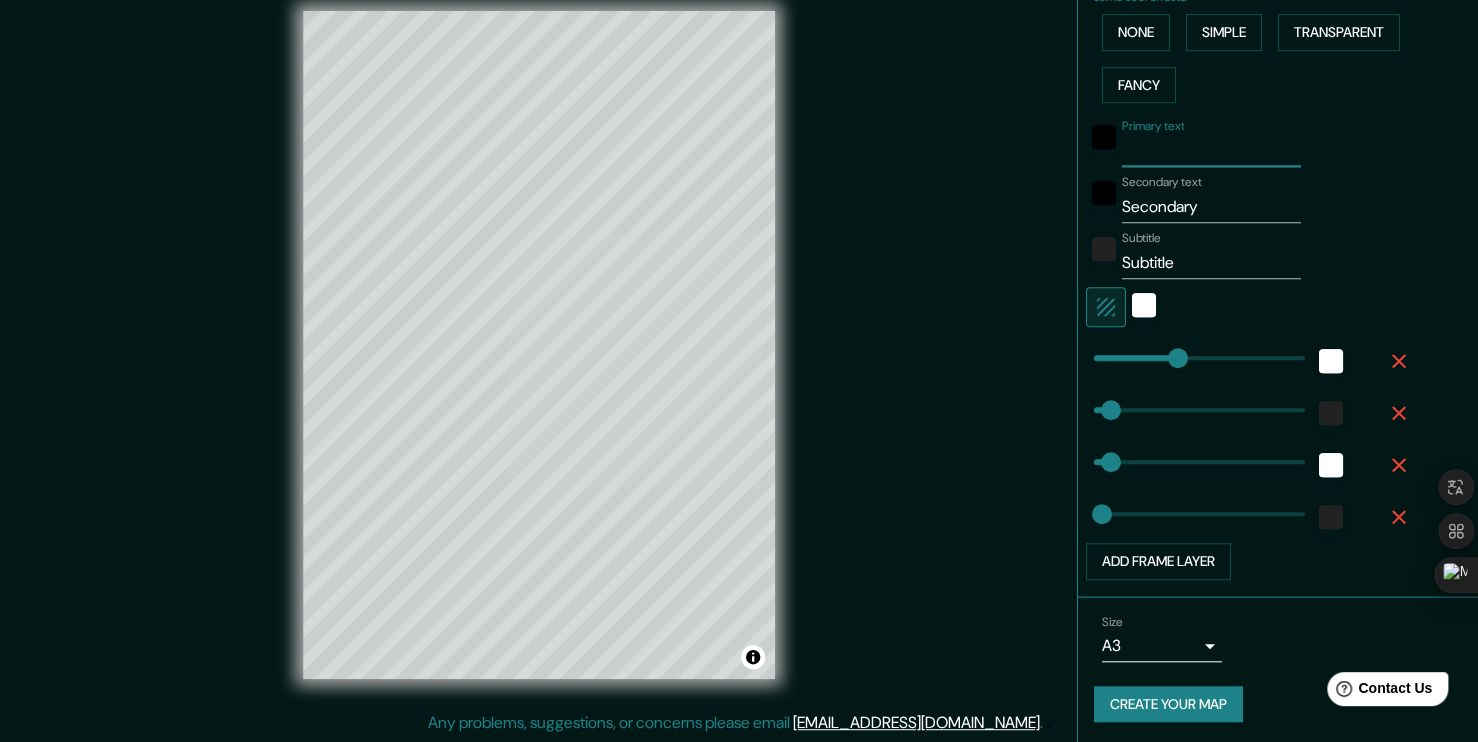 type 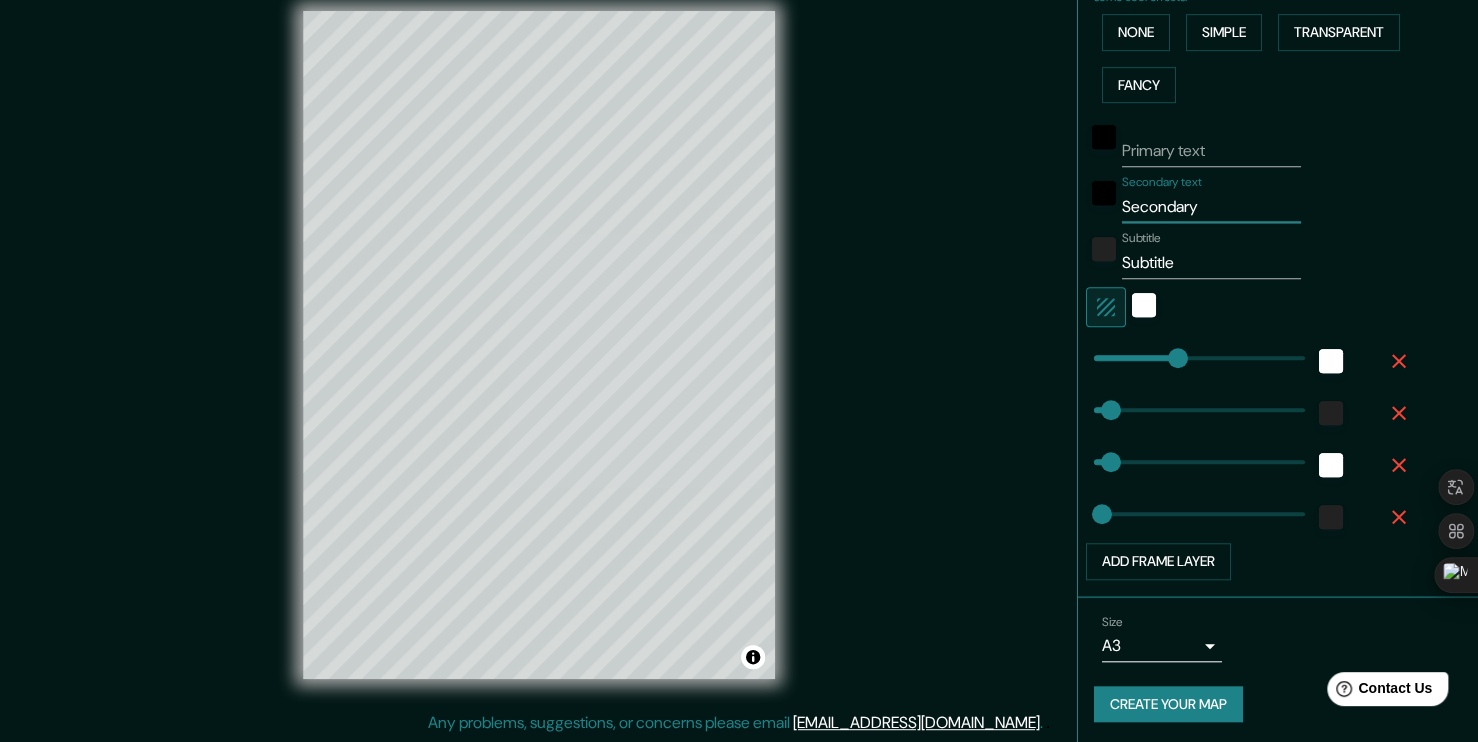 drag, startPoint x: 1200, startPoint y: 206, endPoint x: 1008, endPoint y: 214, distance: 192.1666 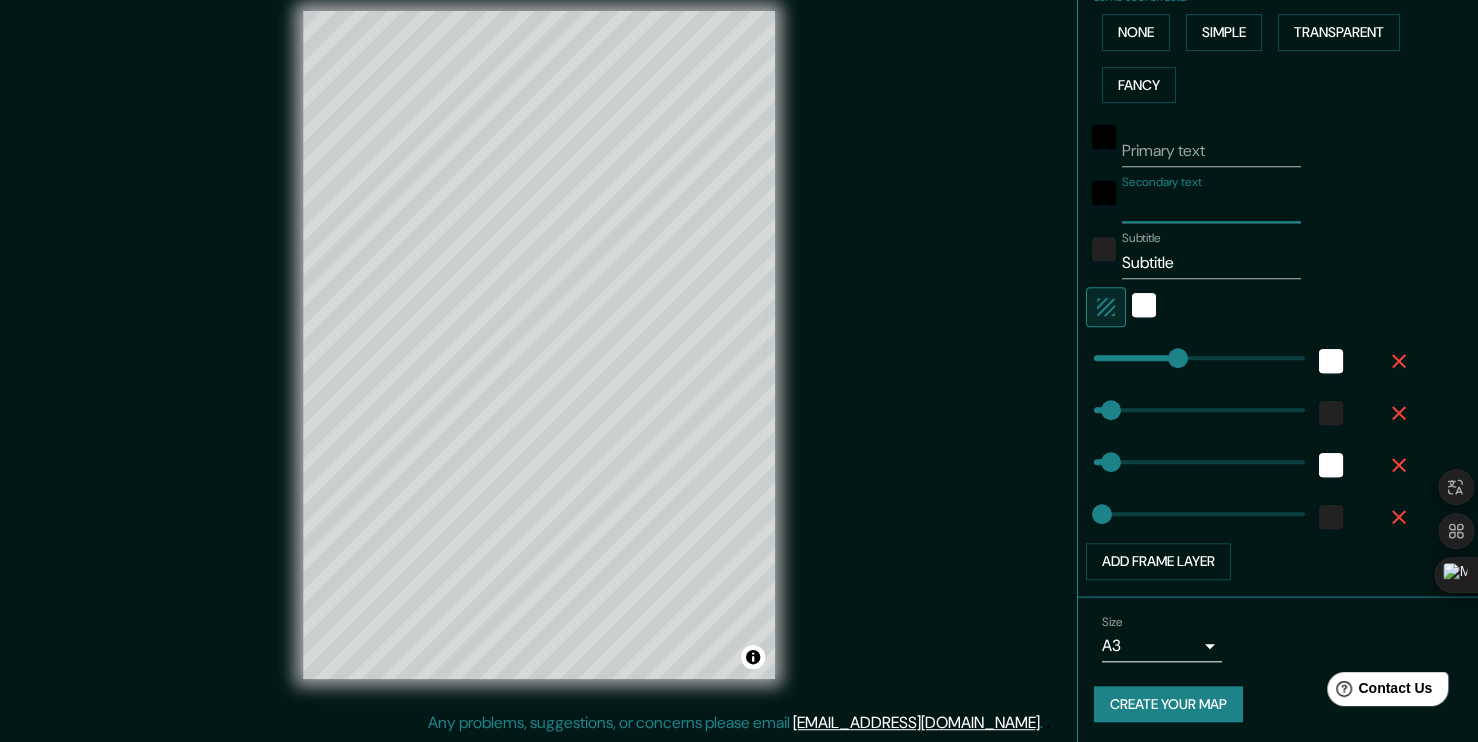 type 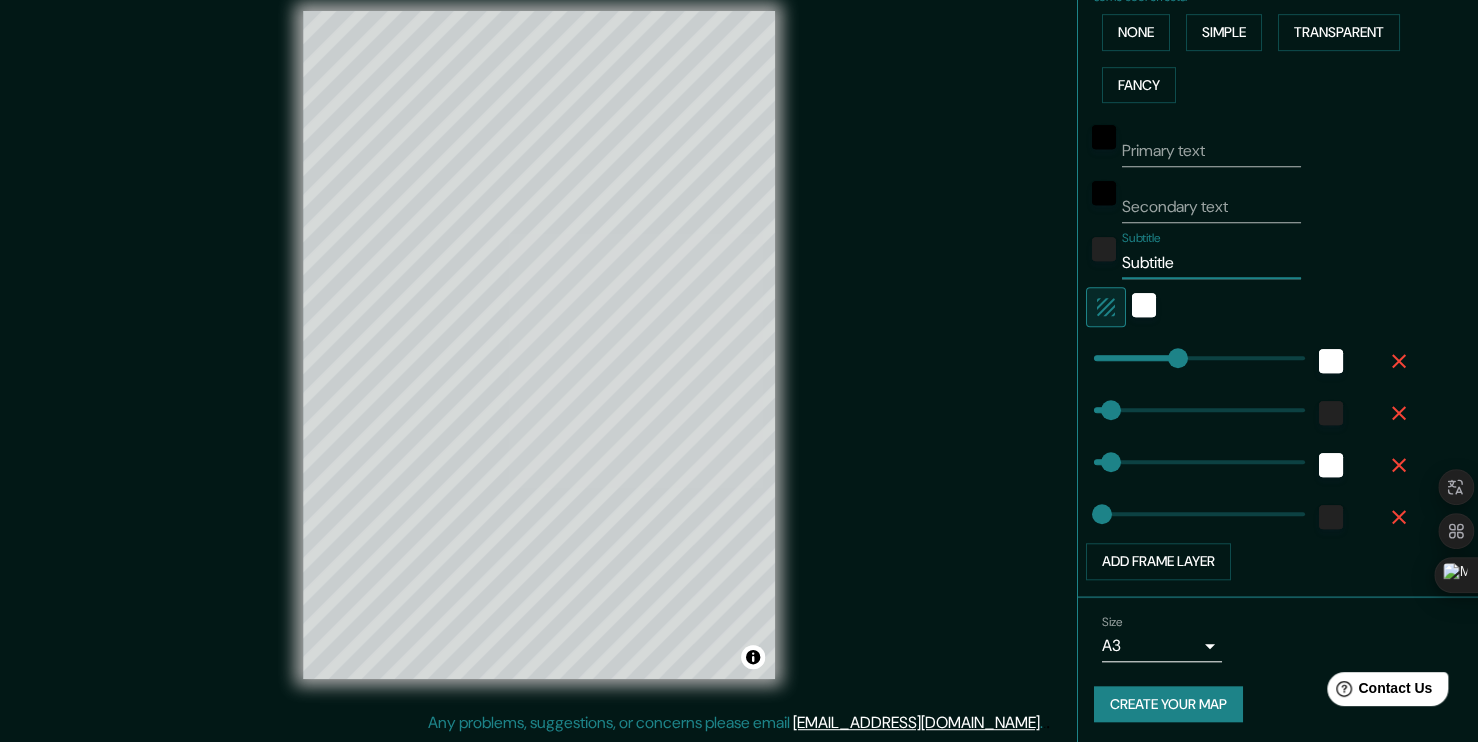 drag, startPoint x: 1203, startPoint y: 258, endPoint x: 1051, endPoint y: 260, distance: 152.01315 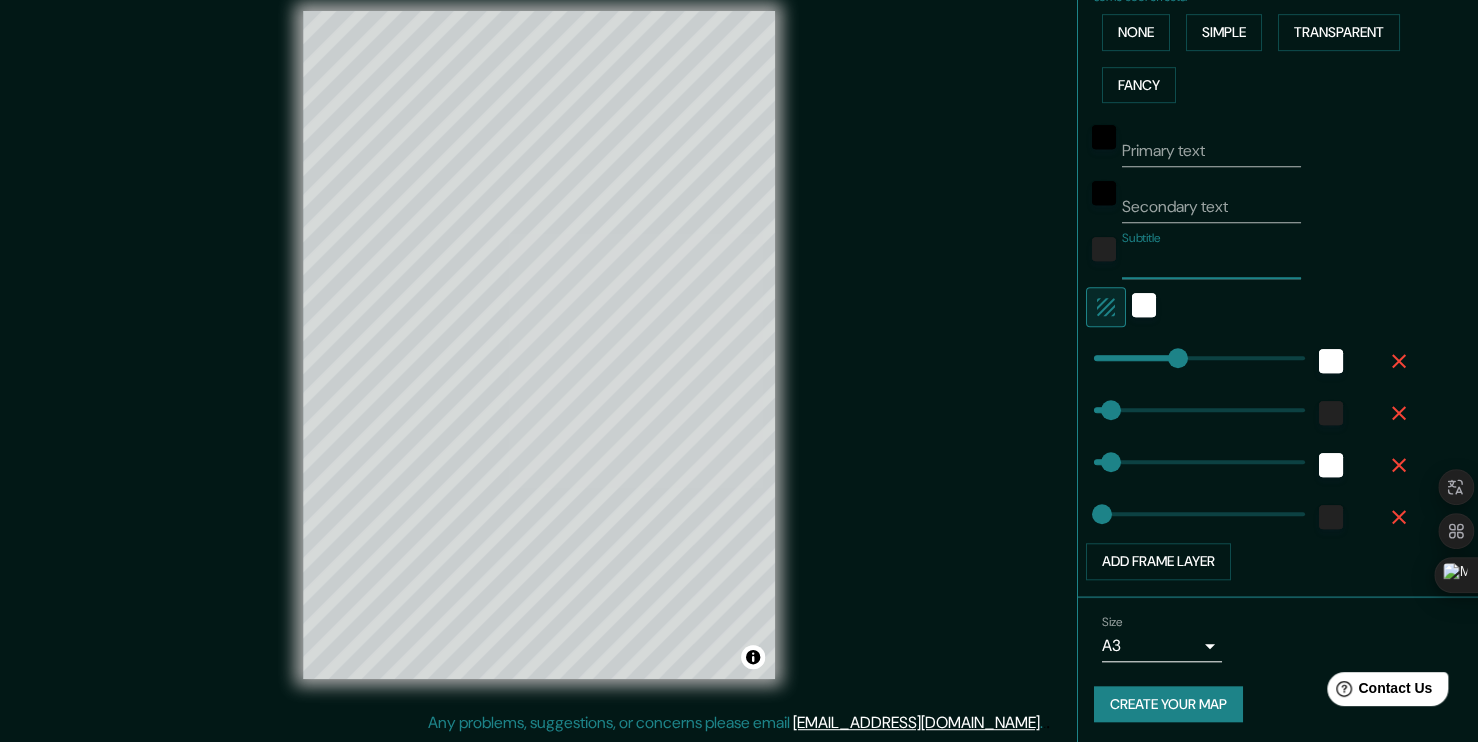 type 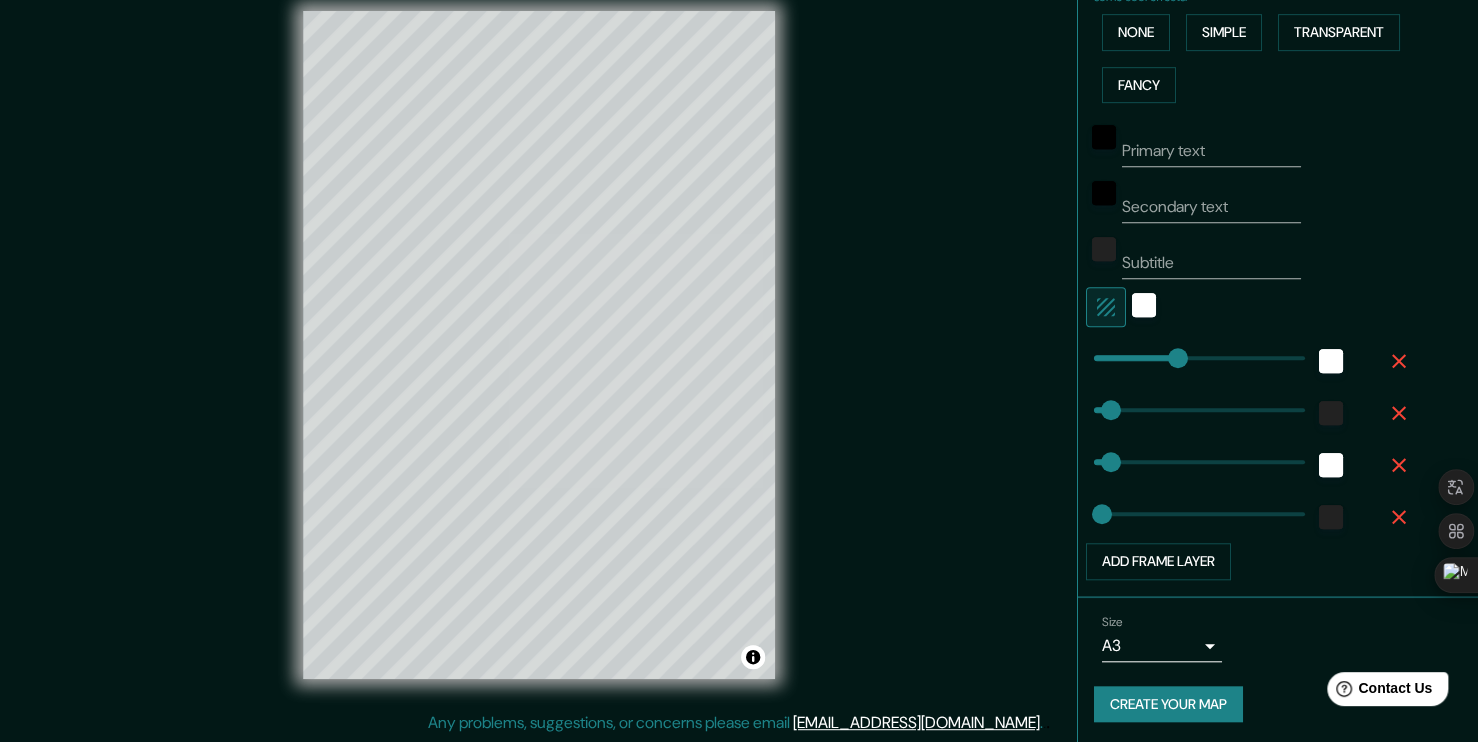 click on "Primary text Secondary text Subtitle Add frame layer" at bounding box center [1254, 345] 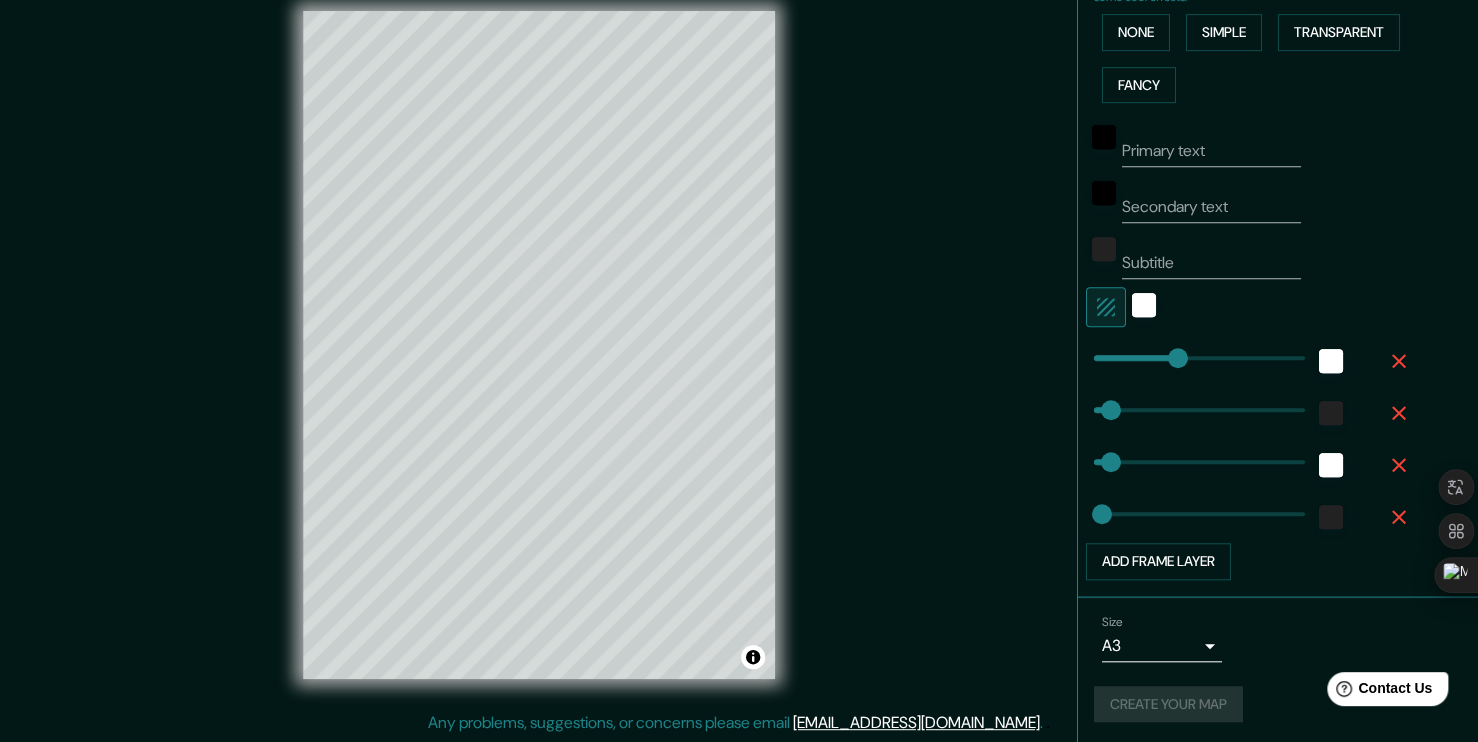 click on "Size A3 a4" at bounding box center (1278, 638) 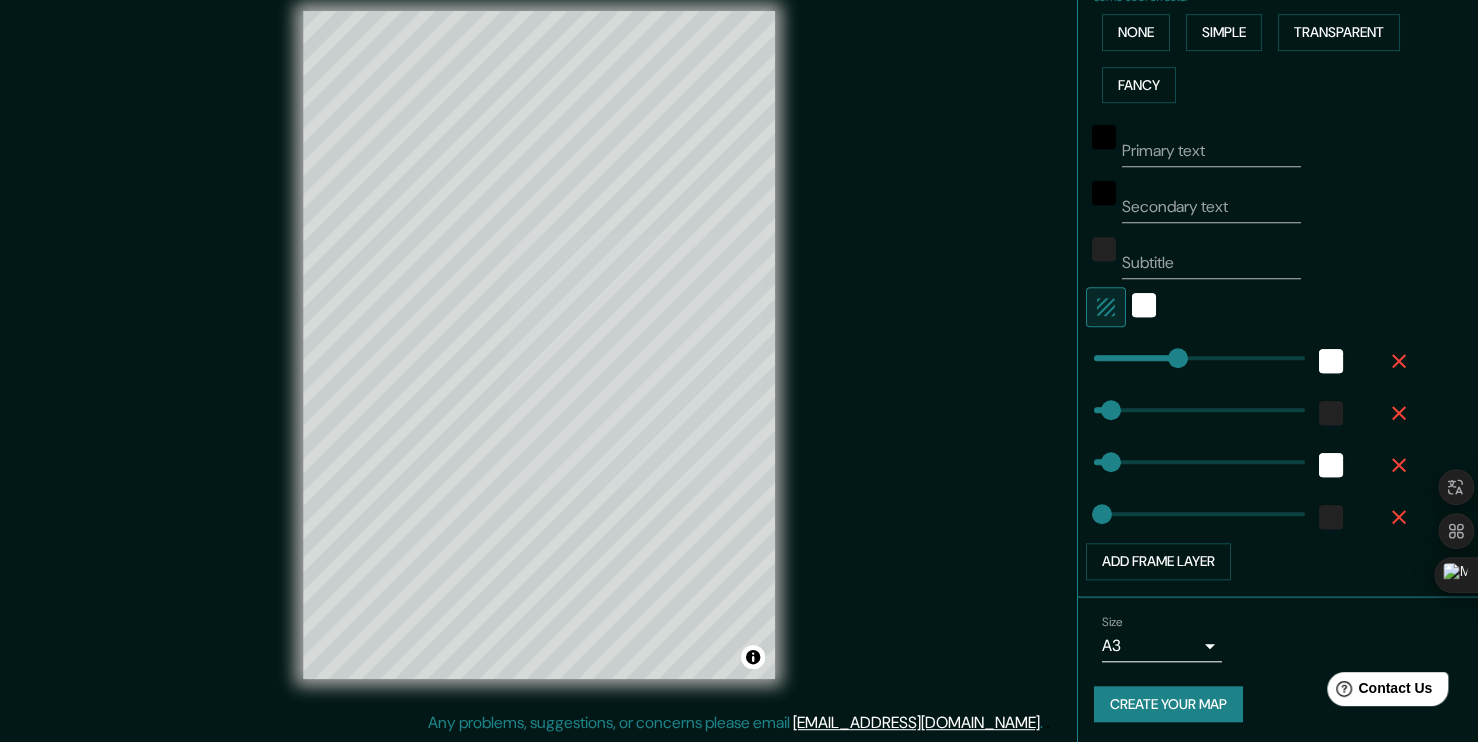 click on "Create your map" at bounding box center [1168, 704] 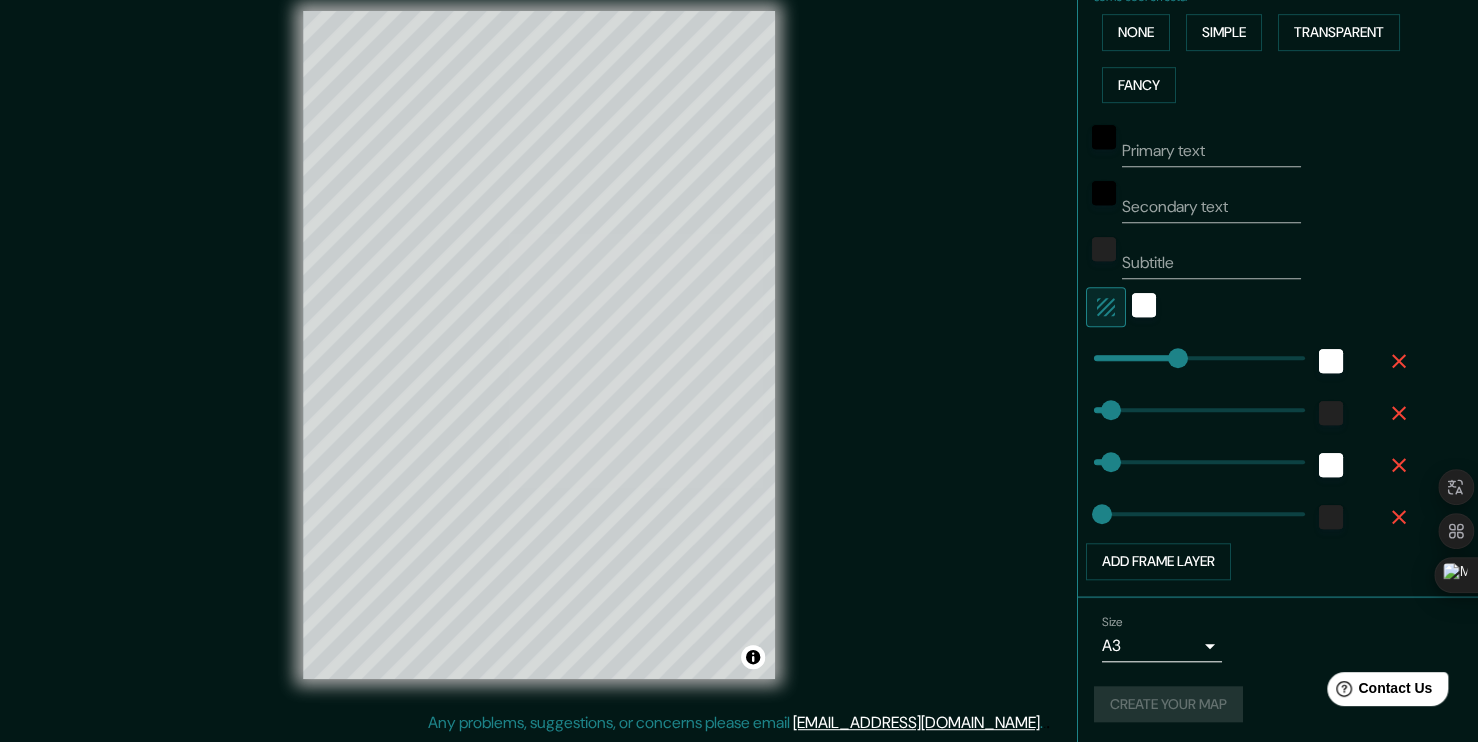 click on "Primary text Secondary text Subtitle Add frame layer" at bounding box center [1286, 345] 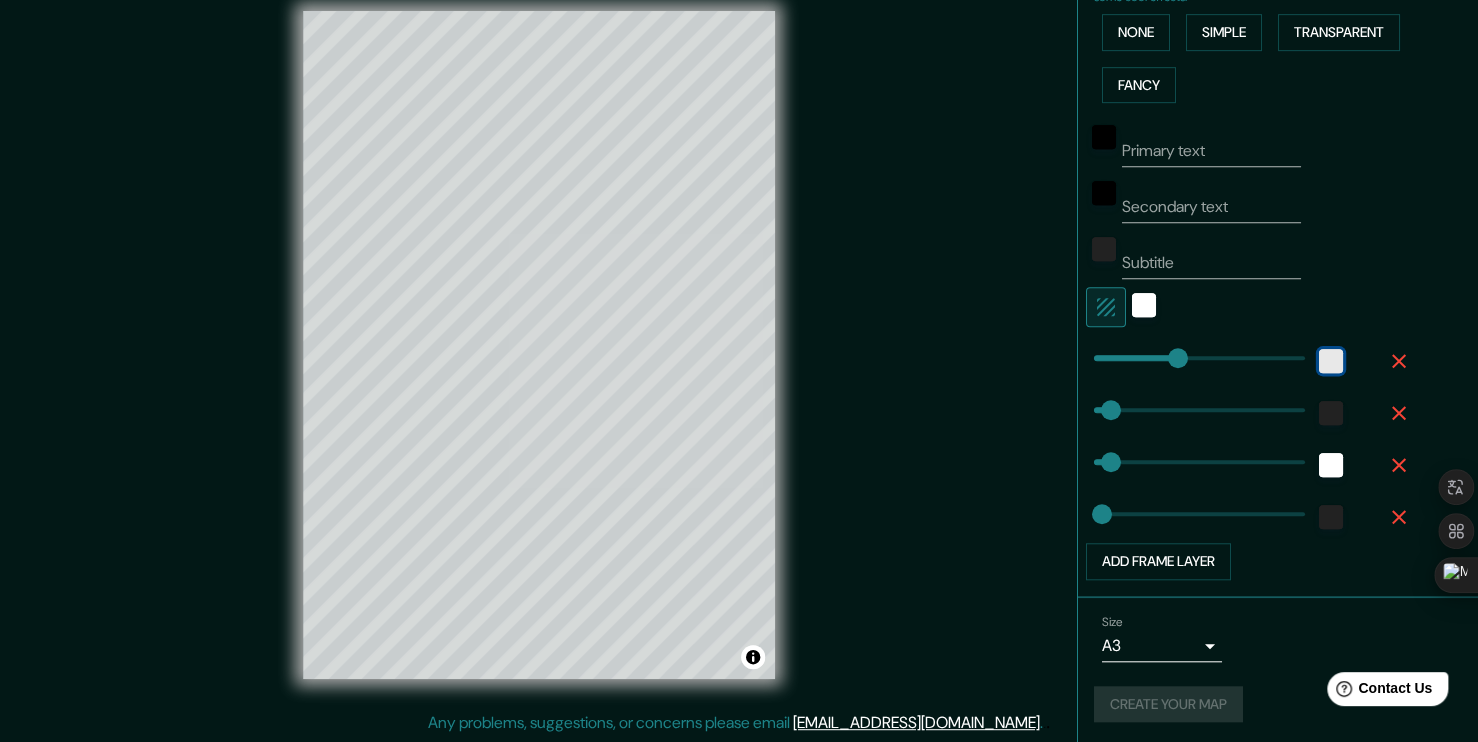 click at bounding box center (1331, 361) 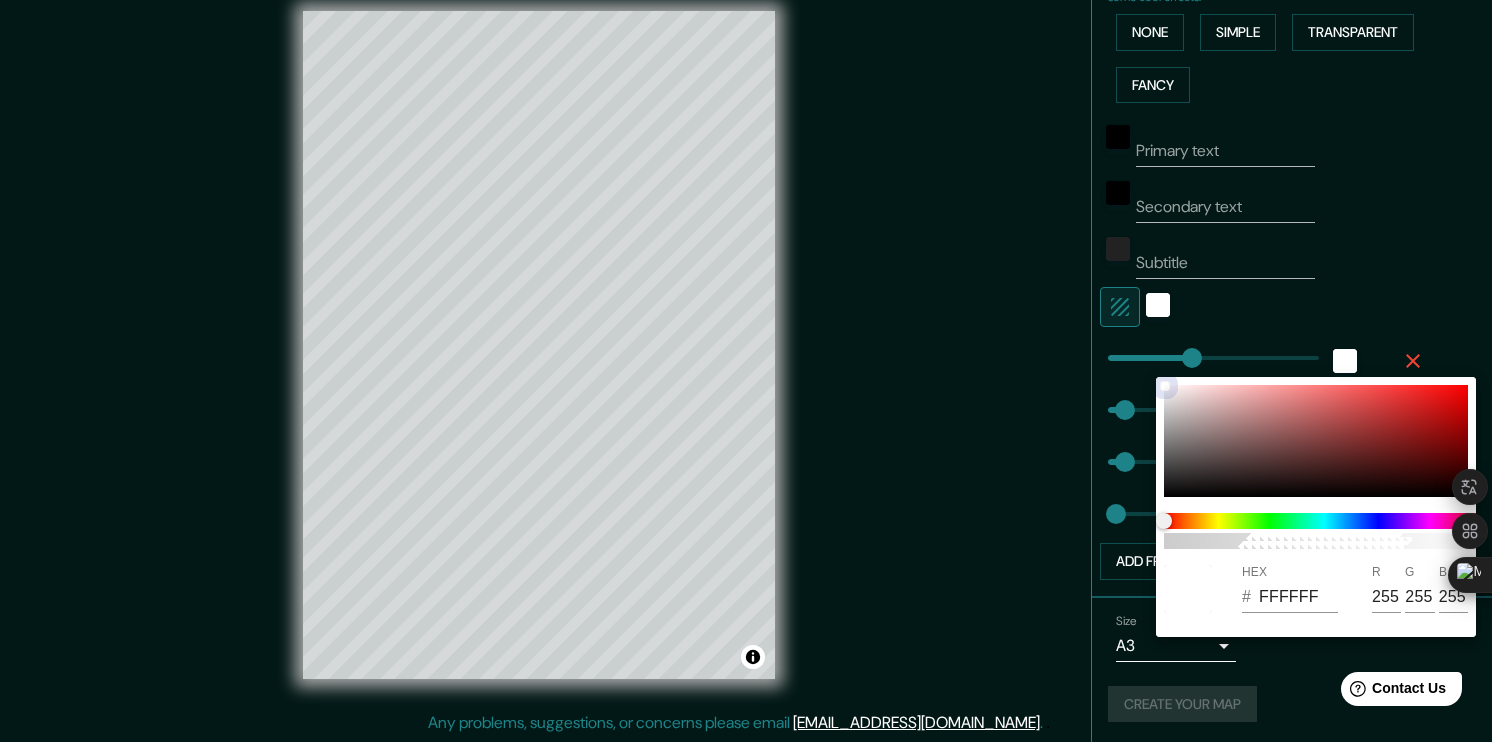 type on "189" 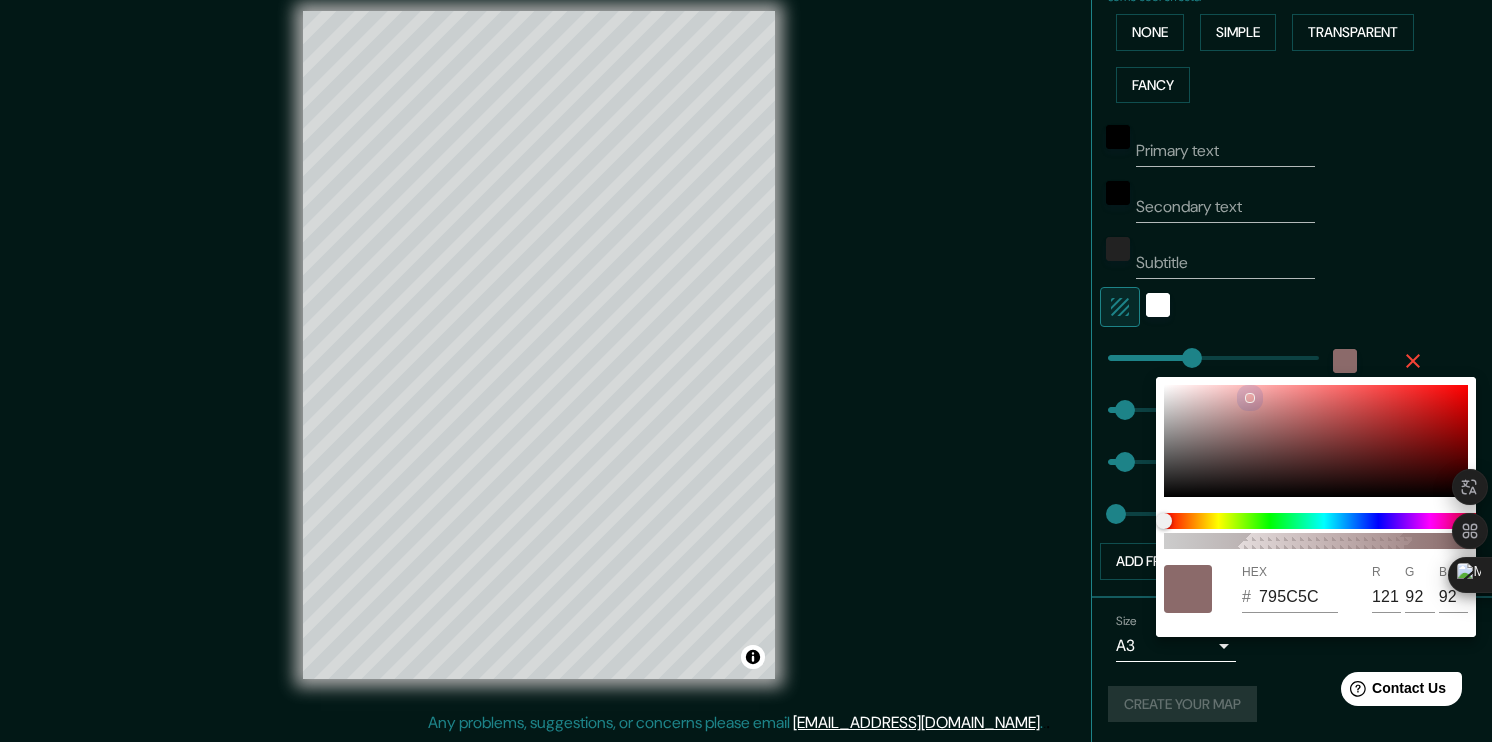type on "189" 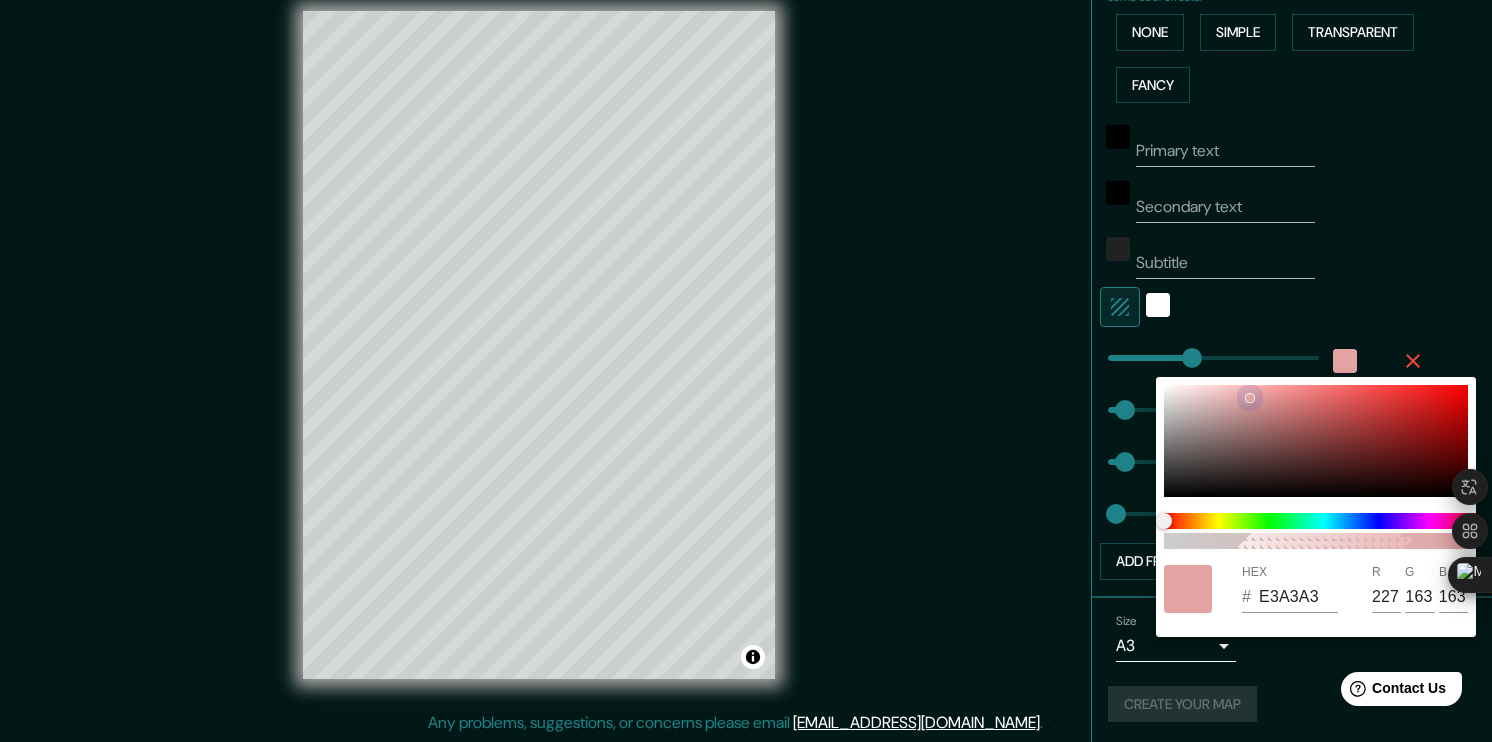 type on "189" 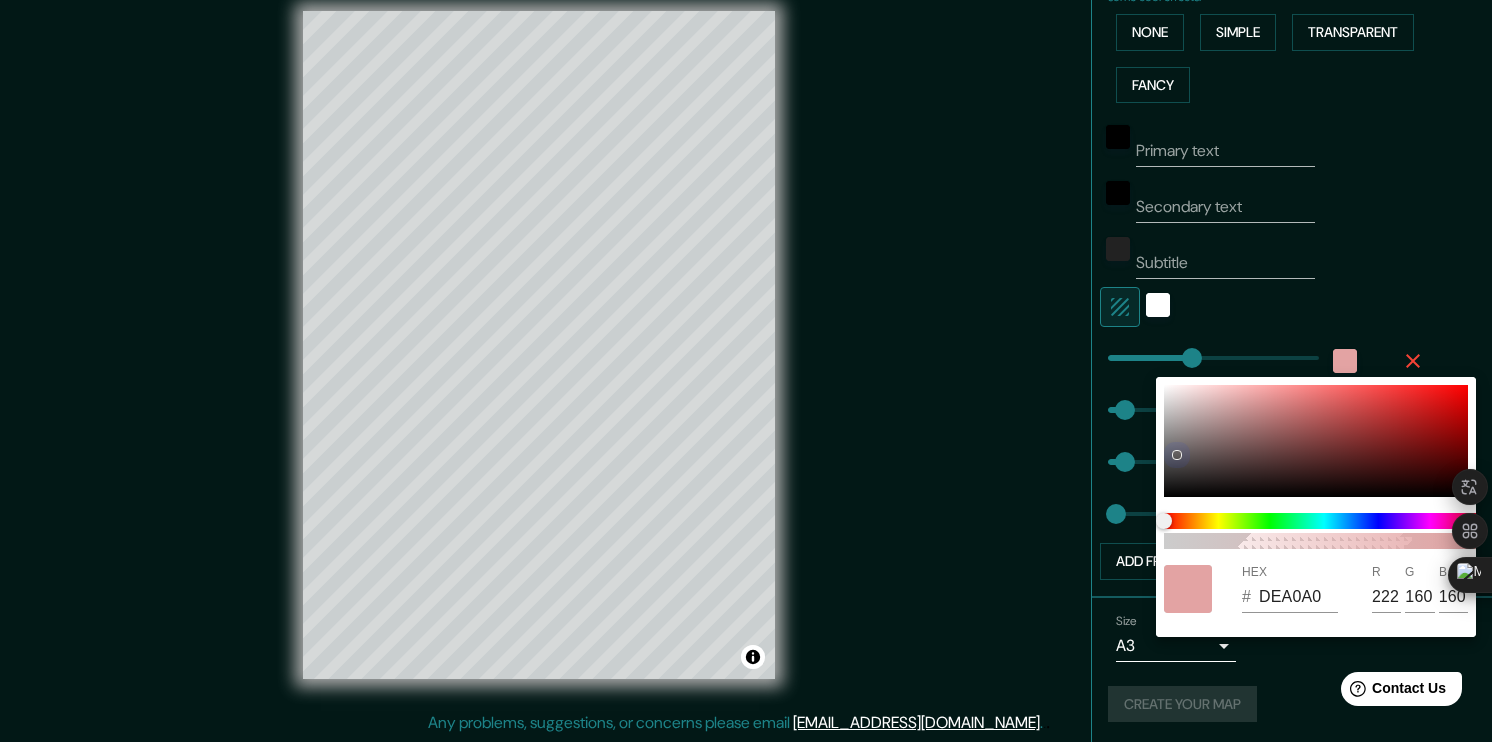 type on "189" 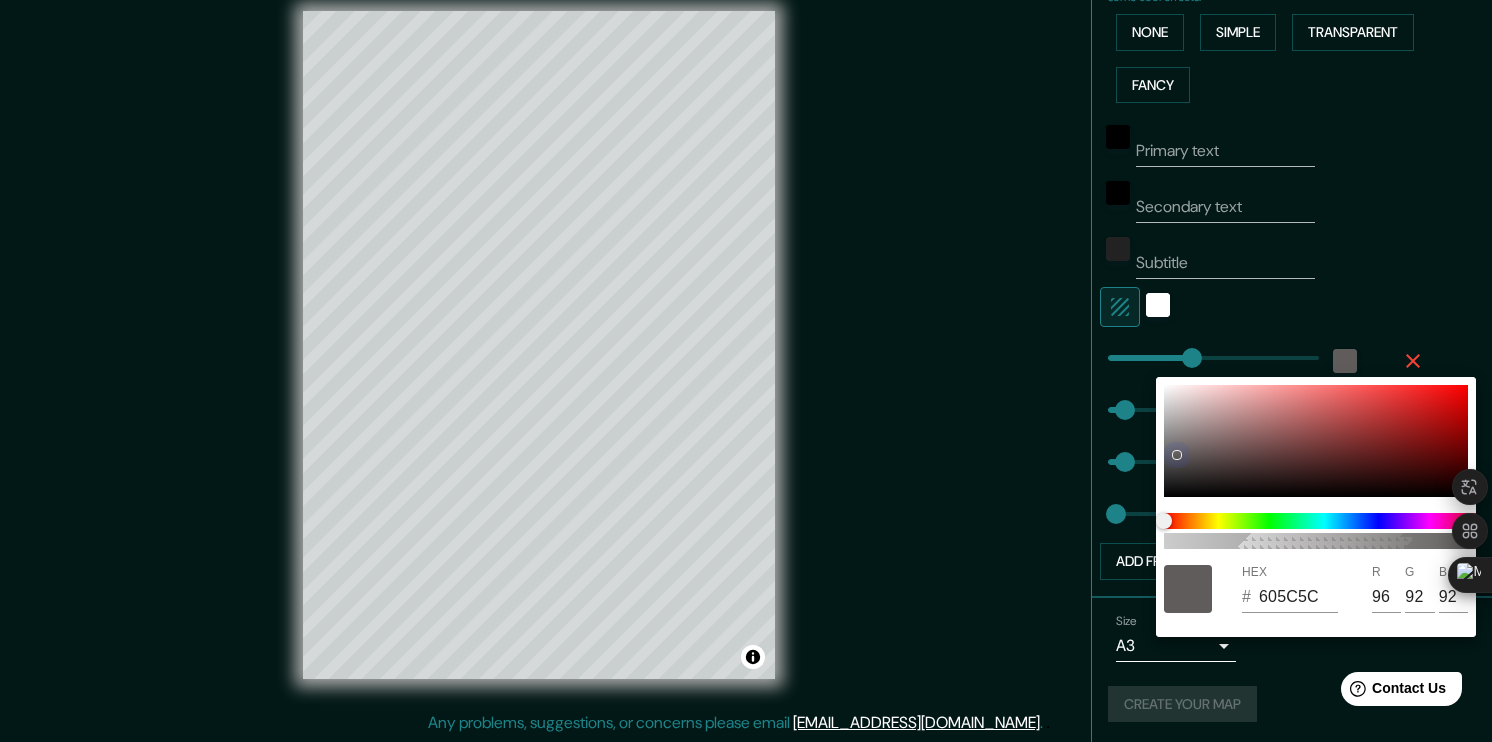 type on "189" 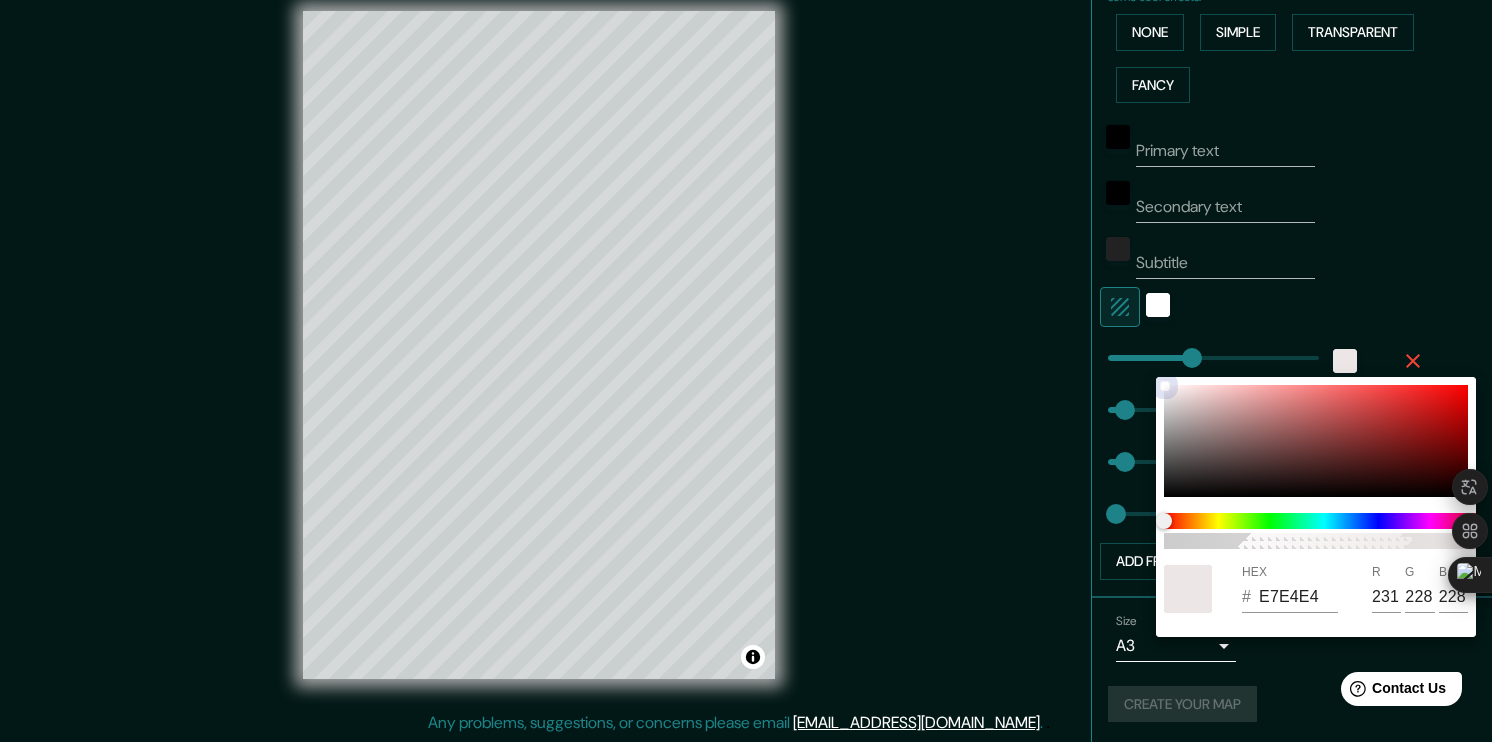 type on "189" 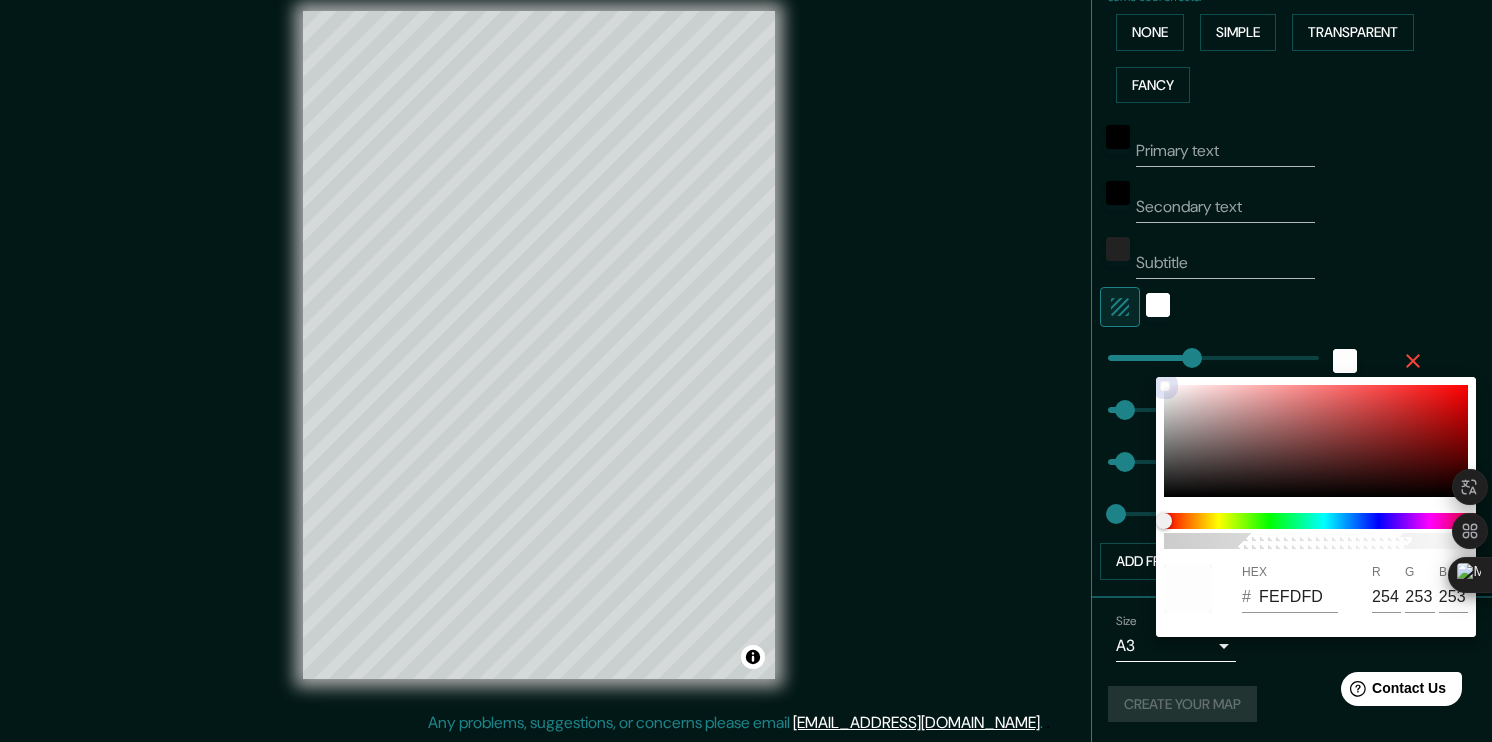 type on "189" 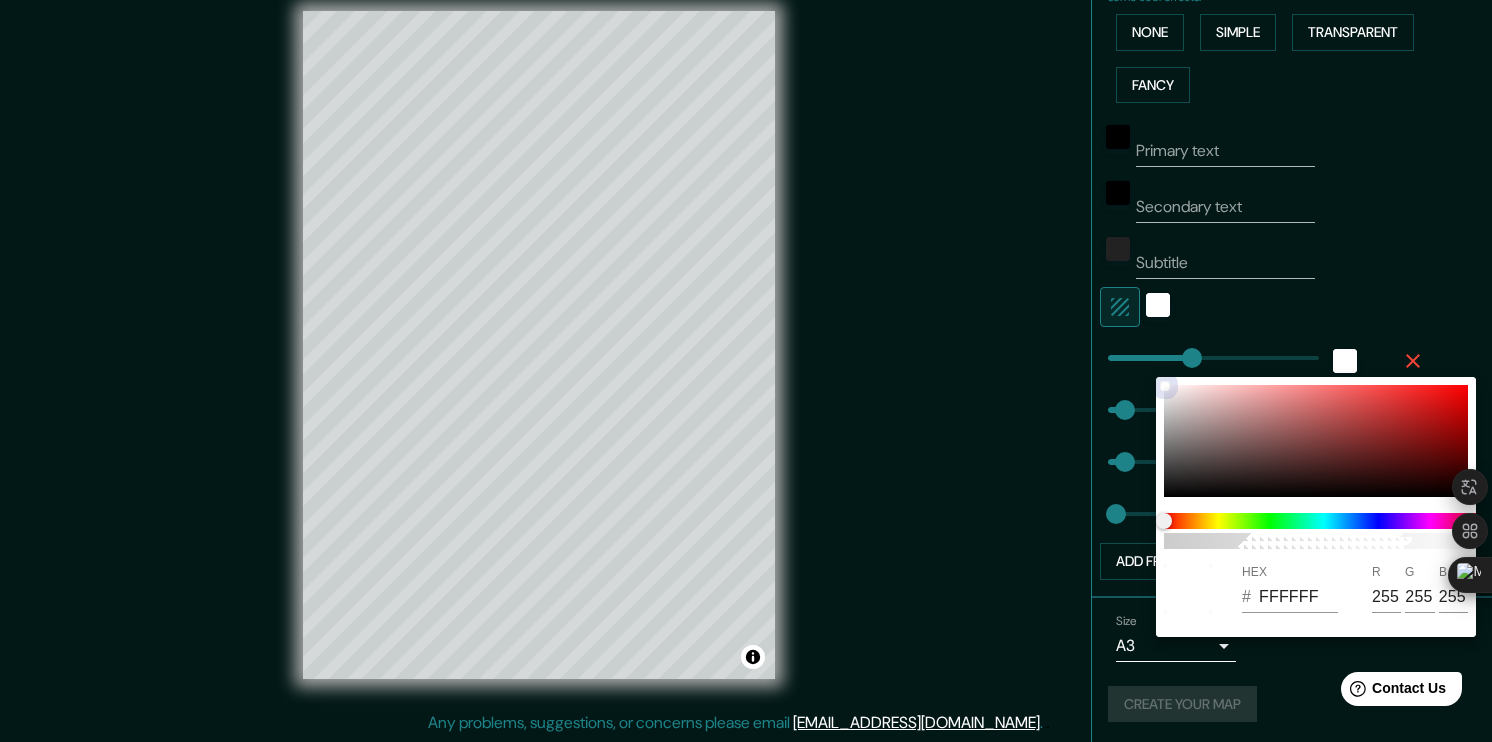 drag, startPoint x: 1244, startPoint y: 483, endPoint x: 1163, endPoint y: 380, distance: 131.03435 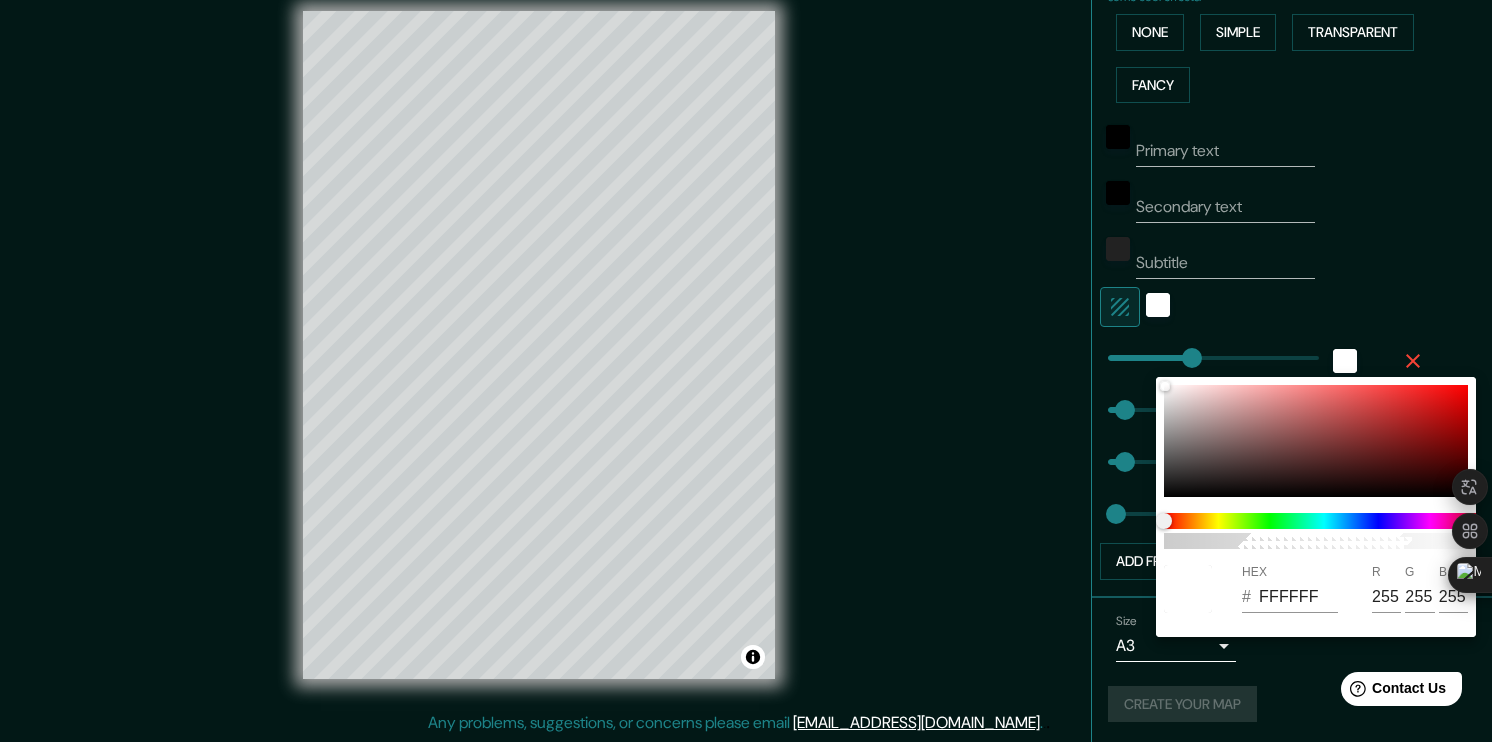 click at bounding box center (746, 371) 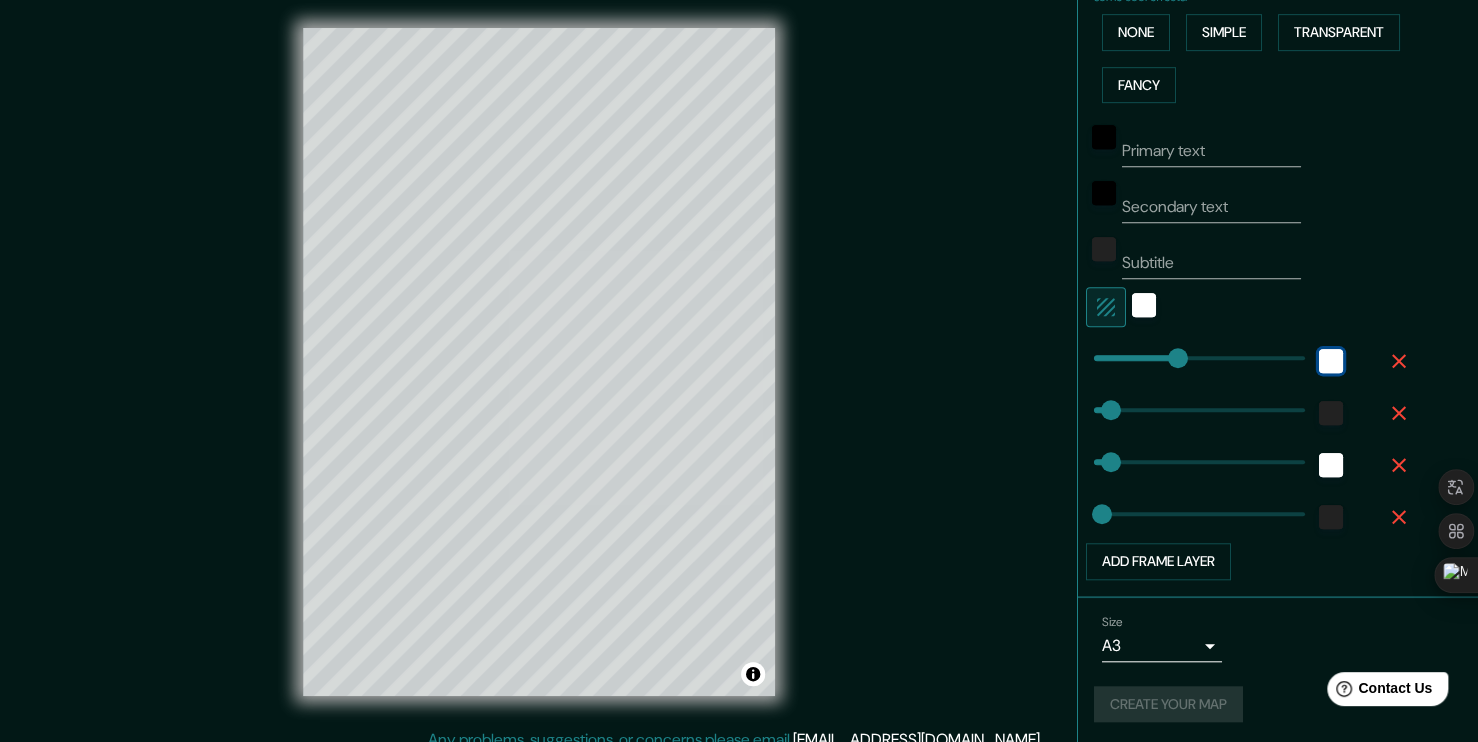 scroll, scrollTop: 0, scrollLeft: 0, axis: both 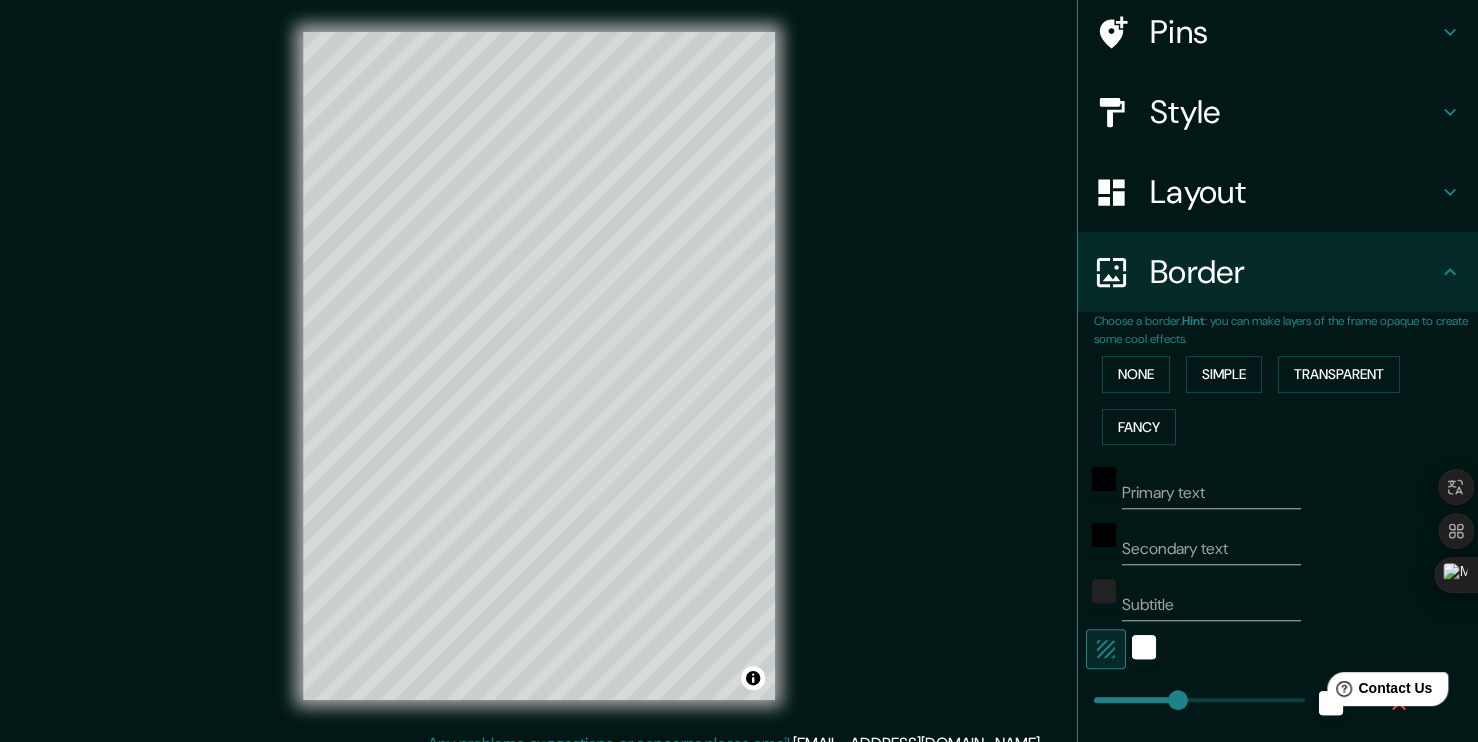 click on "Layout" at bounding box center (1278, 192) 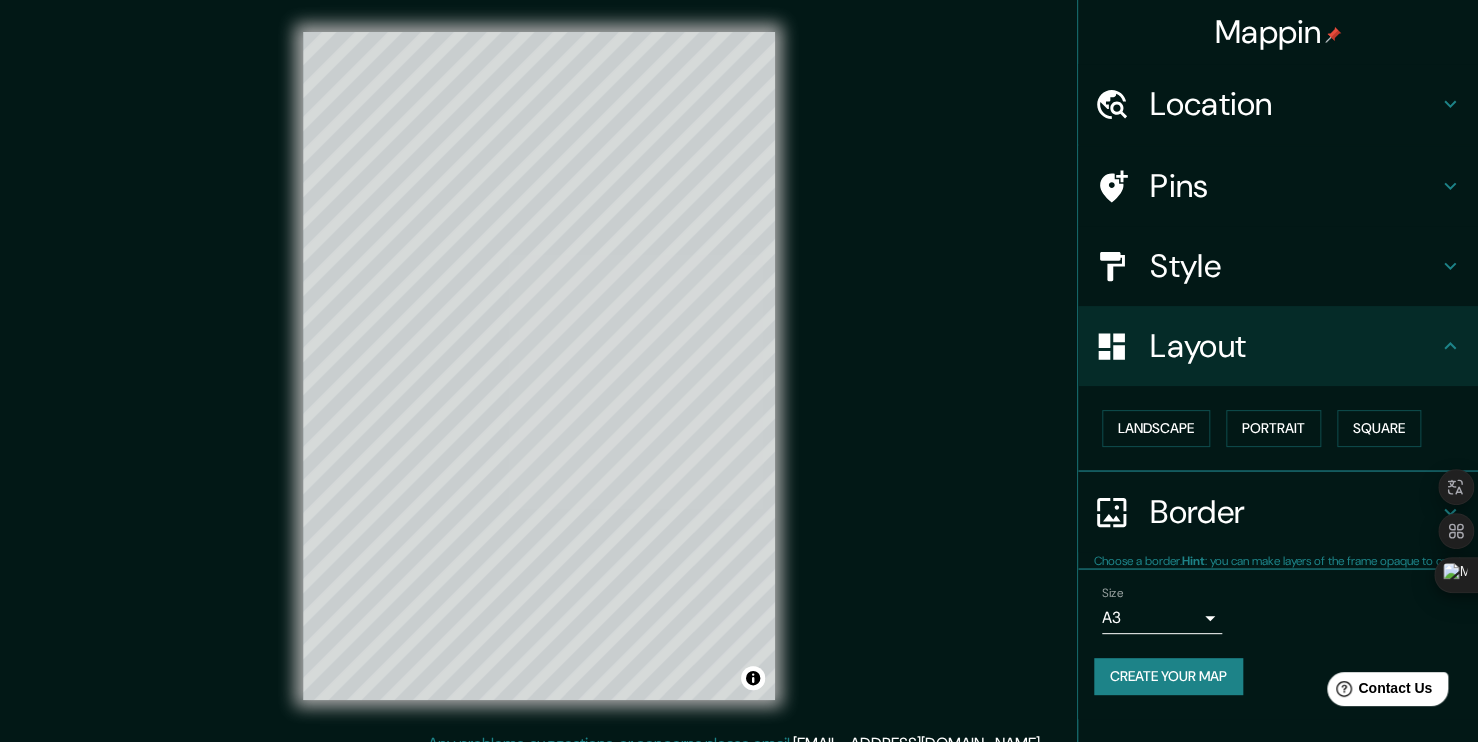 scroll, scrollTop: 0, scrollLeft: 0, axis: both 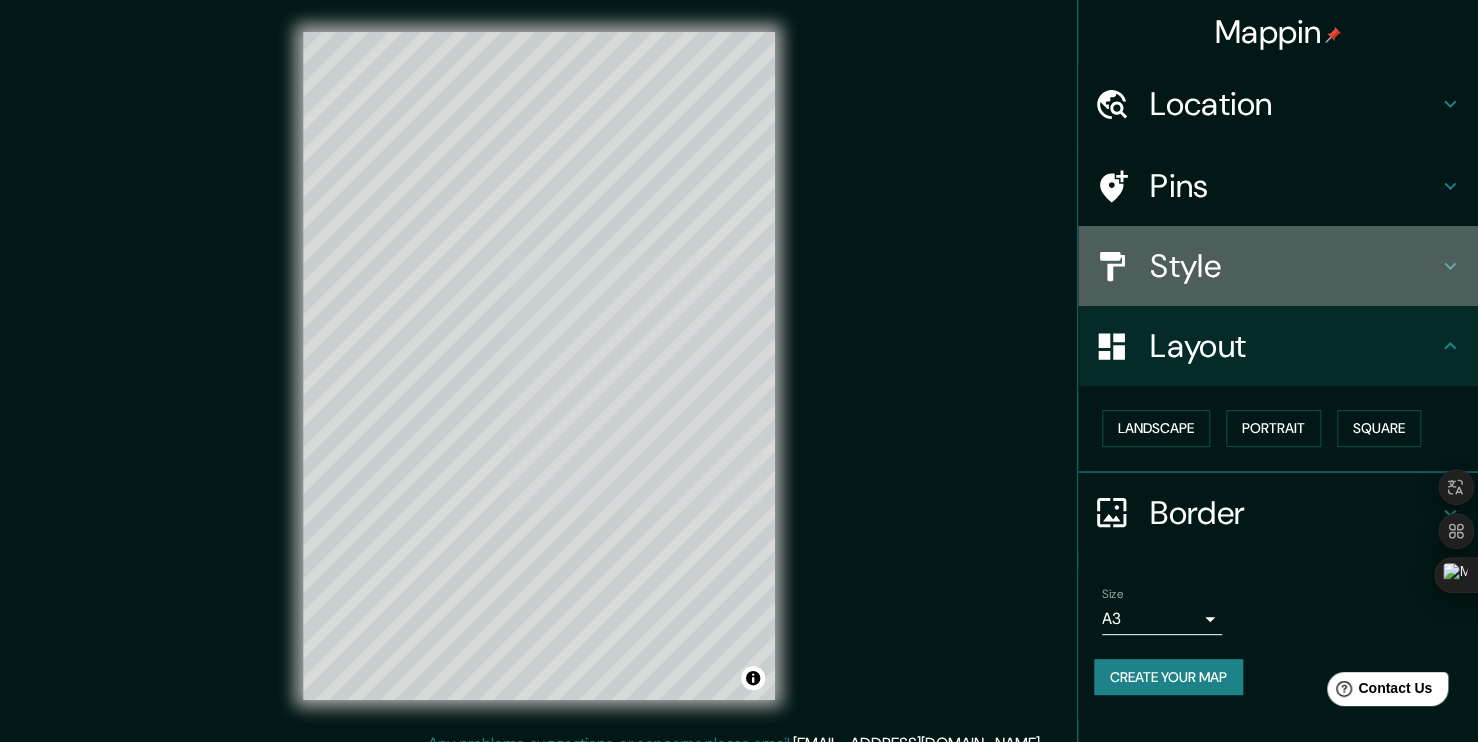 click on "Style" at bounding box center (1278, 266) 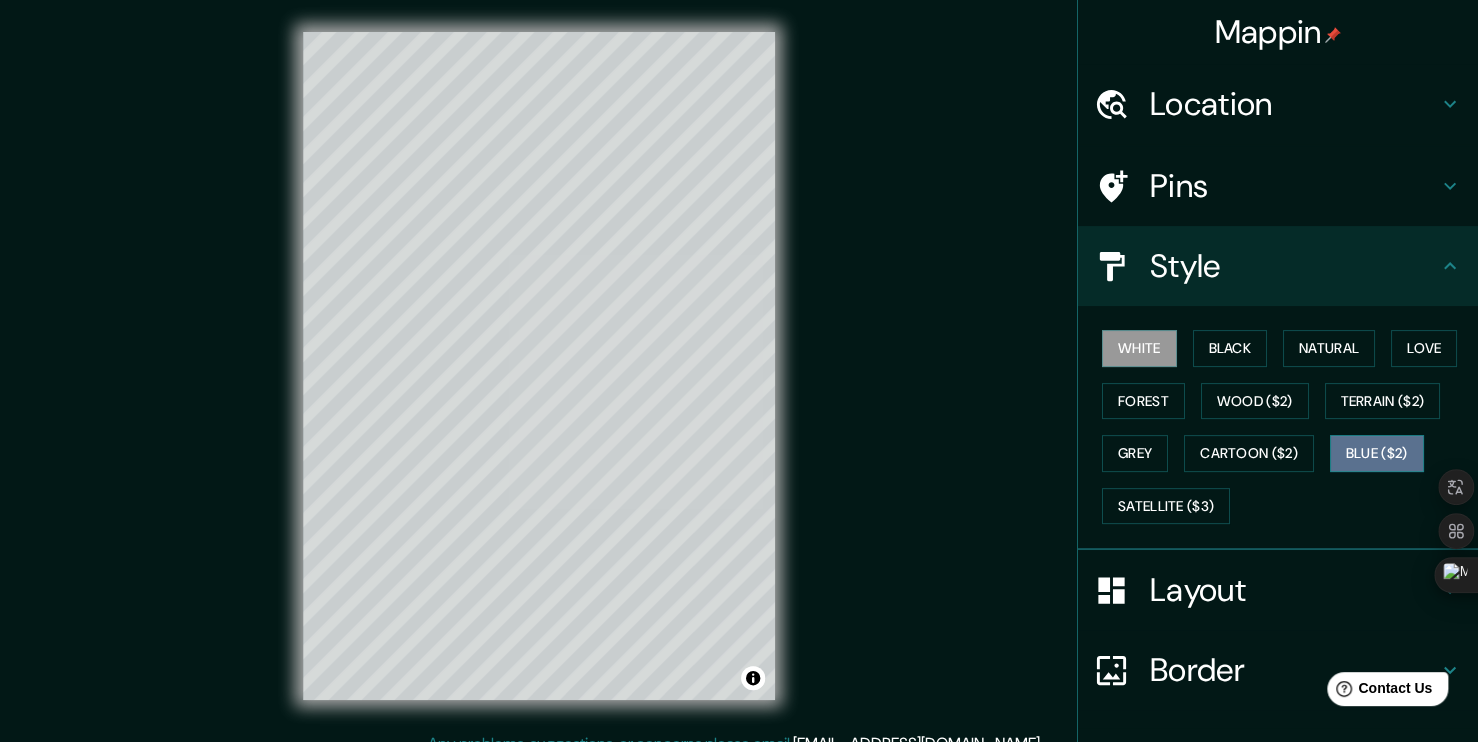 click on "Blue ($2)" at bounding box center (1377, 453) 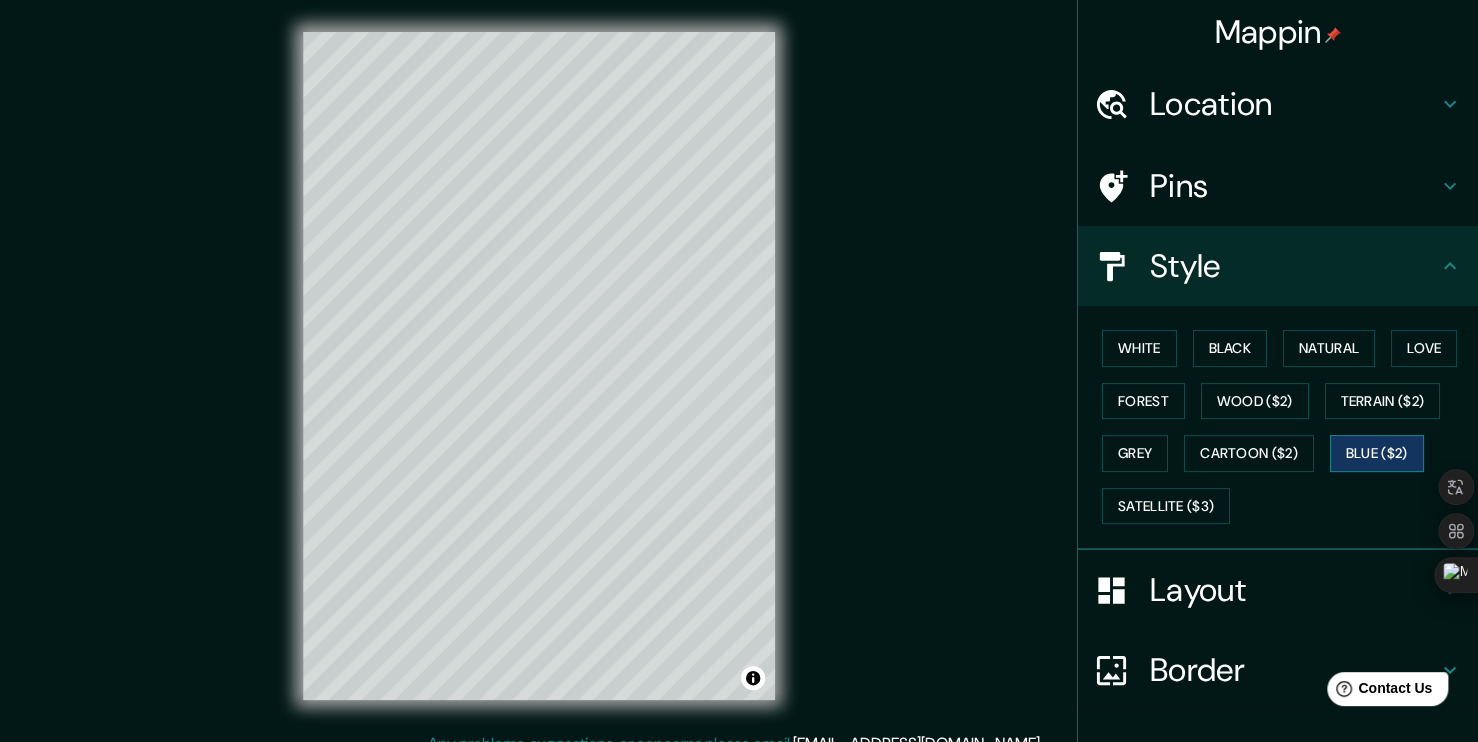 click on "Blue ($2)" at bounding box center [1377, 453] 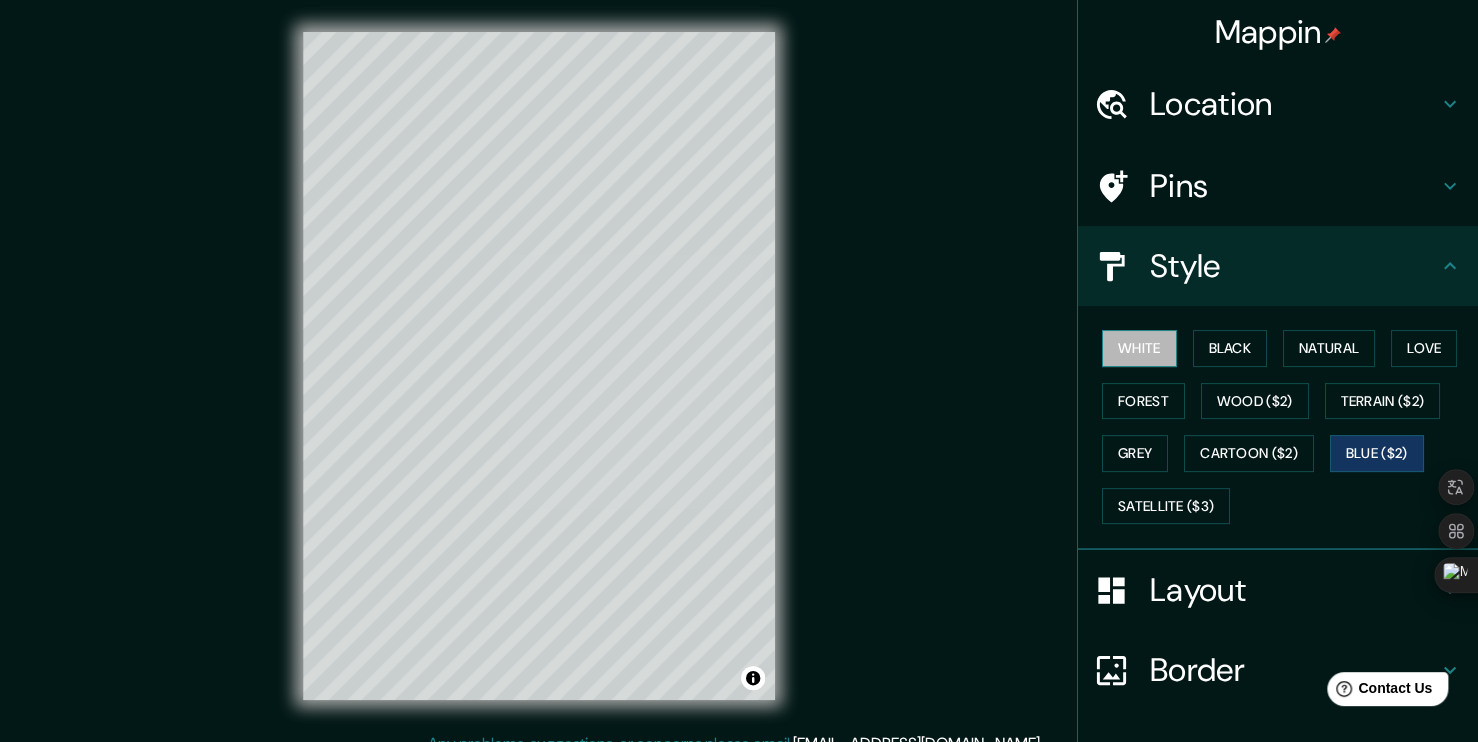 click on "White" at bounding box center [1139, 348] 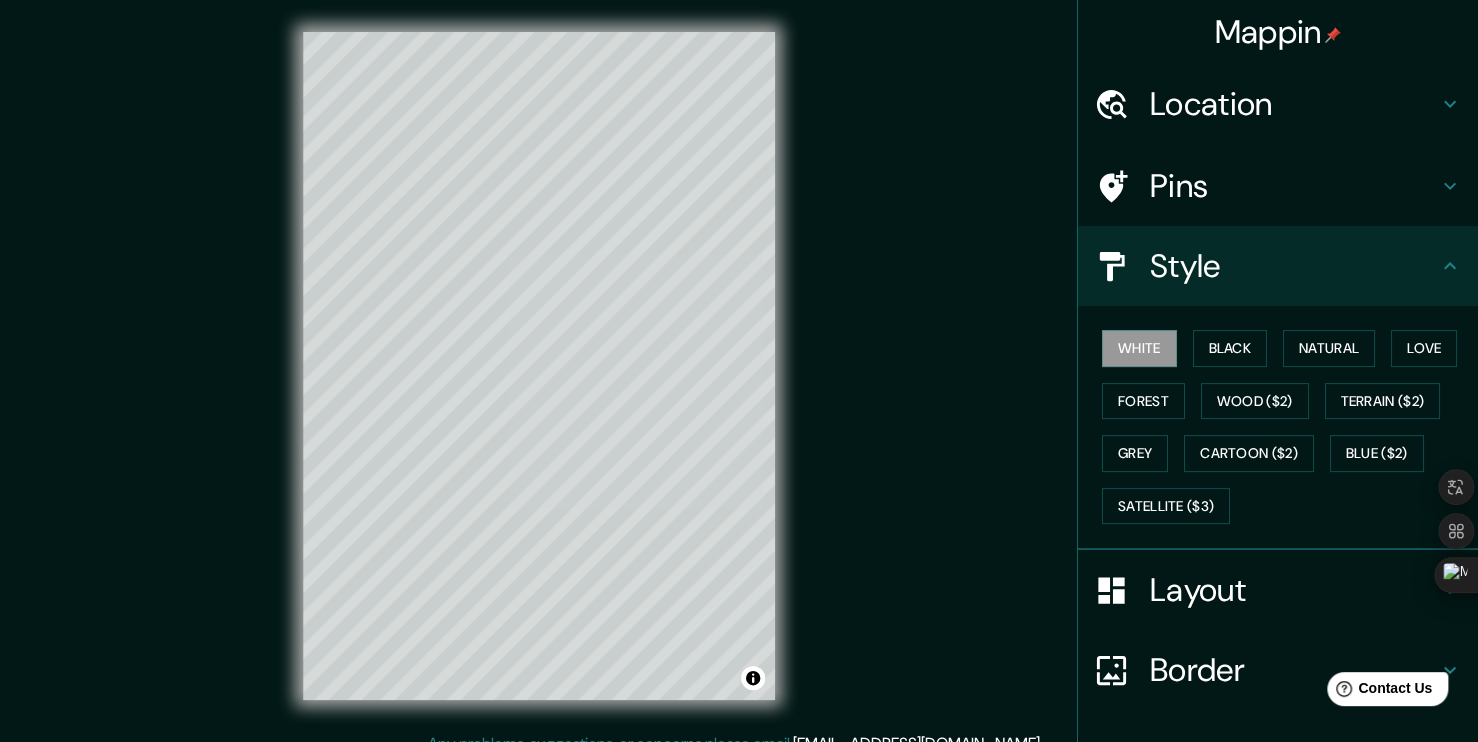 click on "Mappin Location 4-85 Calle 15  Plaza de la Revolución, provincia de La Habana, Cuba Calle 15  Colón, Provincia de Colón, Panamá Pins Style White Black Natural Love Forest Wood ($2) Terrain ($2) Grey Cartoon ($2) Blue ($2) Satellite ($3) Layout Border Choose a border.  Hint : you can make layers of the frame opaque to create some cool effects. None Simple Transparent Fancy Primary text Secondary text Subtitle Add frame layer Size A3 a4 Create your map © Mapbox   © OpenStreetMap   Improve this map Any problems, suggestions, or concerns please email    help@mappin.pro . . ." at bounding box center [739, 382] 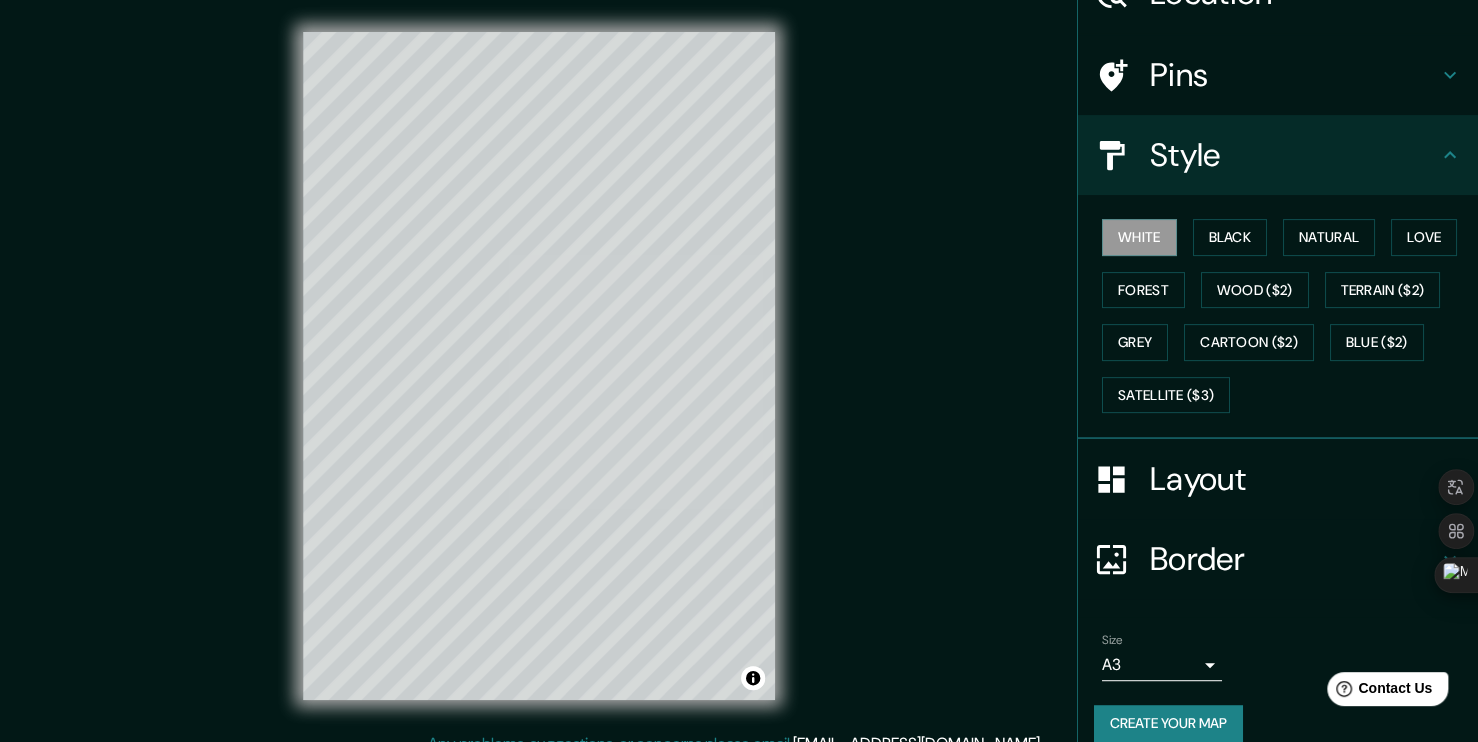 scroll, scrollTop: 131, scrollLeft: 0, axis: vertical 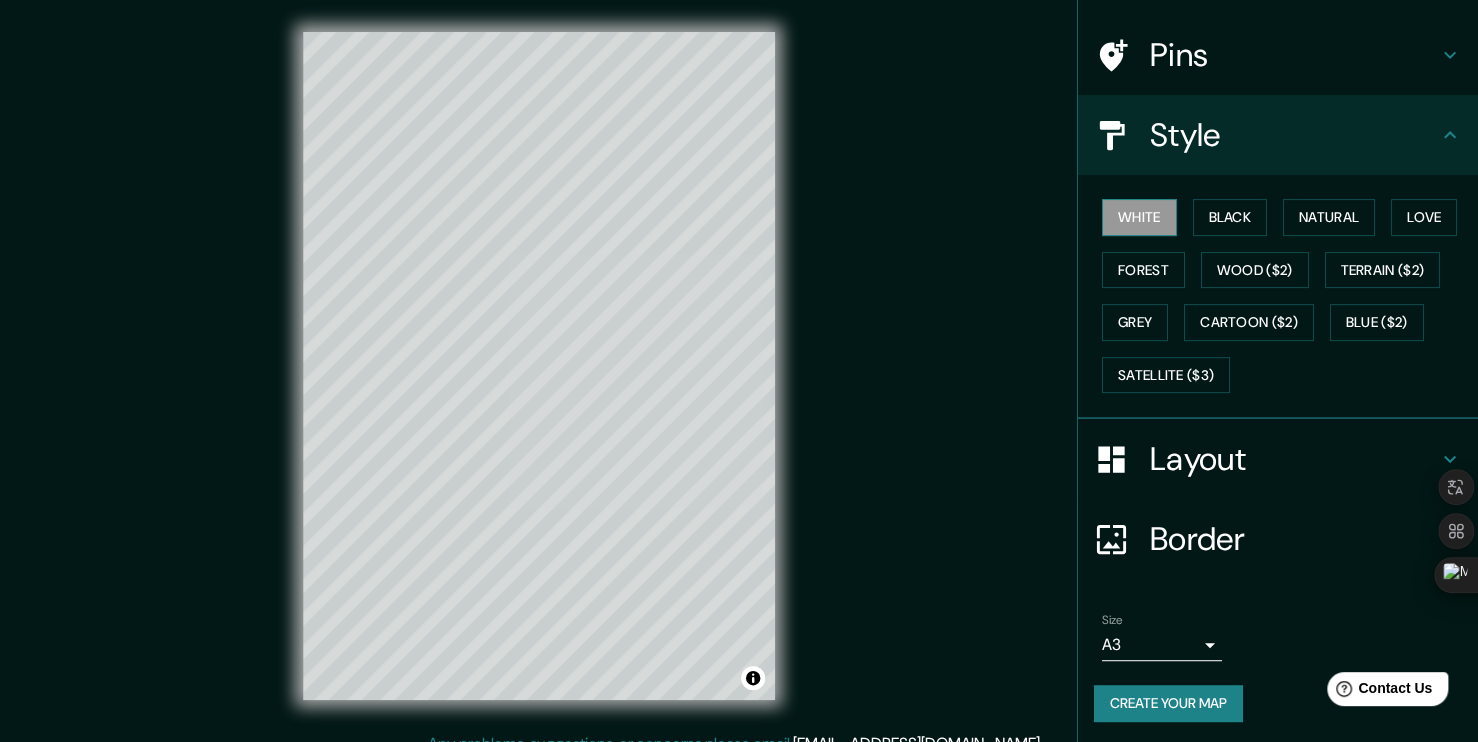 click on "White" at bounding box center (1139, 217) 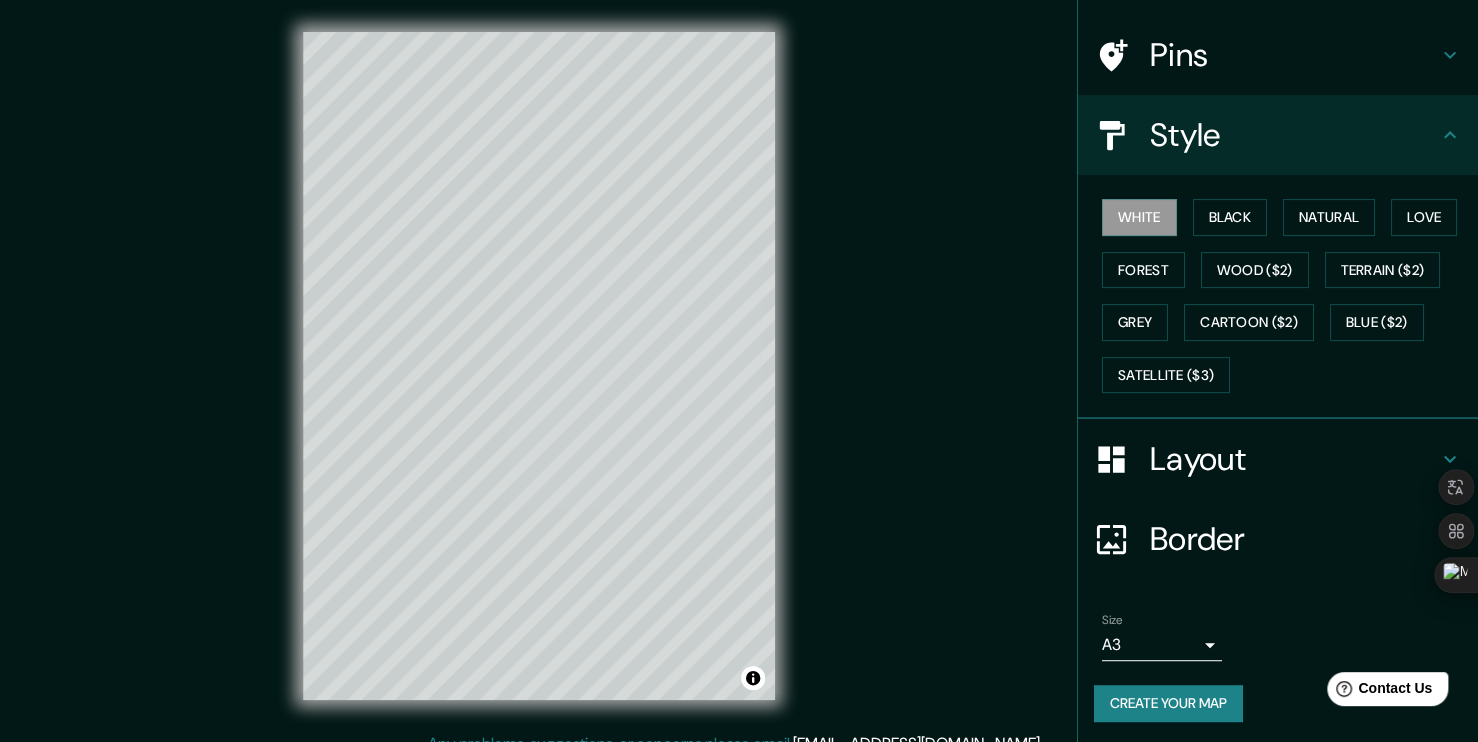 click on "Border" at bounding box center [1294, 539] 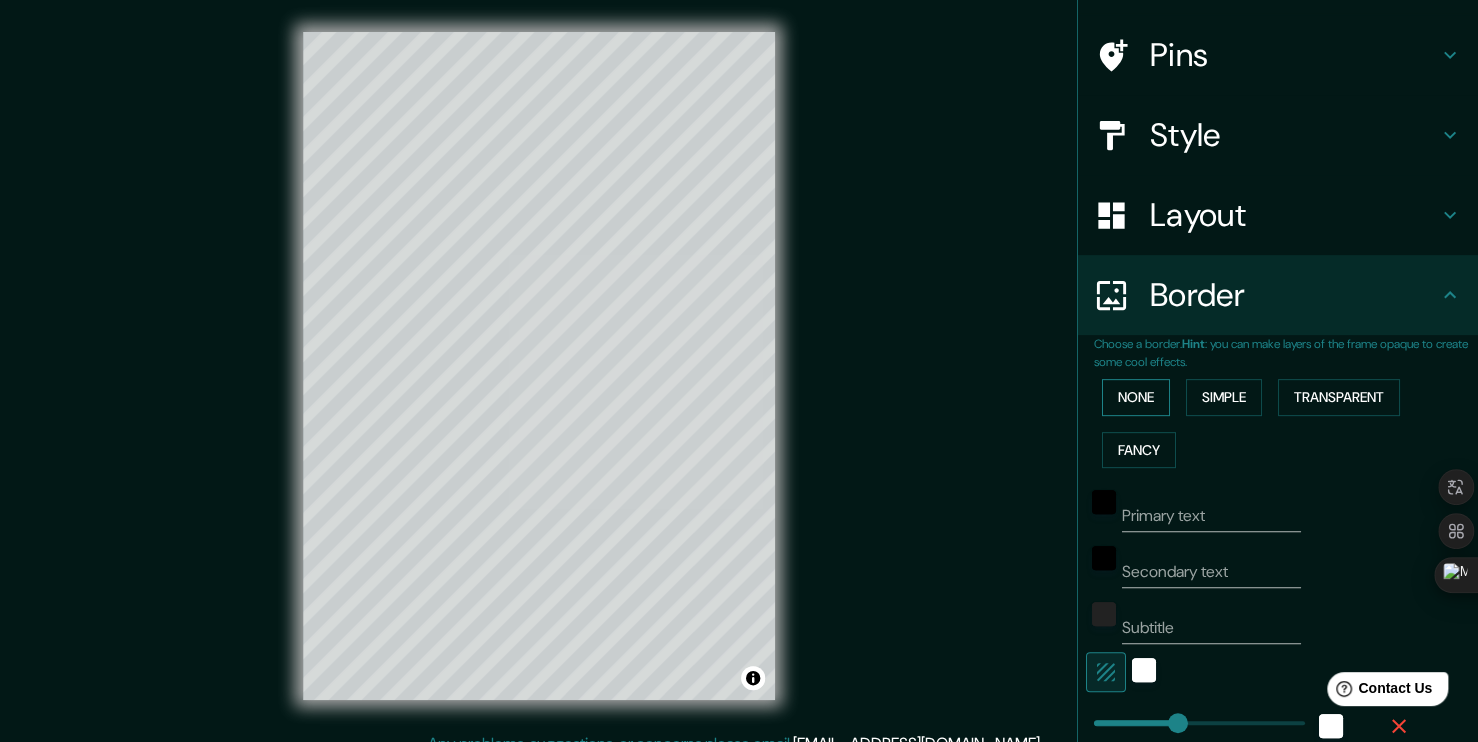 click on "None" at bounding box center [1136, 397] 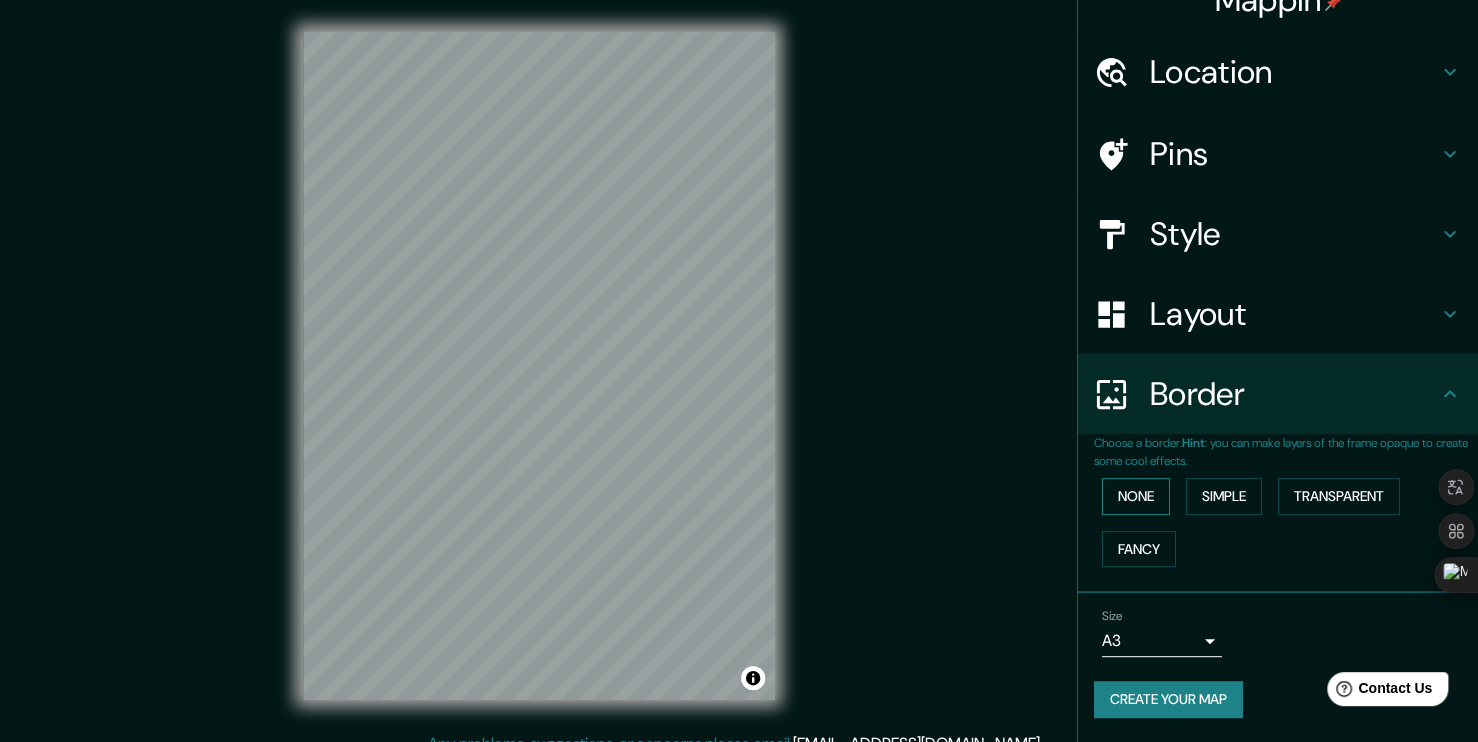 scroll, scrollTop: 29, scrollLeft: 0, axis: vertical 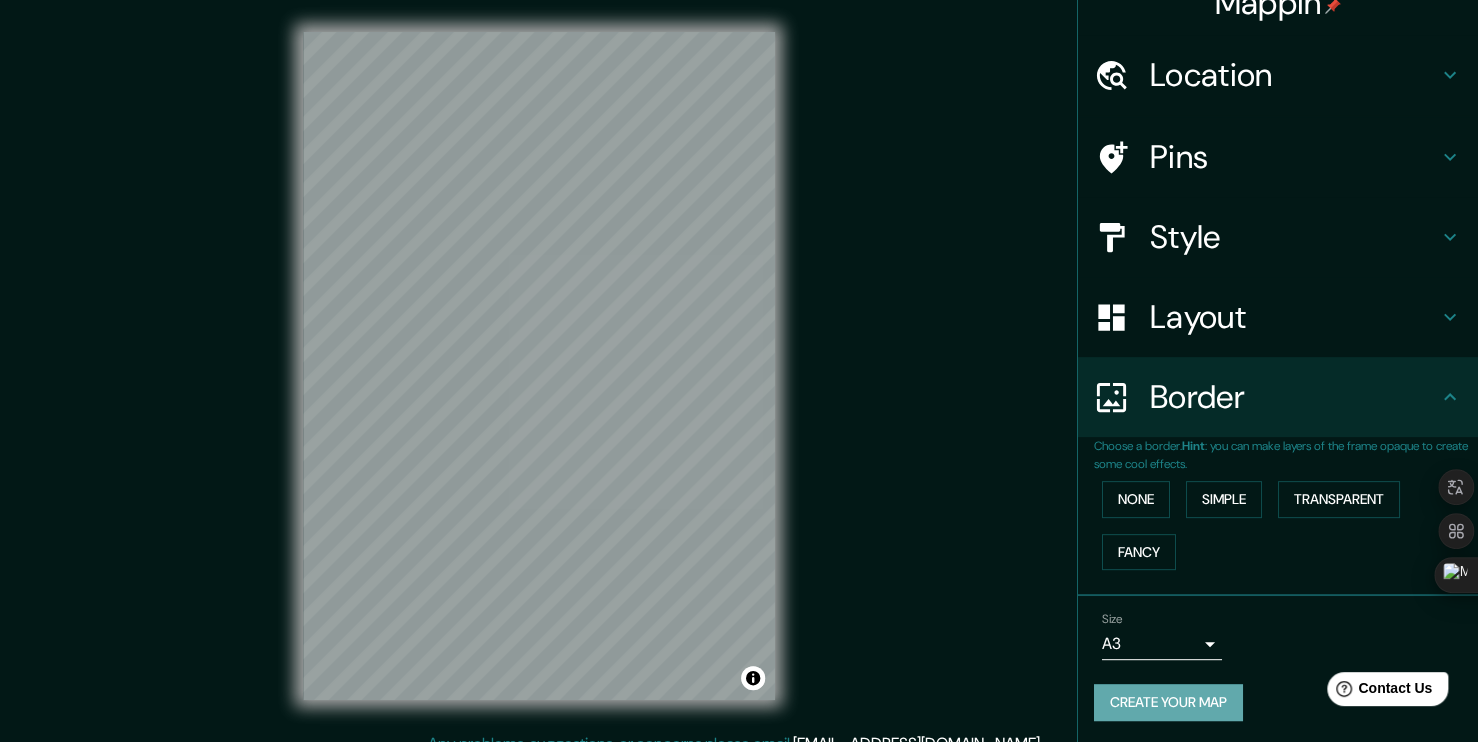 click on "Create your map" at bounding box center (1168, 702) 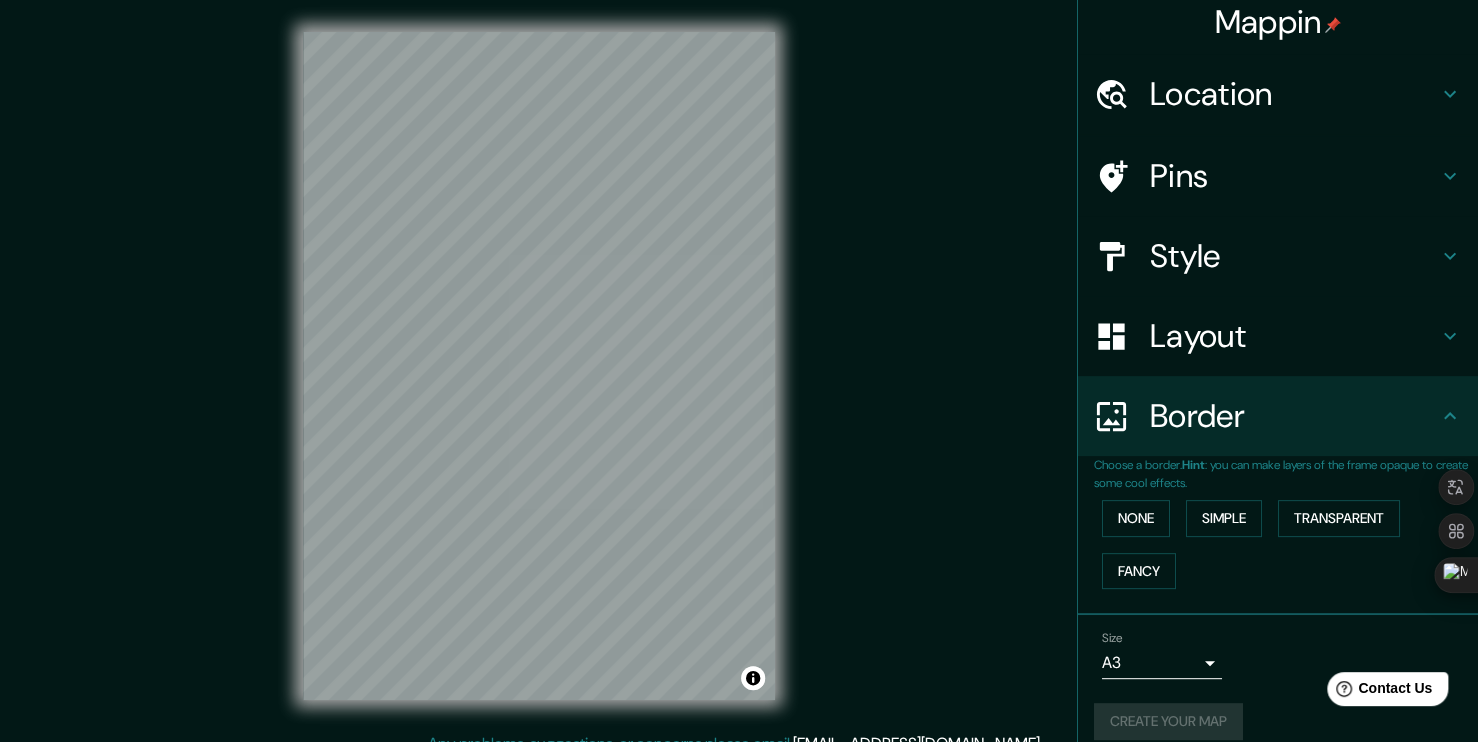 scroll, scrollTop: 0, scrollLeft: 0, axis: both 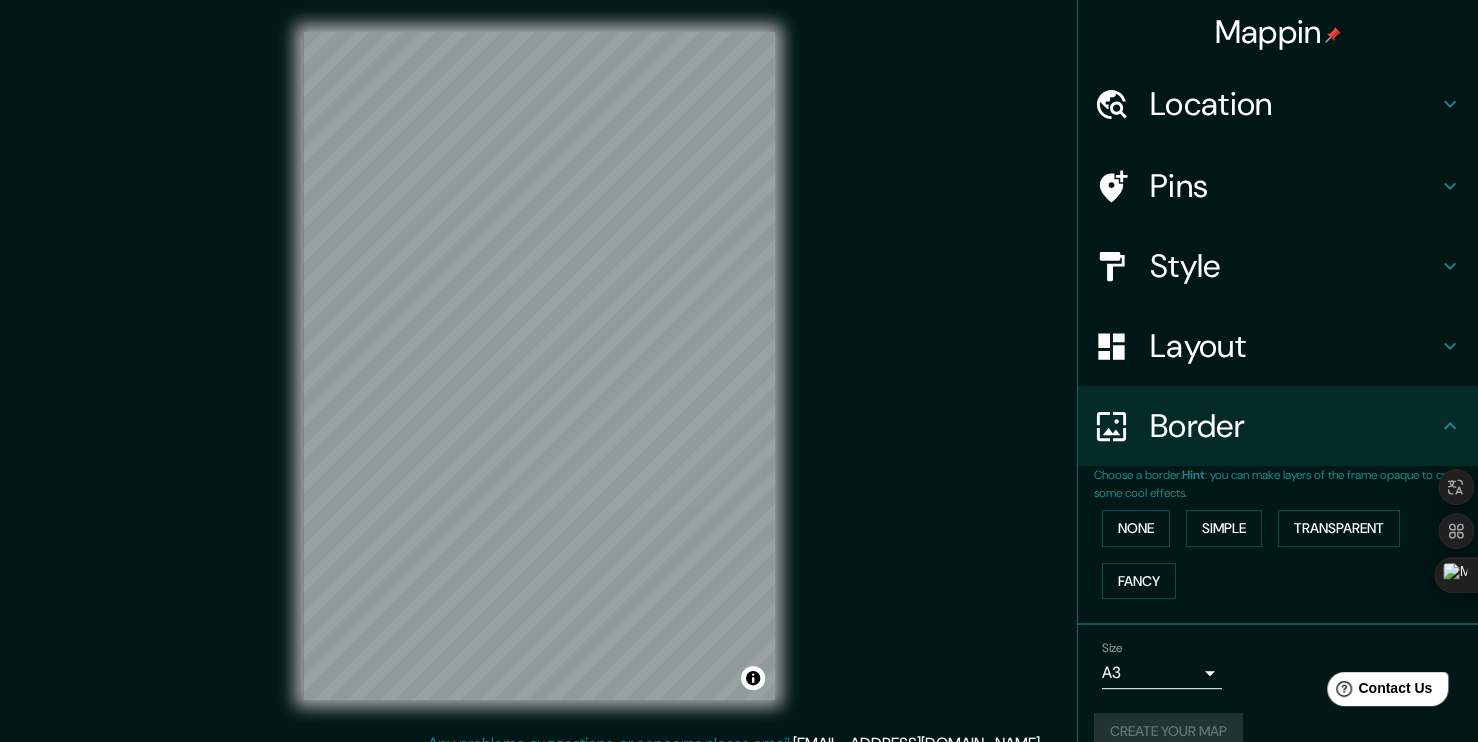 click on "Mappin" at bounding box center (1278, 32) 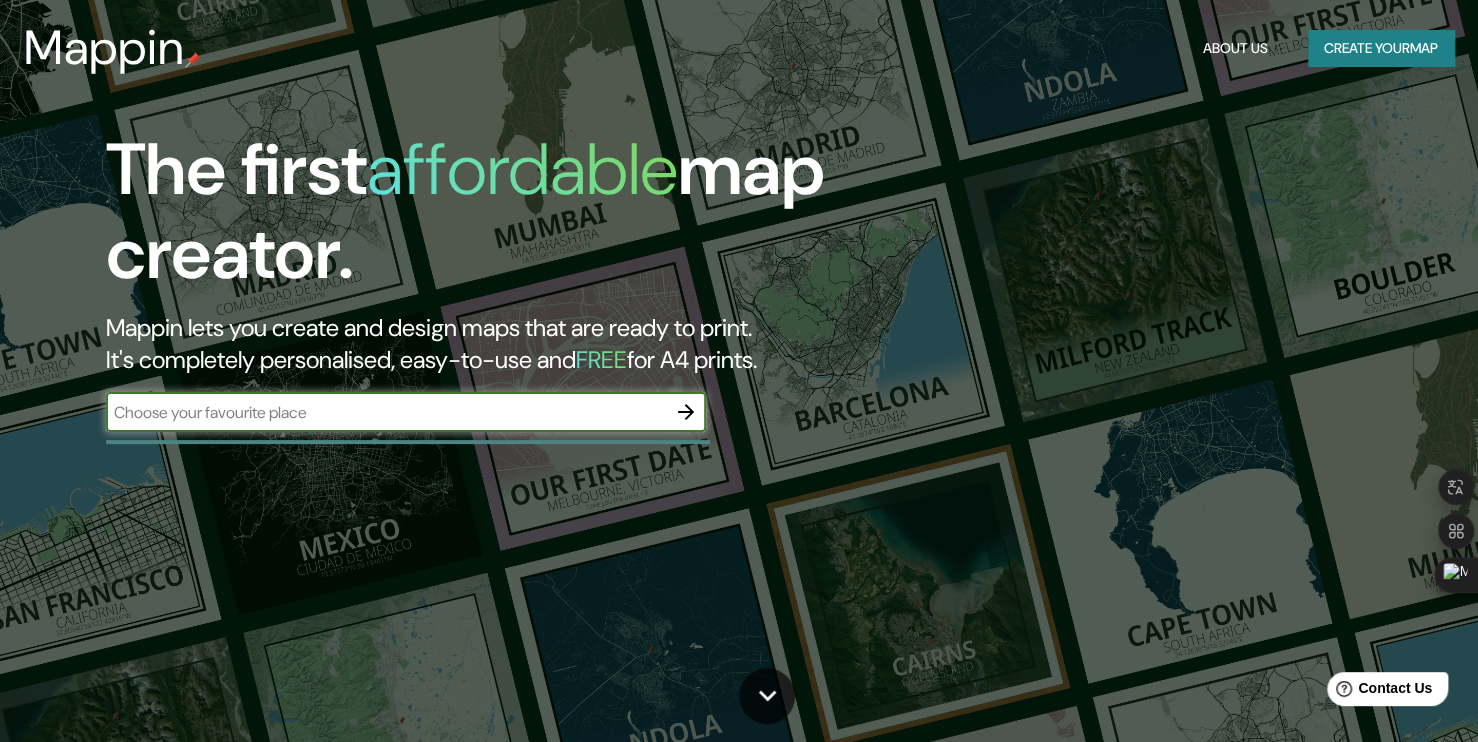 click at bounding box center (386, 412) 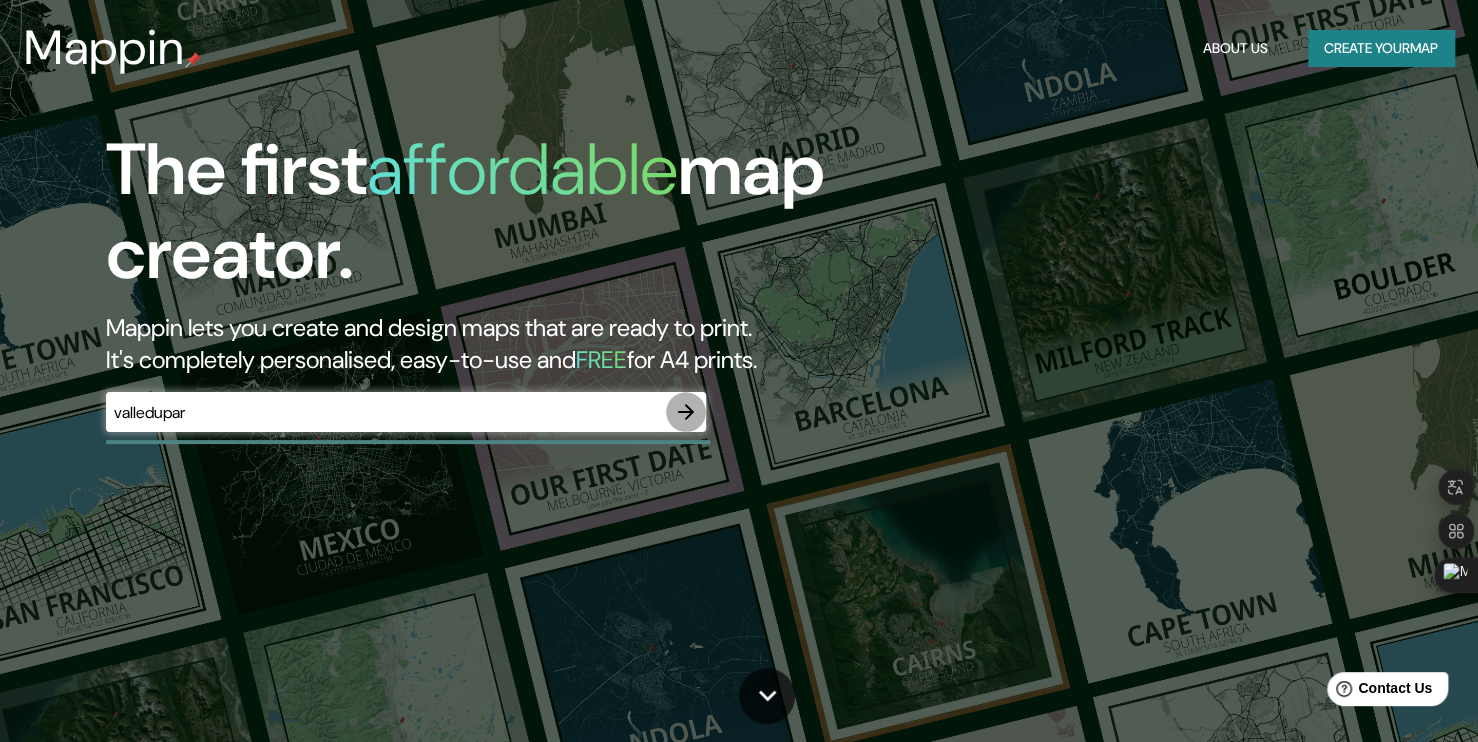 click at bounding box center [686, 412] 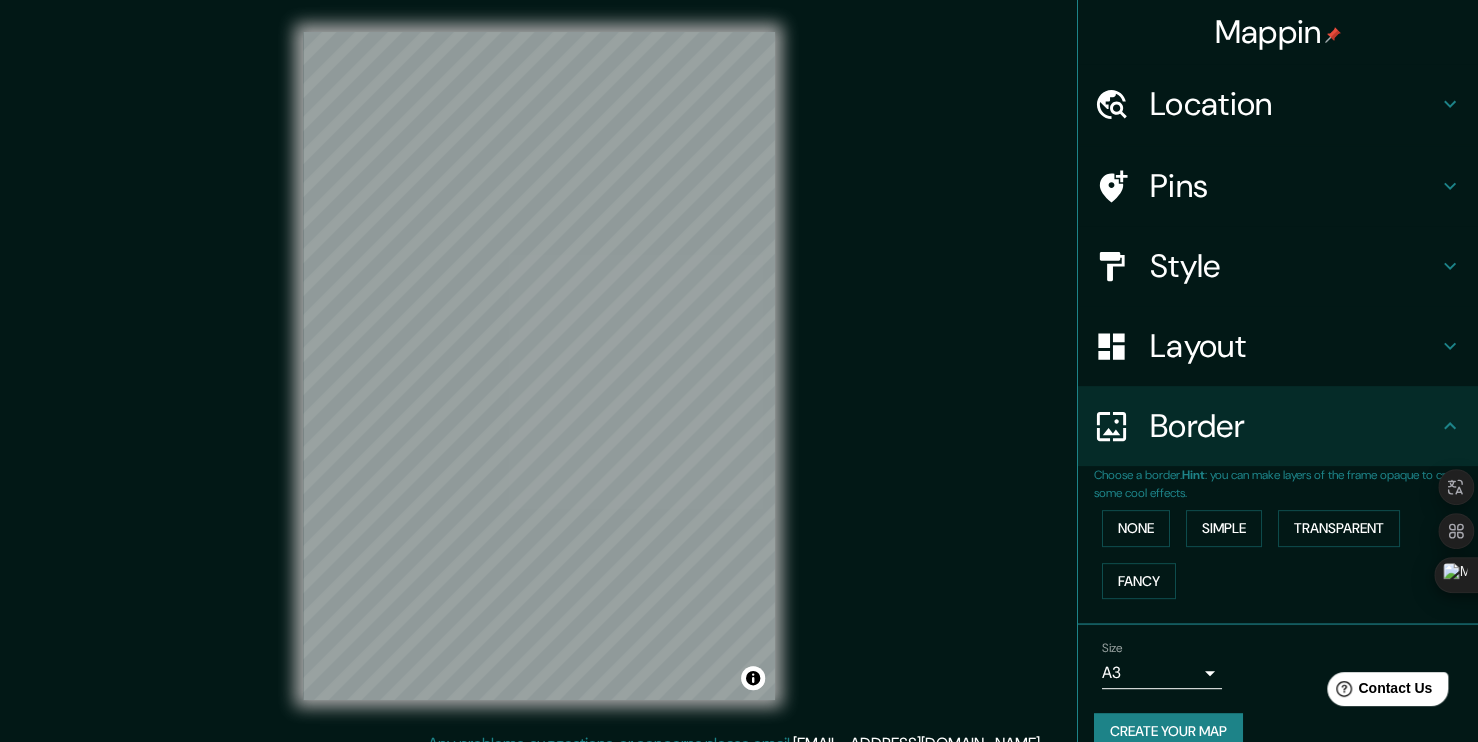 click on "Location" at bounding box center [1278, 104] 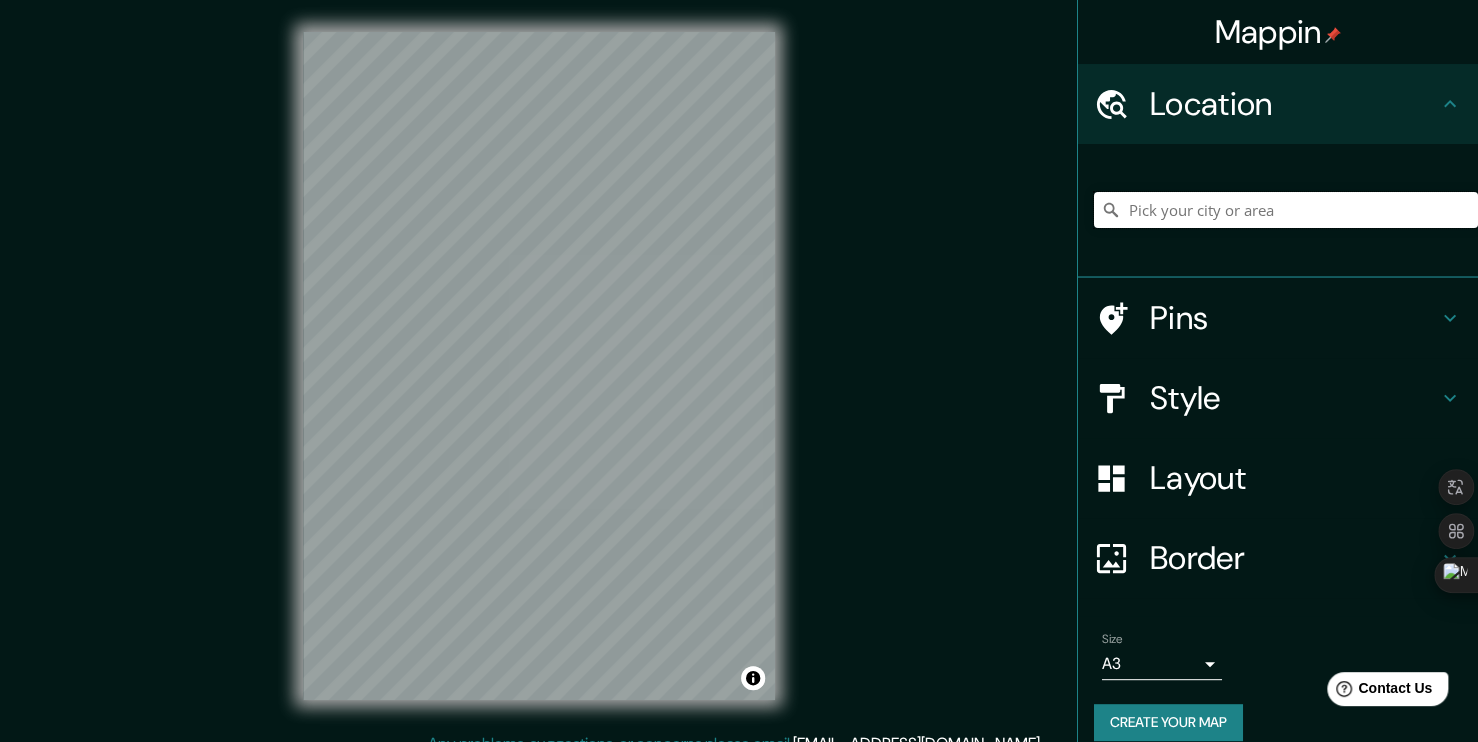 click at bounding box center (1286, 210) 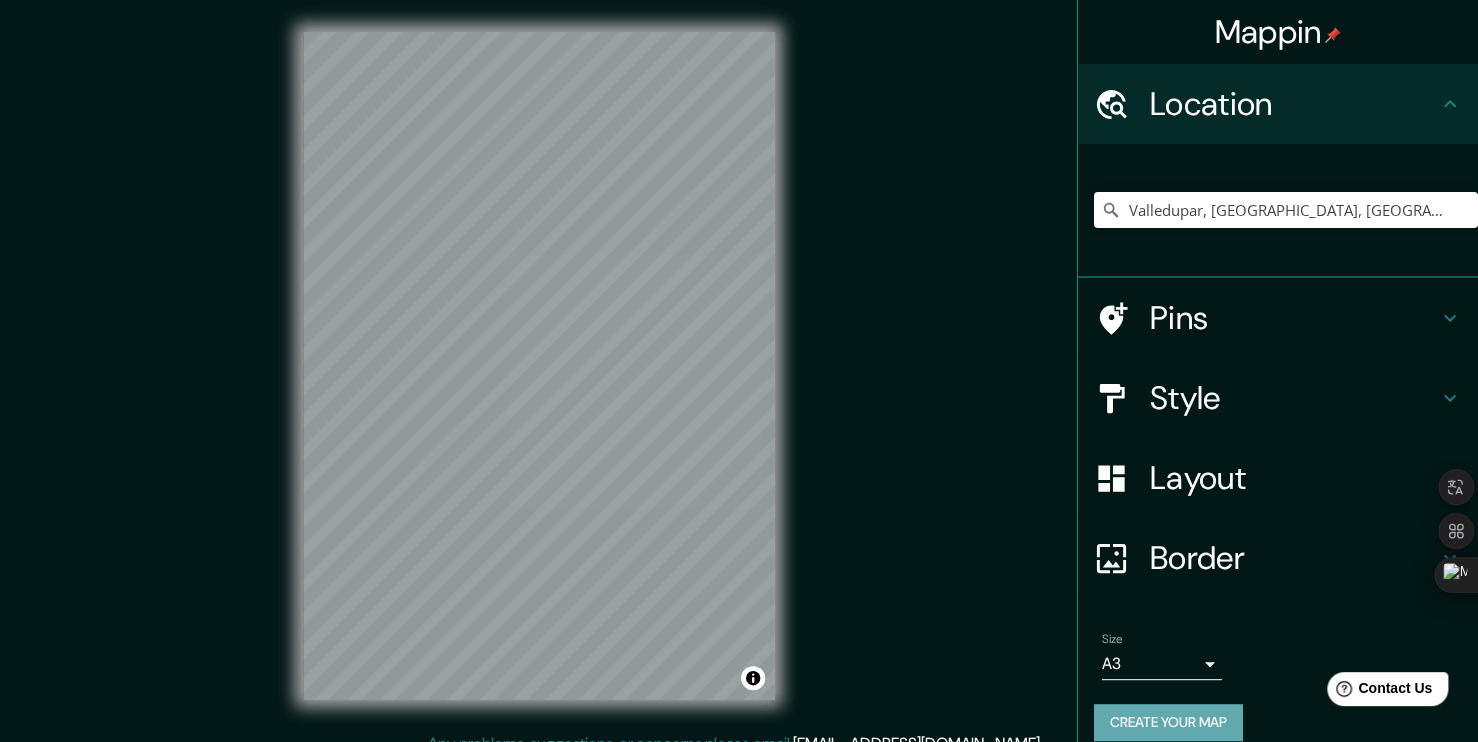 drag, startPoint x: 1152, startPoint y: 725, endPoint x: 1227, endPoint y: 622, distance: 127.41271 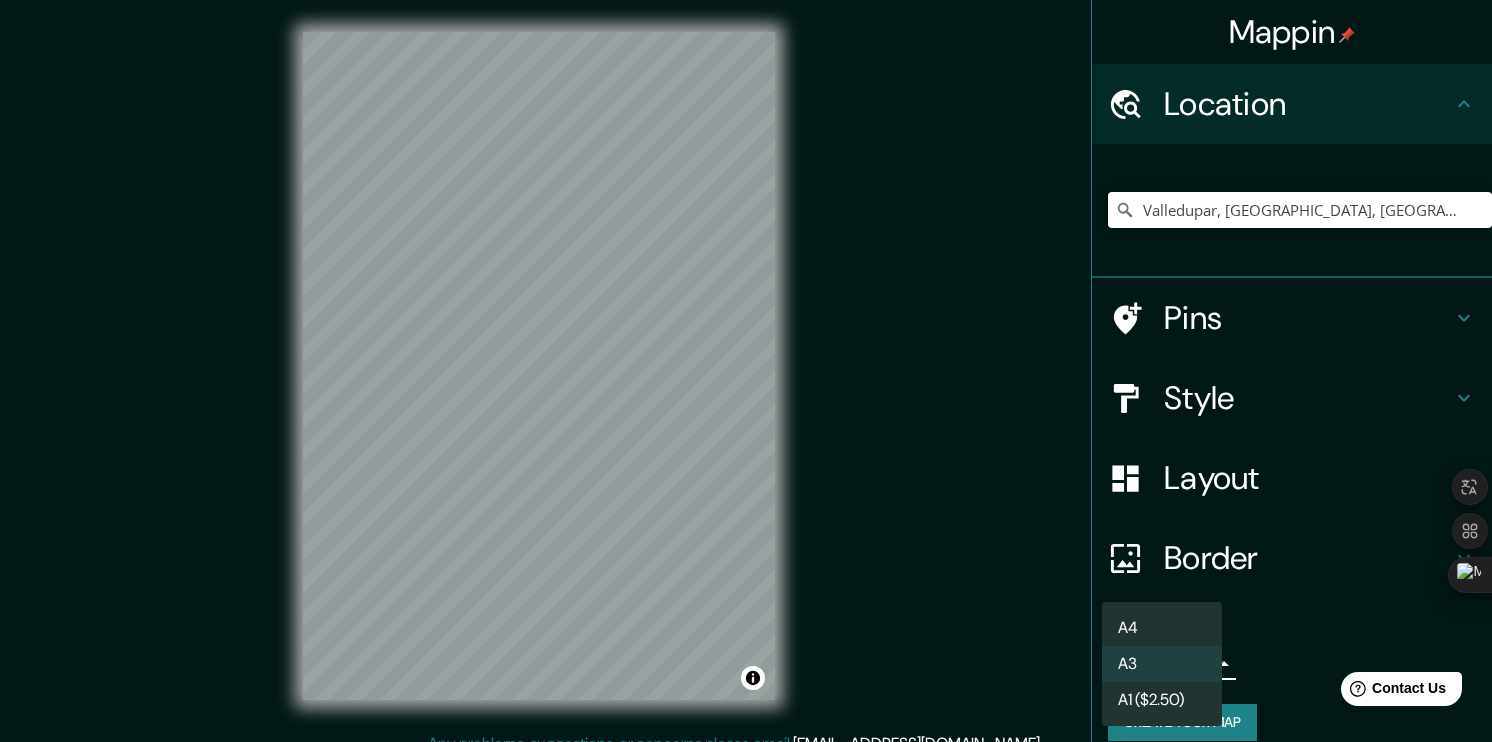 click on "Mappin Location Valledupar, Cesar, Colombia Pins Style Layout Border Choose a border.  Hint : you can make layers of the frame opaque to create some cool effects. None Simple Transparent Fancy Size A3 a4 Create your map © Mapbox   © OpenStreetMap   Improve this map Any problems, suggestions, or concerns please email    help@mappin.pro . . . A4 A3 A1 ($2.50)" at bounding box center (746, 371) 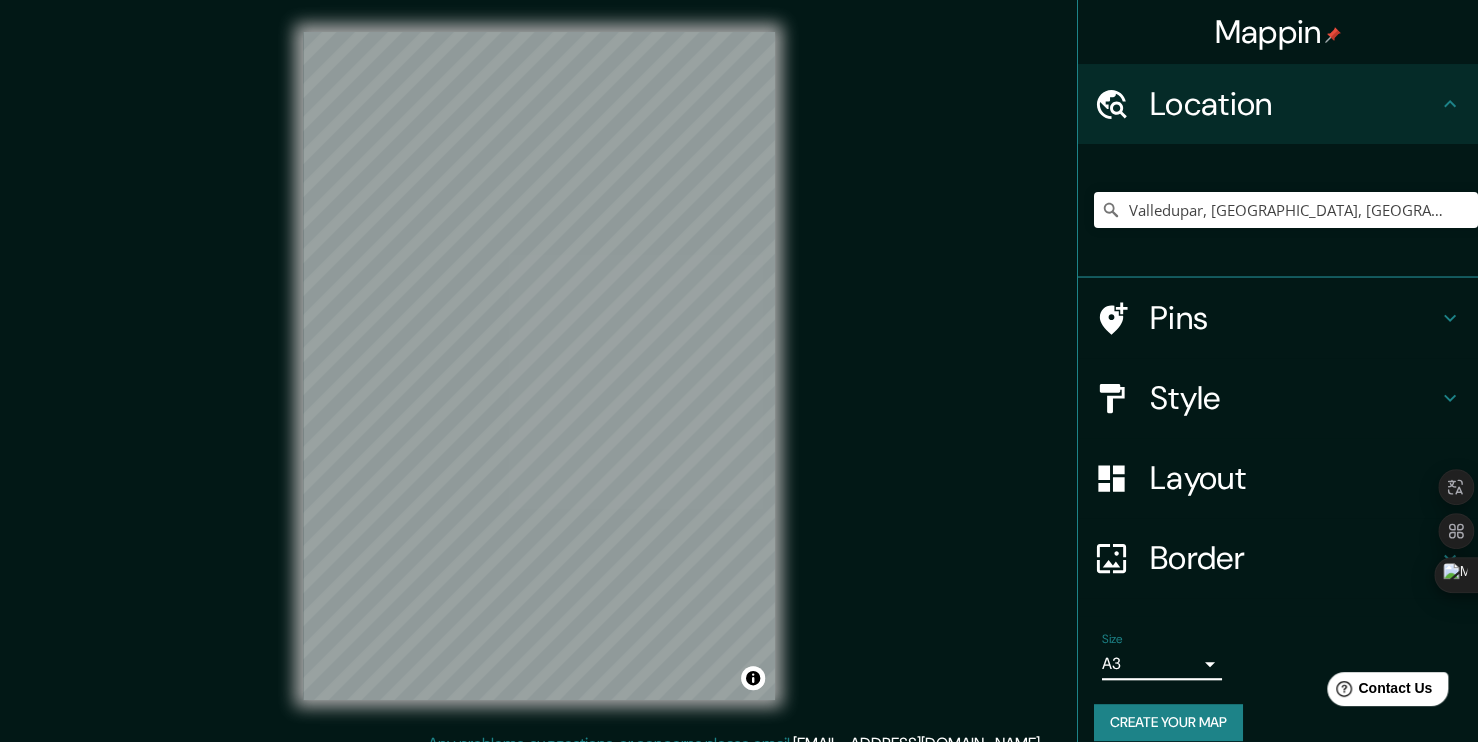 click on "Create your map" at bounding box center (1168, 722) 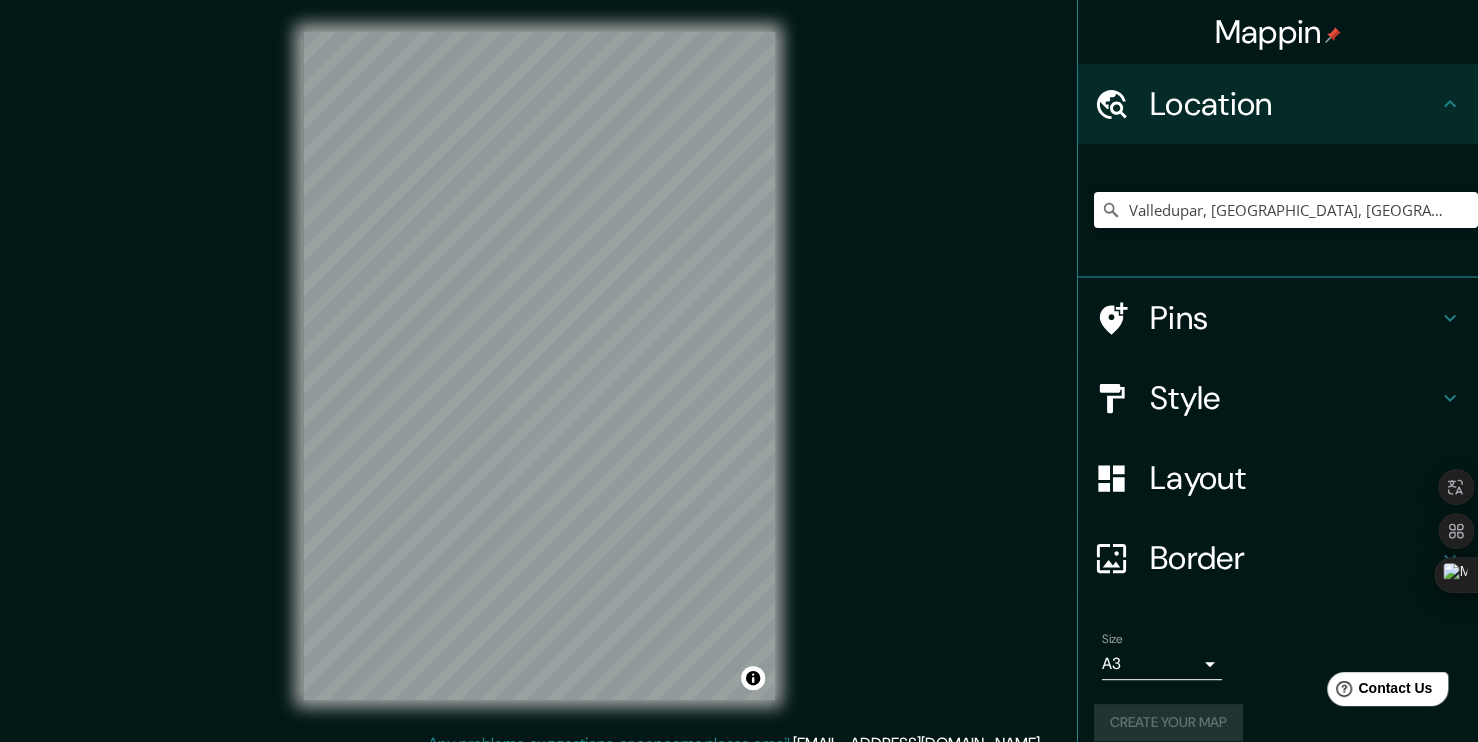 click on "Create your map" at bounding box center [1278, 722] 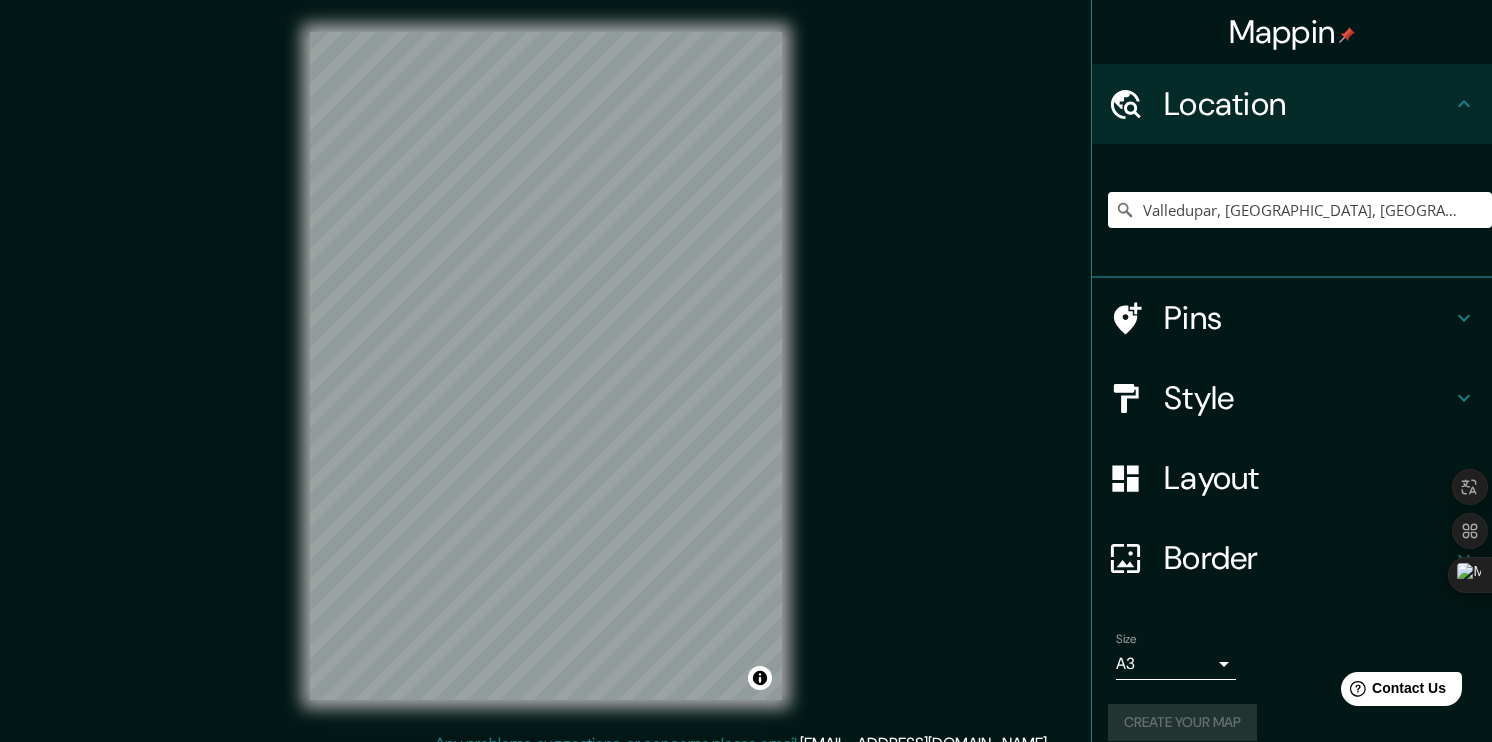 click on "Mappin Location Valledupar, Cesar, Colombia Pins Style Layout Border Choose a border.  Hint : you can make layers of the frame opaque to create some cool effects. None Simple Transparent Fancy Size A3 a4 Create your map © Mapbox   © OpenStreetMap   Improve this map Any problems, suggestions, or concerns please email    help@mappin.pro . . ." at bounding box center (746, 371) 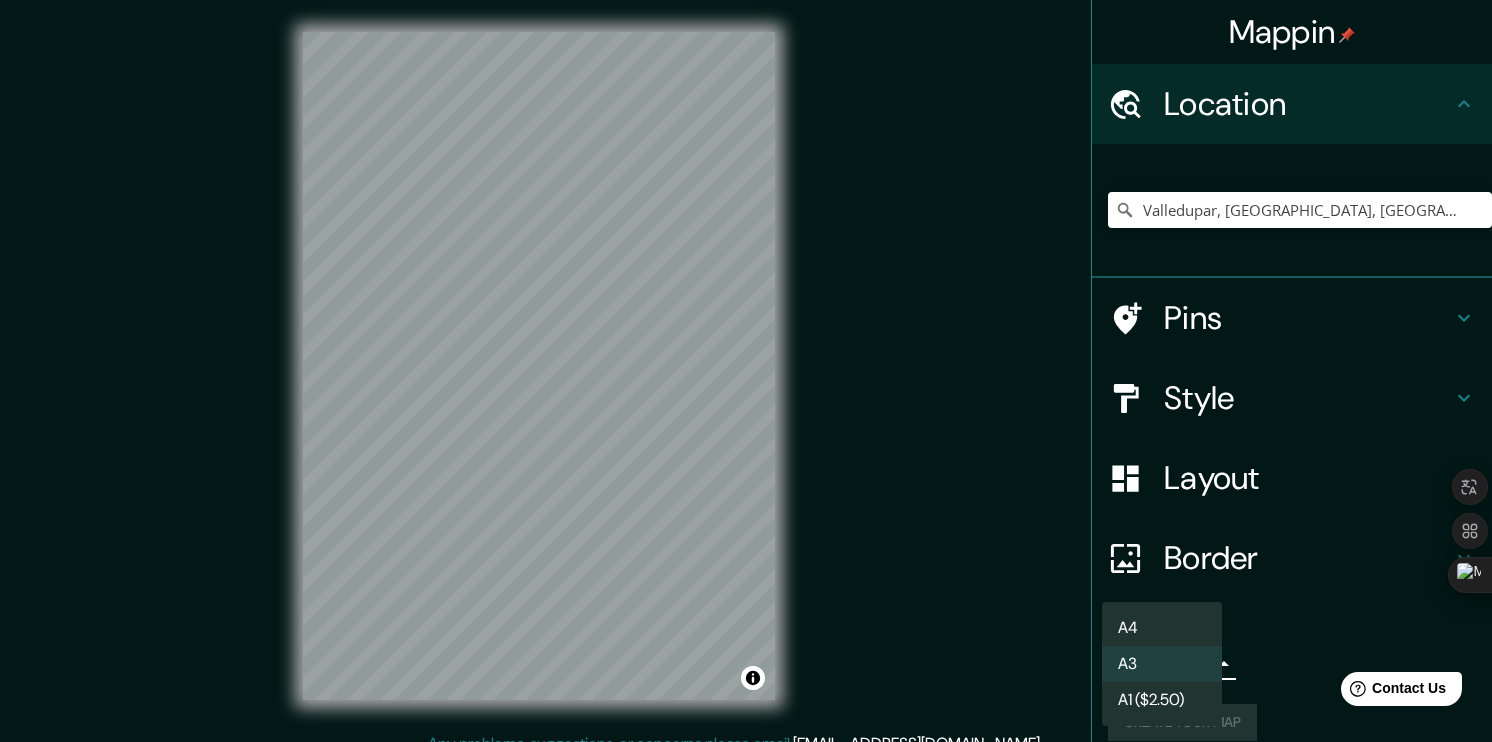 click on "A3" at bounding box center (1162, 664) 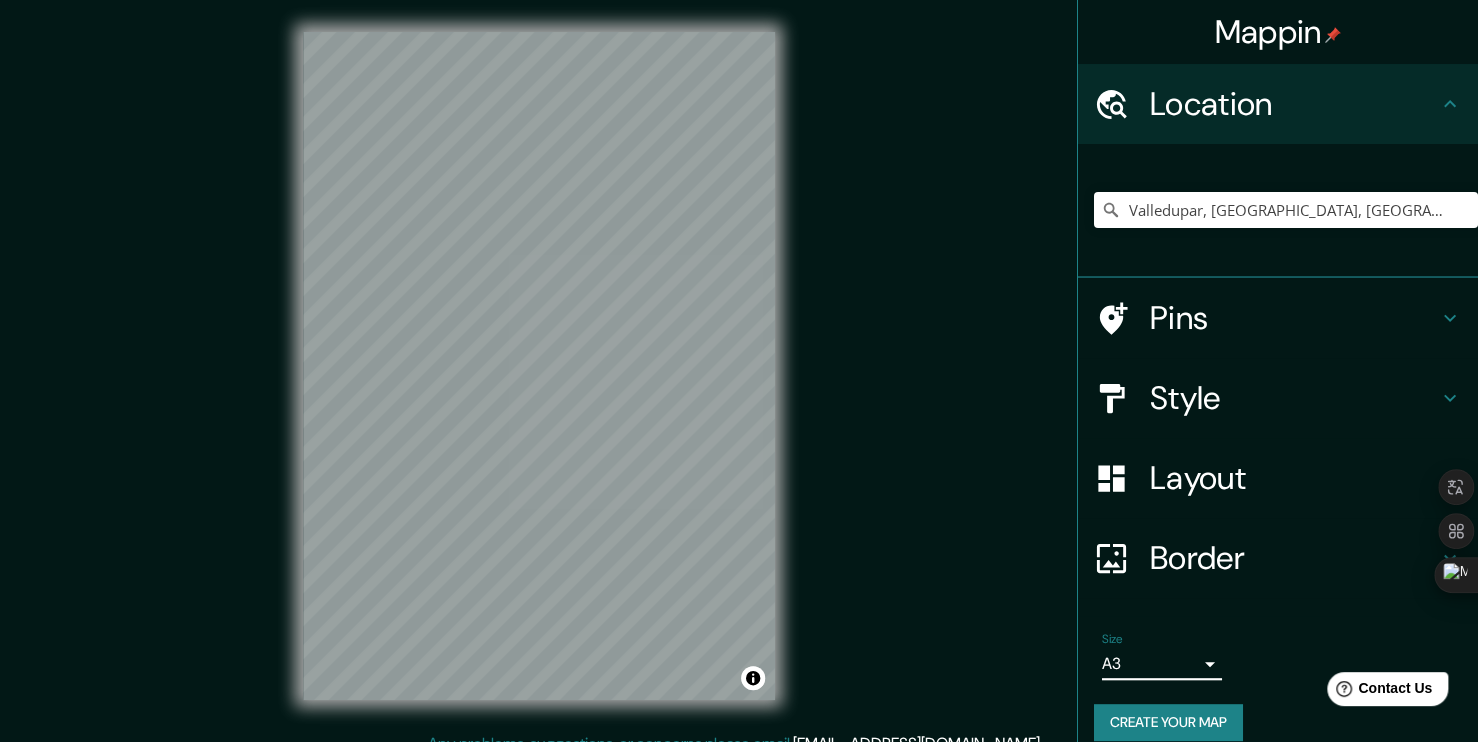 click on "Create your map" at bounding box center [1168, 722] 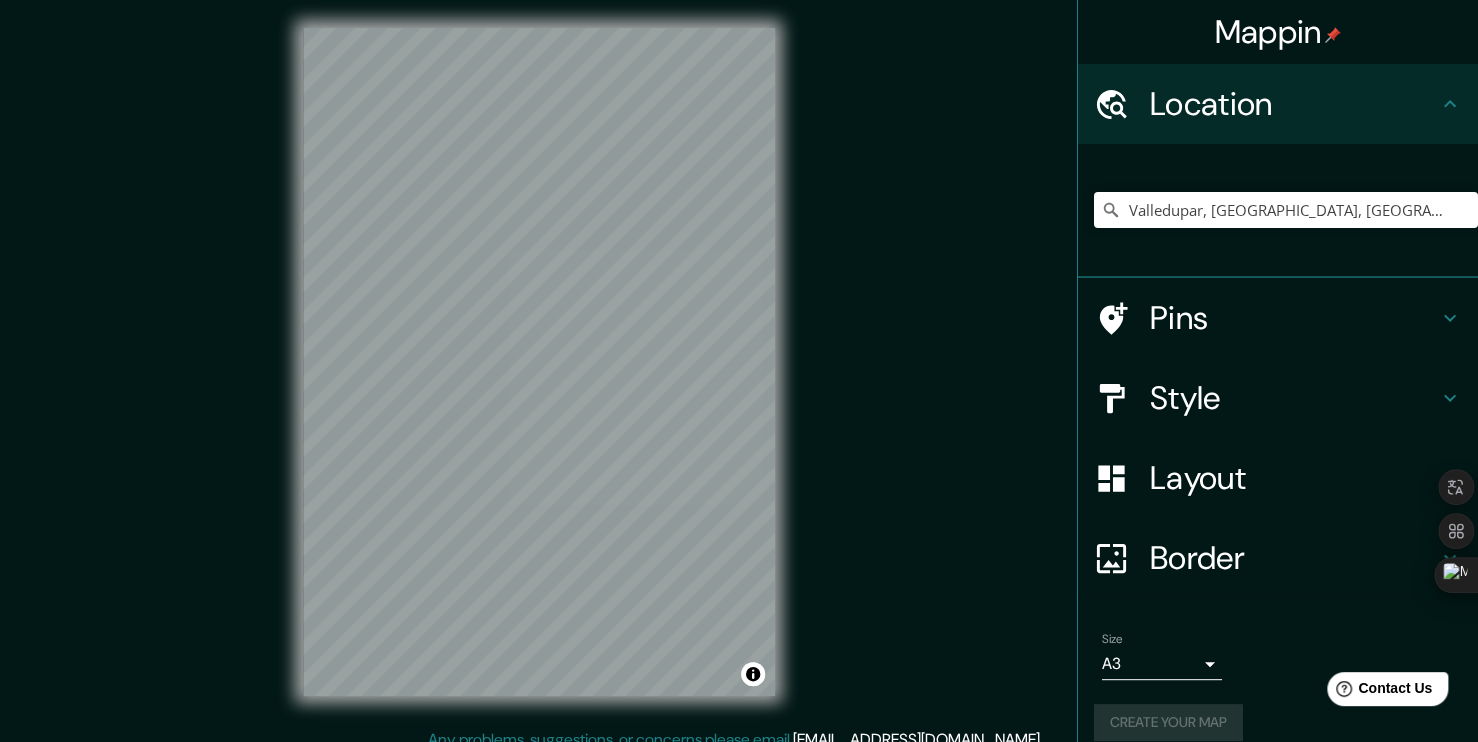 scroll, scrollTop: 0, scrollLeft: 0, axis: both 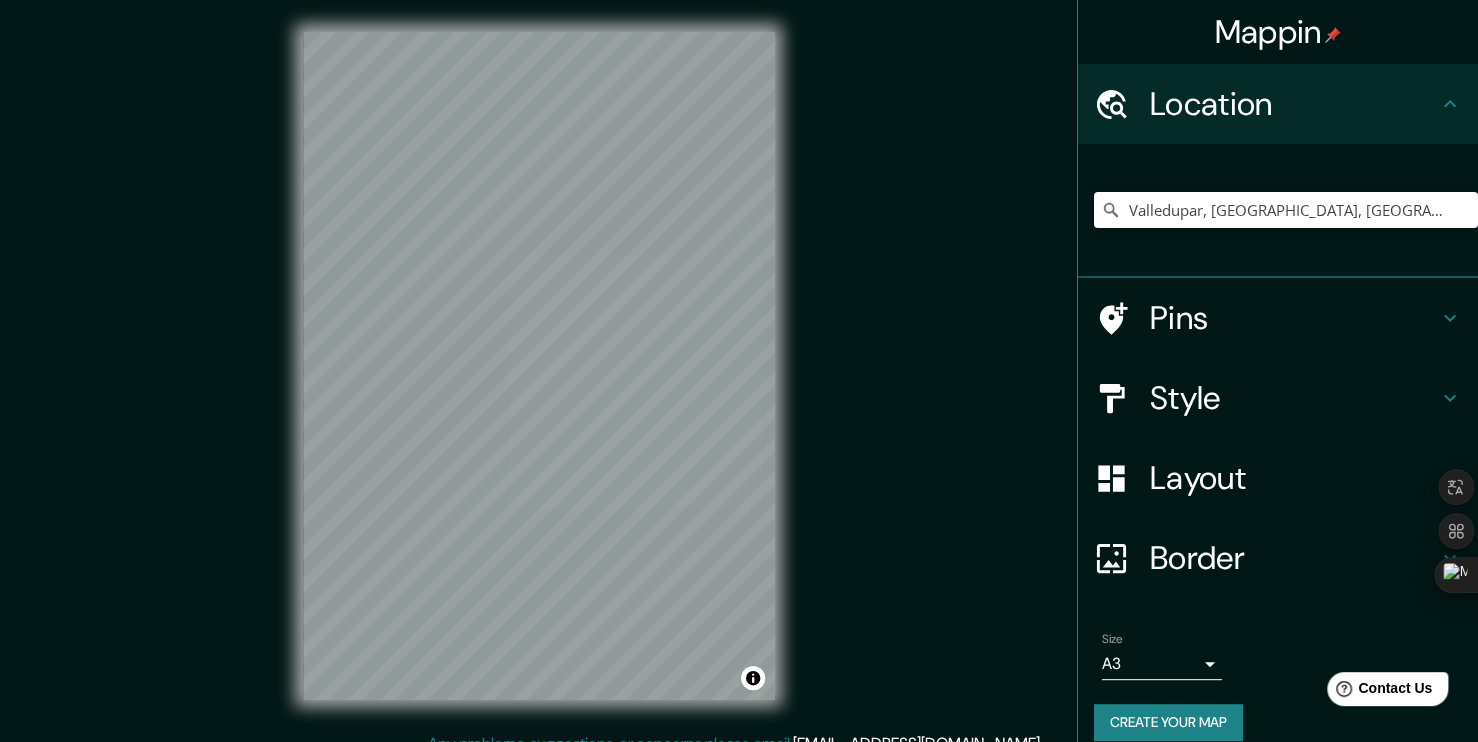 click on "Create your map" at bounding box center [1168, 722] 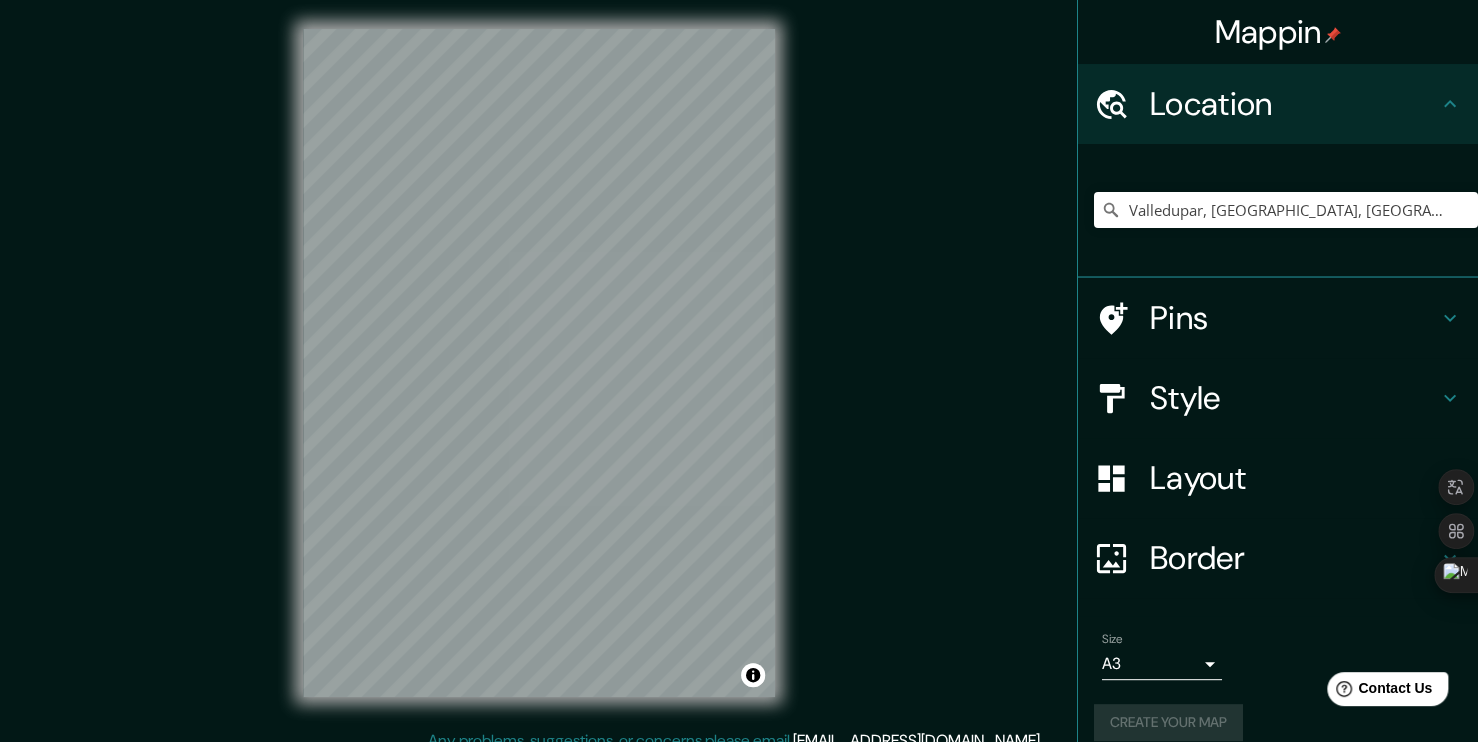 scroll, scrollTop: 21, scrollLeft: 0, axis: vertical 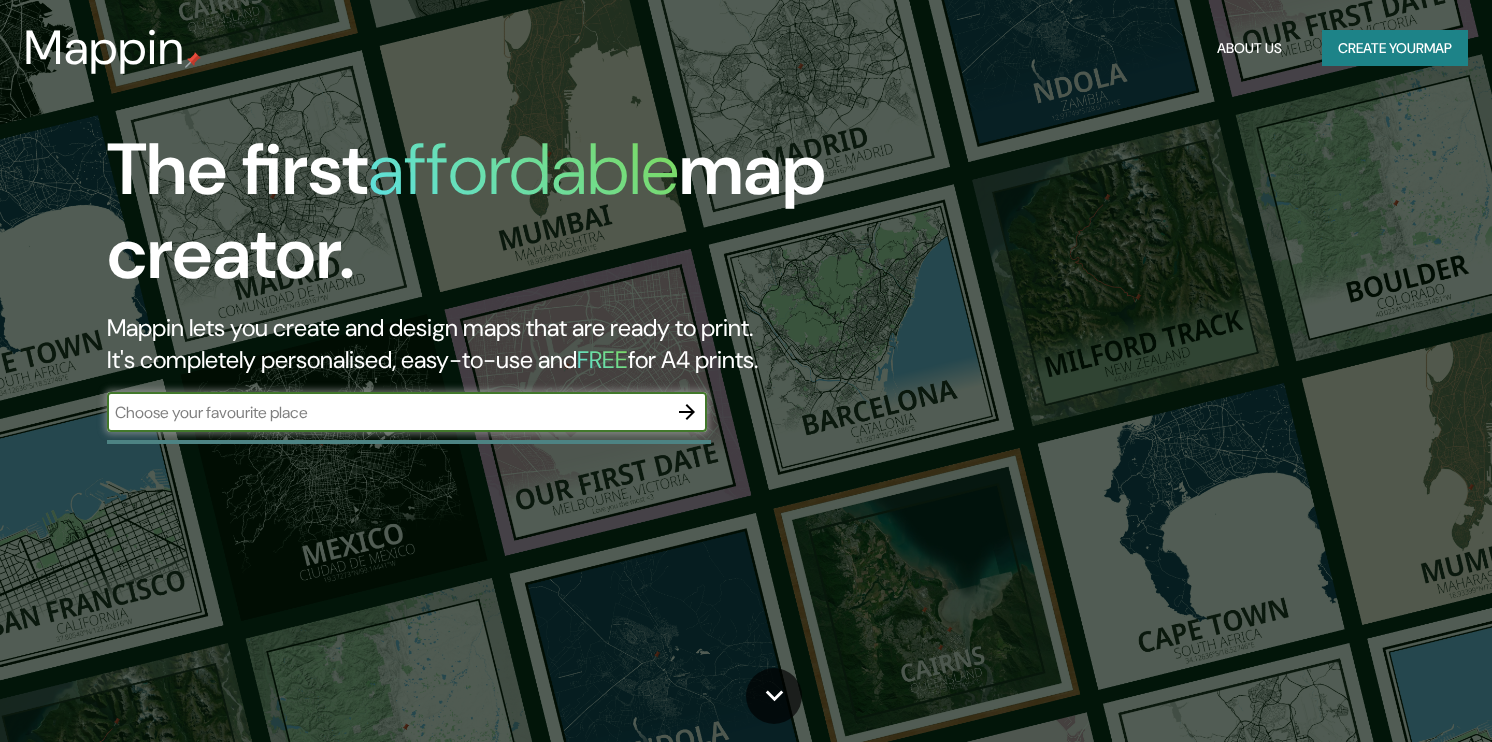 click at bounding box center [387, 412] 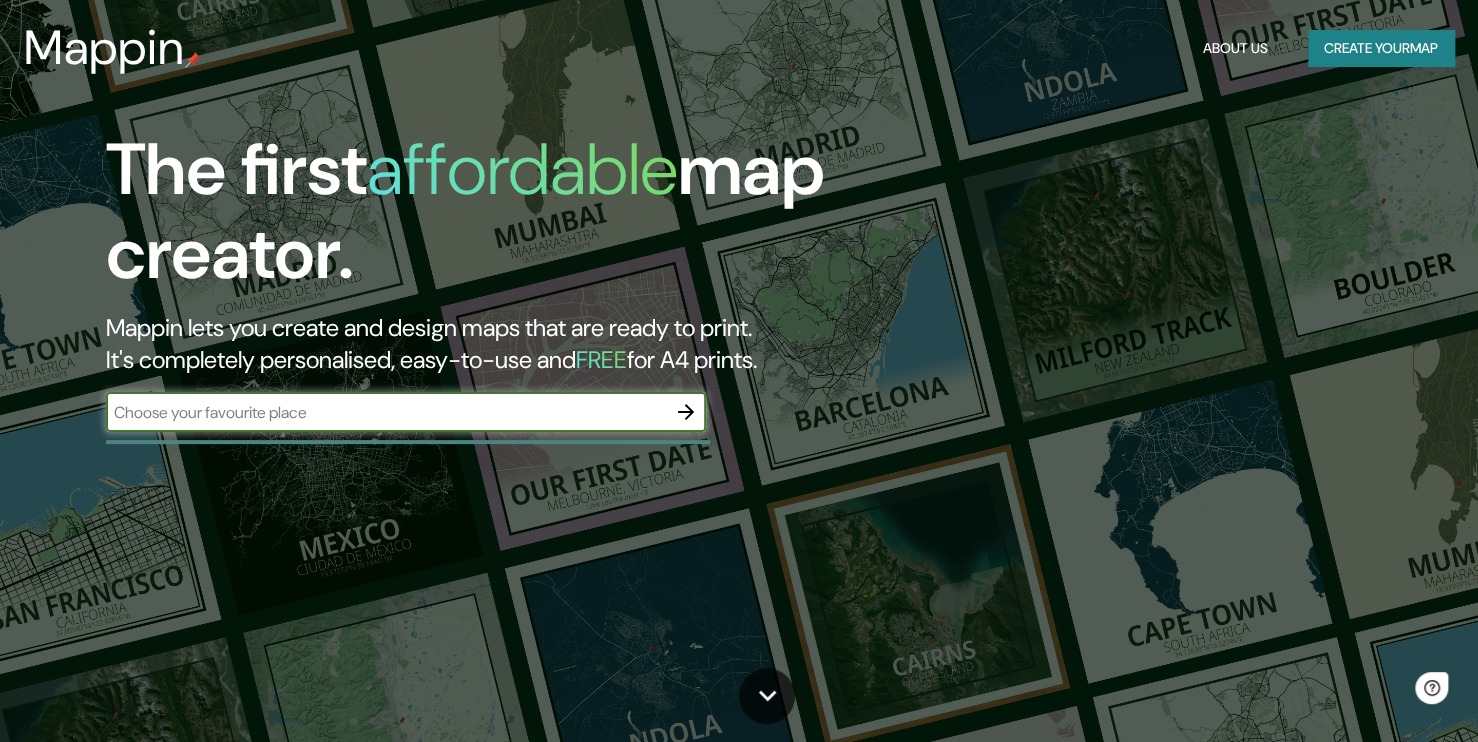 scroll, scrollTop: 0, scrollLeft: 0, axis: both 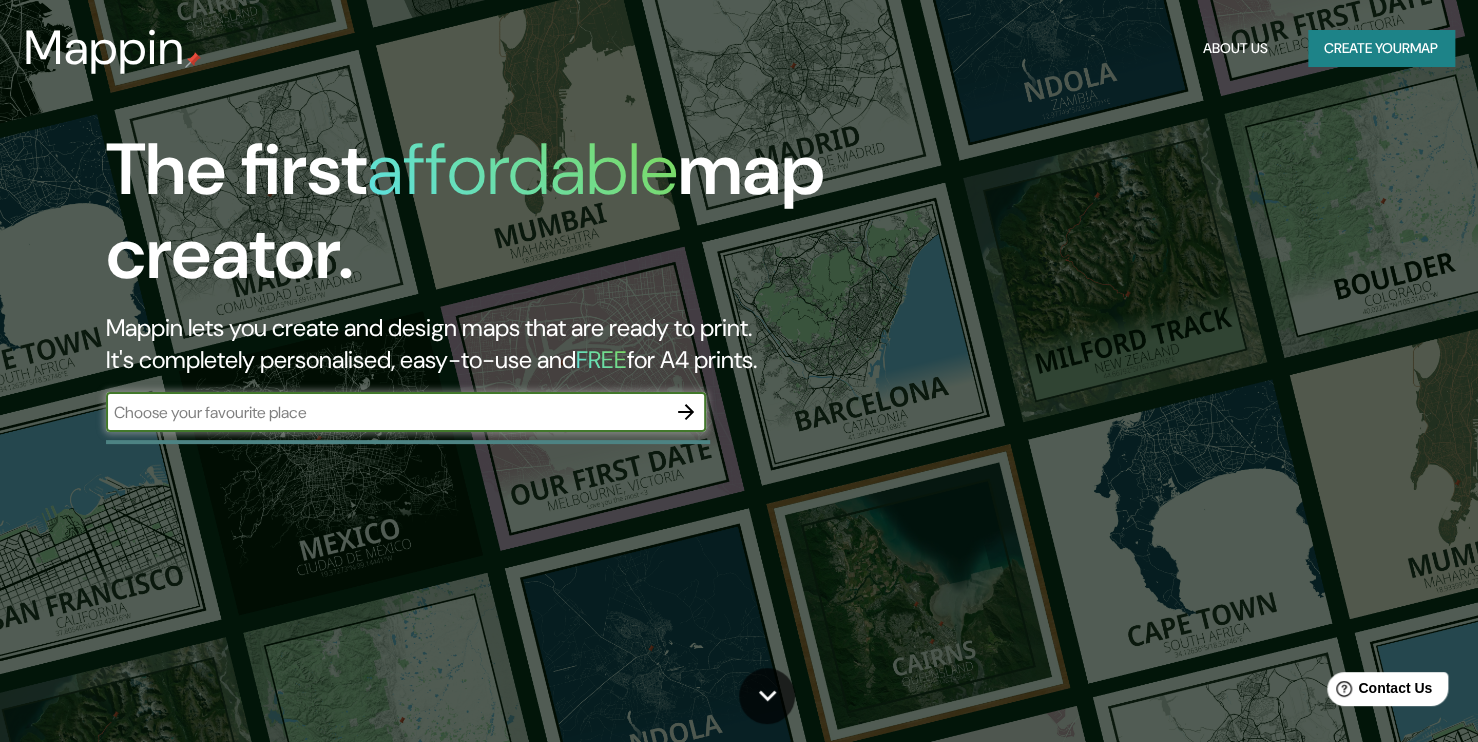 type on "valledupar" 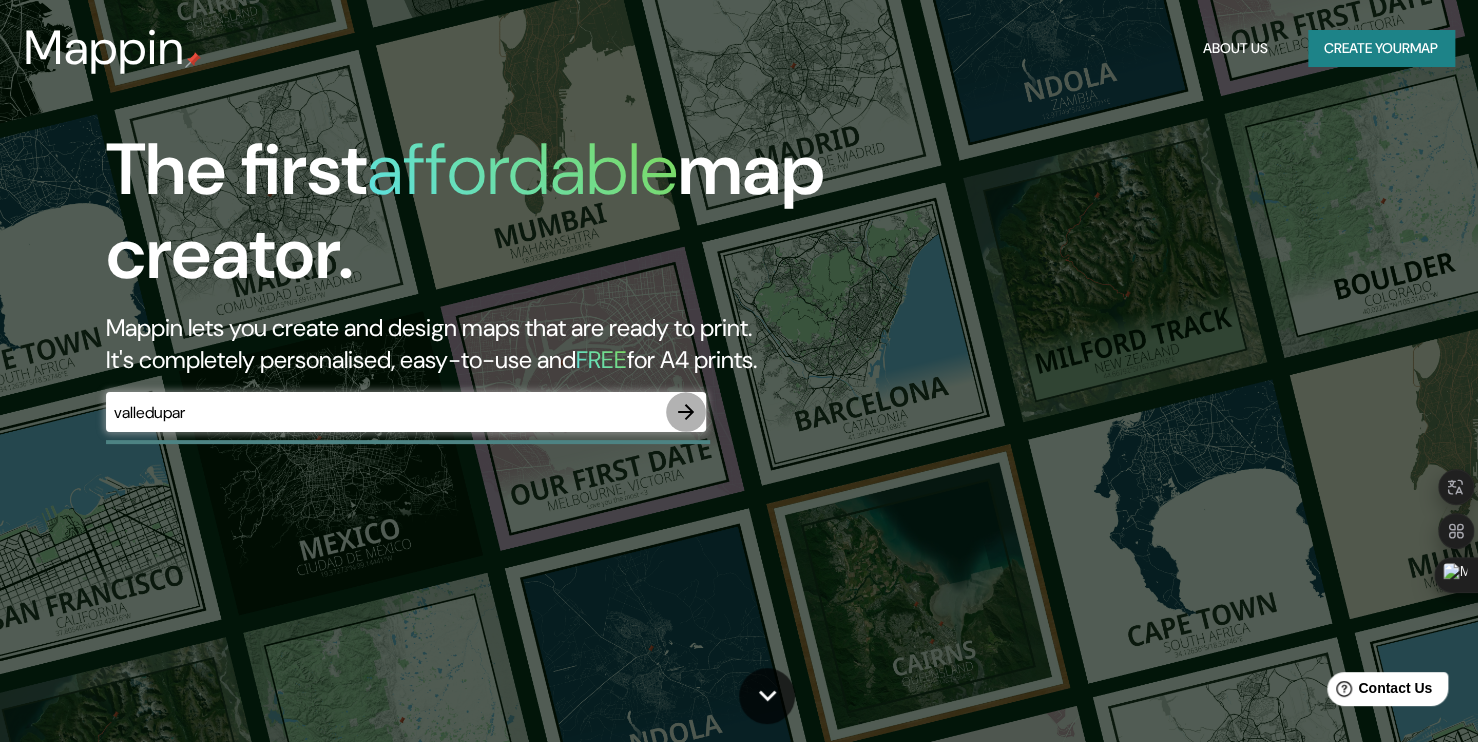 click 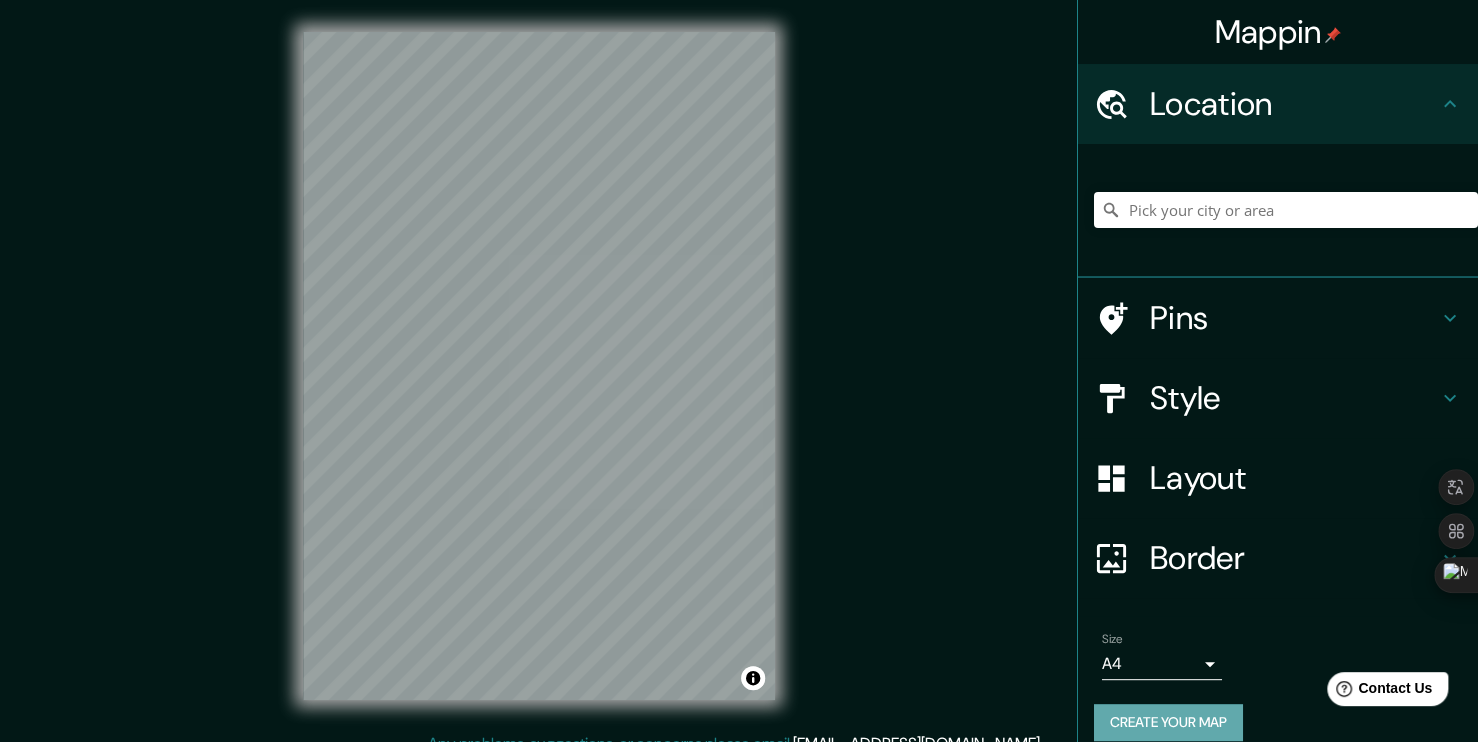 click on "Create your map" at bounding box center (1168, 722) 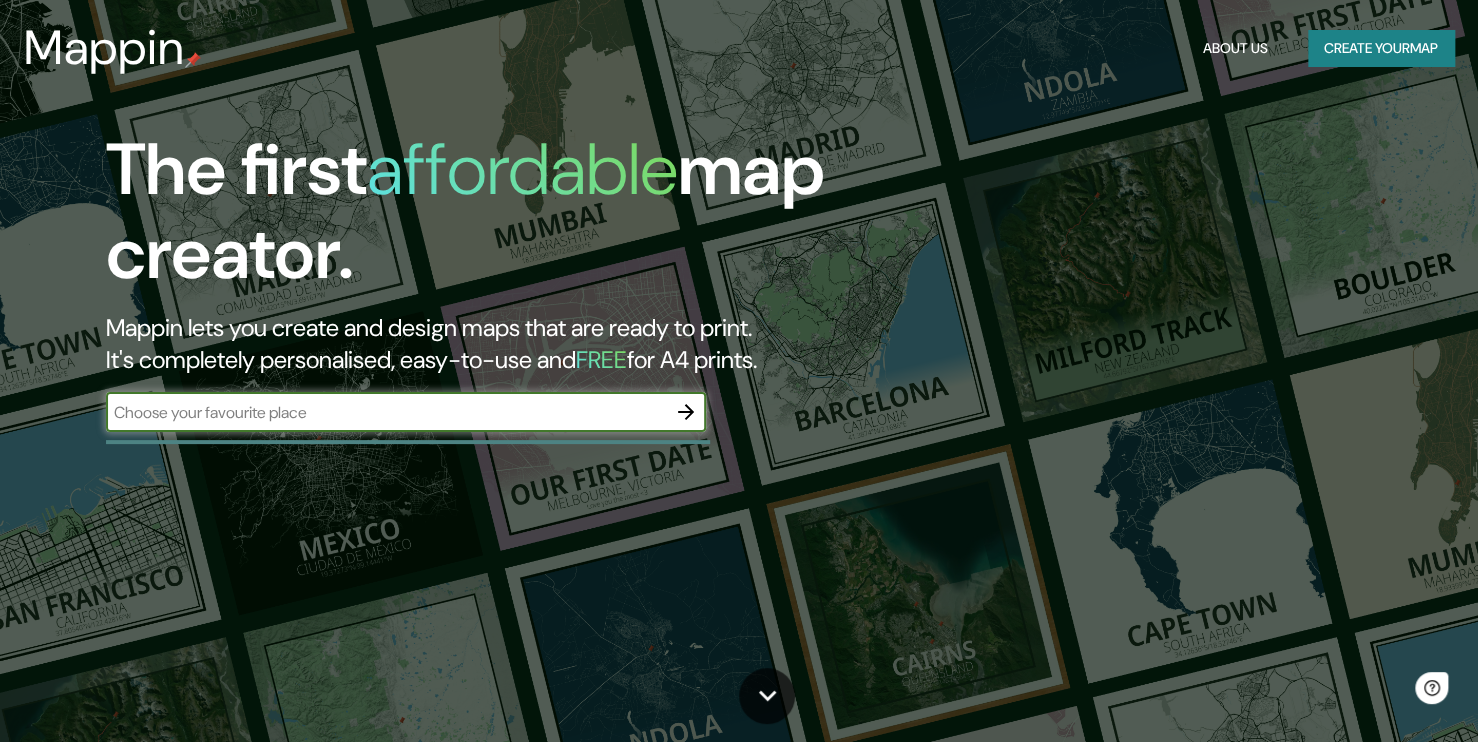 scroll, scrollTop: 0, scrollLeft: 0, axis: both 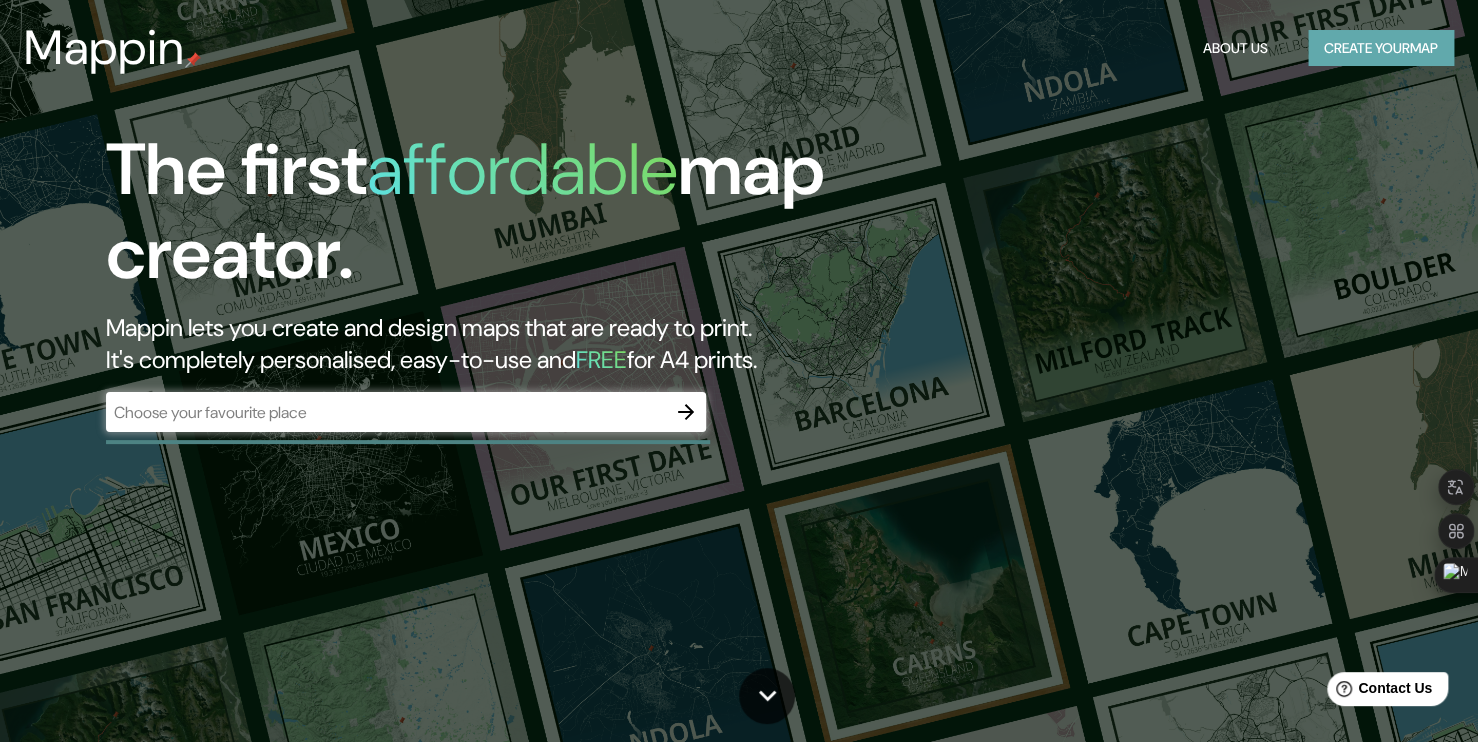 click on "Create your   map" at bounding box center [1381, 48] 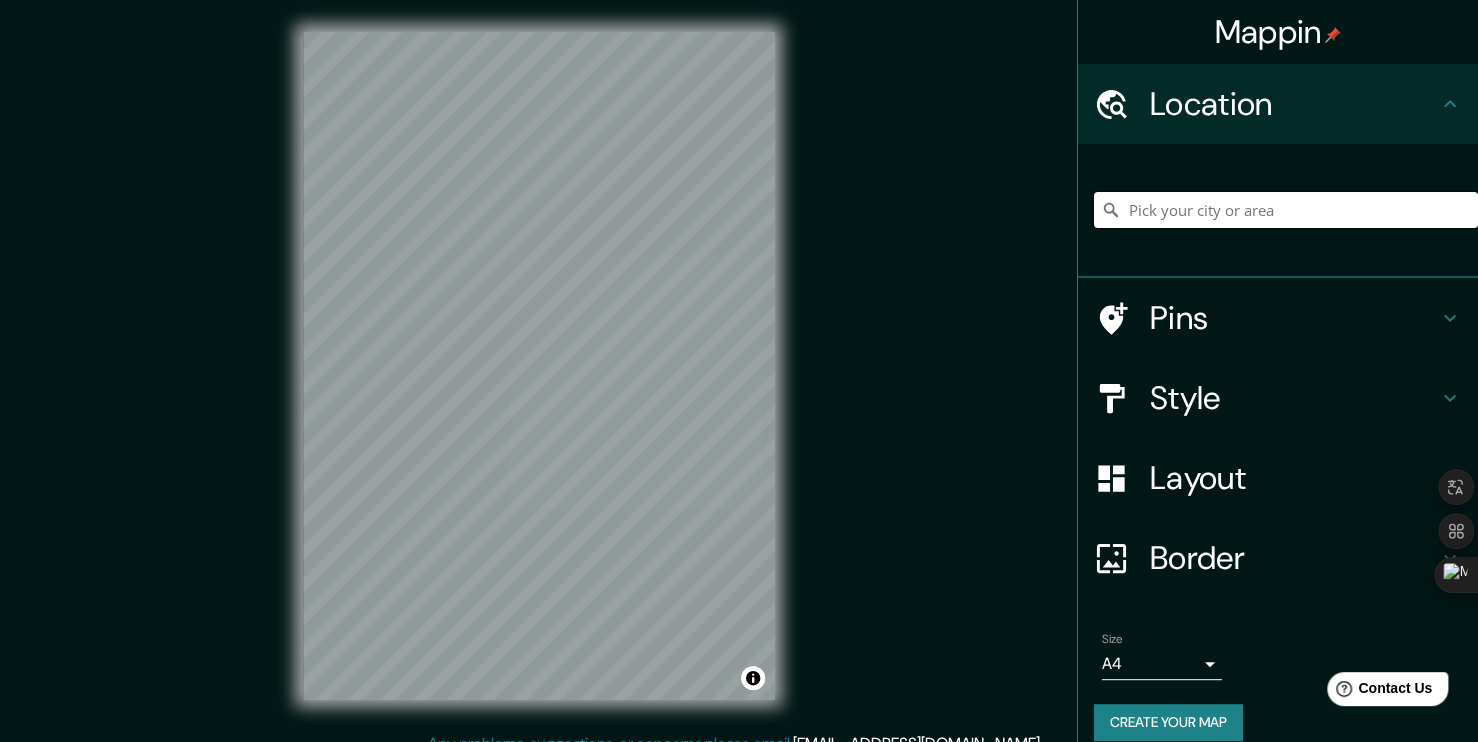 click at bounding box center [1286, 210] 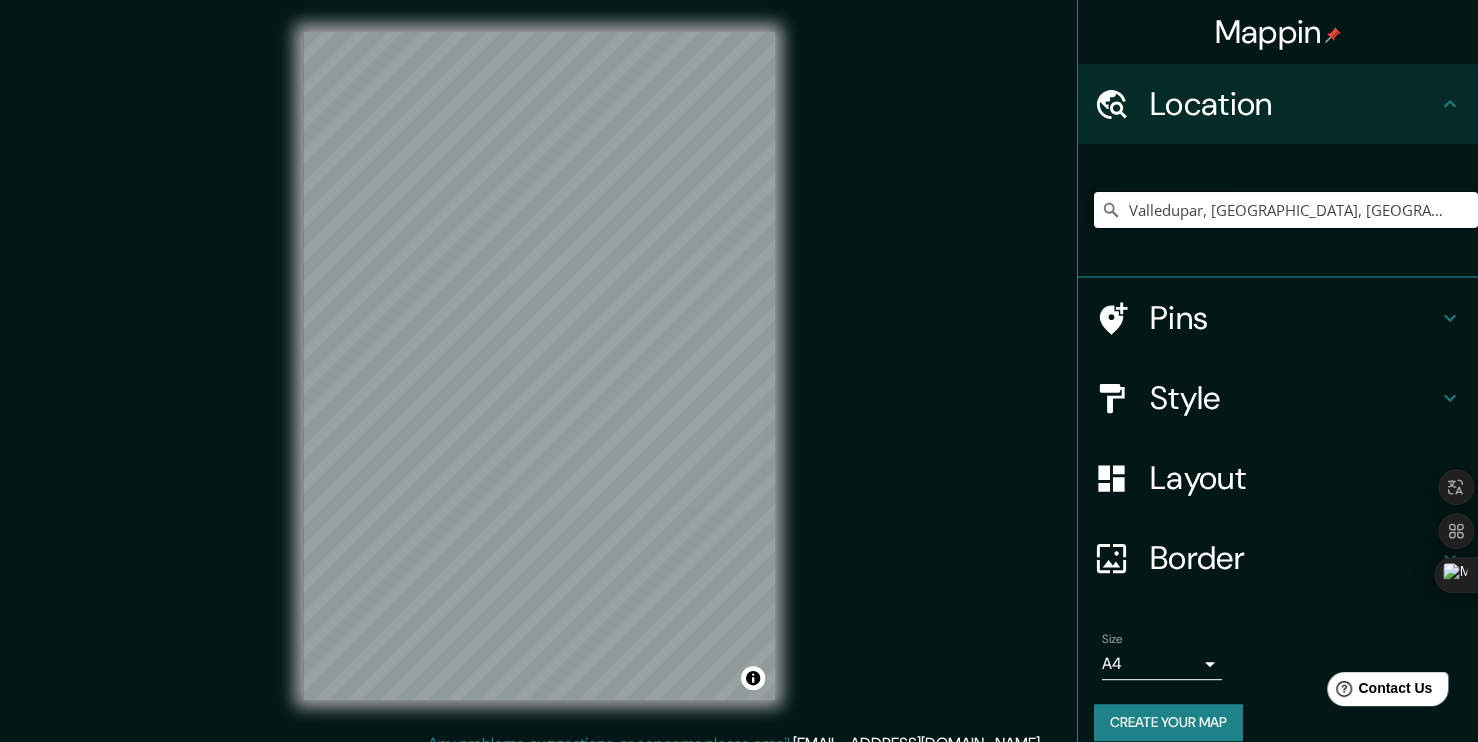 type on "Valledupar, [GEOGRAPHIC_DATA], [GEOGRAPHIC_DATA]" 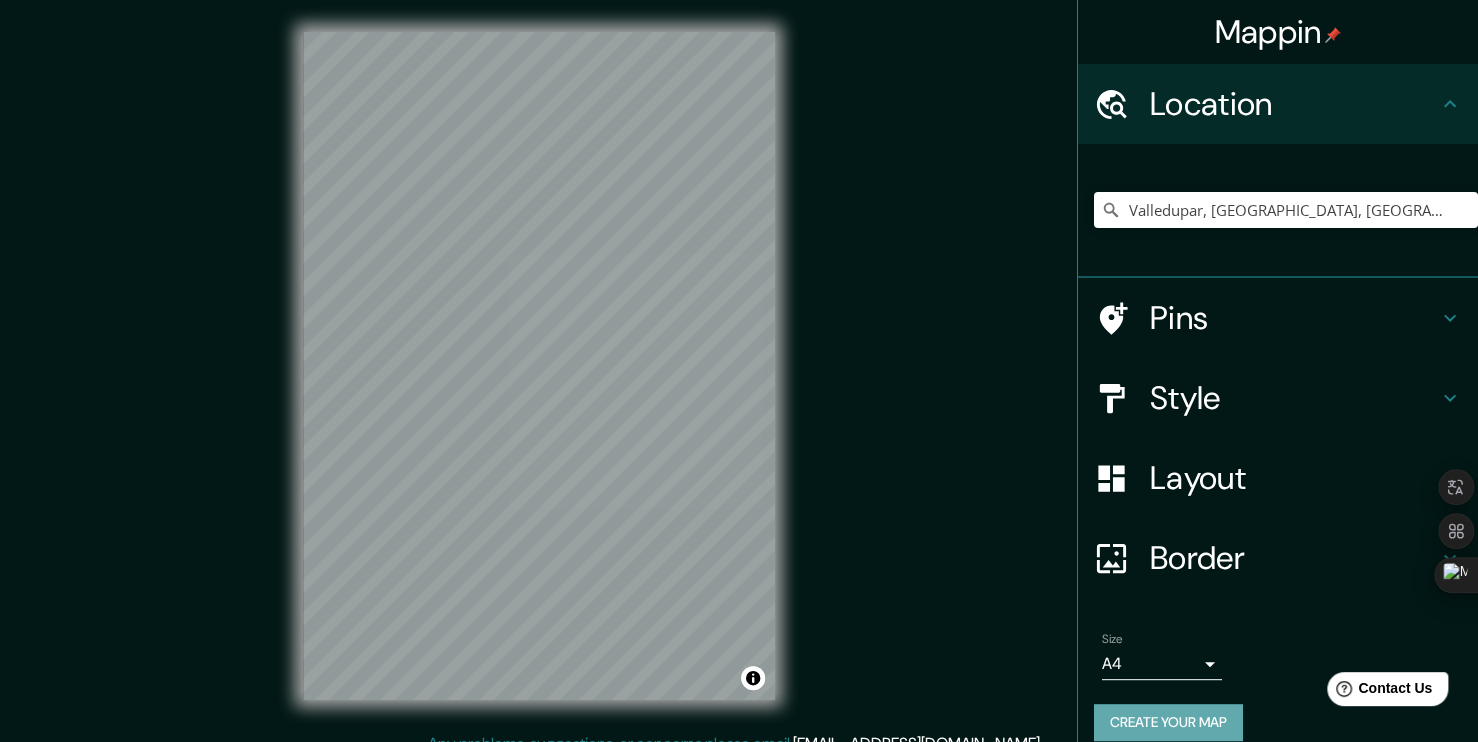 click on "Create your map" at bounding box center (1168, 722) 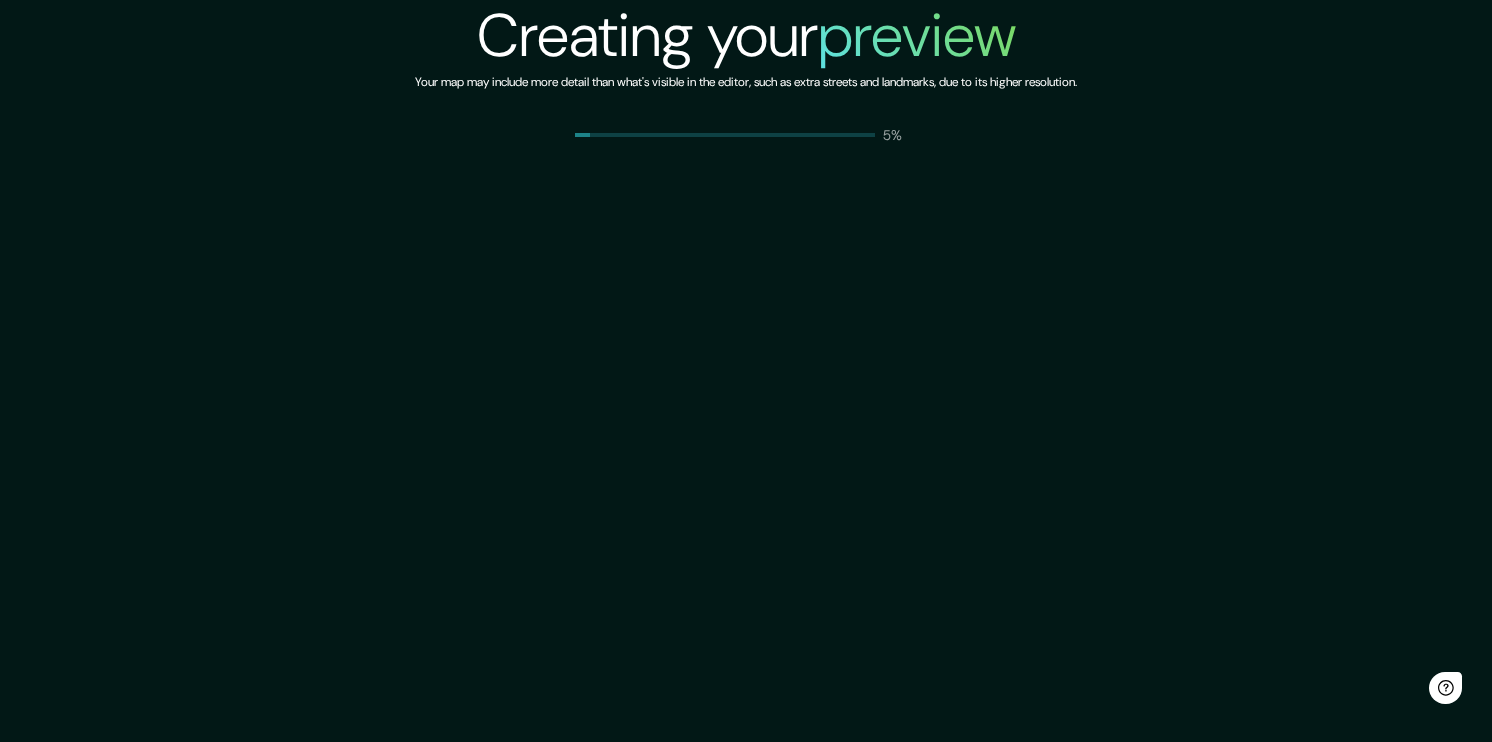 scroll, scrollTop: 0, scrollLeft: 0, axis: both 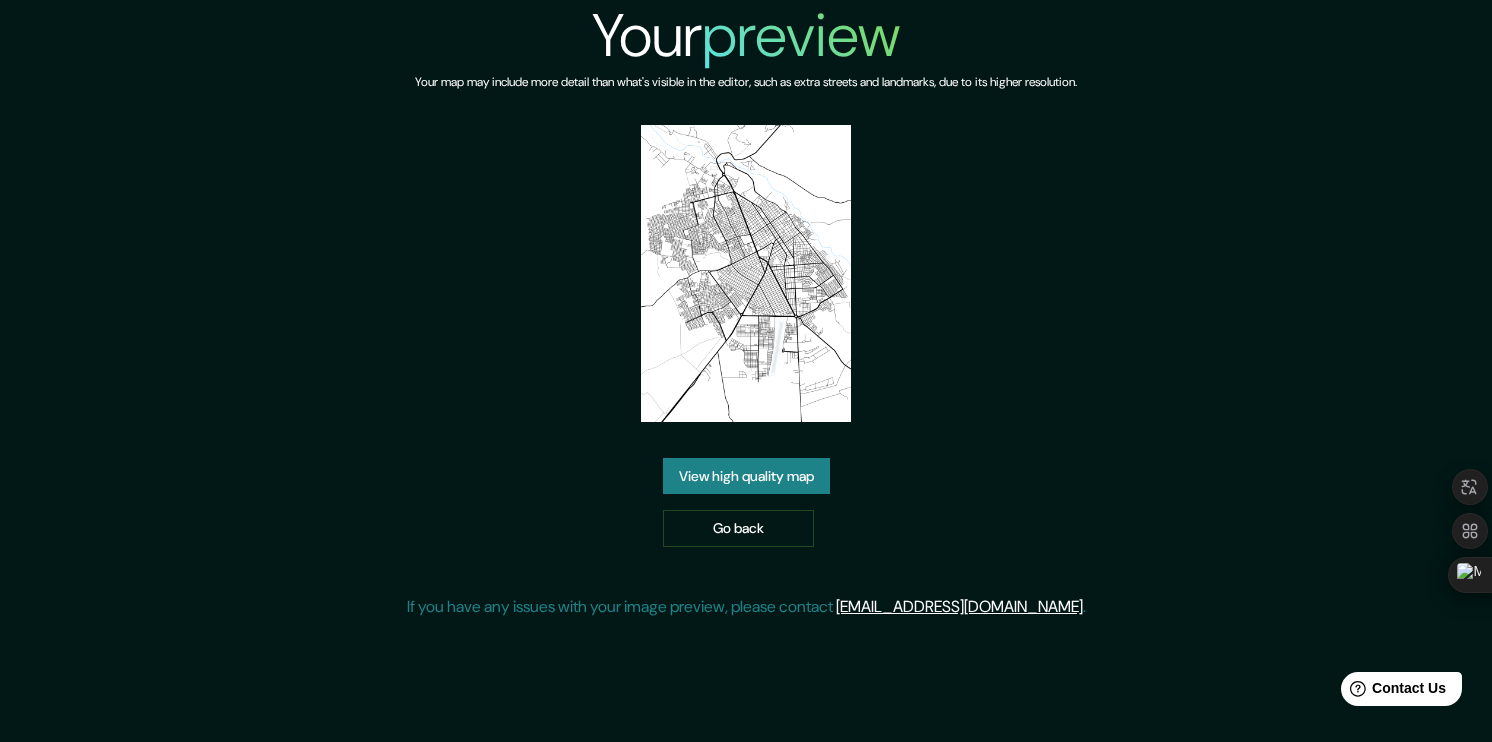 click on "View high quality map" at bounding box center [746, 476] 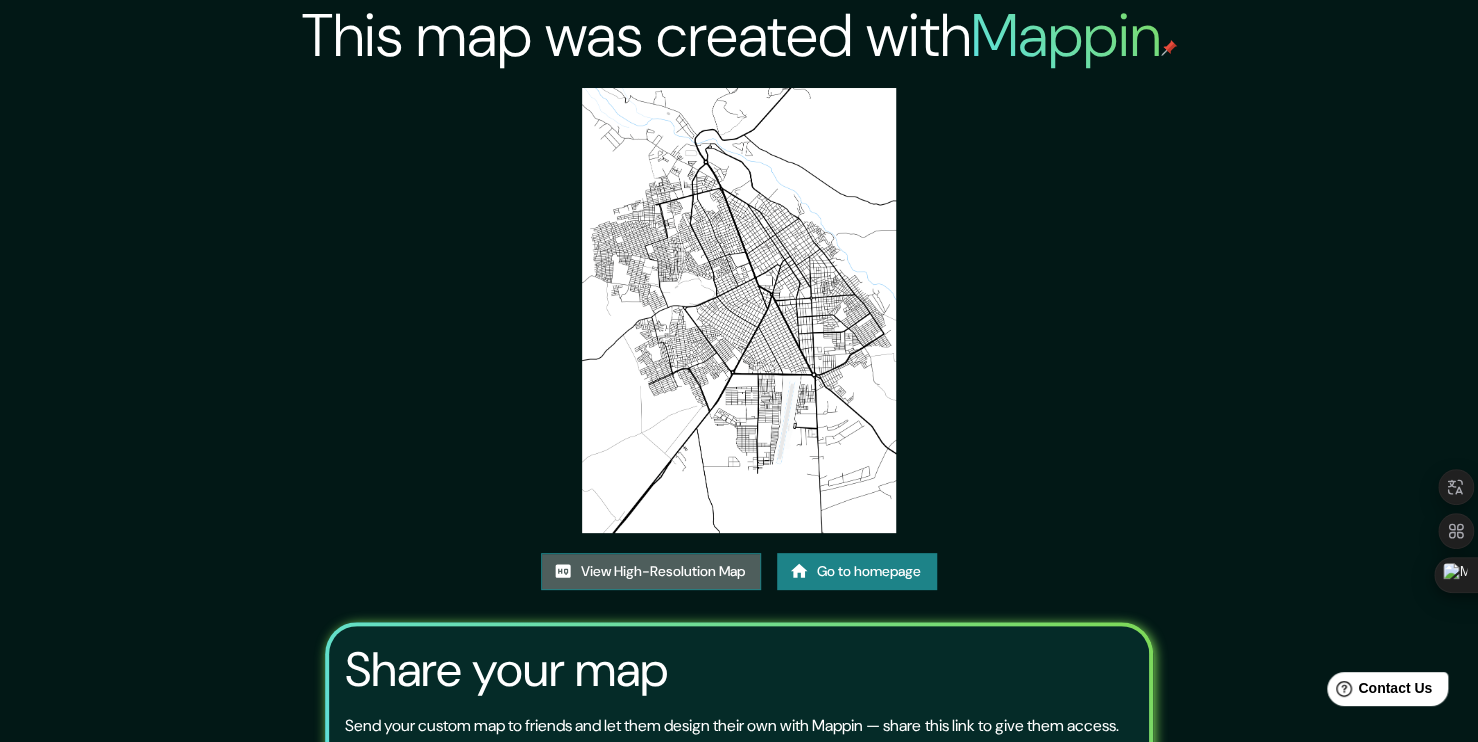 click on "View High-Resolution Map" at bounding box center (651, 571) 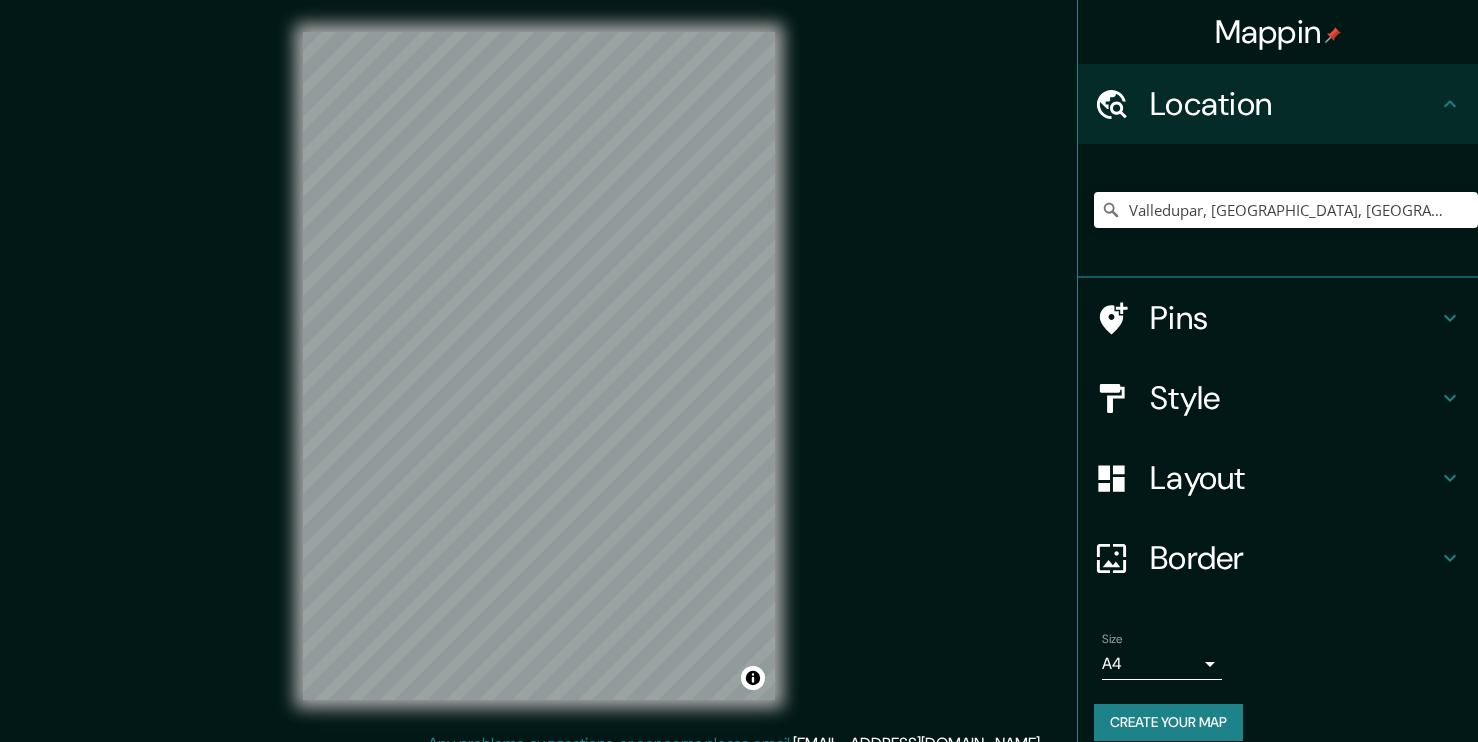 scroll, scrollTop: 0, scrollLeft: 0, axis: both 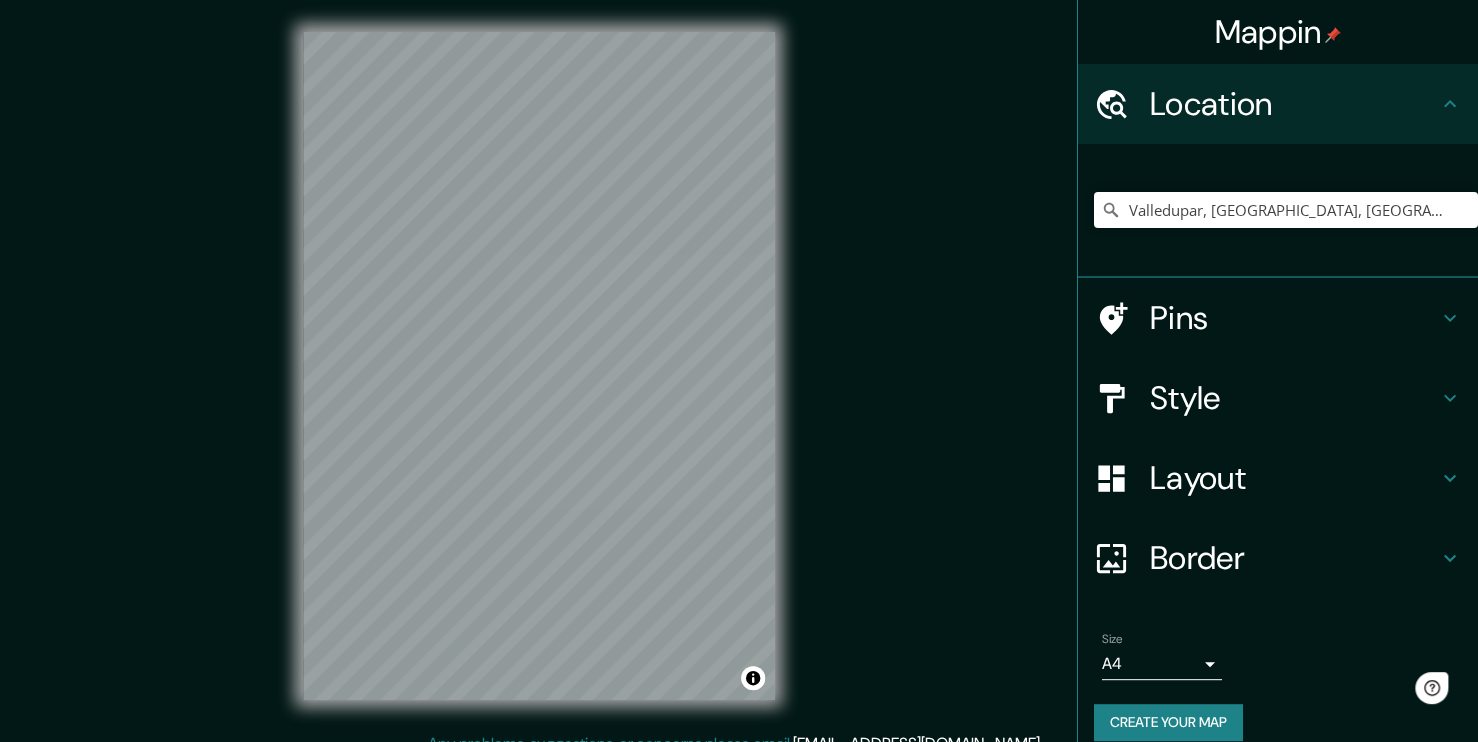click on "Style" at bounding box center [1294, 398] 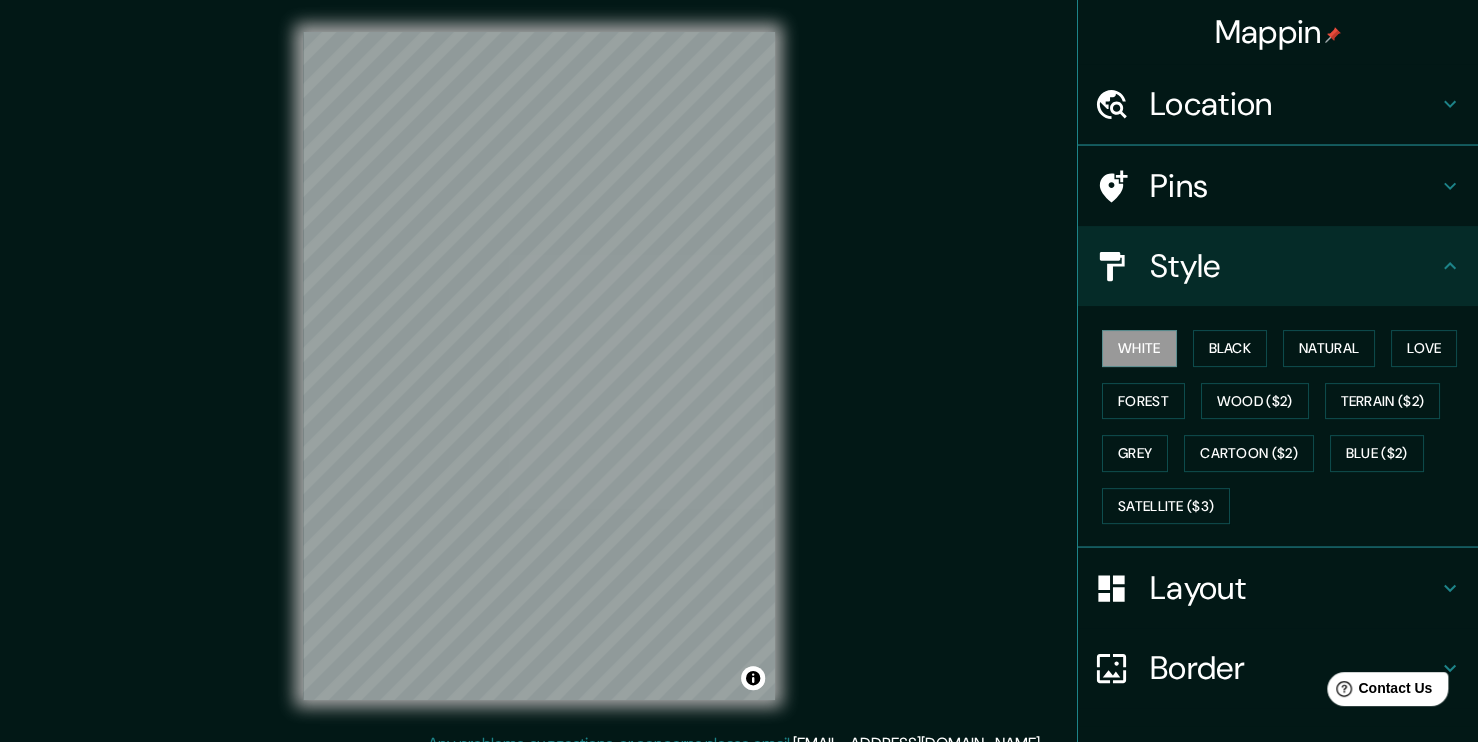 scroll, scrollTop: 0, scrollLeft: 0, axis: both 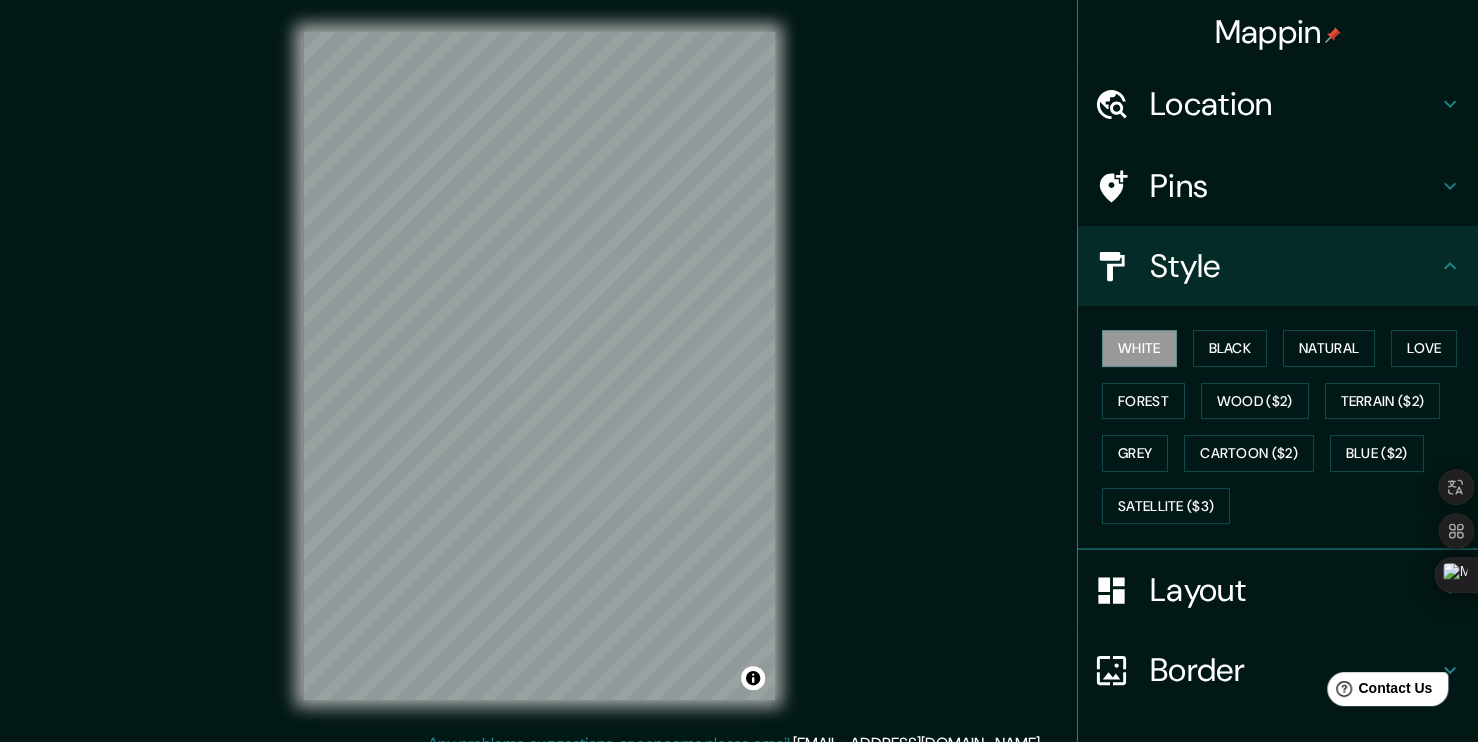 click on "Border" at bounding box center (1294, 670) 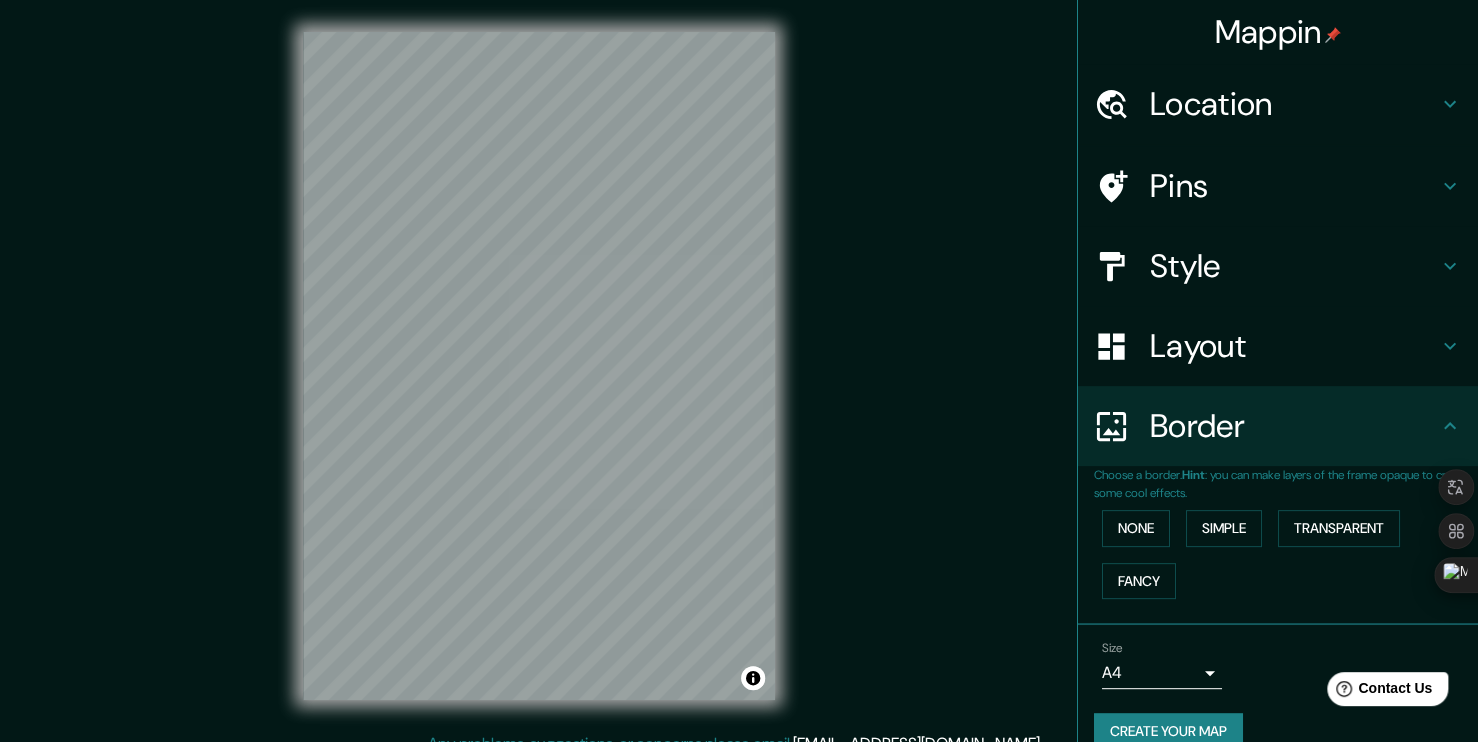 click on "Layout" at bounding box center [1278, 346] 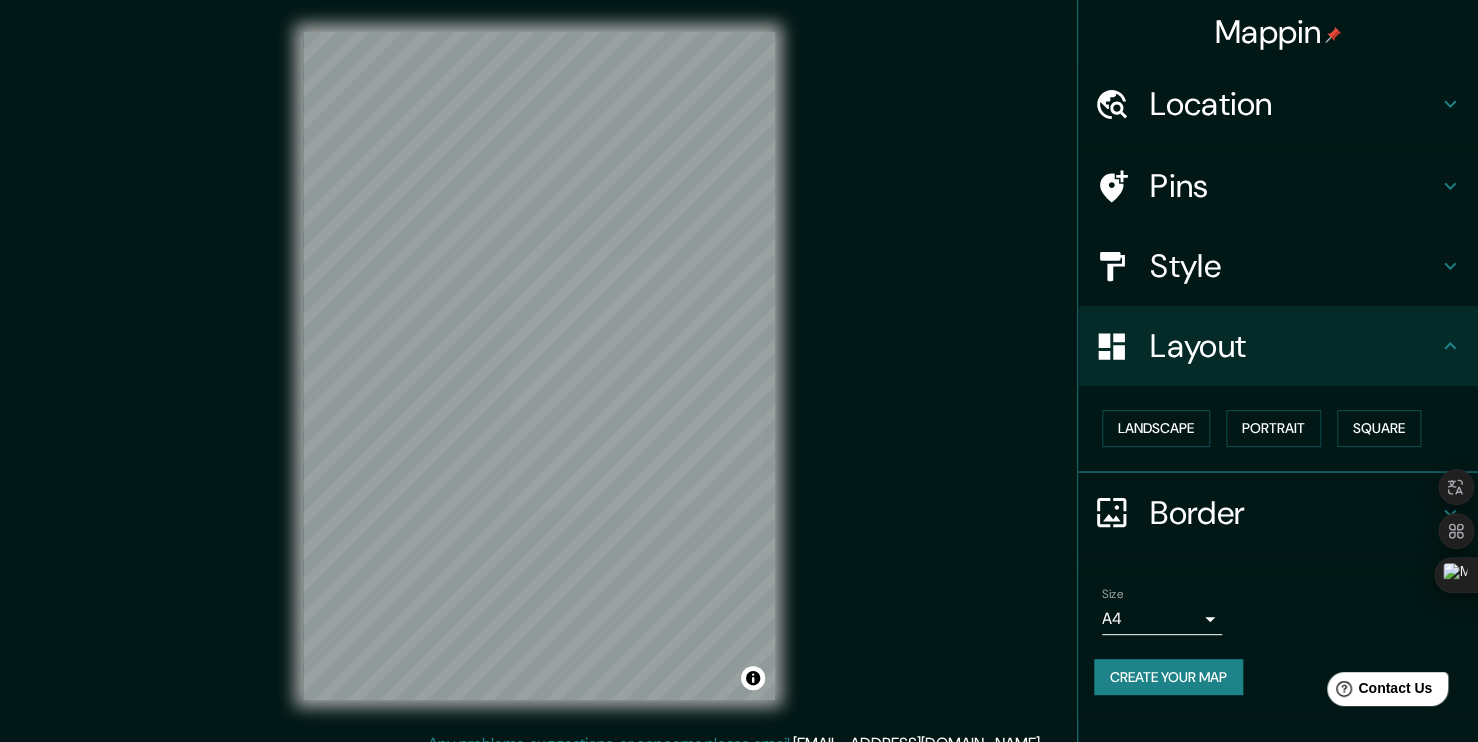 scroll, scrollTop: 21, scrollLeft: 0, axis: vertical 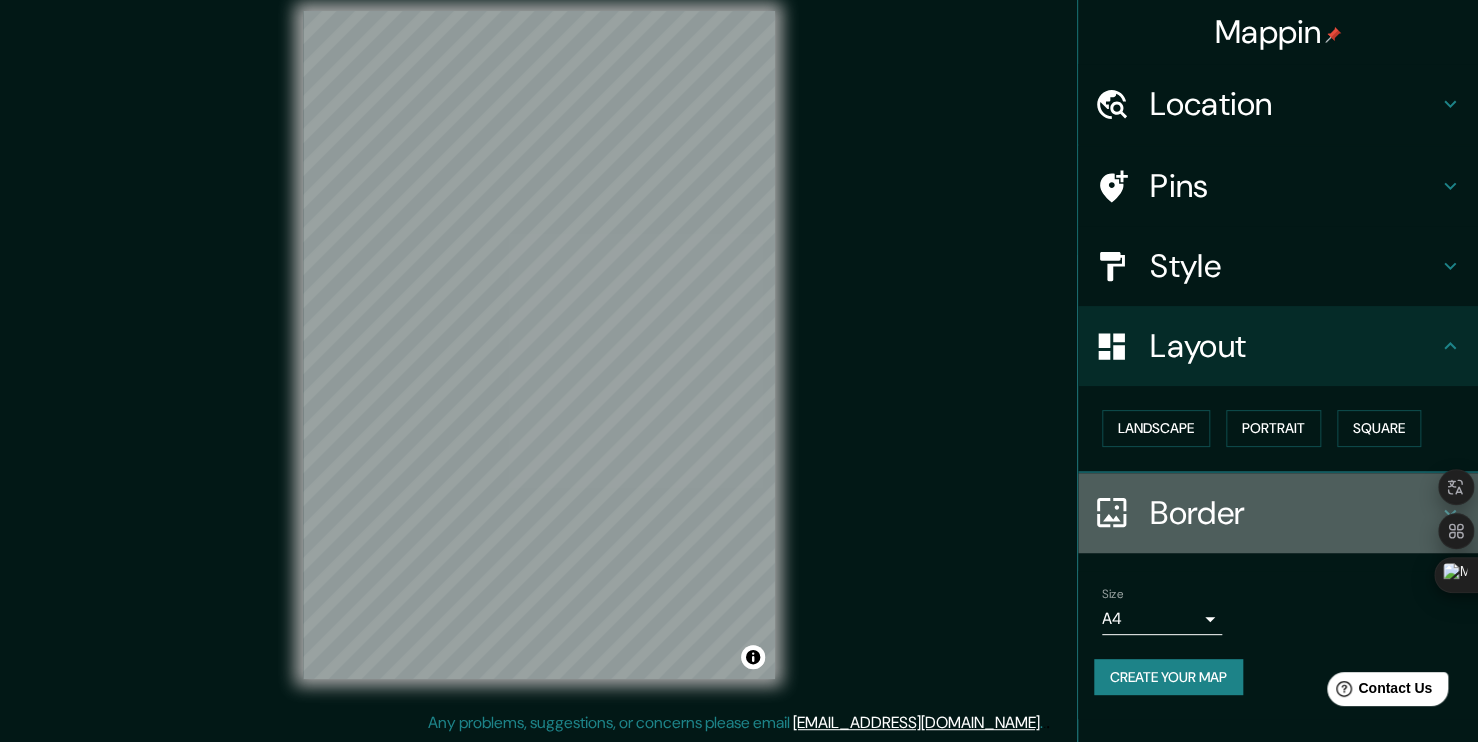 click on "Border" at bounding box center (1294, 513) 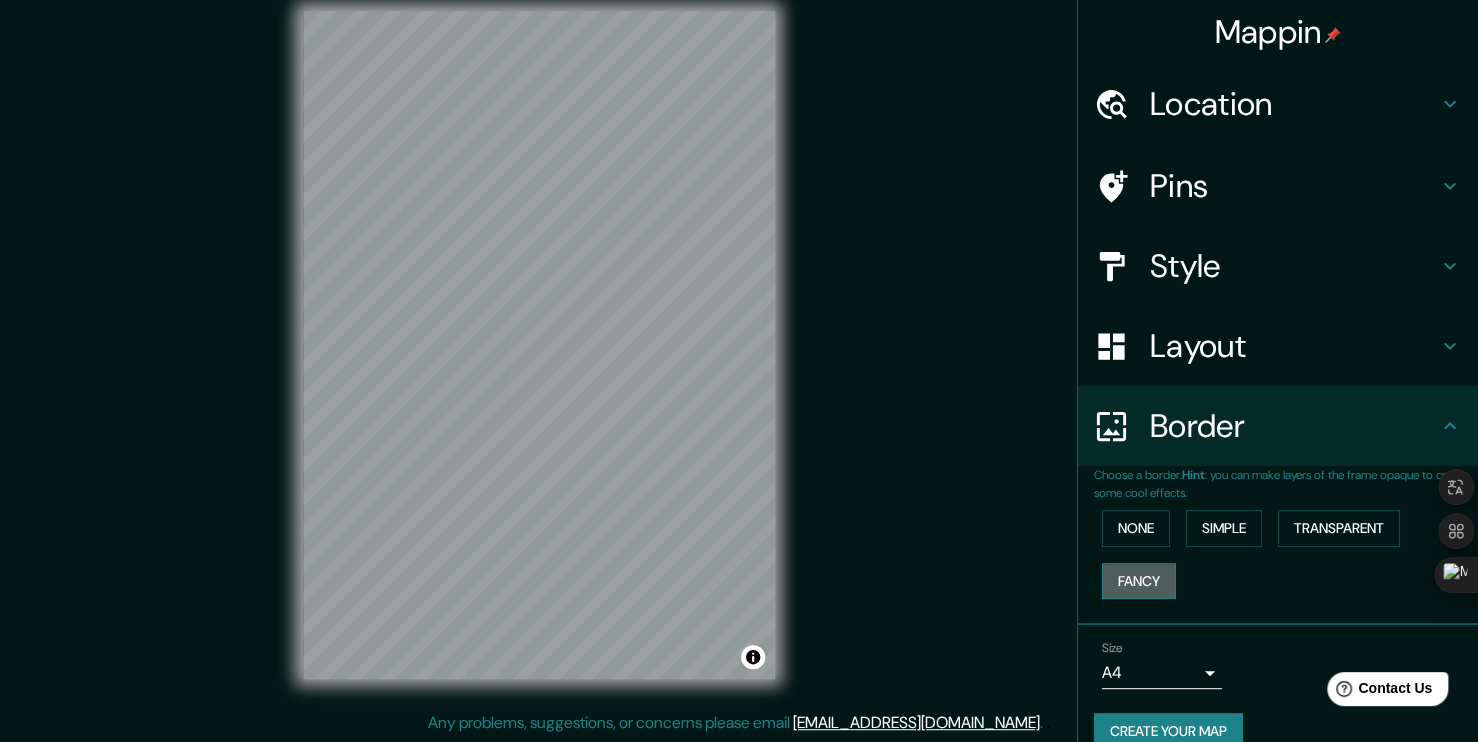 click on "Fancy" at bounding box center [1139, 581] 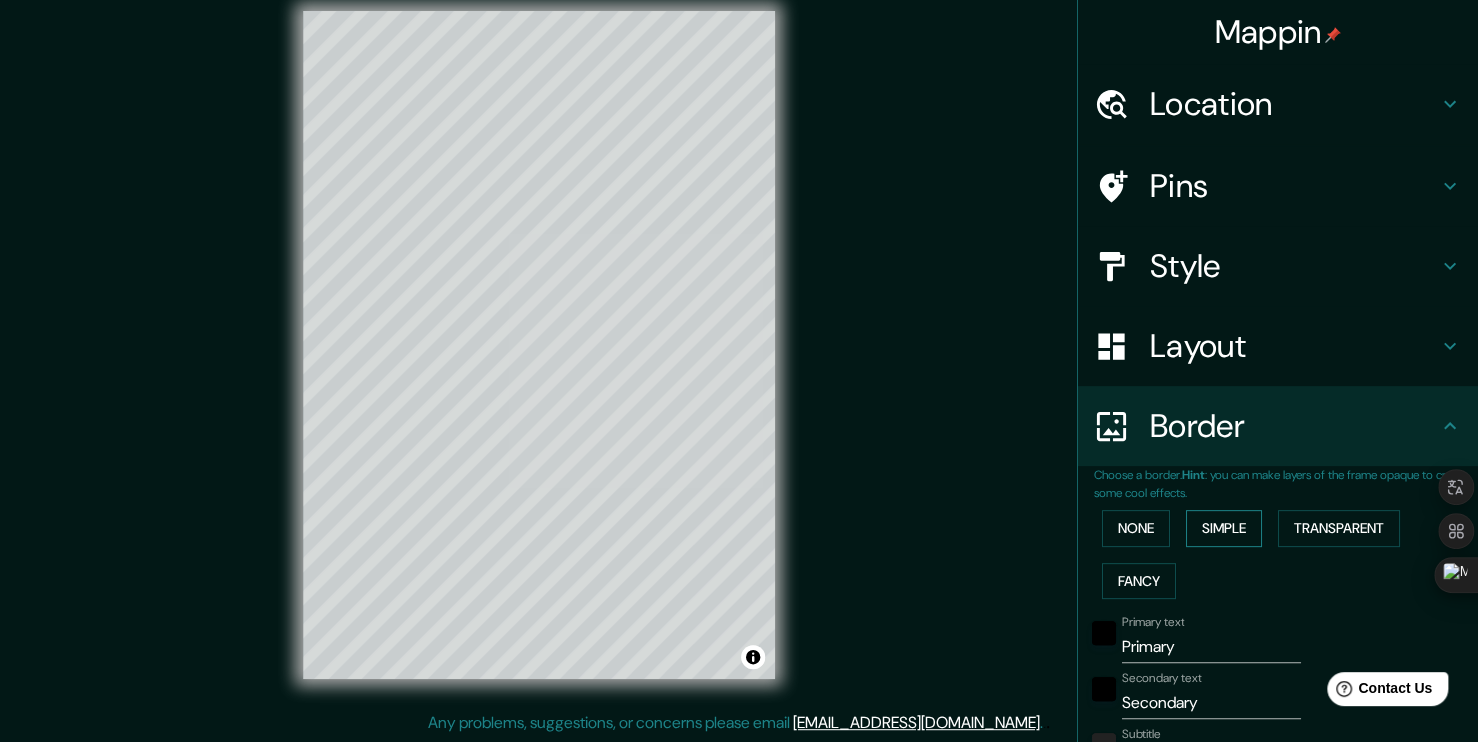 click on "Simple" at bounding box center (1224, 528) 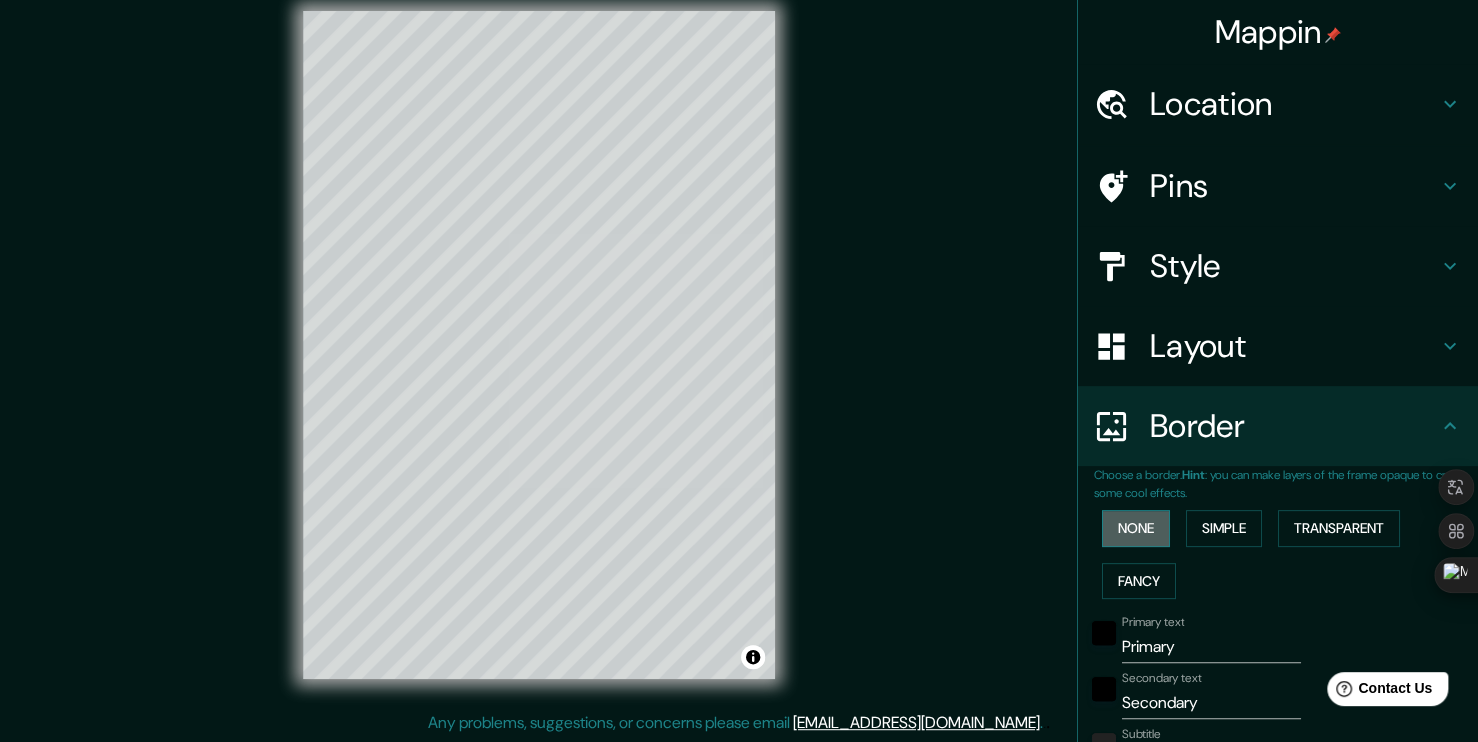 click on "None" at bounding box center [1136, 528] 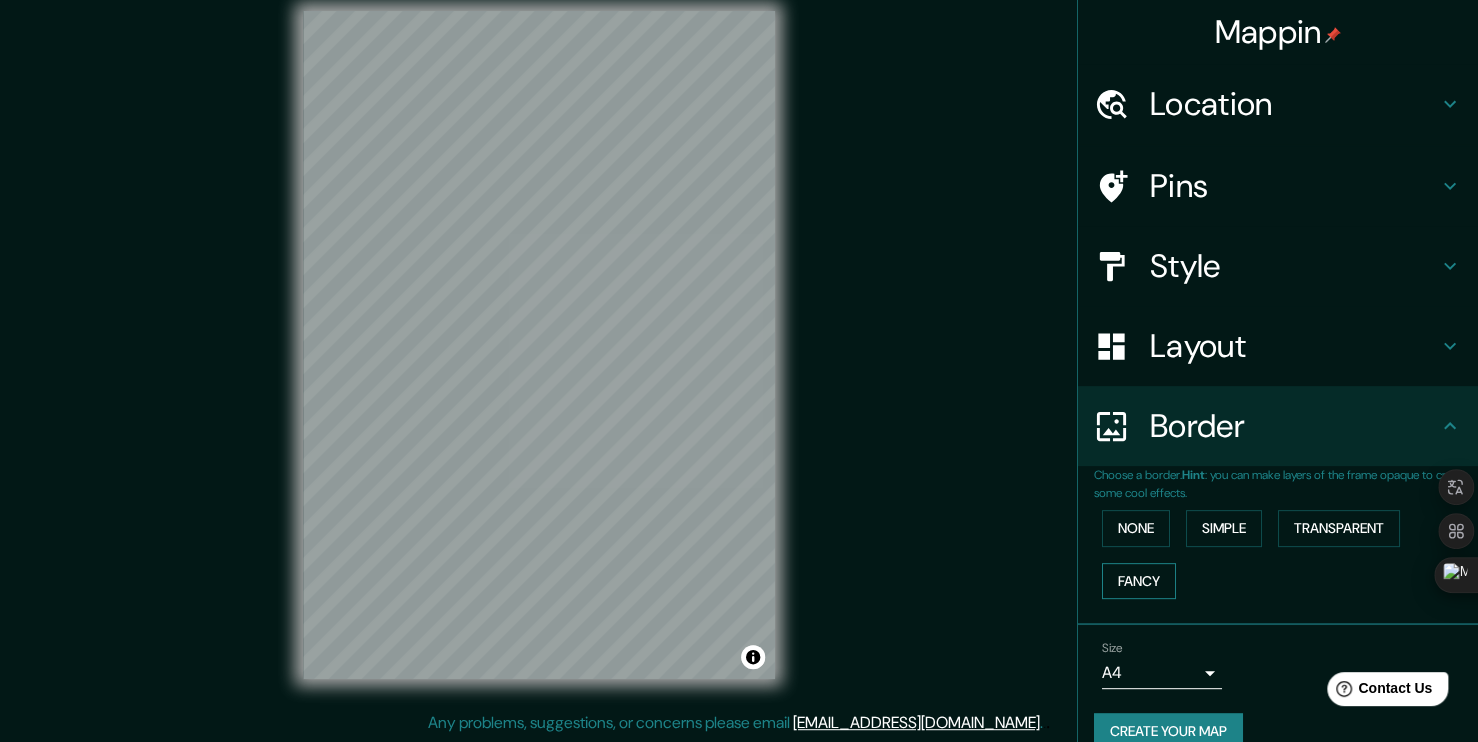 click on "Fancy" at bounding box center (1139, 581) 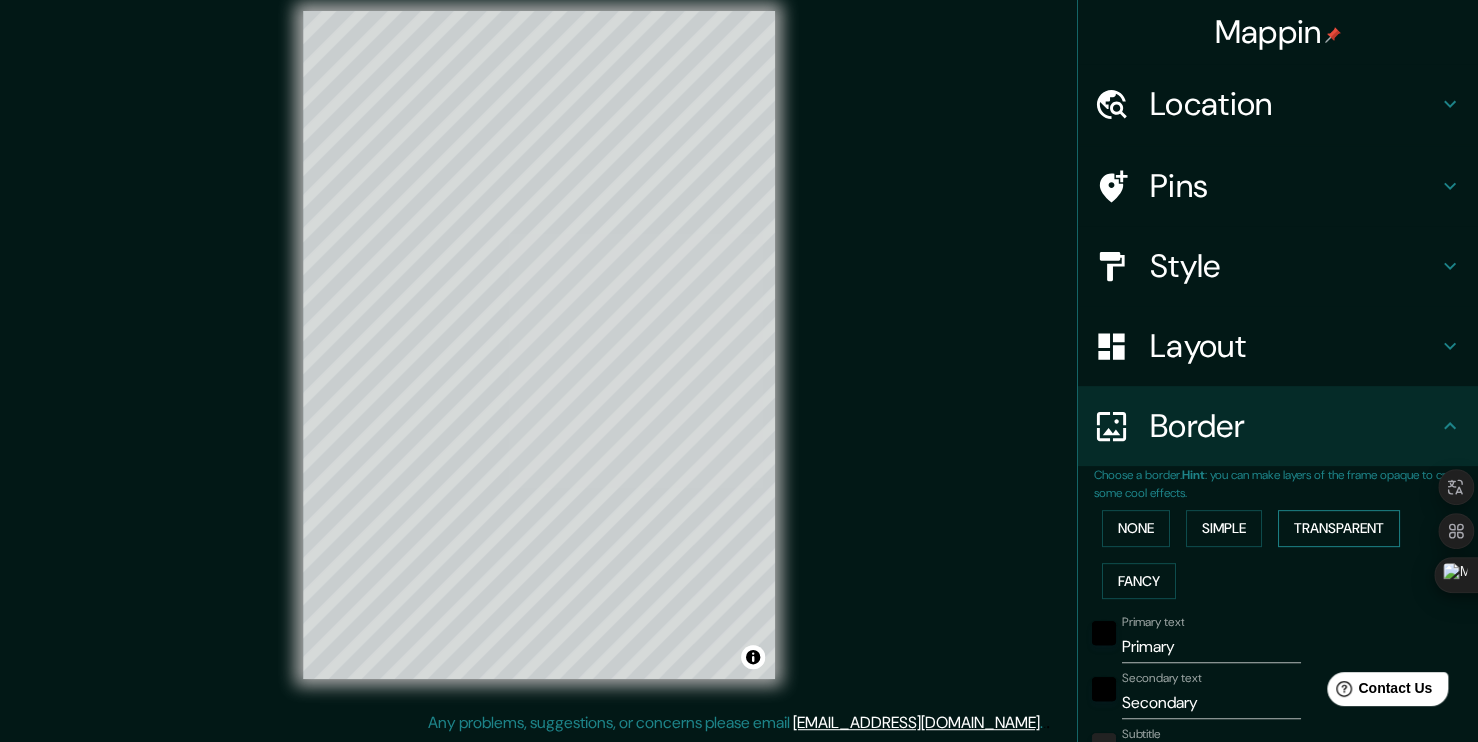 click on "Transparent" at bounding box center (1339, 528) 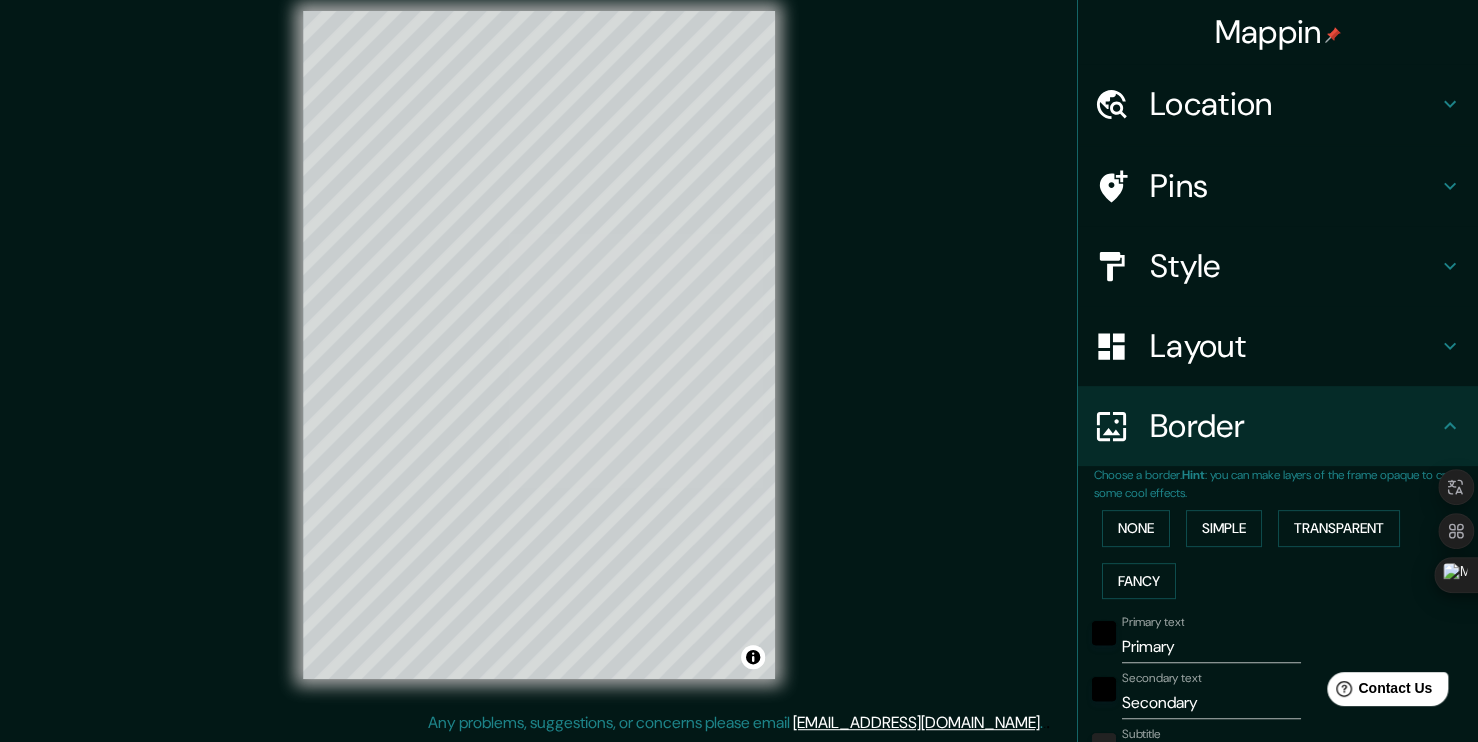 click on "None Simple Transparent Fancy" at bounding box center (1286, 554) 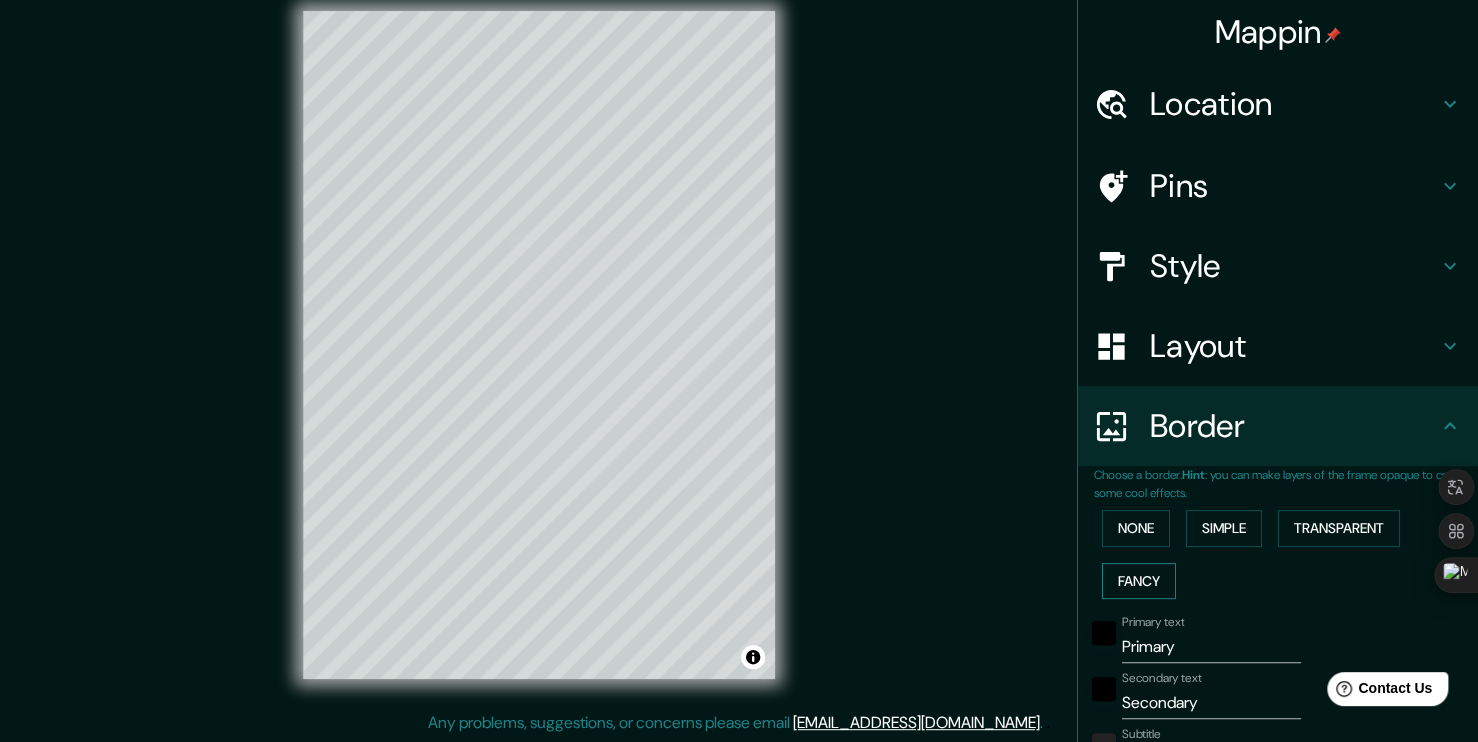 click on "Fancy" at bounding box center [1139, 581] 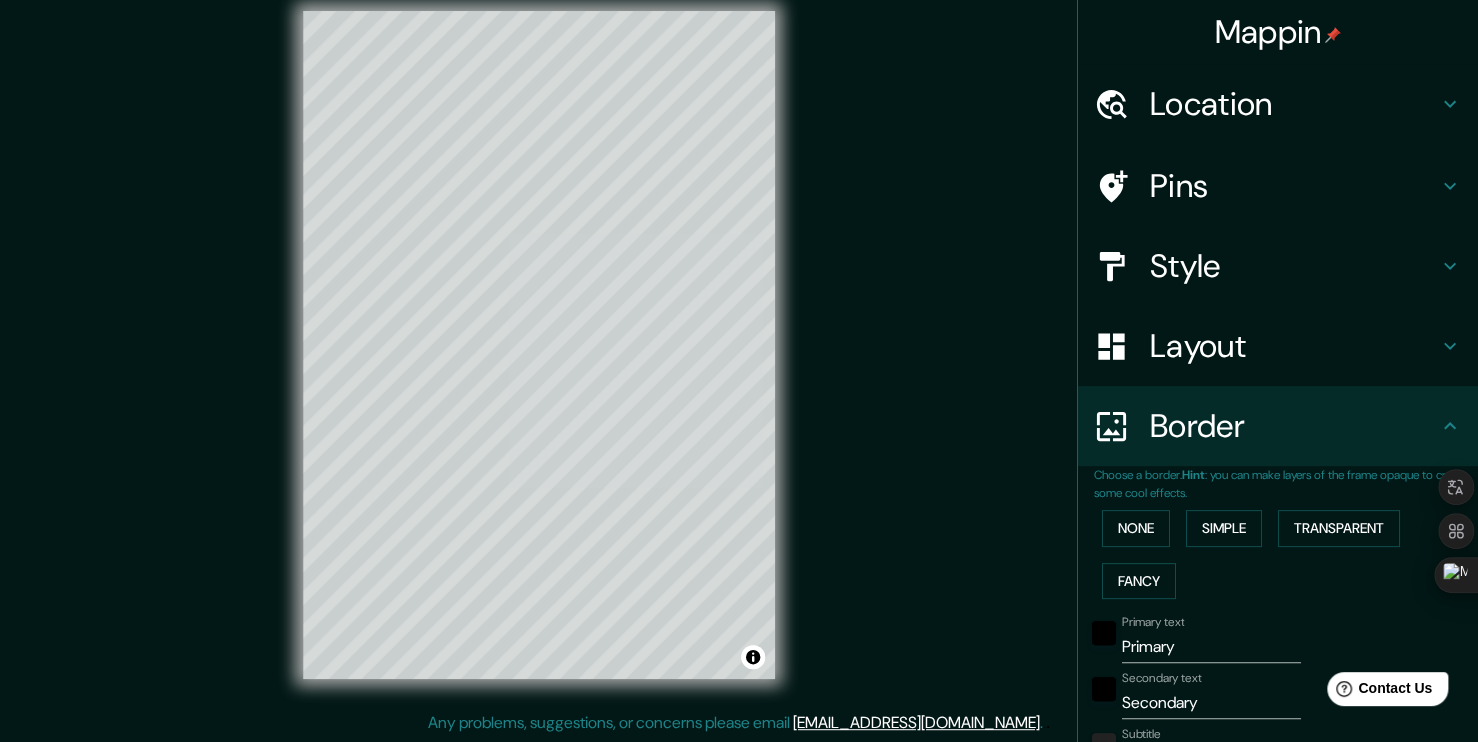 type 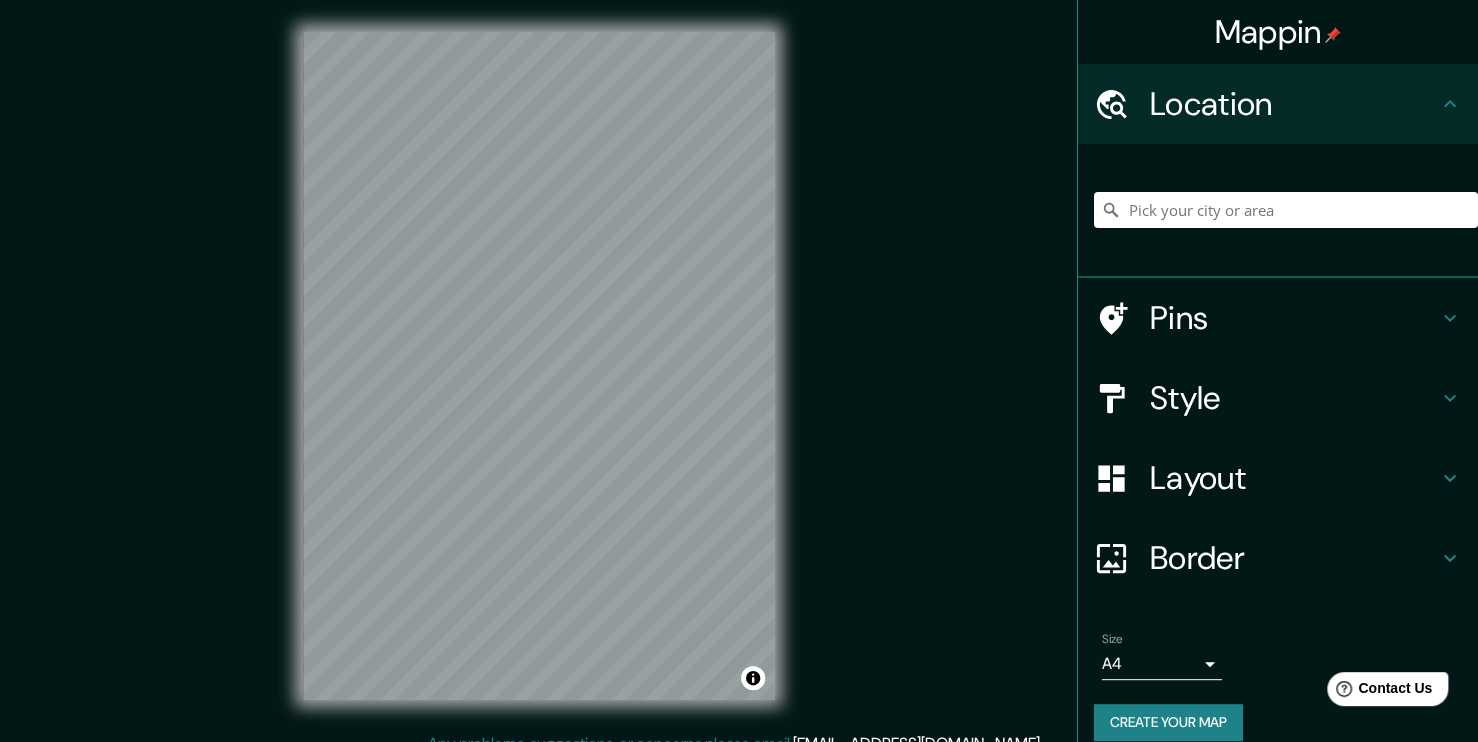 scroll, scrollTop: 0, scrollLeft: 0, axis: both 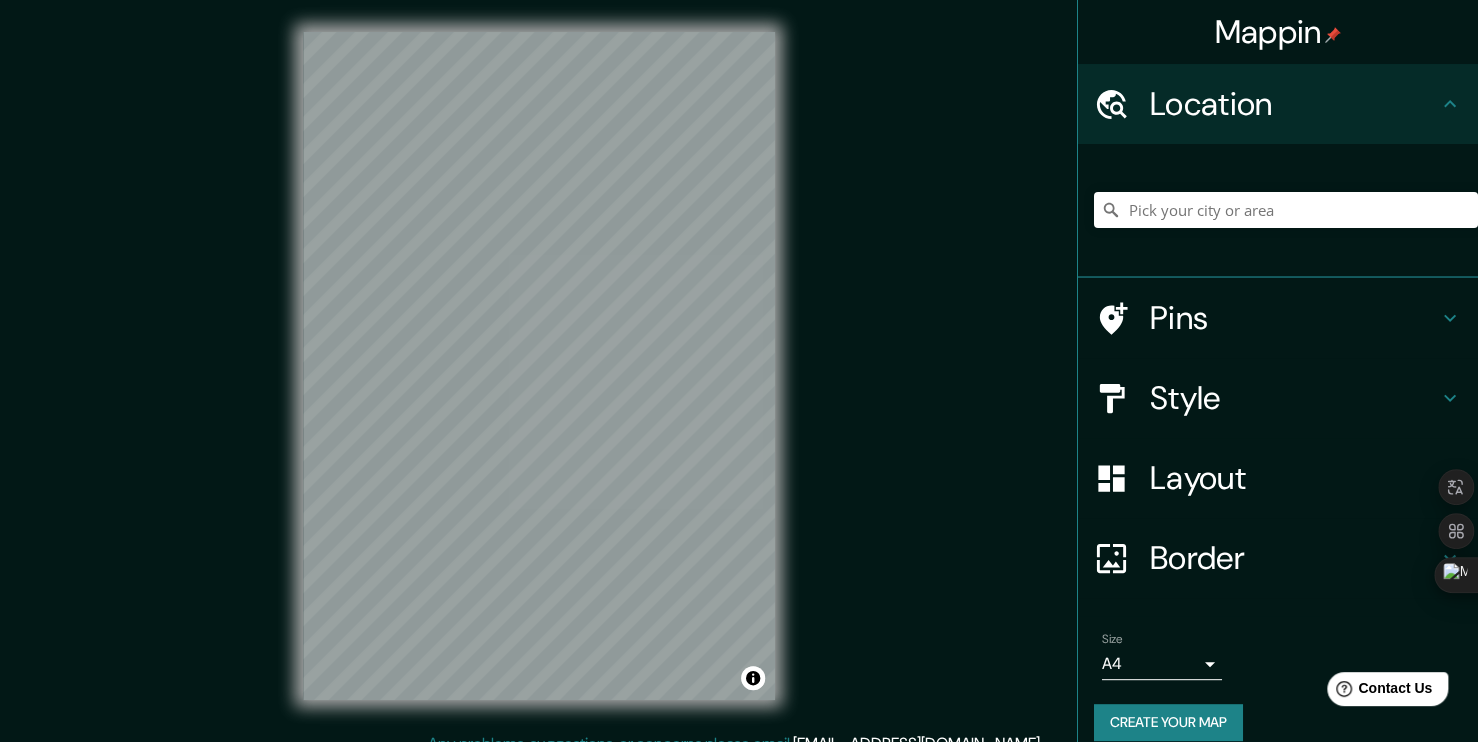 click on "Border" at bounding box center (1294, 558) 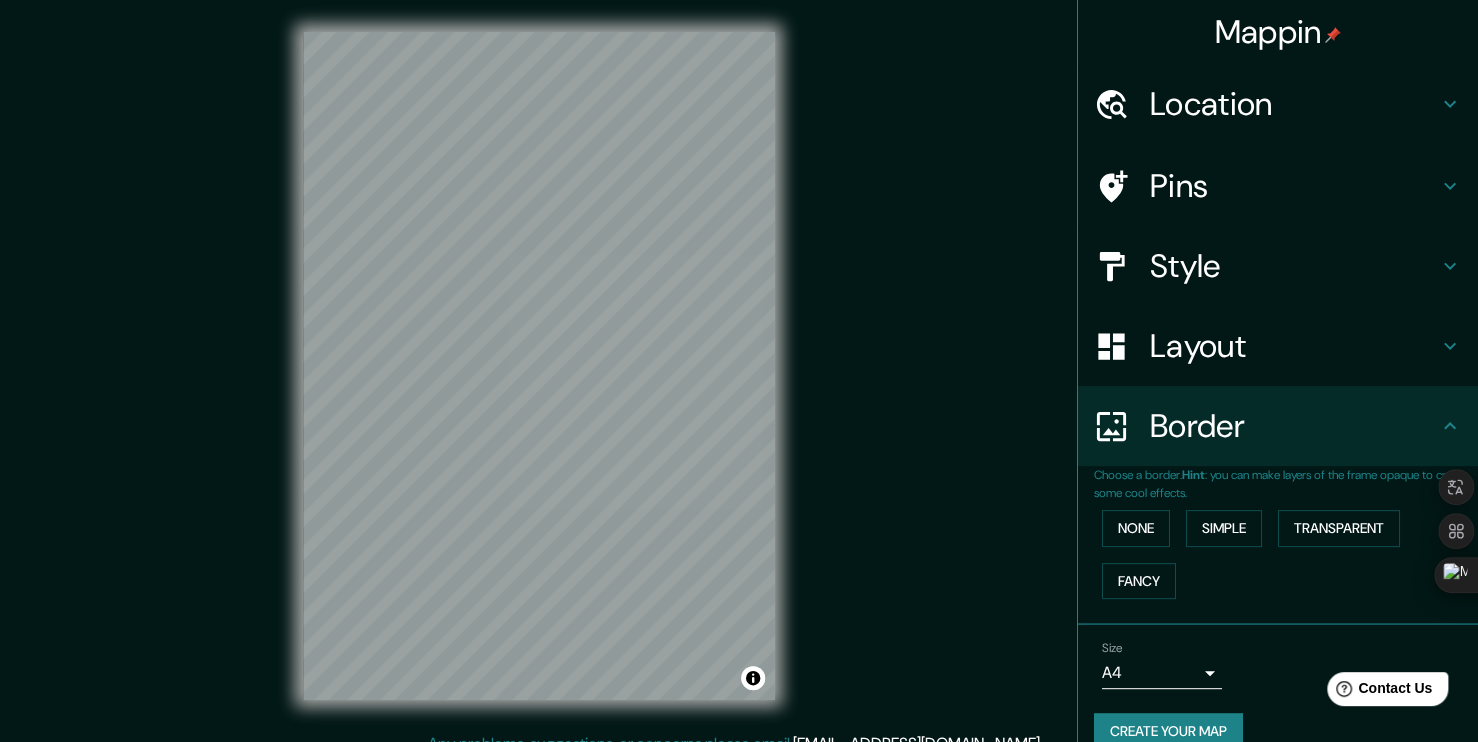 click on "None Simple Transparent Fancy" at bounding box center (1286, 554) 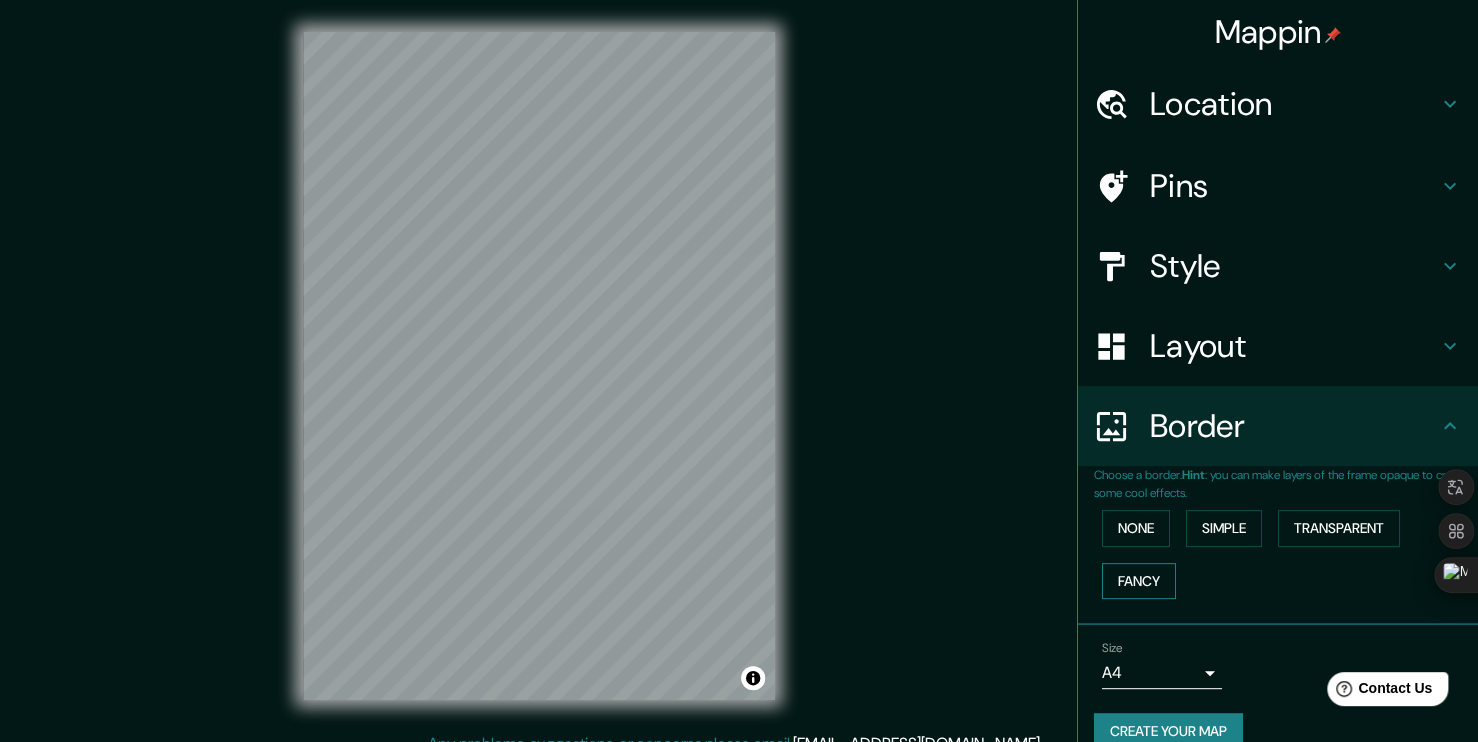 click on "Fancy" at bounding box center [1139, 581] 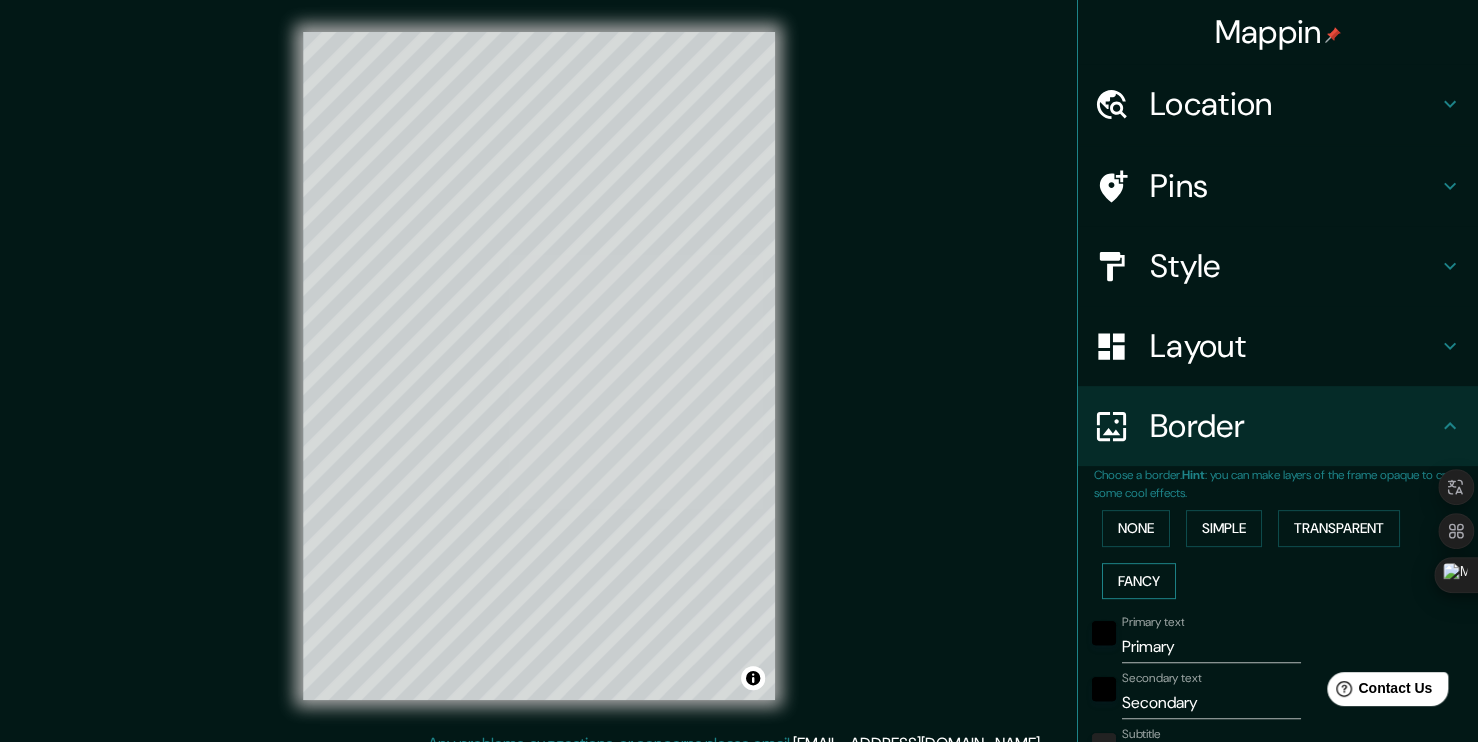 type 